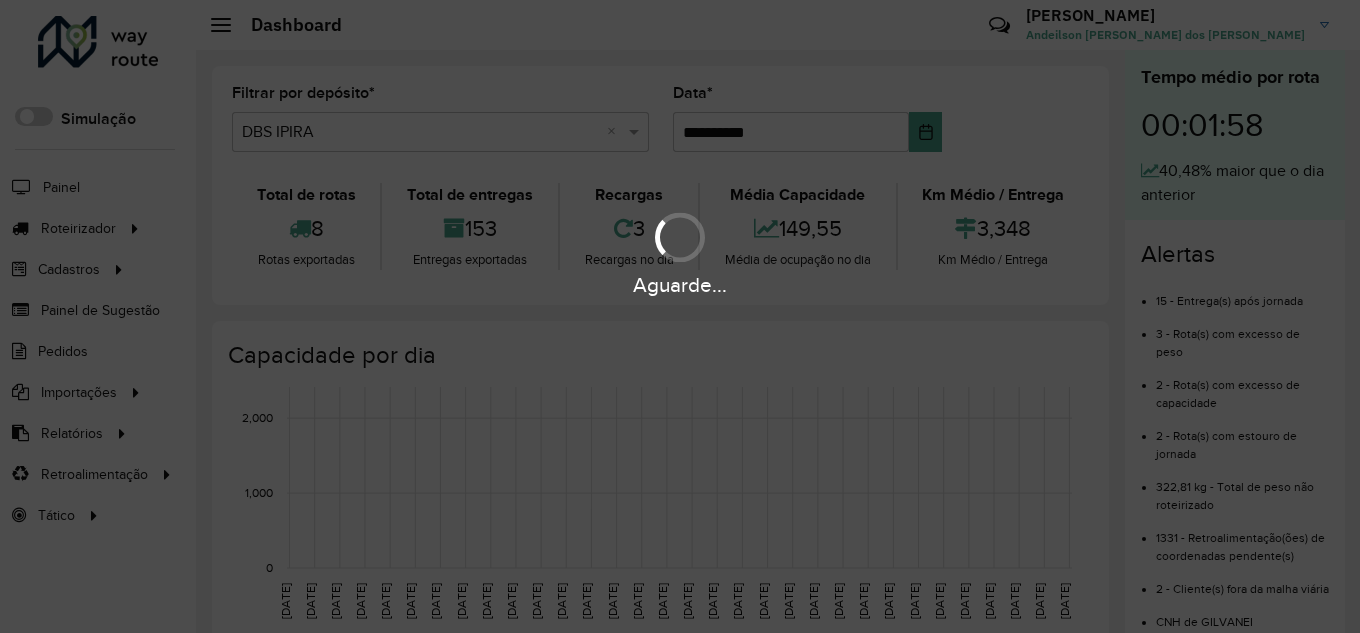 scroll, scrollTop: 0, scrollLeft: 0, axis: both 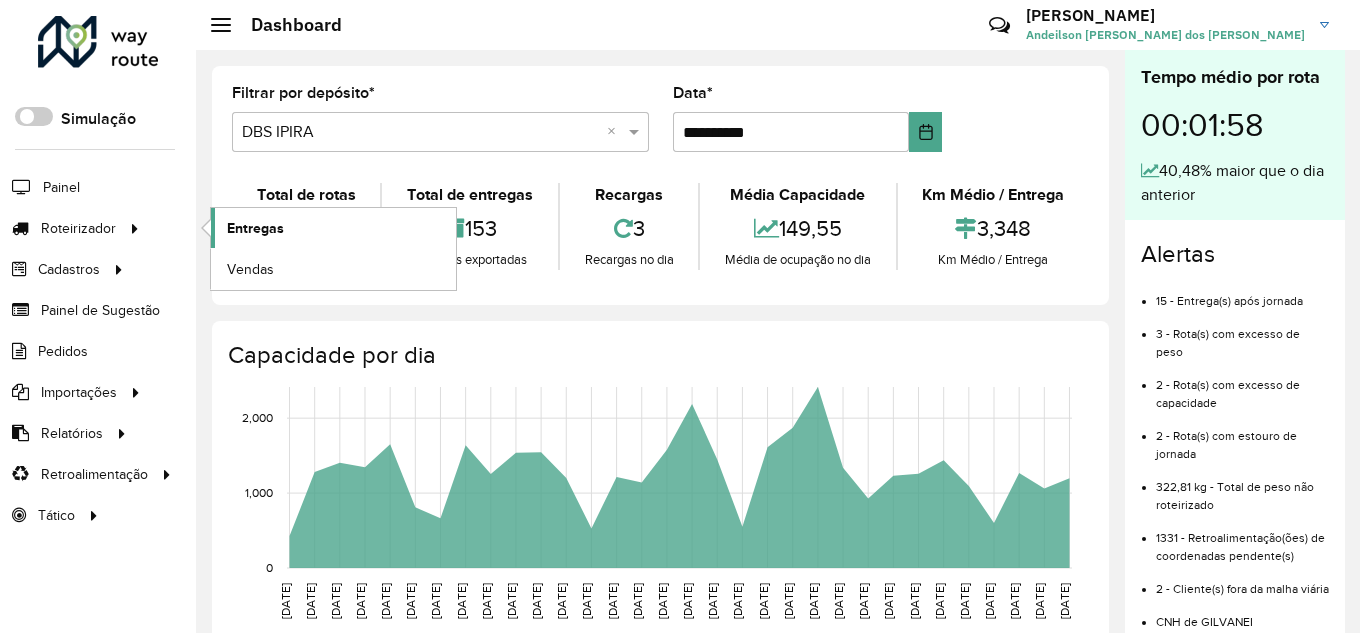 click on "Entregas" 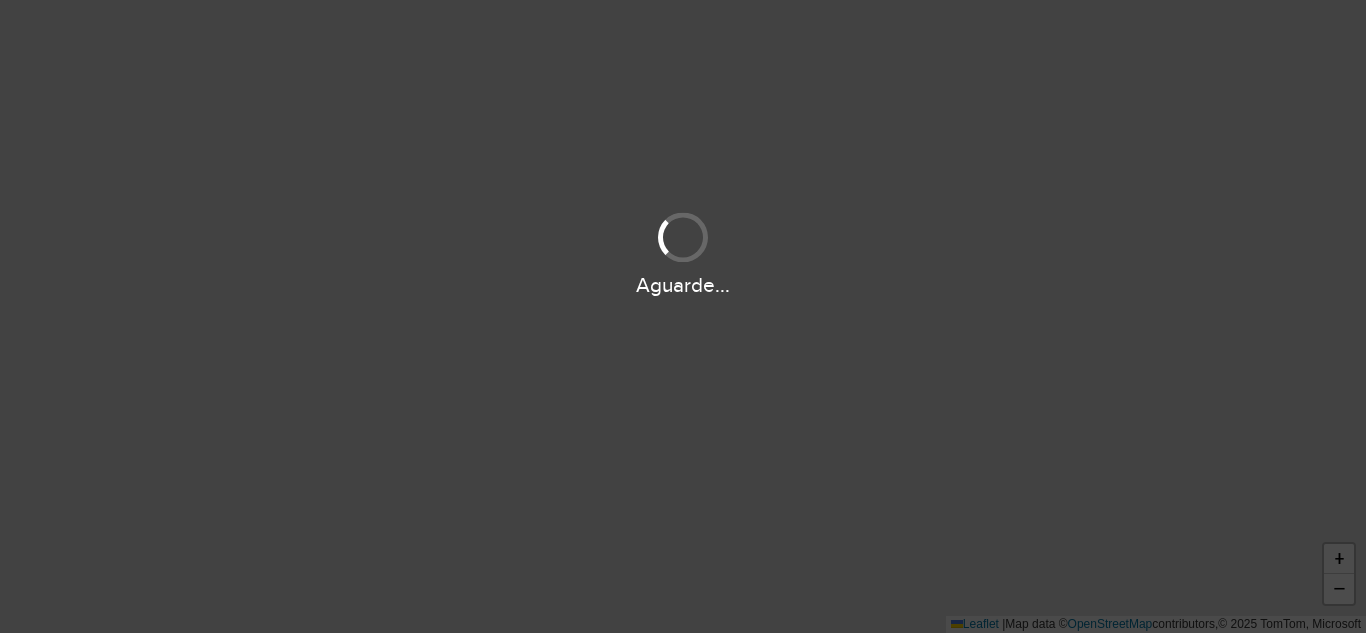 scroll, scrollTop: 0, scrollLeft: 0, axis: both 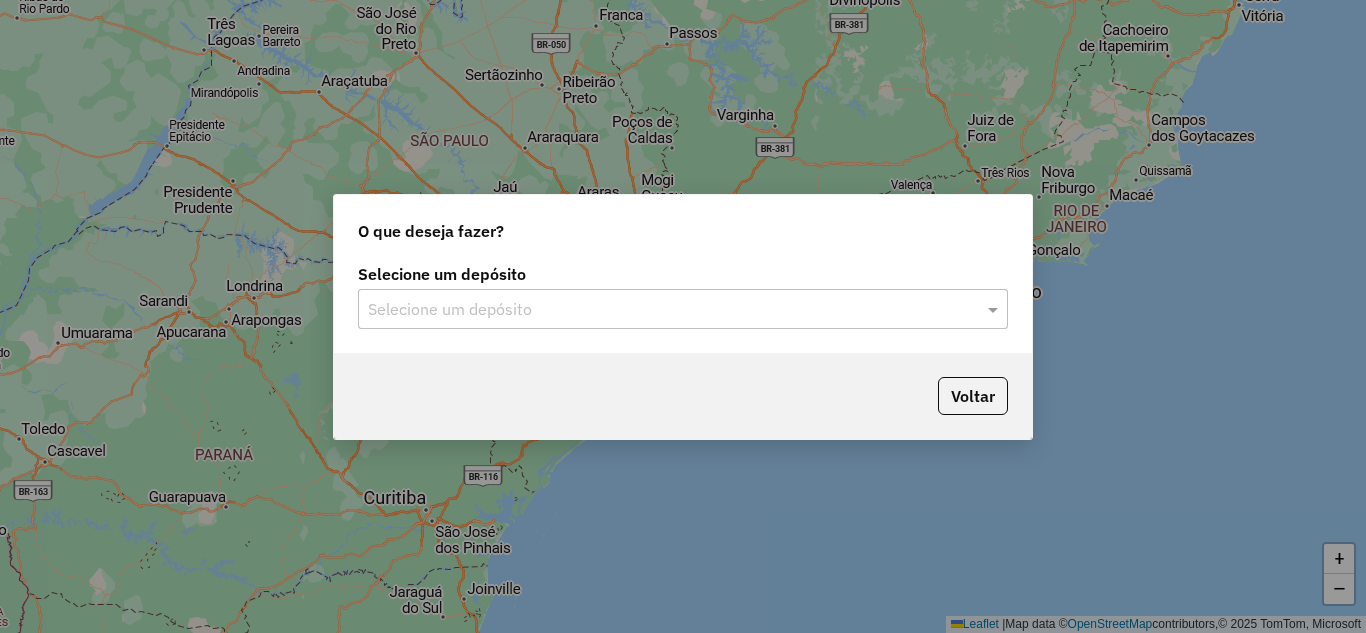 click on "Selecione um depósito" 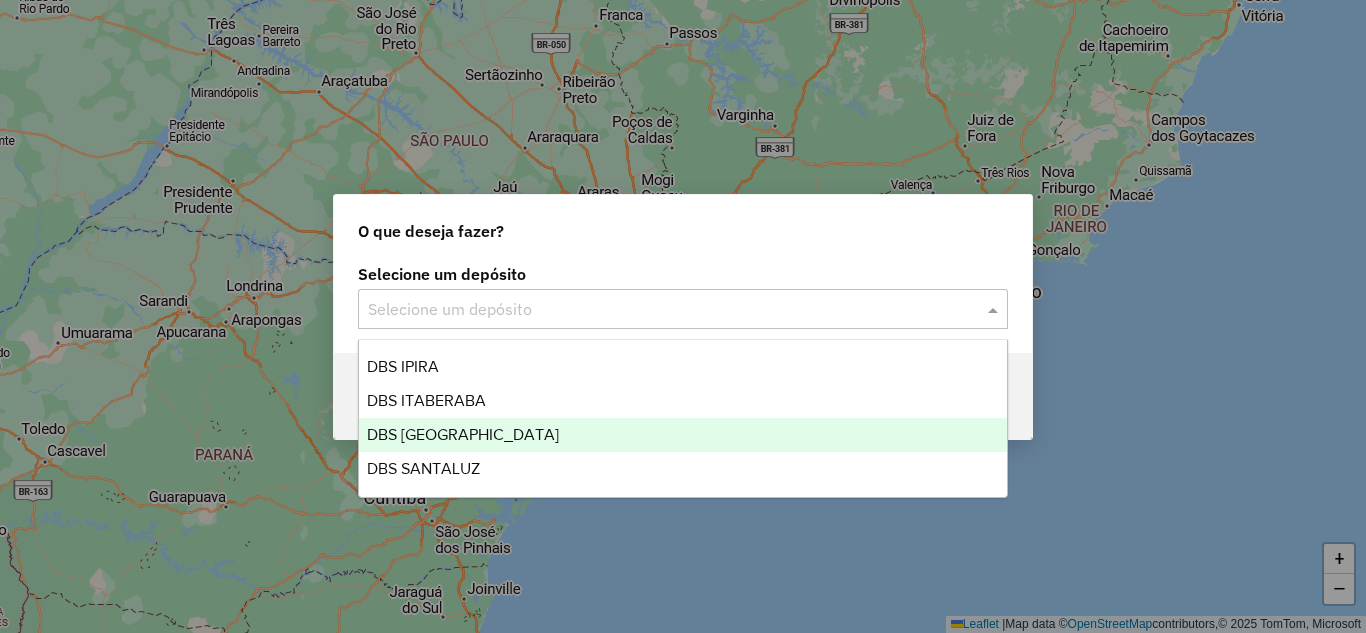 click on "DBS [GEOGRAPHIC_DATA]" at bounding box center (683, 435) 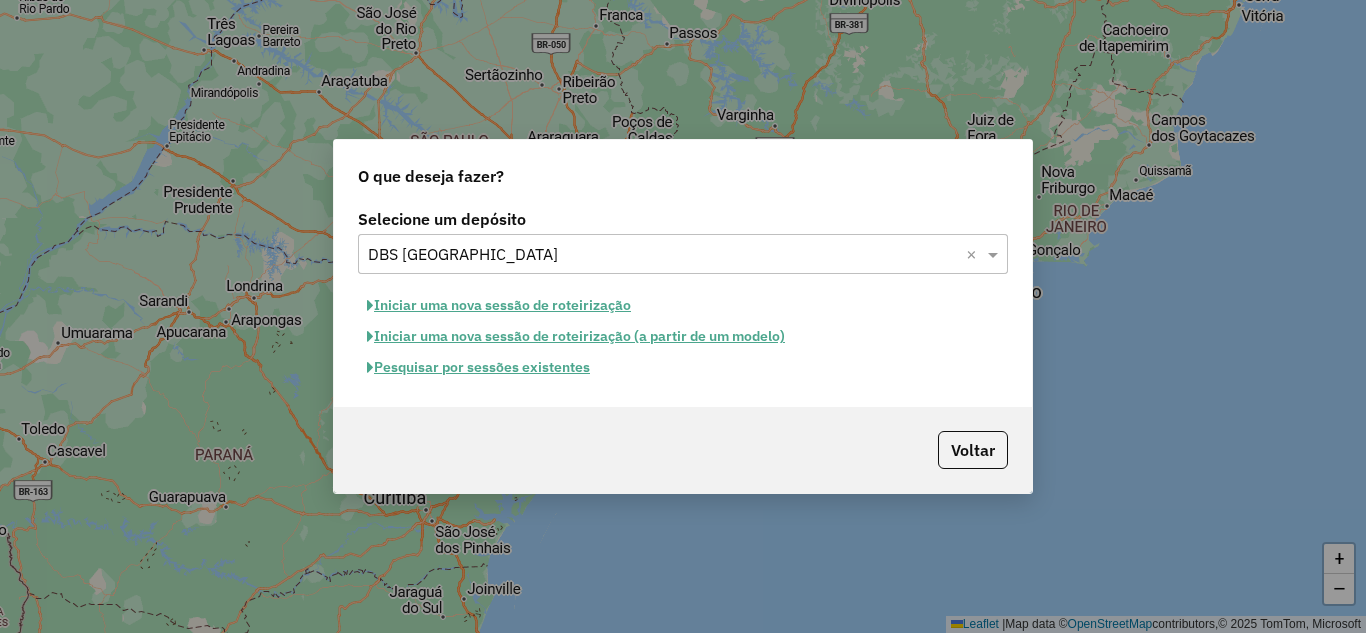 click on "Iniciar uma nova sessão de roteirização" 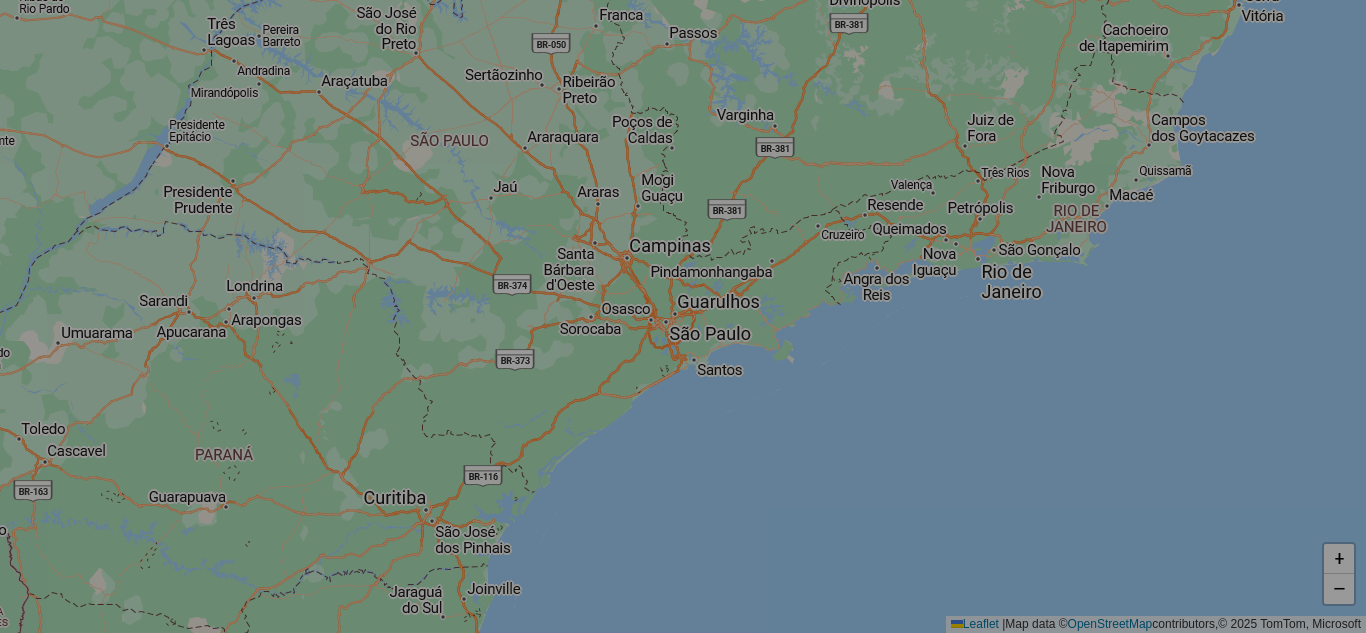 select on "*" 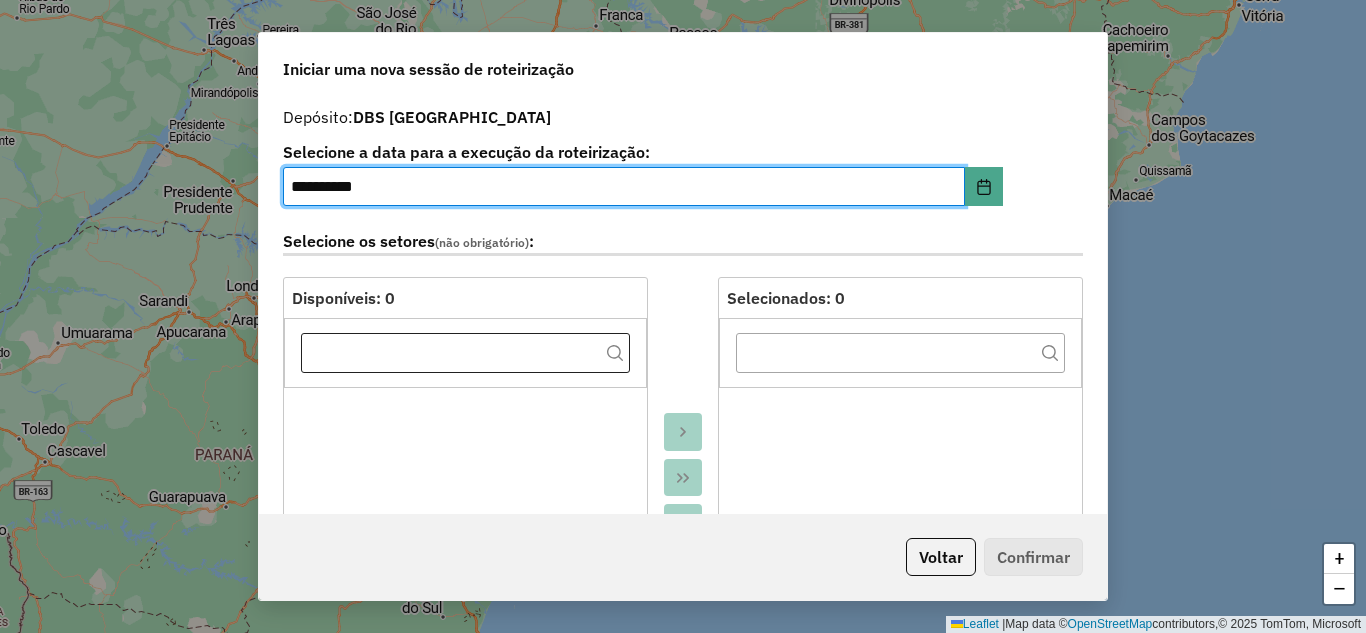 scroll, scrollTop: 533, scrollLeft: 0, axis: vertical 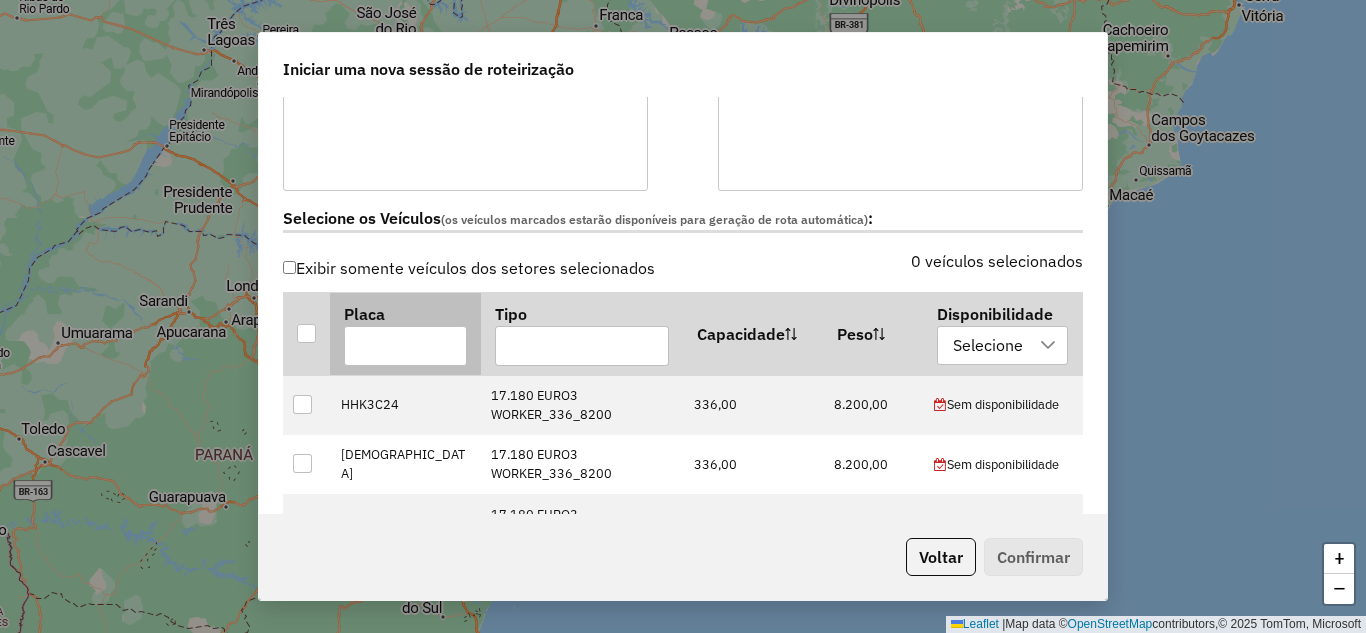 drag, startPoint x: 299, startPoint y: 334, endPoint x: 330, endPoint y: 331, distance: 31.144823 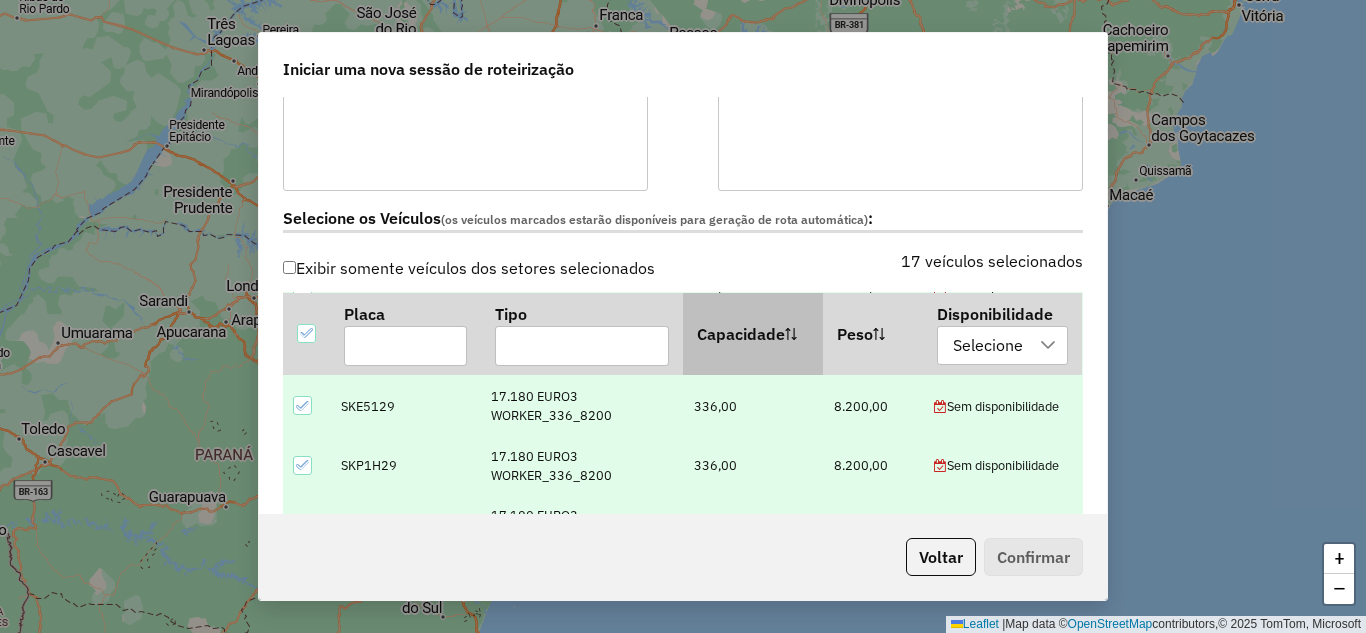 scroll, scrollTop: 667, scrollLeft: 0, axis: vertical 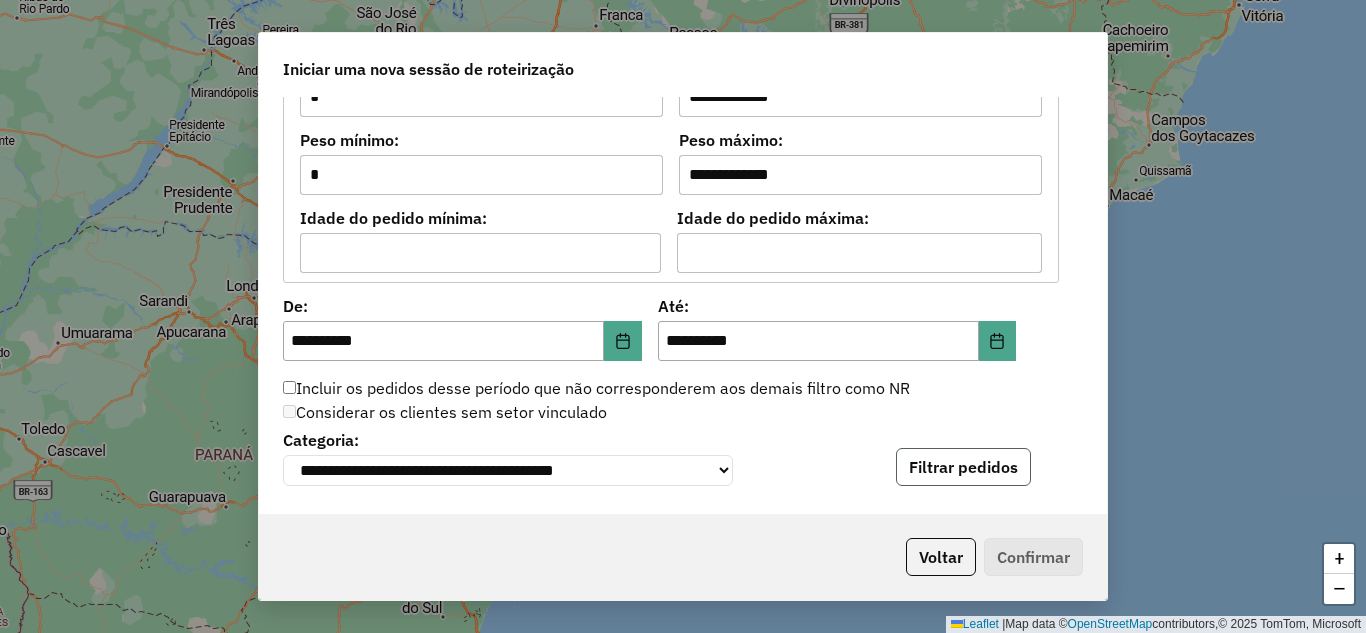 click on "Filtrar pedidos" 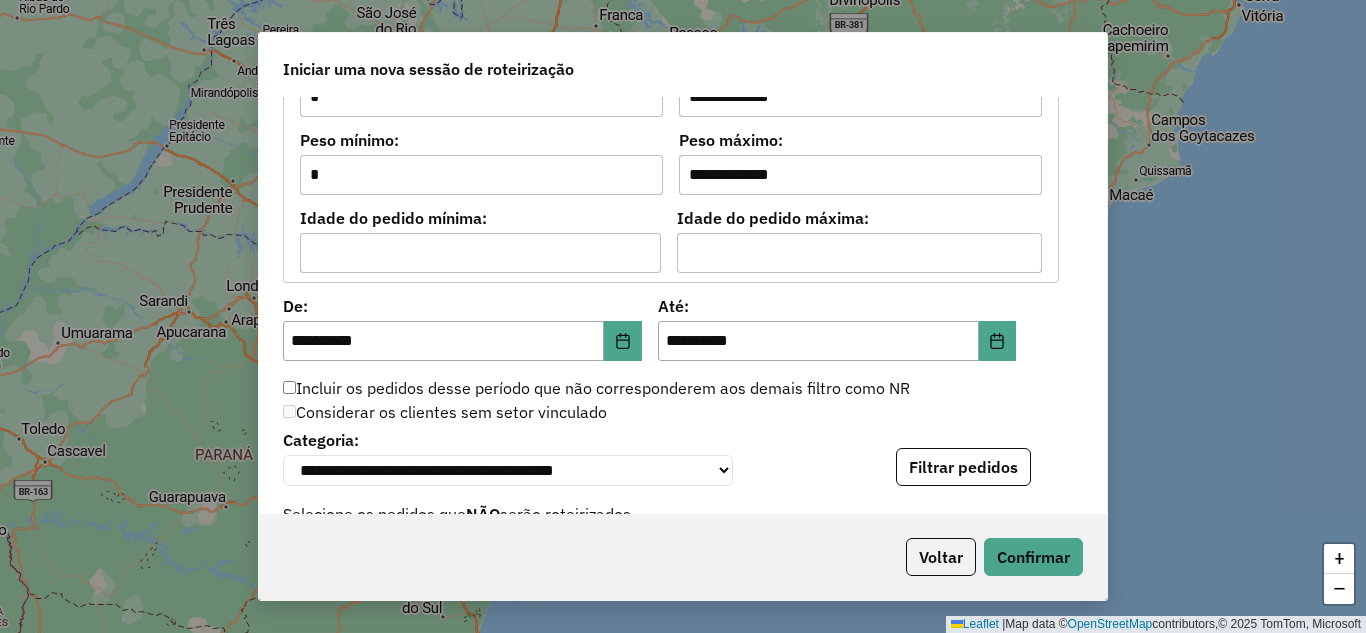 scroll, scrollTop: 2400, scrollLeft: 0, axis: vertical 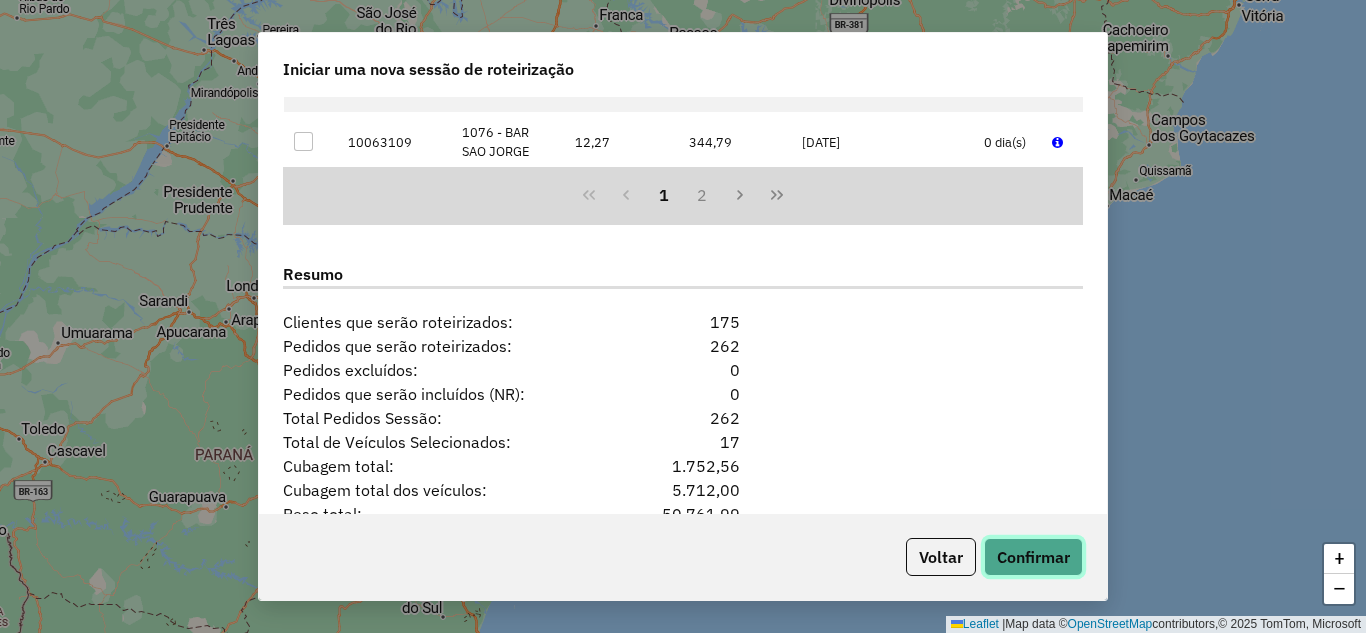 click on "Confirmar" 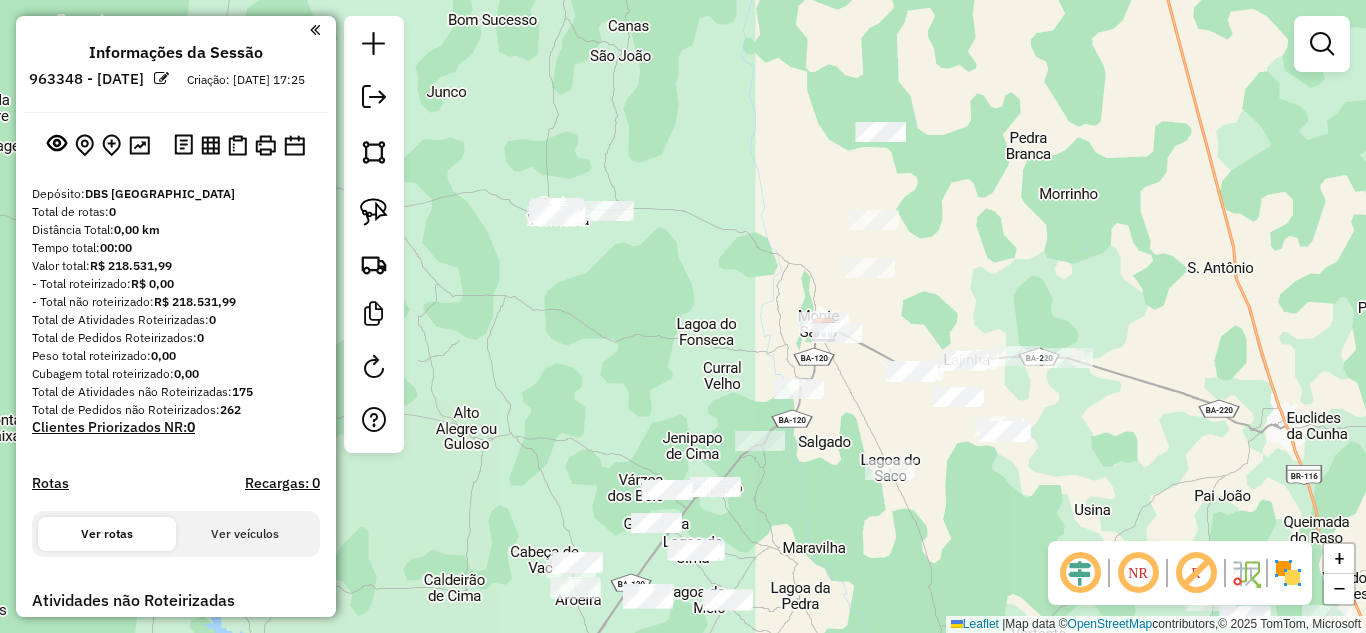 drag, startPoint x: 799, startPoint y: 306, endPoint x: 938, endPoint y: 296, distance: 139.35925 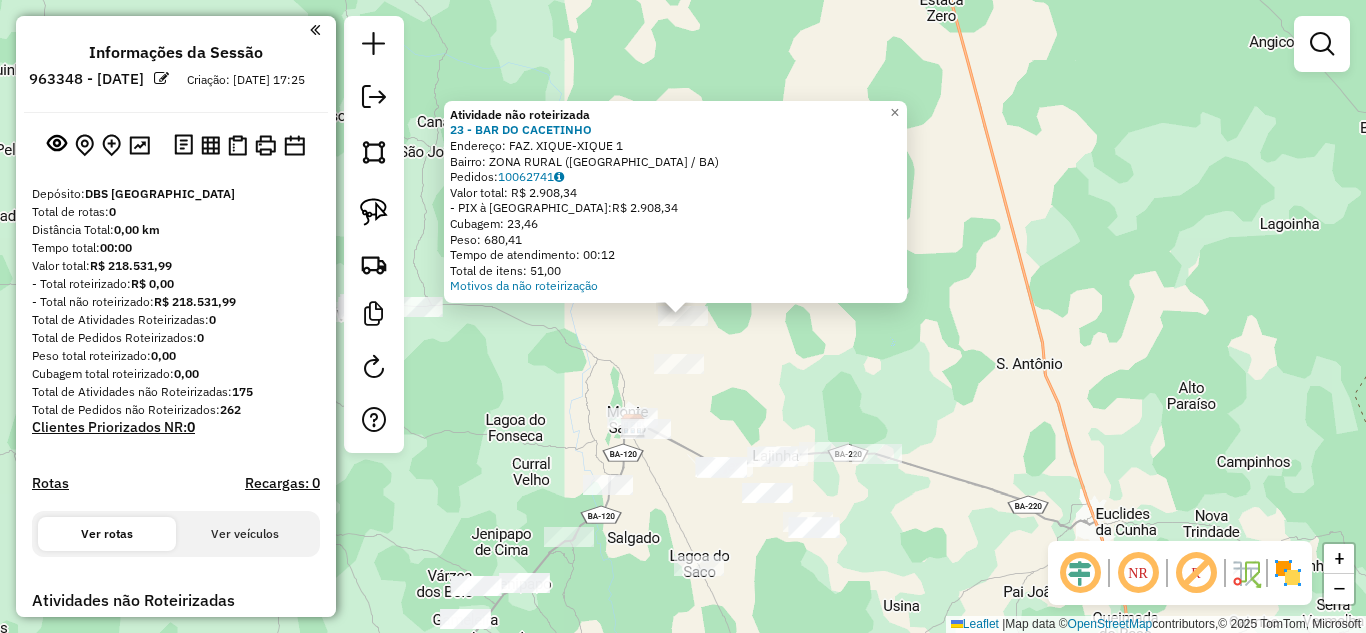 click on "Atividade não roteirizada 23 - BAR DO CACETINHO  Endereço:  FAZ. XIQUE-XIQUE 1   Bairro: ZONA RURAL ([GEOGRAPHIC_DATA] / BA)   Pedidos:  10062741   Valor total: R$ 2.908,34   - PIX à Vista:  R$ 2.908,34   Cubagem: 23,46   Peso: 680,41   Tempo de atendimento: 00:12   Total de itens: 51,00  Motivos da não roteirização × Janela de atendimento Grade de atendimento Capacidade Transportadoras Veículos Cliente Pedidos  Rotas Selecione os dias de semana para filtrar as janelas de atendimento  Seg   Ter   Qua   Qui   Sex   Sáb   Dom  Informe o período da janela de atendimento: De: Até:  Filtrar exatamente a janela do cliente  Considerar janela de atendimento padrão  Selecione os dias de semana para filtrar as grades de atendimento  Seg   Ter   Qua   Qui   Sex   Sáb   Dom   Considerar clientes sem dia de atendimento cadastrado  Clientes fora do dia de atendimento selecionado Filtrar as atividades entre os valores definidos abaixo:  Peso mínimo:   Peso máximo:   Cubagem mínima:   Cubagem máxima:   De:   De:" 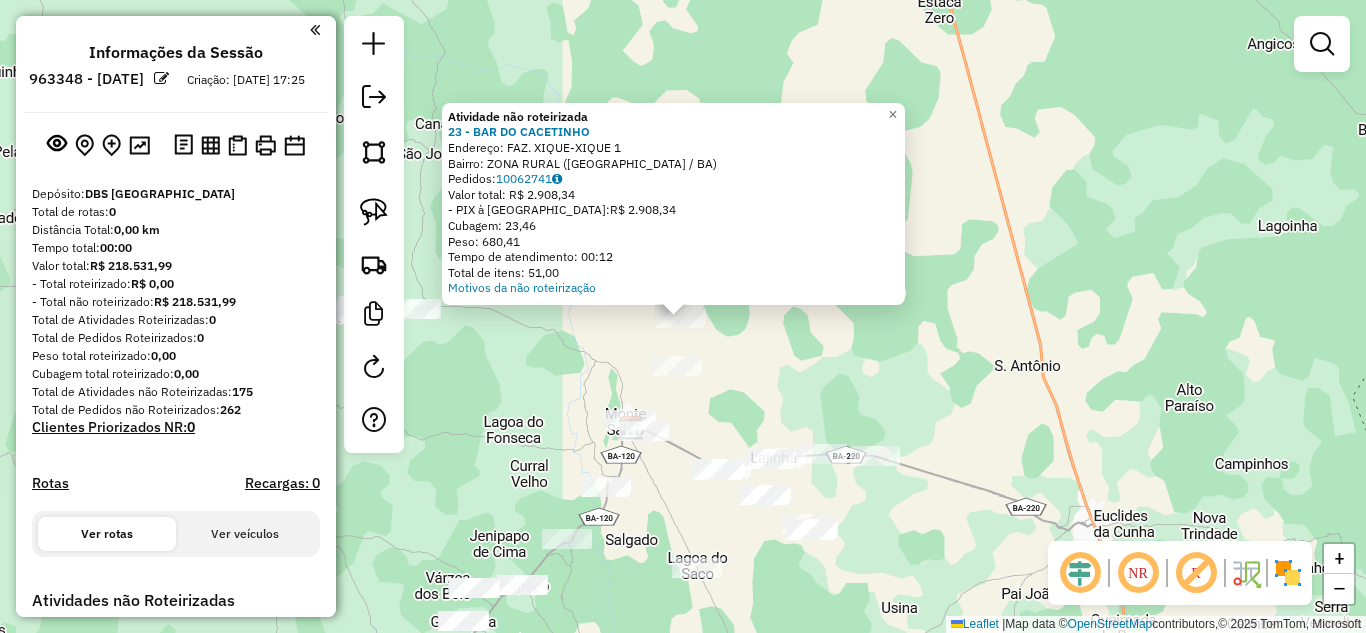 click on "Atividade não roteirizada 23 - BAR DO CACETINHO  Endereço:  FAZ. XIQUE-XIQUE 1   Bairro: ZONA RURAL ([GEOGRAPHIC_DATA] / BA)   Pedidos:  10062741   Valor total: R$ 2.908,34   - PIX à Vista:  R$ 2.908,34   Cubagem: 23,46   Peso: 680,41   Tempo de atendimento: 00:12   Total de itens: 51,00  Motivos da não roteirização × Janela de atendimento Grade de atendimento Capacidade Transportadoras Veículos Cliente Pedidos  Rotas Selecione os dias de semana para filtrar as janelas de atendimento  Seg   Ter   Qua   Qui   Sex   Sáb   Dom  Informe o período da janela de atendimento: De: Até:  Filtrar exatamente a janela do cliente  Considerar janela de atendimento padrão  Selecione os dias de semana para filtrar as grades de atendimento  Seg   Ter   Qua   Qui   Sex   Sáb   Dom   Considerar clientes sem dia de atendimento cadastrado  Clientes fora do dia de atendimento selecionado Filtrar as atividades entre os valores definidos abaixo:  Peso mínimo:   Peso máximo:   Cubagem mínima:   Cubagem máxima:   De:   De:" 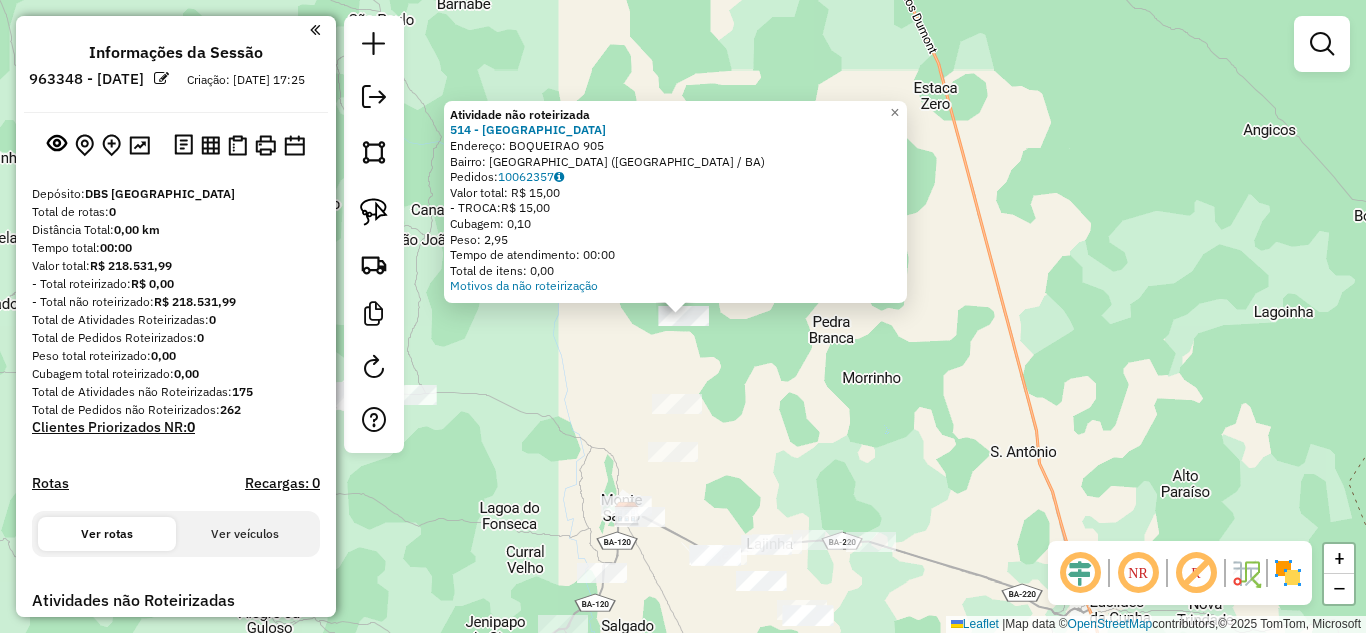 click on "Atividade não roteirizada 514 - BAR DO [GEOGRAPHIC_DATA]  Endereço:  BOQUEIRAO 905   Bairro: [GEOGRAPHIC_DATA] ([GEOGRAPHIC_DATA] / BA)   [GEOGRAPHIC_DATA]:  10062357   Valor total: R$ 15,00   - TROCA:  R$ 15,00   Cubagem: 0,10   Peso: 2,95   Tempo de atendimento: 00:00   Total de itens: 0,00  Motivos da não roteirização × Janela de atendimento Grade de atendimento Capacidade Transportadoras Veículos Cliente Pedidos  Rotas Selecione os dias de semana para filtrar as janelas de atendimento  Seg   Ter   Qua   Qui   Sex   Sáb   Dom  Informe o período da janela de atendimento: De: Até:  Filtrar exatamente a janela do cliente  Considerar janela de atendimento padrão  Selecione os dias de semana para filtrar as grades de atendimento  Seg   Ter   Qua   Qui   Sex   Sáb   Dom   Considerar clientes sem dia de atendimento cadastrado  Clientes fora do dia de atendimento selecionado Filtrar as atividades entre os valores definidos abaixo:  Peso mínimo:   Peso máximo:   Cubagem mínima:   Cubagem máxima:   De:   Até:   De:   Até:  Veículo: +" 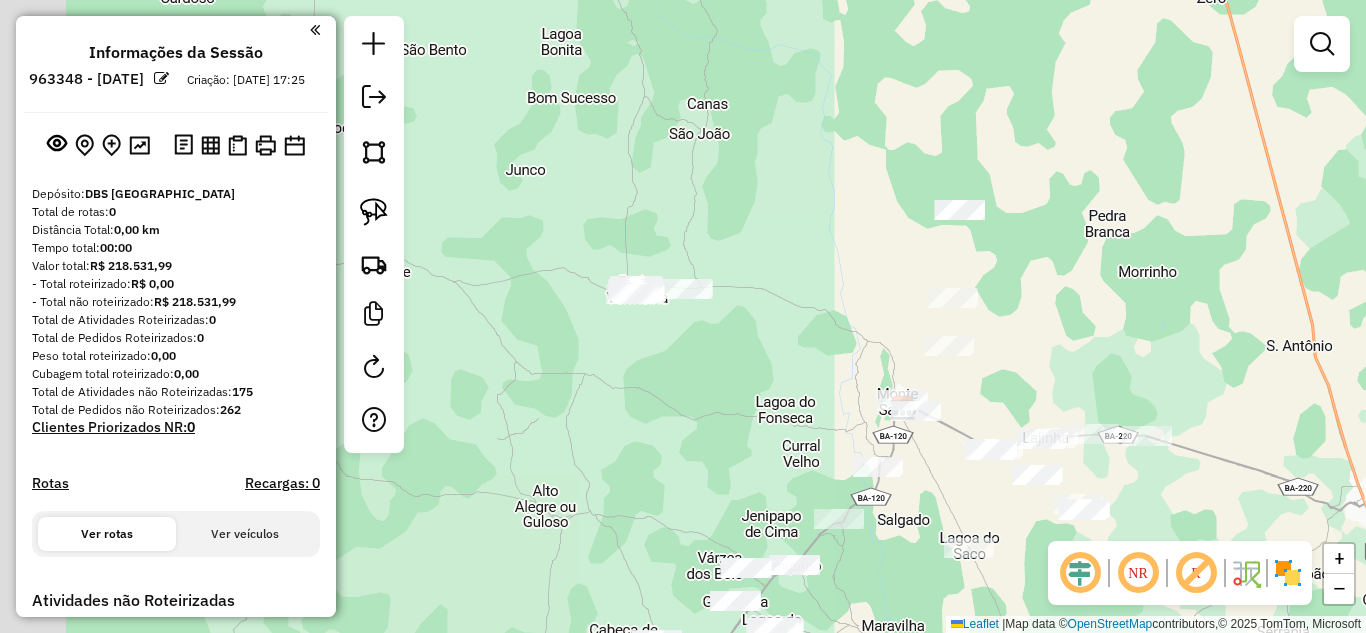 drag, startPoint x: 769, startPoint y: 440, endPoint x: 728, endPoint y: 330, distance: 117.3925 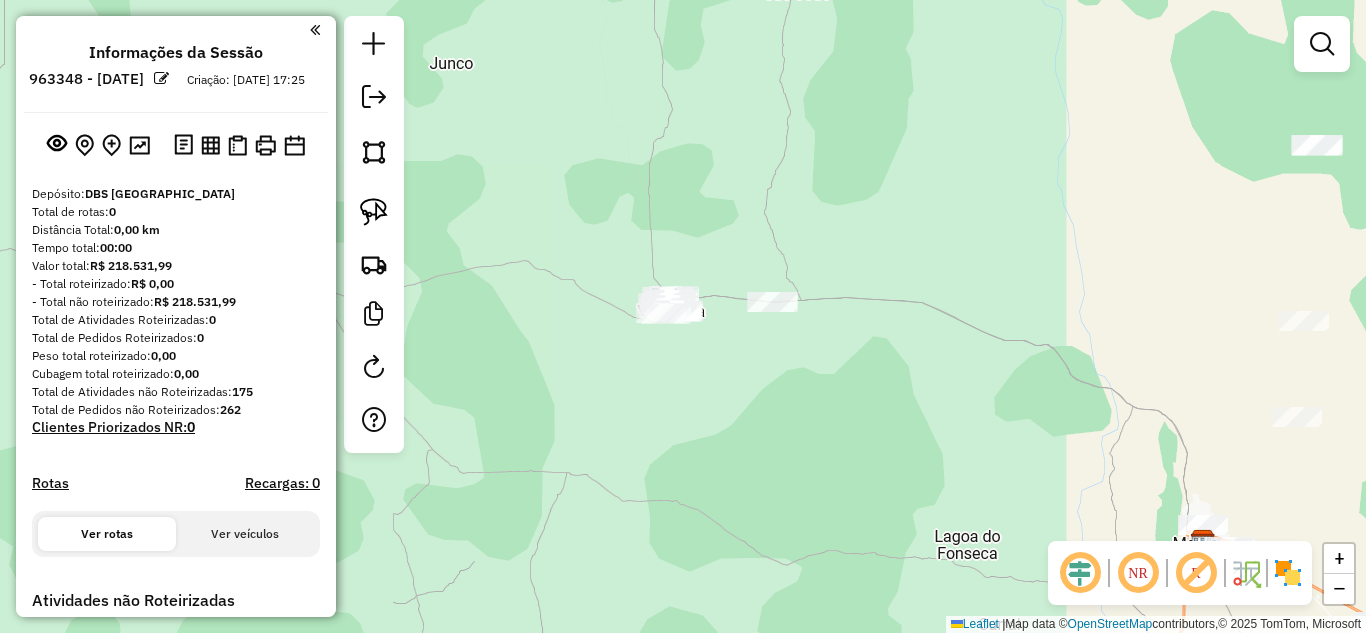drag, startPoint x: 368, startPoint y: 211, endPoint x: 483, endPoint y: 217, distance: 115.15642 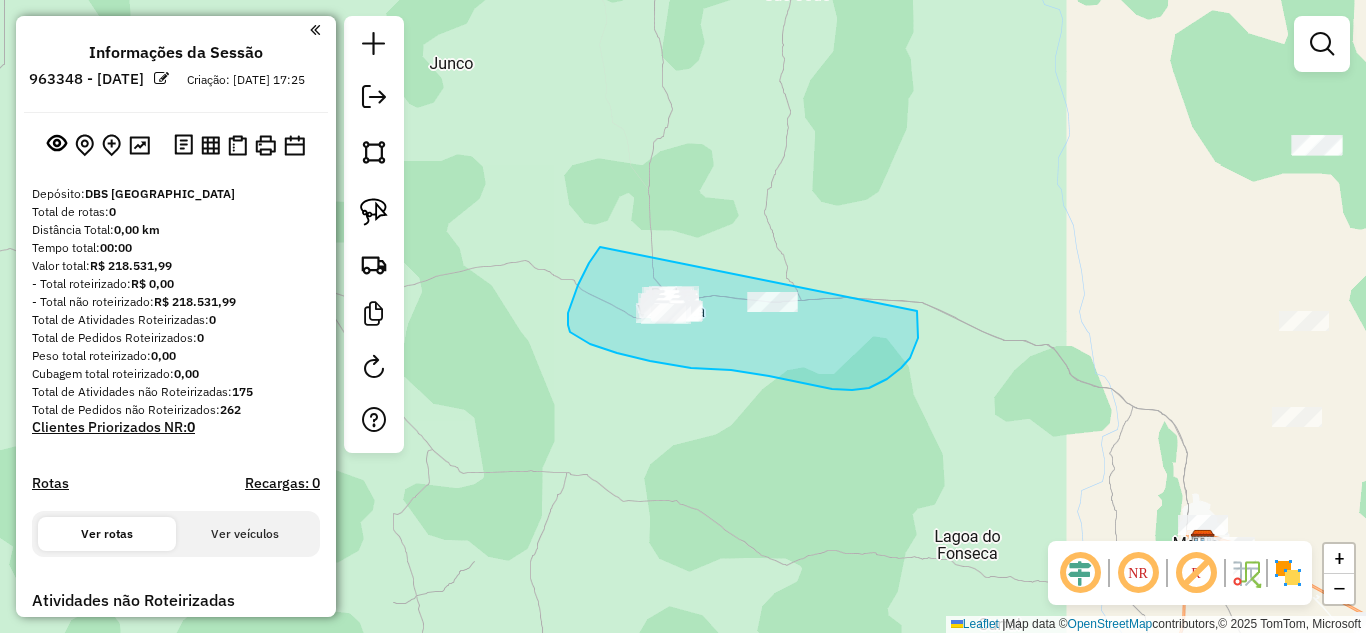 drag, startPoint x: 600, startPoint y: 247, endPoint x: 917, endPoint y: 311, distance: 323.39606 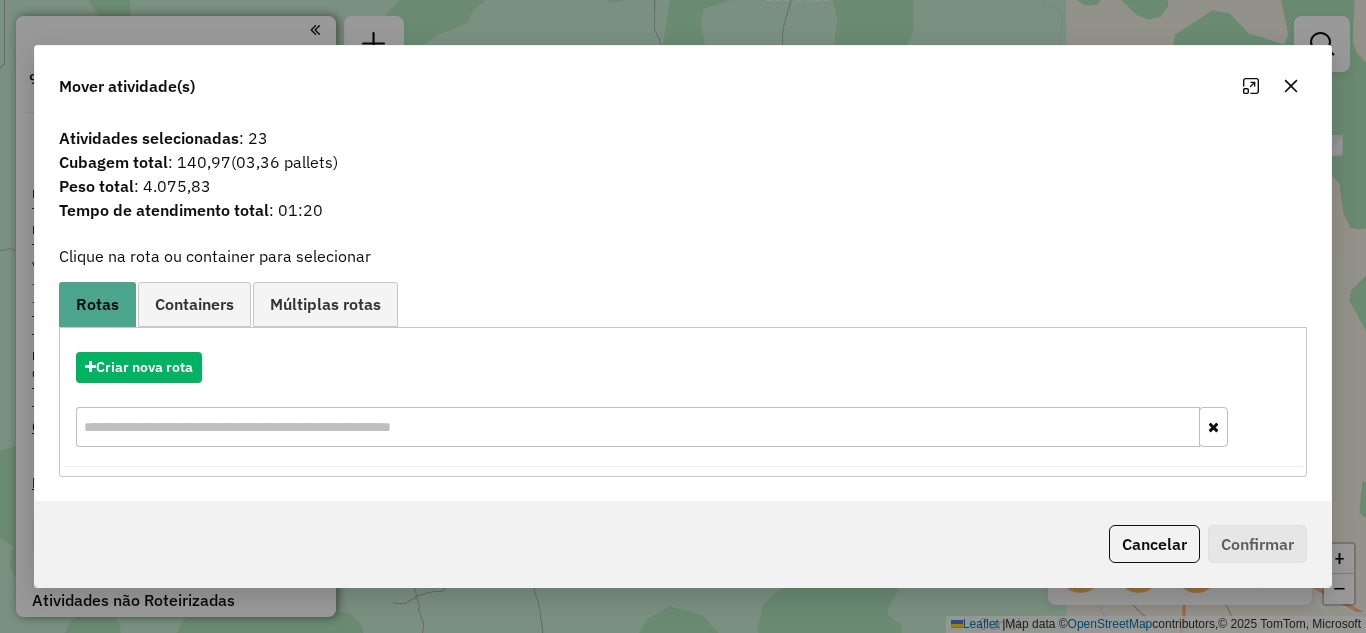 click 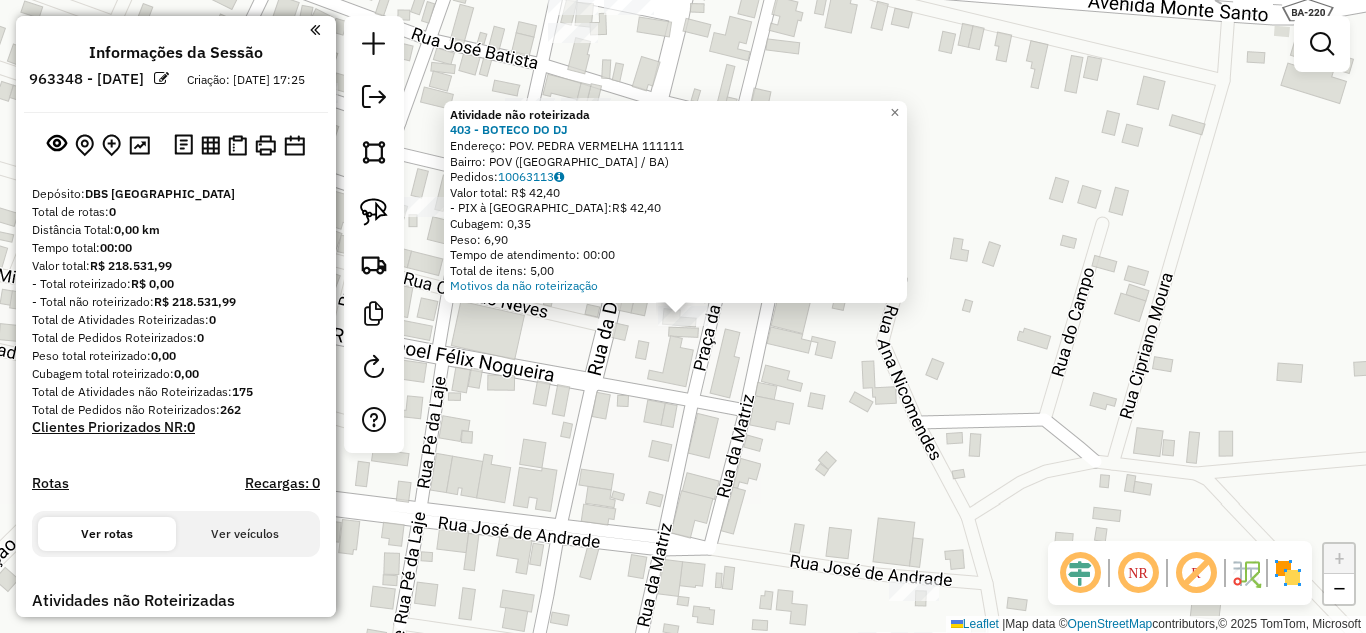 click on "Atividade não roteirizada 403 - BOTECO DO DJ  Endereço:  POV. PEDRA VERMELHA 111111   Bairro: POV ([GEOGRAPHIC_DATA] / BA)   Pedidos:  10063113   Valor total: R$ 42,40   - PIX à Vista:  R$ 42,40   Cubagem: 0,35   Peso: 6,90   Tempo de atendimento: 00:00   Total de itens: 5,00  Motivos da não roteirização × Janela de atendimento Grade de atendimento Capacidade Transportadoras Veículos Cliente Pedidos  Rotas Selecione os dias de semana para filtrar as janelas de atendimento  Seg   Ter   Qua   Qui   Sex   Sáb   Dom  Informe o período da janela de atendimento: De: Até:  Filtrar exatamente a janela do cliente  Considerar janela de atendimento padrão  Selecione os dias de semana para filtrar as grades de atendimento  Seg   Ter   Qua   Qui   Sex   Sáb   Dom   Considerar clientes sem dia de atendimento cadastrado  Clientes fora do dia de atendimento selecionado Filtrar as atividades entre os valores definidos abaixo:  Peso mínimo:   Peso máximo:   Cubagem mínima:   Cubagem máxima:   De:   Até:   De:  De:" 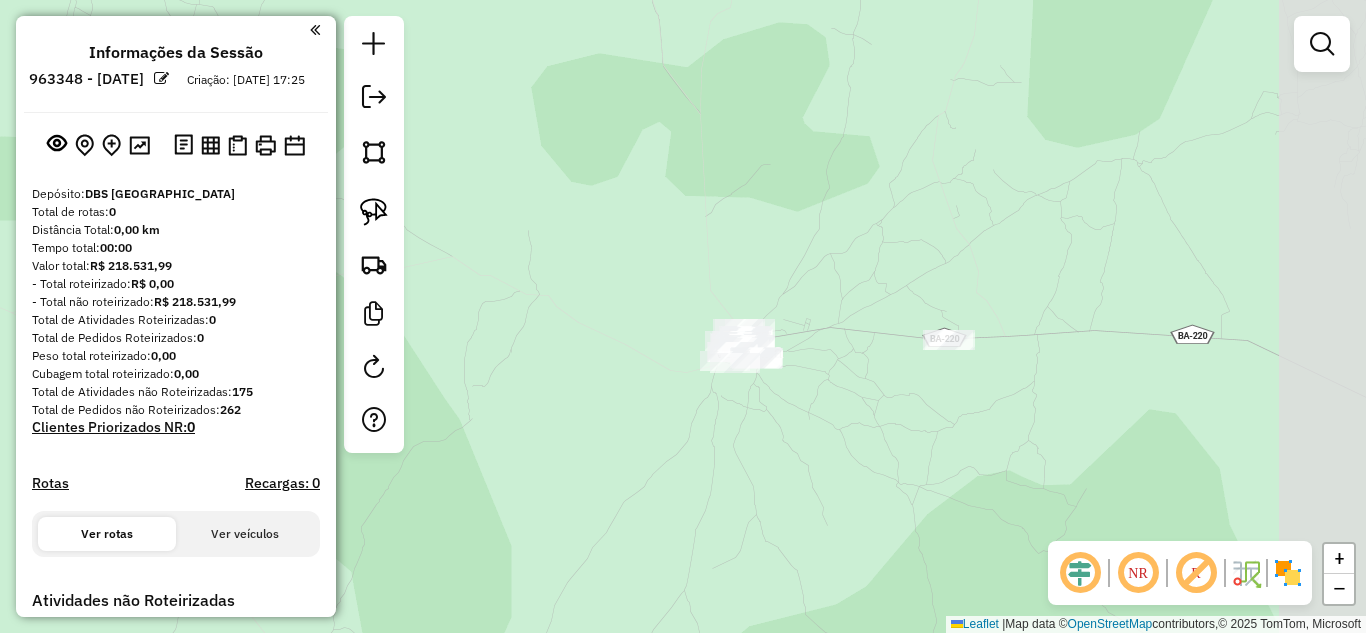 drag, startPoint x: 1018, startPoint y: 382, endPoint x: 847, endPoint y: 366, distance: 171.7469 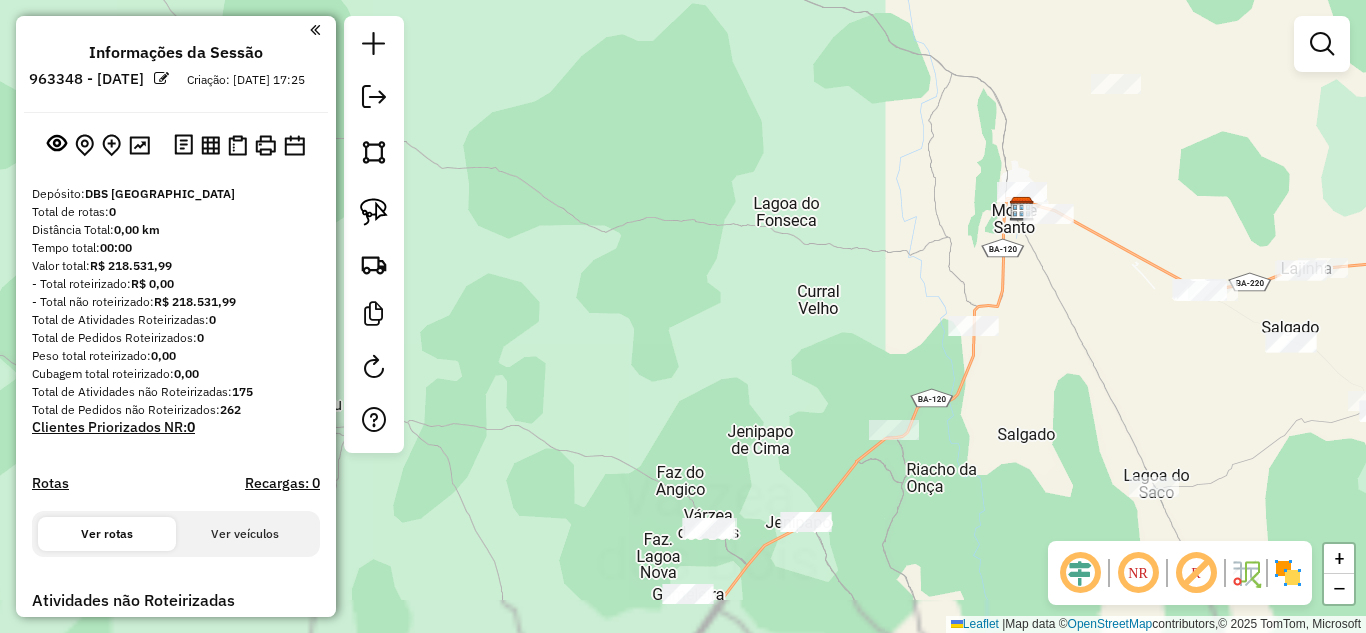 drag, startPoint x: 707, startPoint y: 525, endPoint x: 739, endPoint y: 68, distance: 458.119 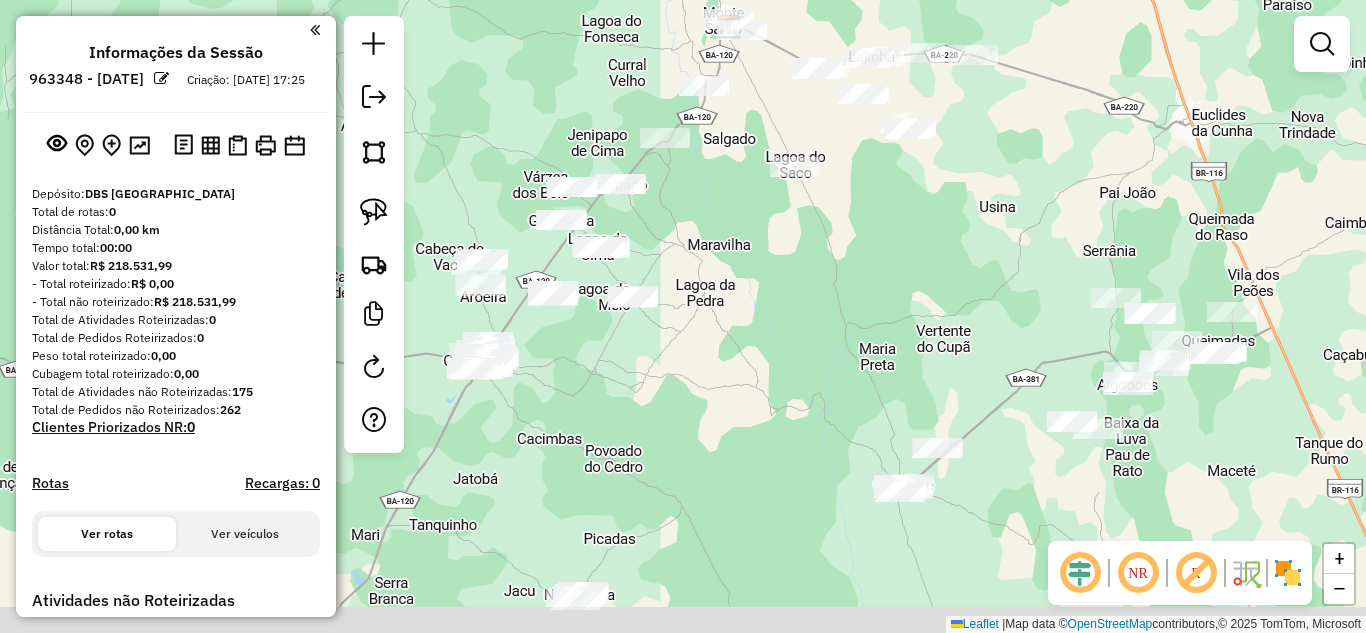 drag, startPoint x: 716, startPoint y: 123, endPoint x: 547, endPoint y: 6, distance: 205.54805 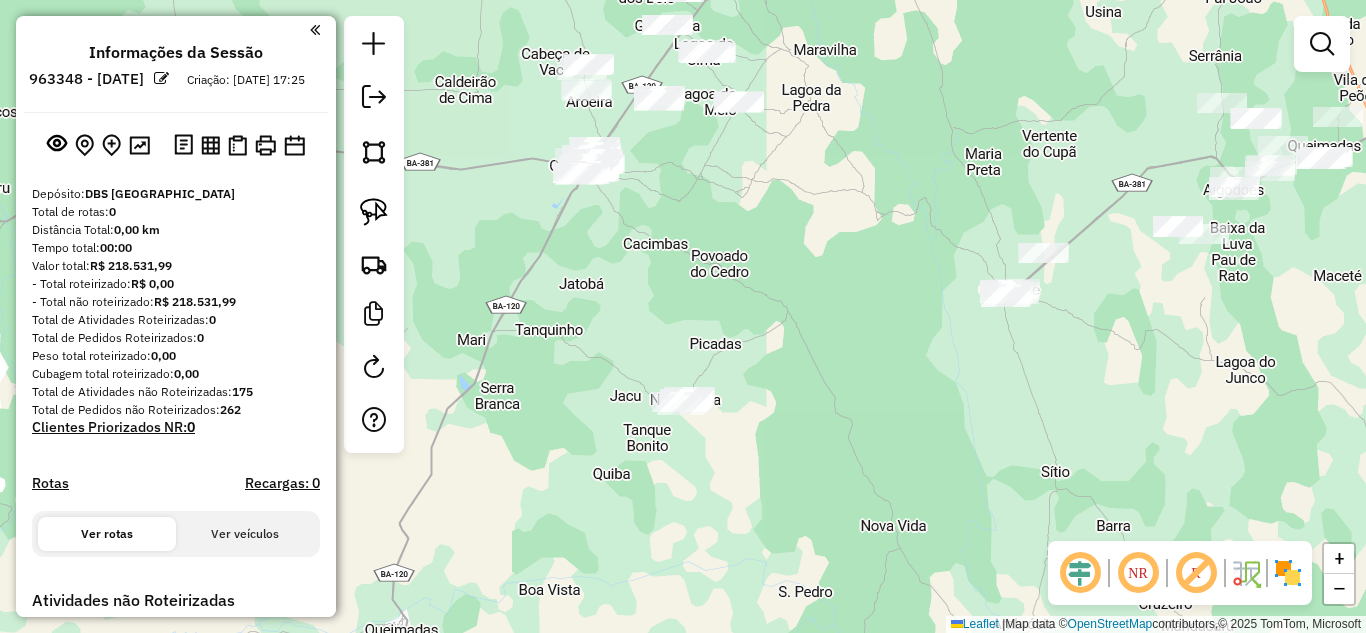 drag, startPoint x: 911, startPoint y: 252, endPoint x: 1044, endPoint y: 107, distance: 196.75873 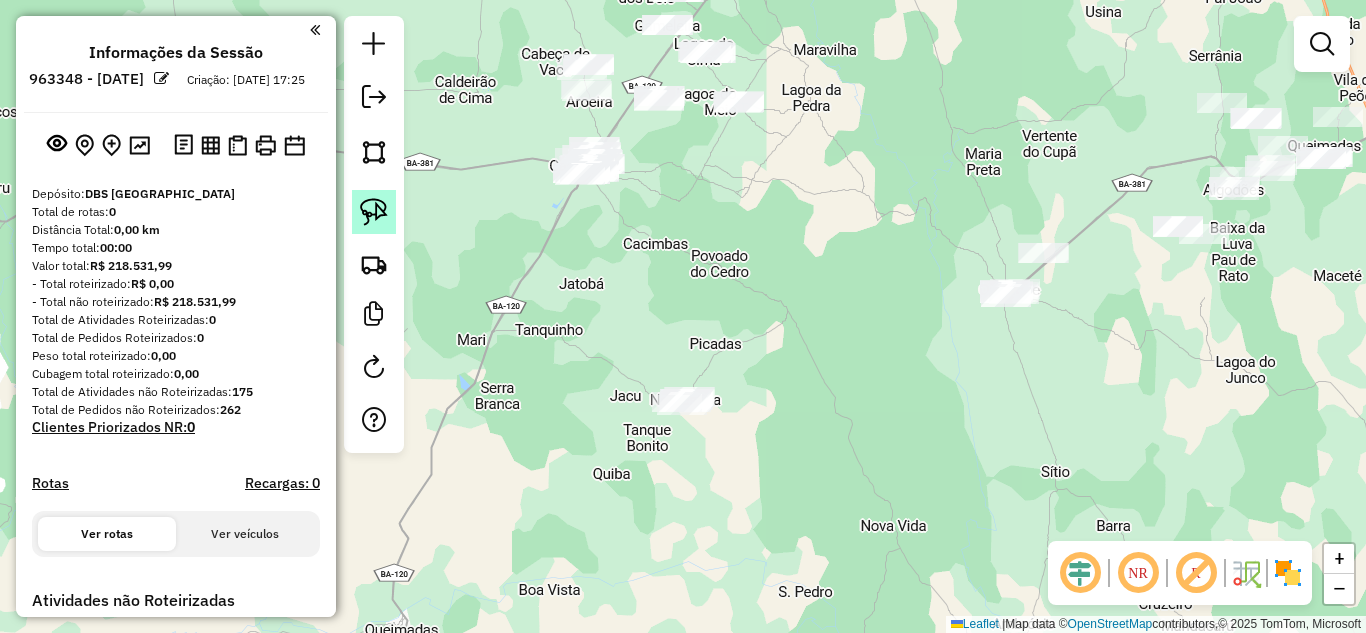 click 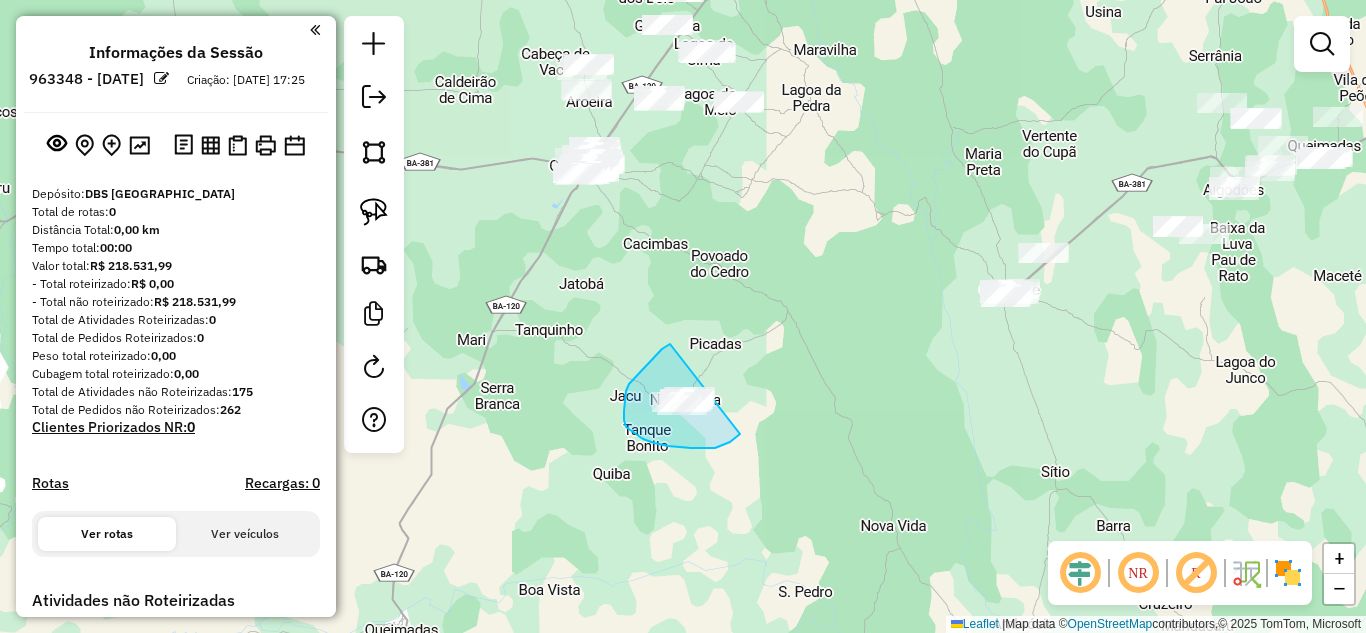 drag, startPoint x: 670, startPoint y: 344, endPoint x: 761, endPoint y: 390, distance: 101.96568 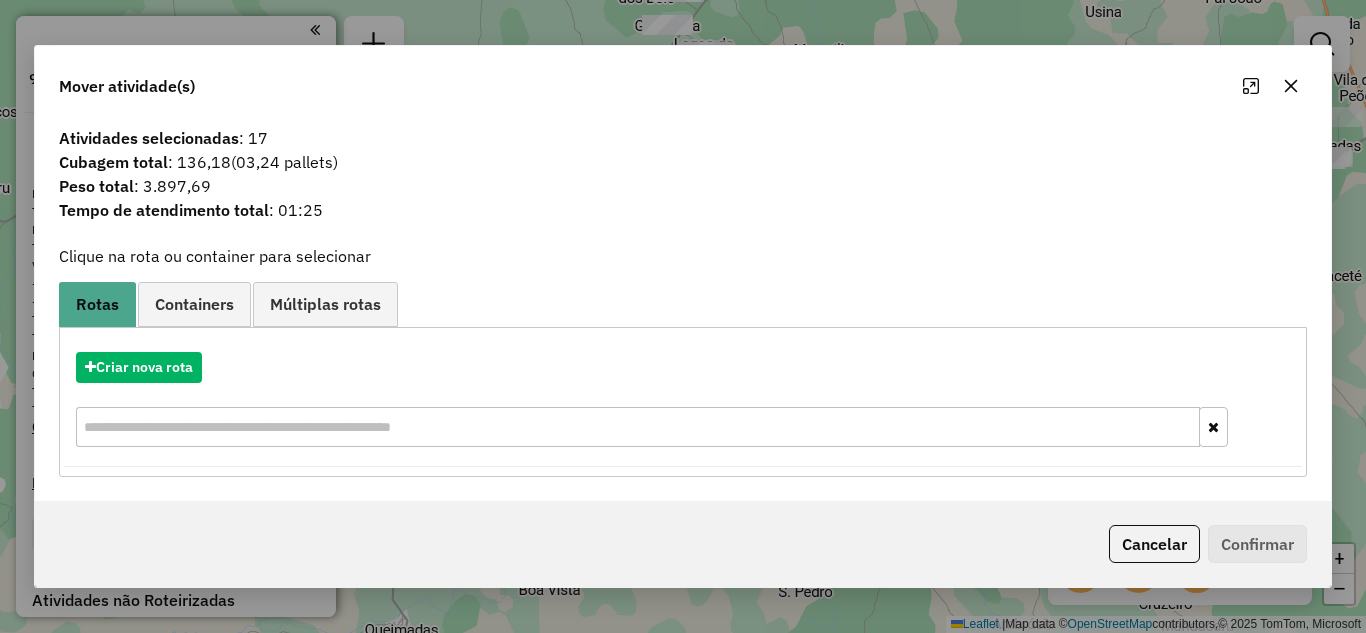 click 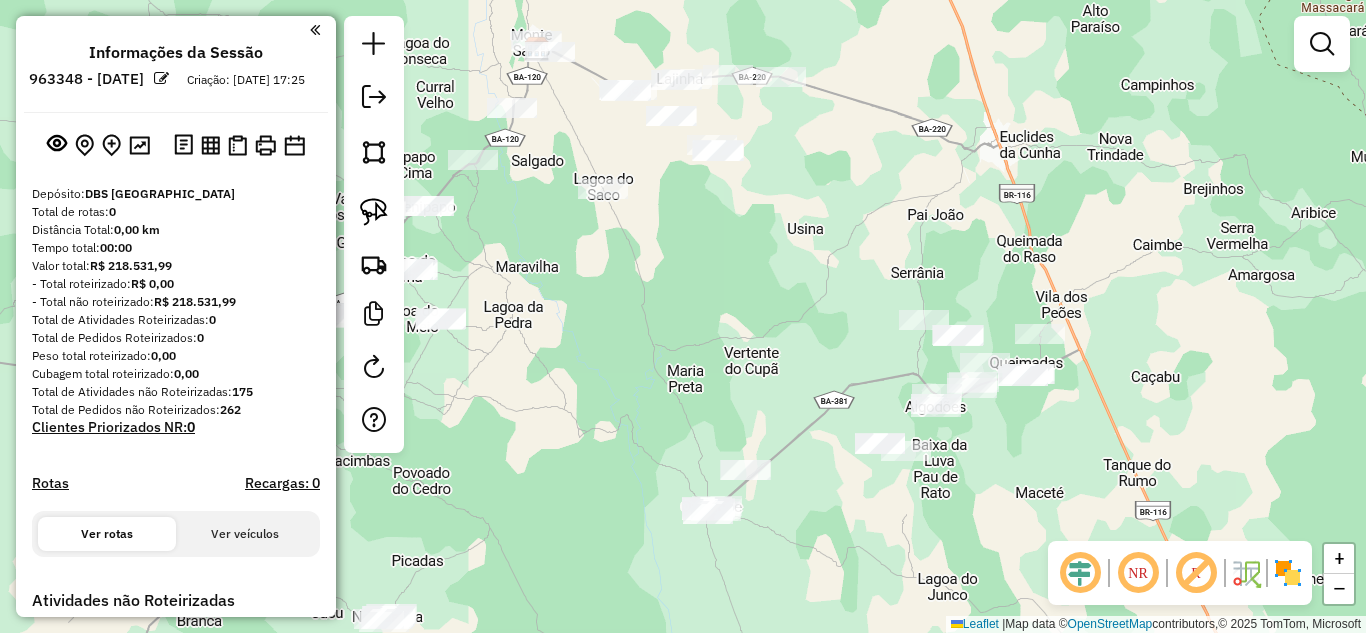 drag, startPoint x: 731, startPoint y: 256, endPoint x: 512, endPoint y: 442, distance: 287.32733 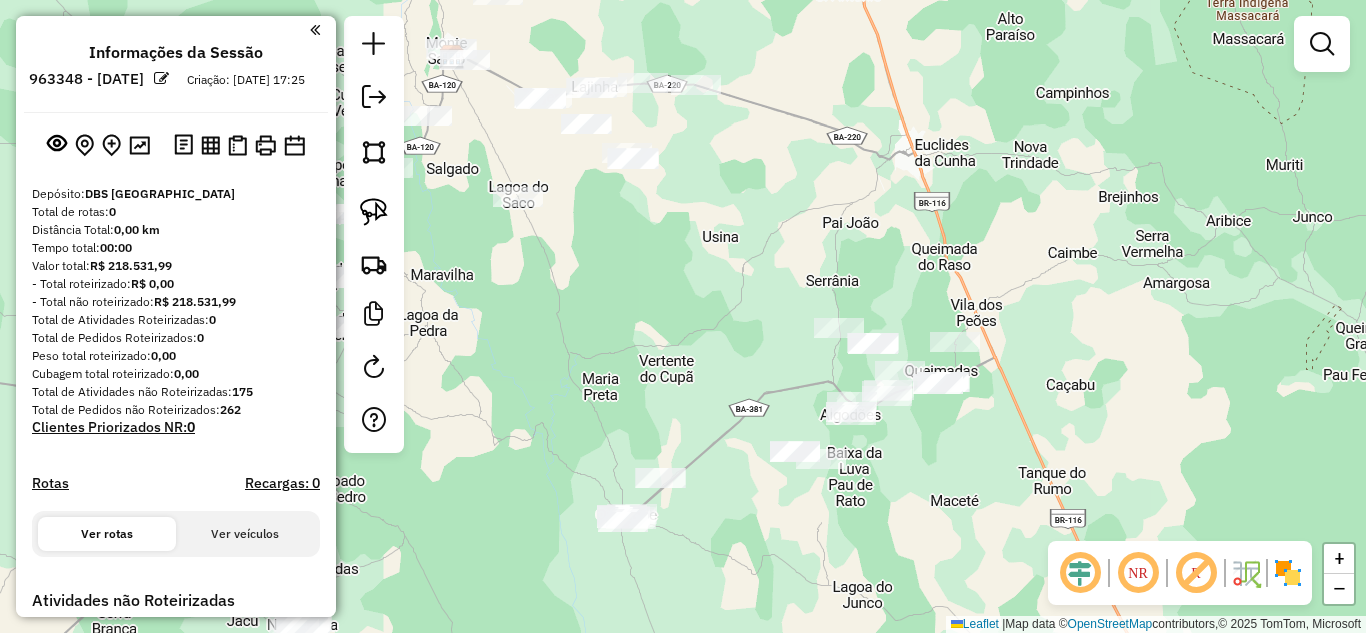 drag, startPoint x: 774, startPoint y: 371, endPoint x: 670, endPoint y: 368, distance: 104.04326 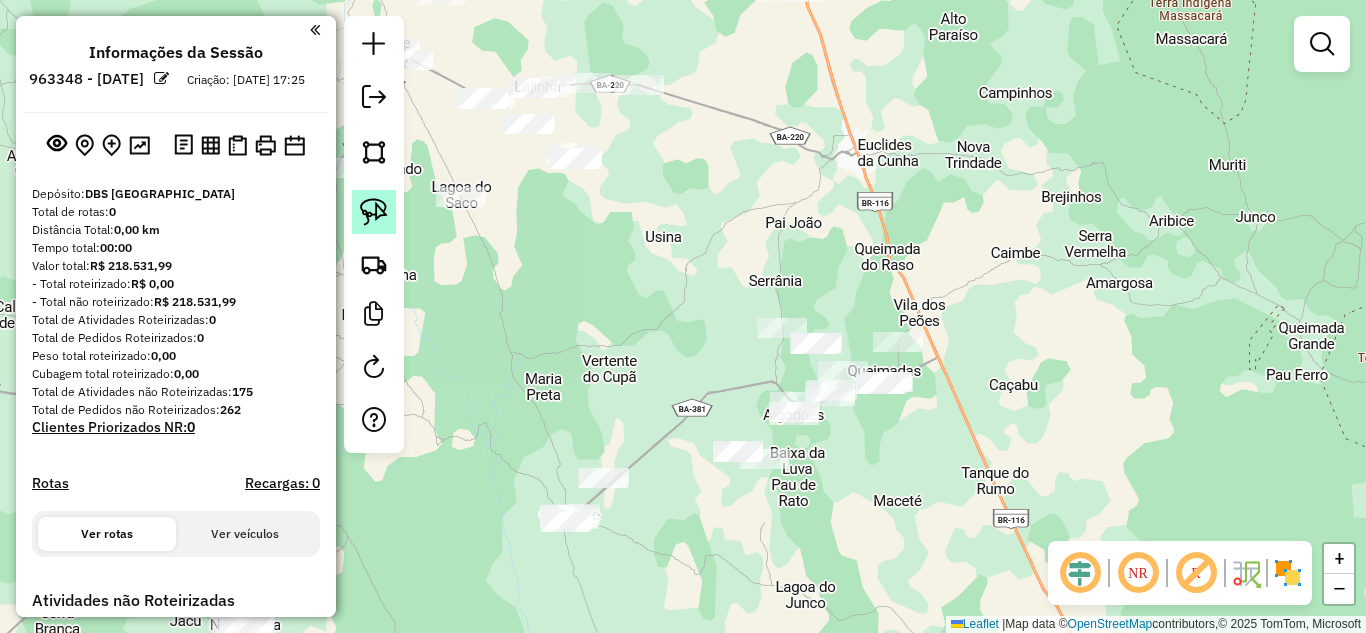 click 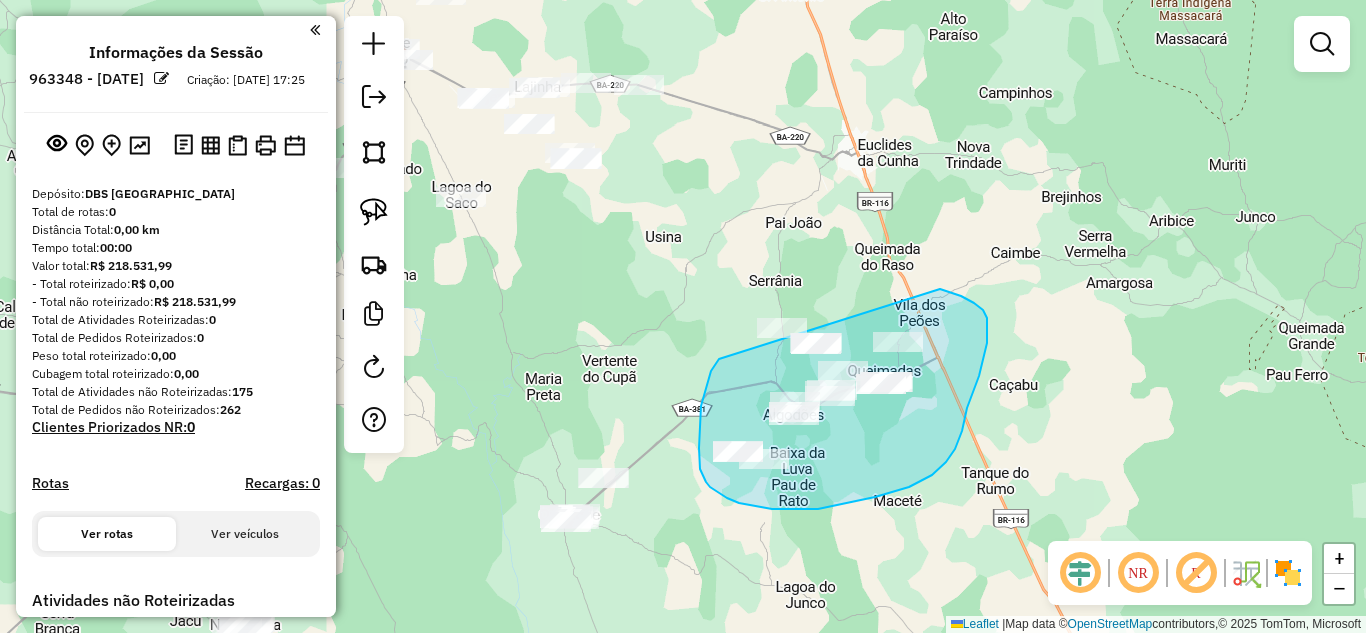 drag, startPoint x: 719, startPoint y: 359, endPoint x: 806, endPoint y: 261, distance: 131.04579 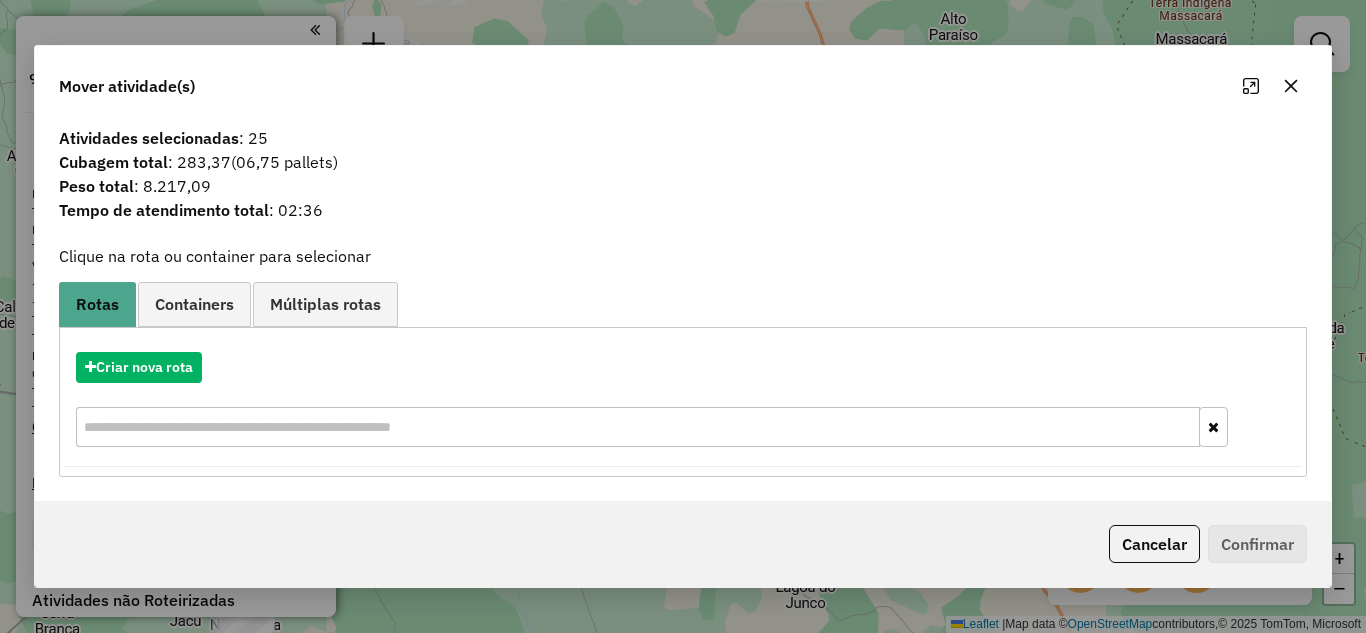 click 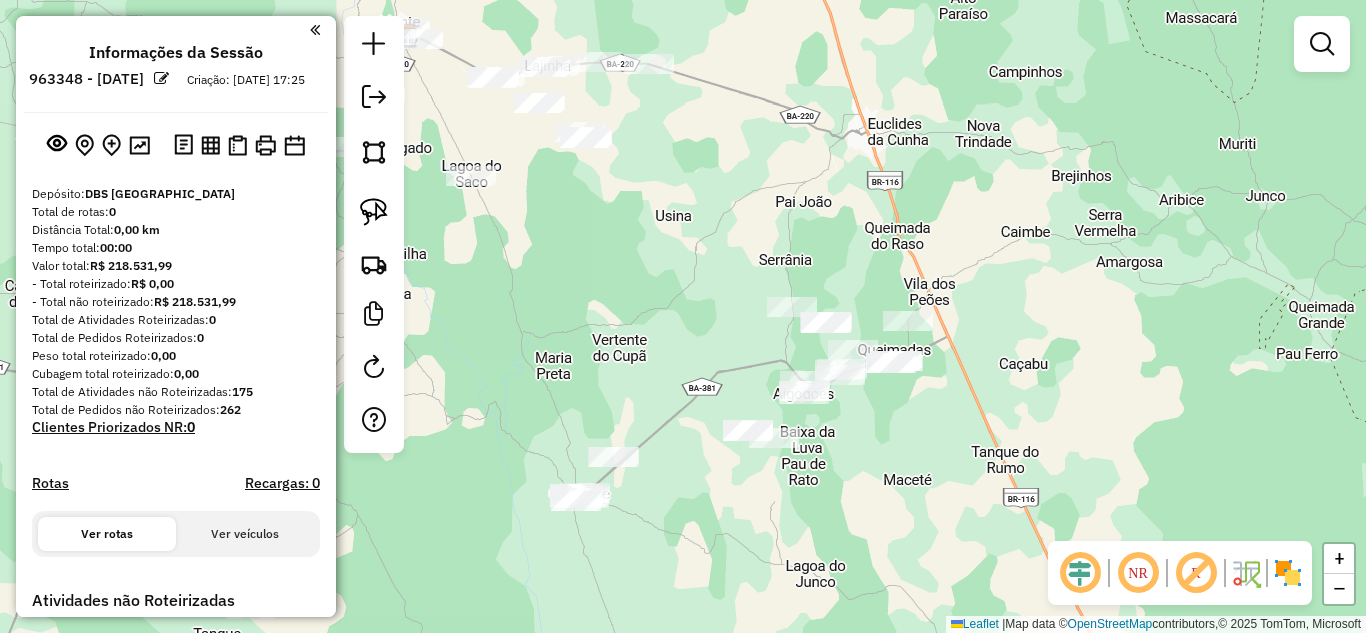 drag, startPoint x: 719, startPoint y: 360, endPoint x: 764, endPoint y: 286, distance: 86.608315 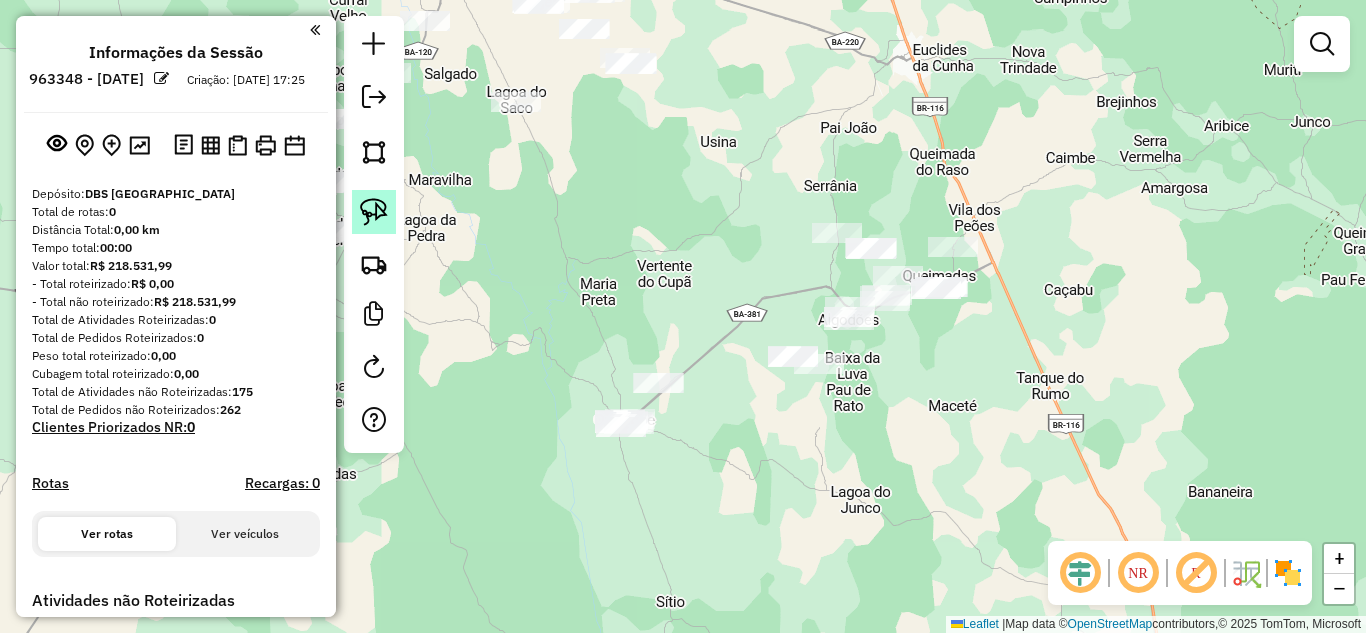 drag, startPoint x: 375, startPoint y: 215, endPoint x: 388, endPoint y: 221, distance: 14.3178215 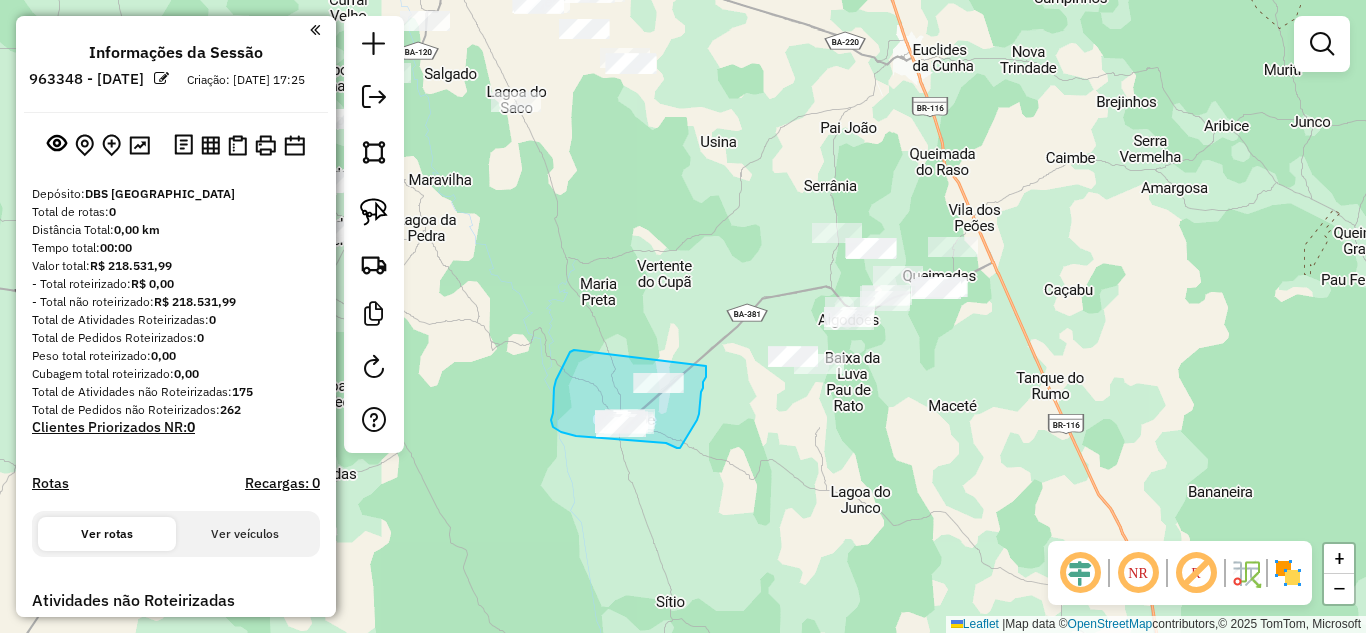 drag, startPoint x: 570, startPoint y: 352, endPoint x: 706, endPoint y: 366, distance: 136.71869 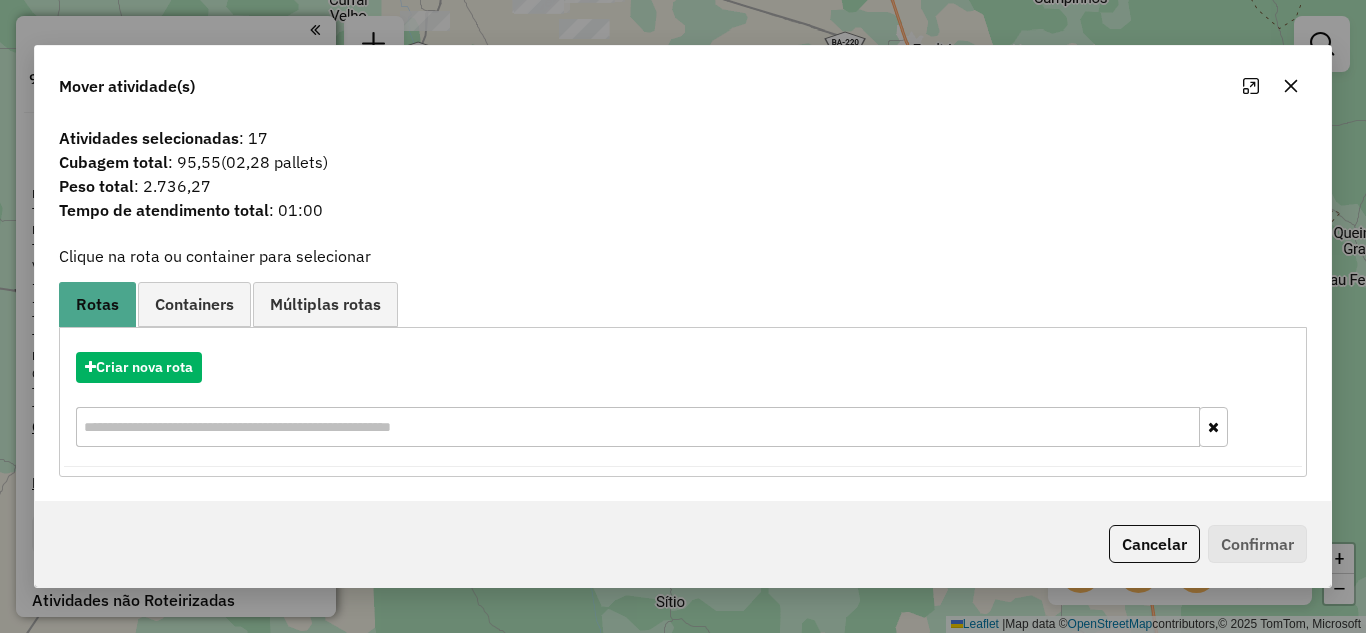 drag, startPoint x: 1284, startPoint y: 80, endPoint x: 1236, endPoint y: 117, distance: 60.60528 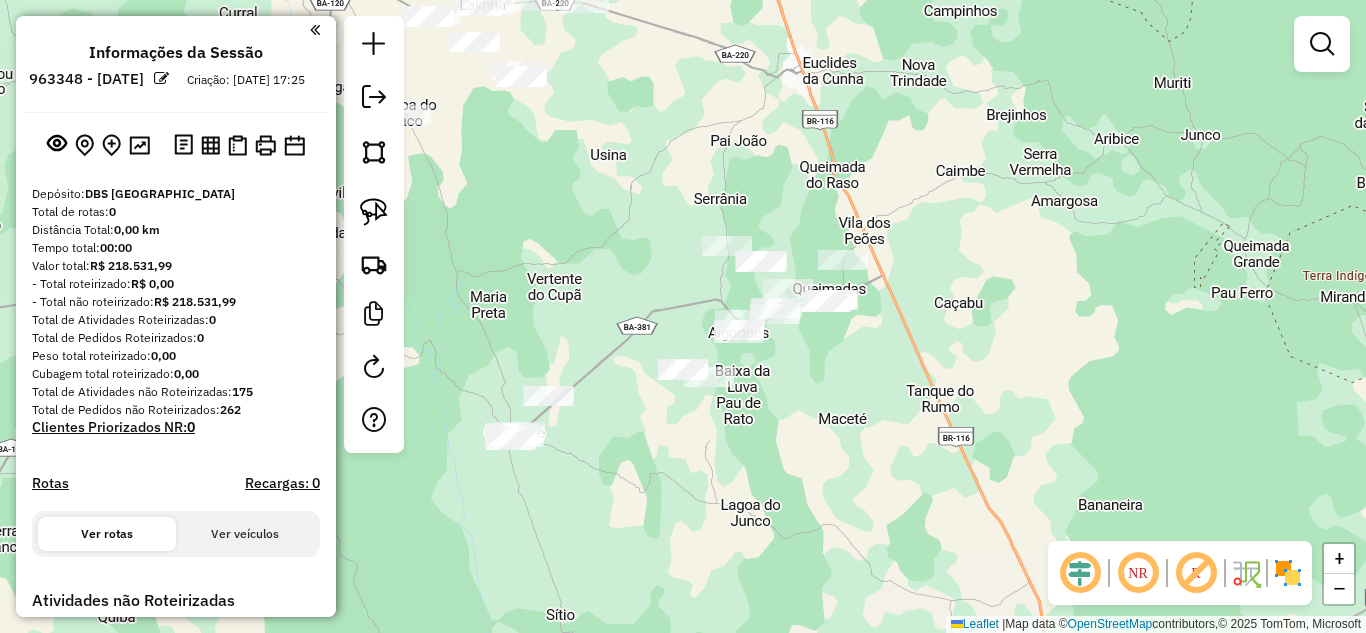 drag, startPoint x: 731, startPoint y: 294, endPoint x: 579, endPoint y: 308, distance: 152.64337 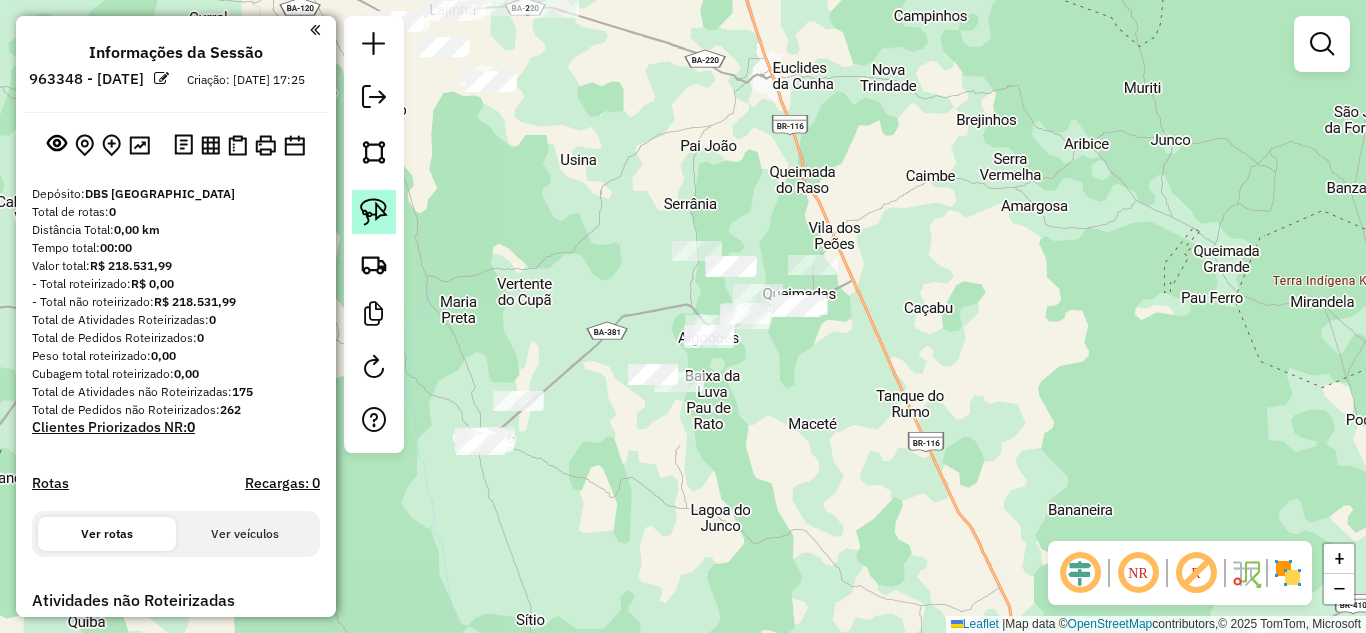 click 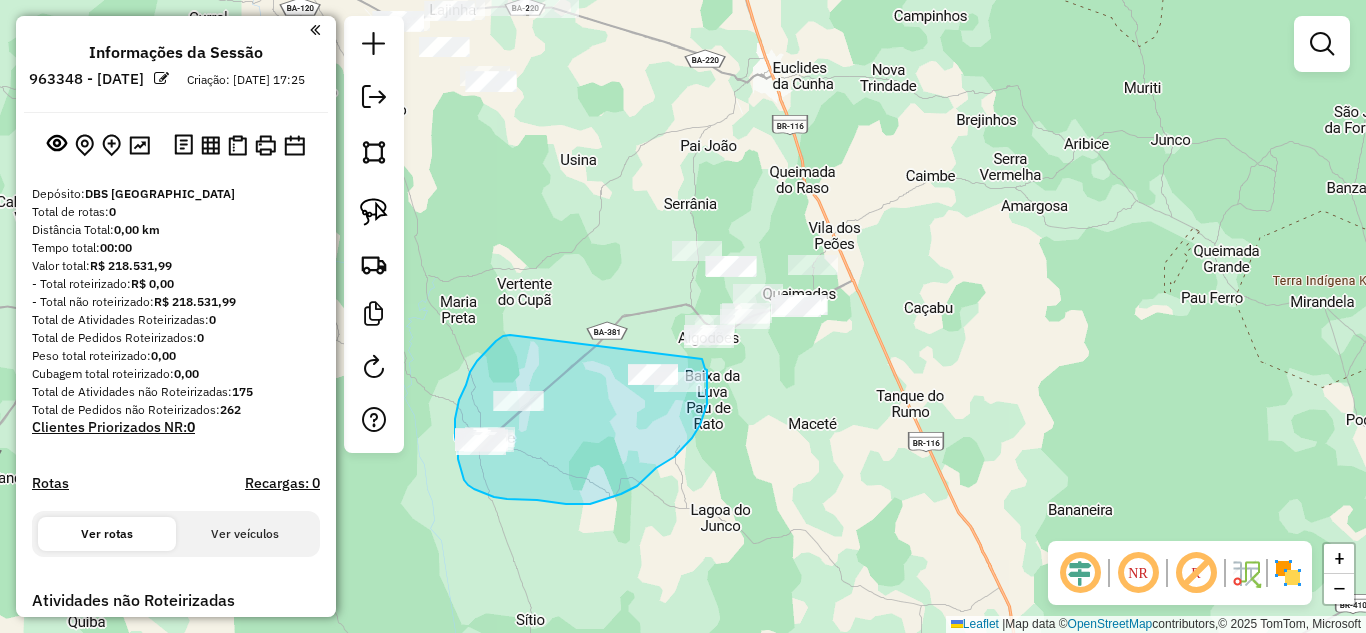 drag, startPoint x: 506, startPoint y: 335, endPoint x: 700, endPoint y: 353, distance: 194.83327 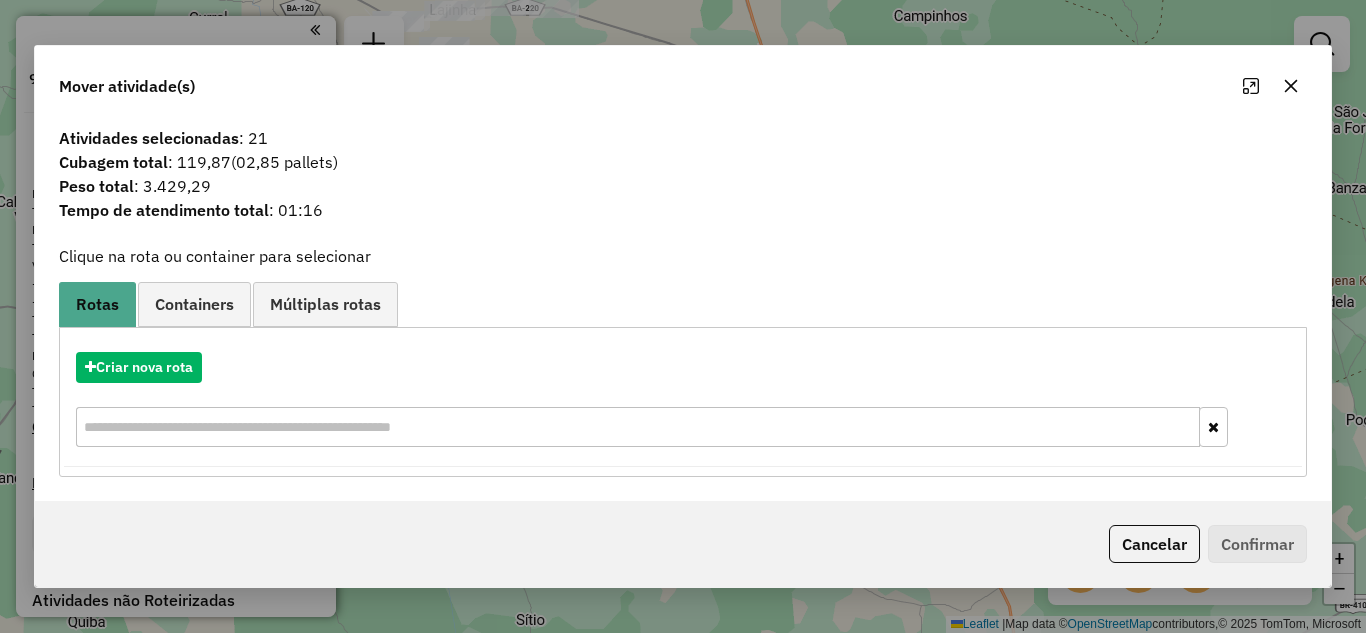 click 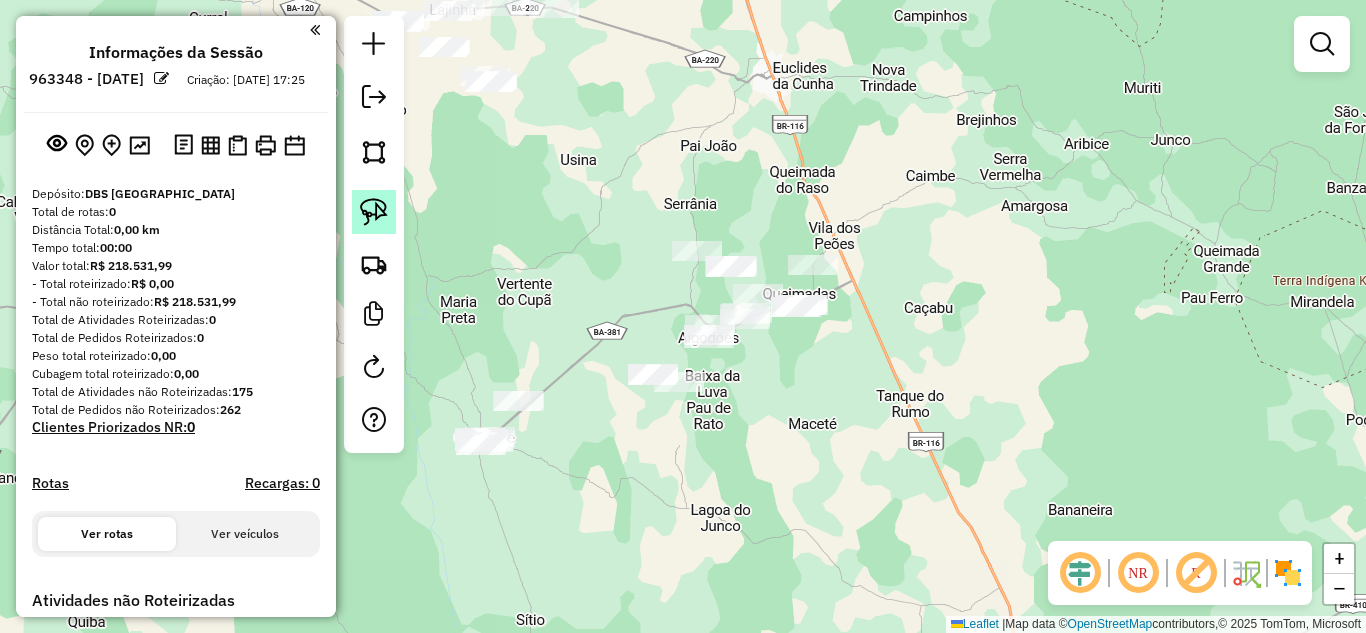 click 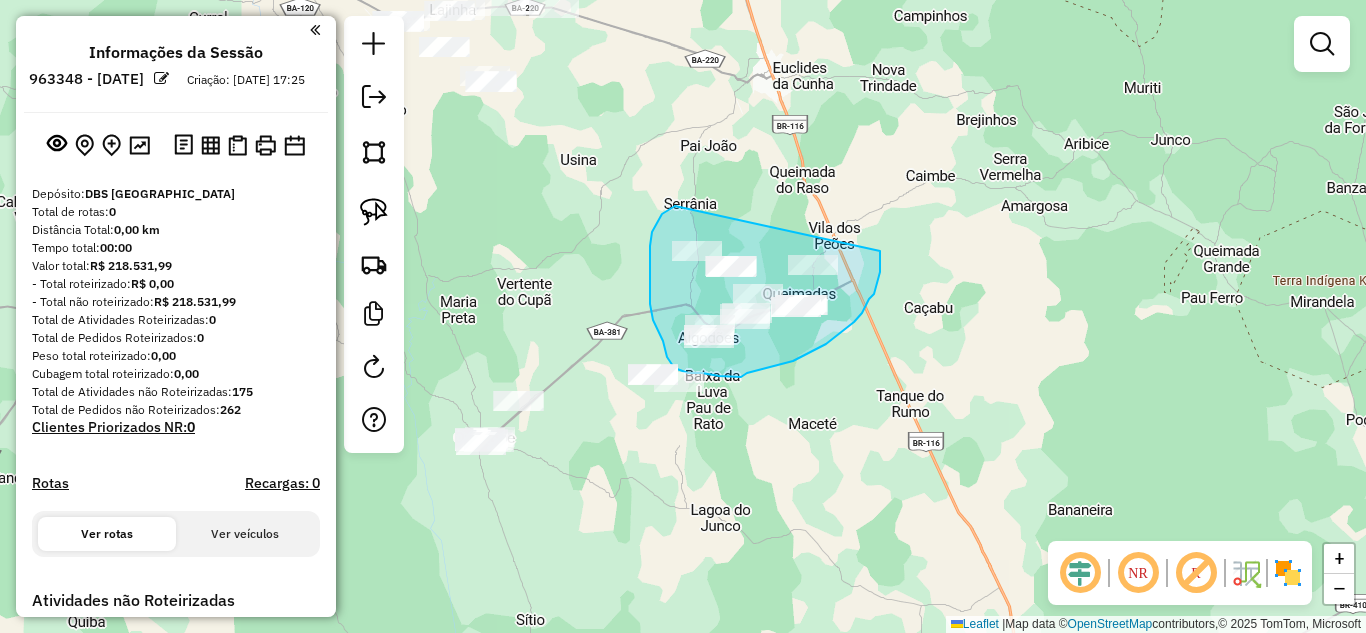 drag, startPoint x: 668, startPoint y: 211, endPoint x: 880, endPoint y: 248, distance: 215.20456 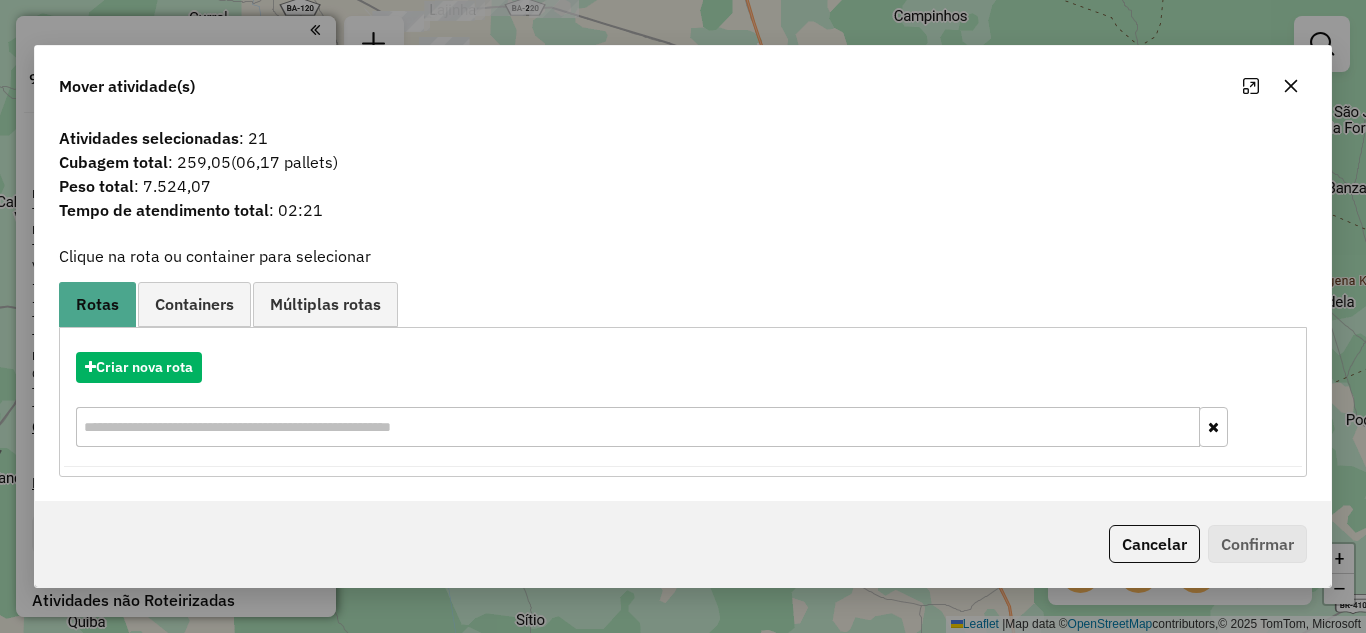 click 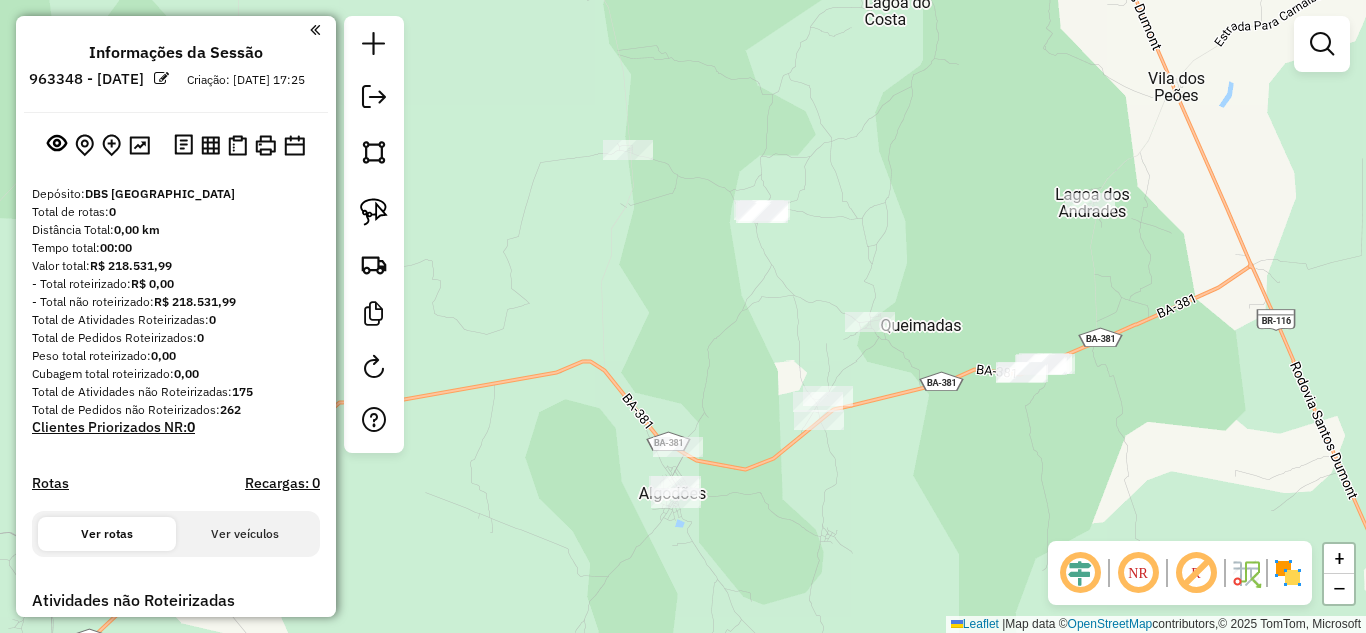 drag, startPoint x: 721, startPoint y: 294, endPoint x: 714, endPoint y: 354, distance: 60.40695 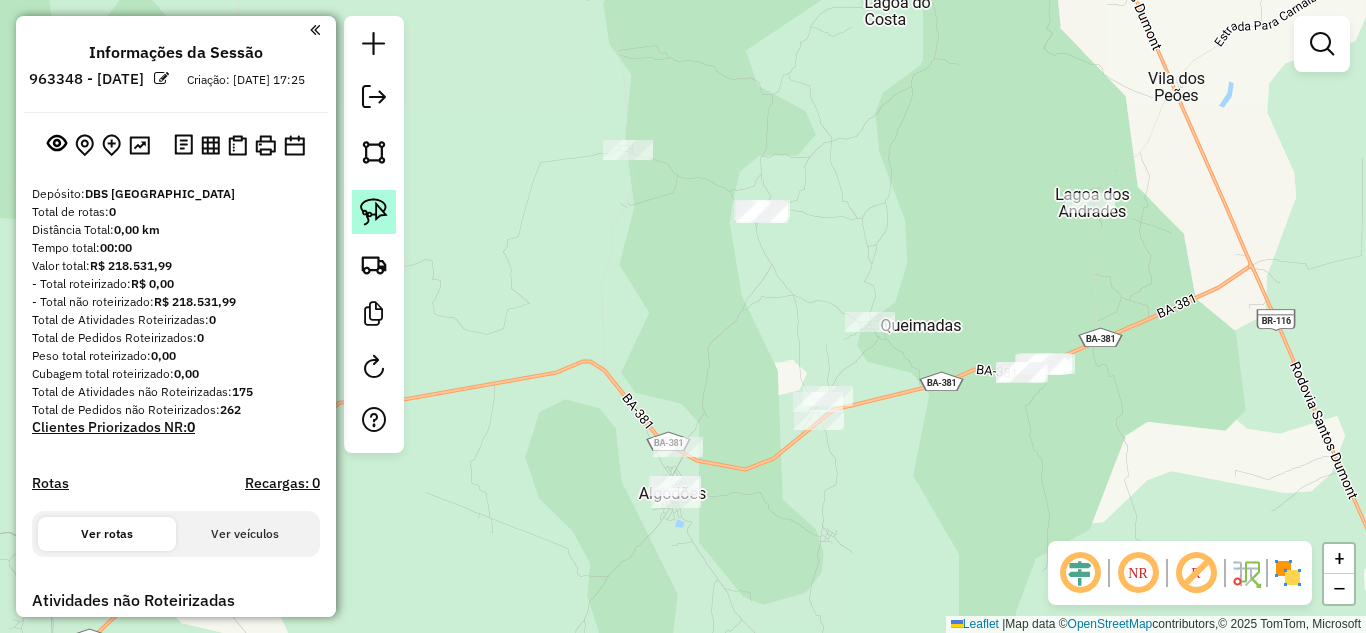 click 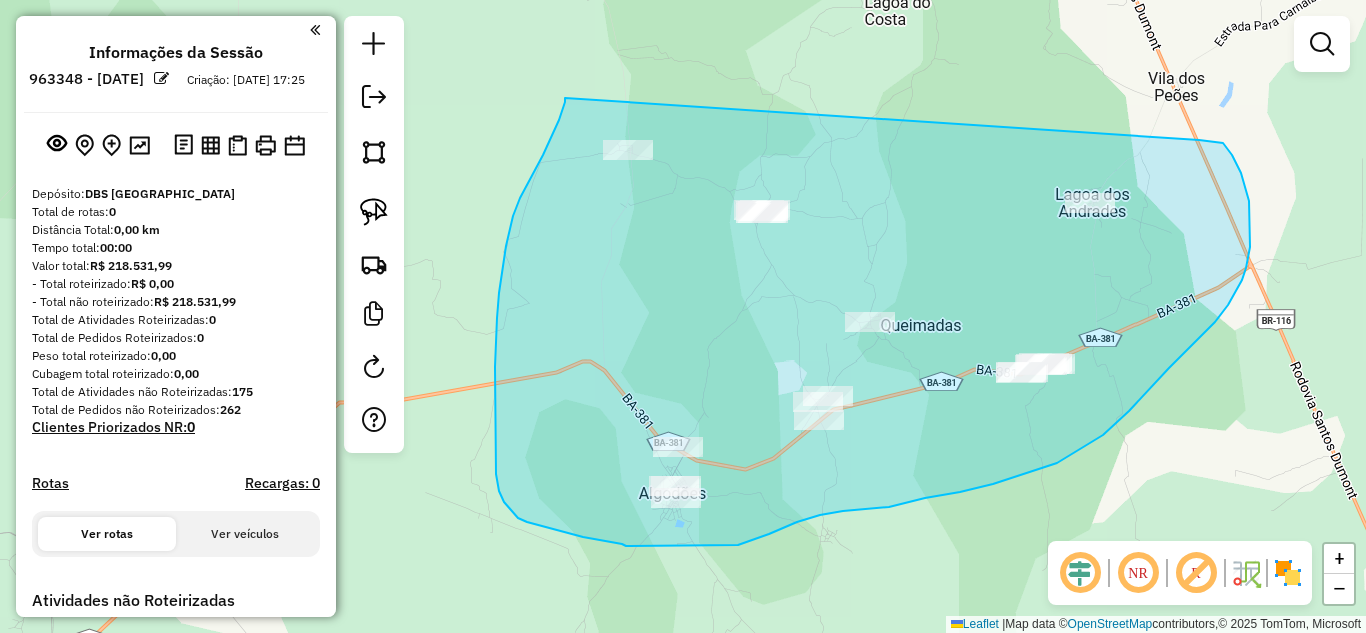 drag, startPoint x: 565, startPoint y: 98, endPoint x: 1116, endPoint y: 136, distance: 552.3088 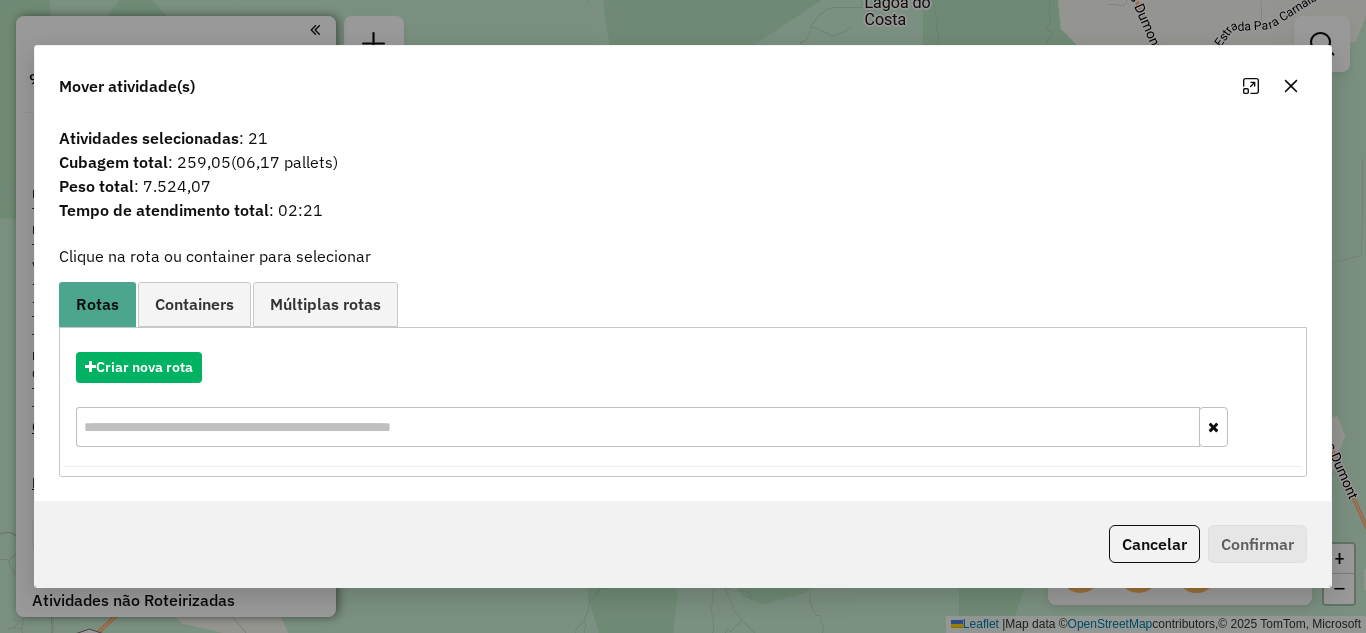 drag, startPoint x: 1292, startPoint y: 83, endPoint x: 1028, endPoint y: 216, distance: 295.60953 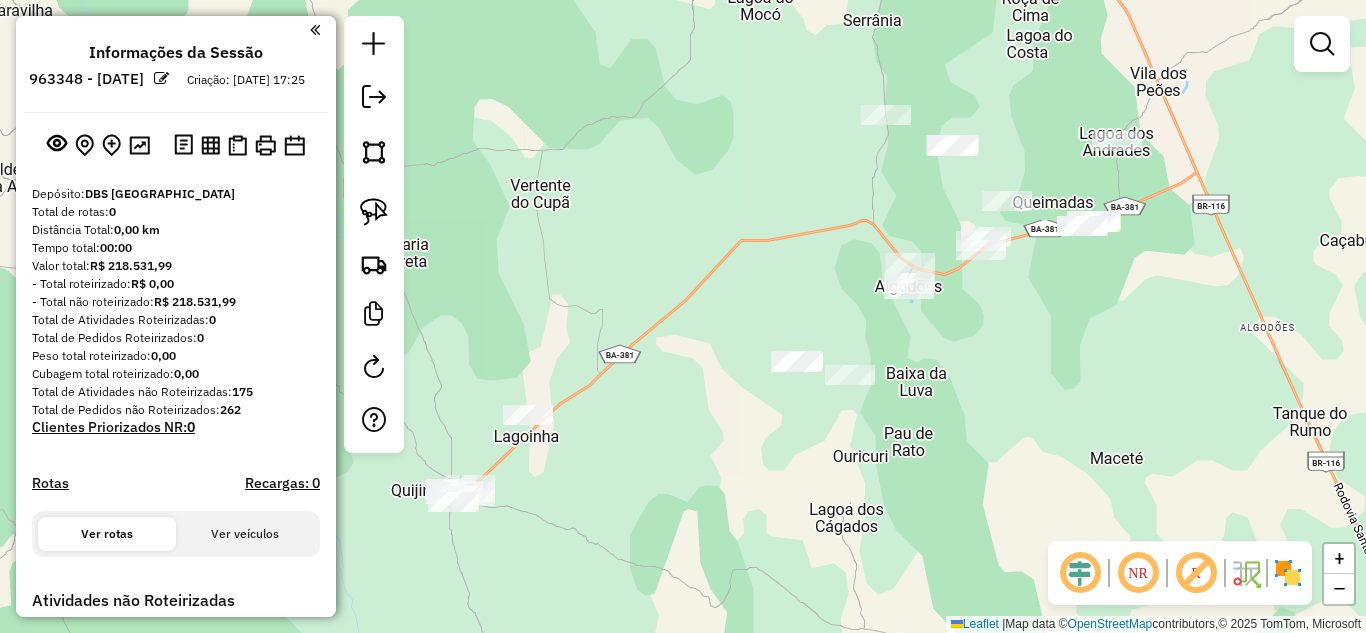 drag, startPoint x: 581, startPoint y: 333, endPoint x: 793, endPoint y: 272, distance: 220.60146 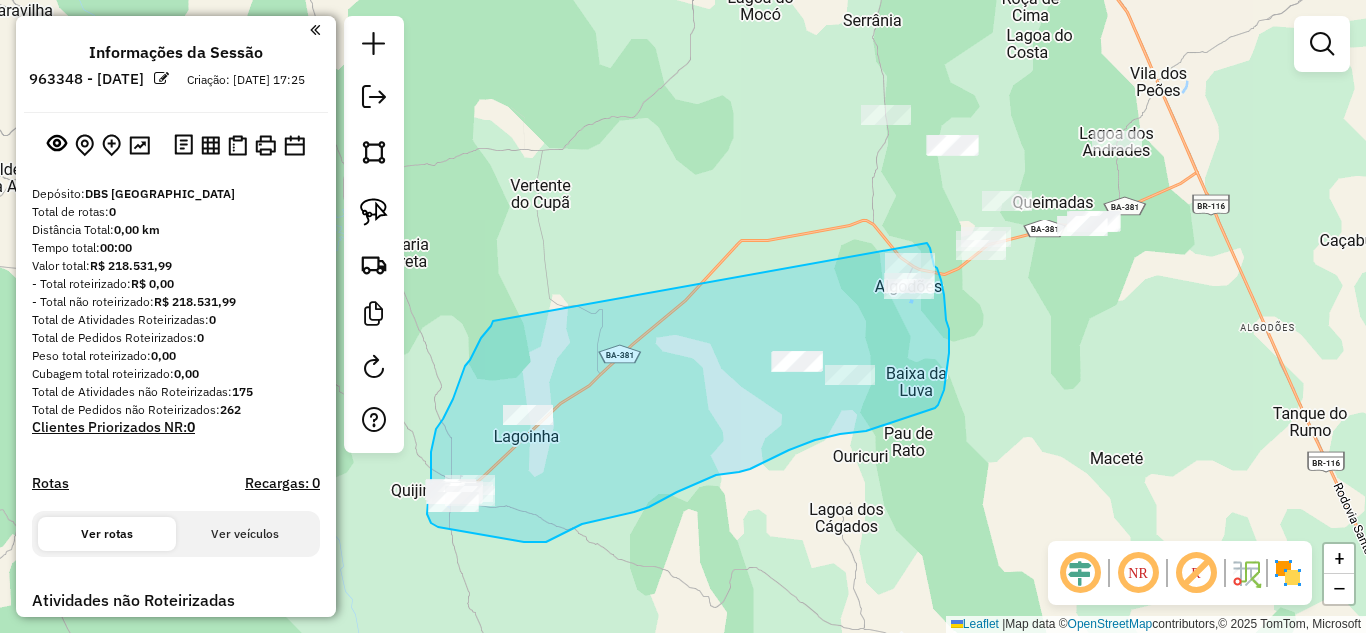 drag, startPoint x: 465, startPoint y: 366, endPoint x: 922, endPoint y: 234, distance: 475.6816 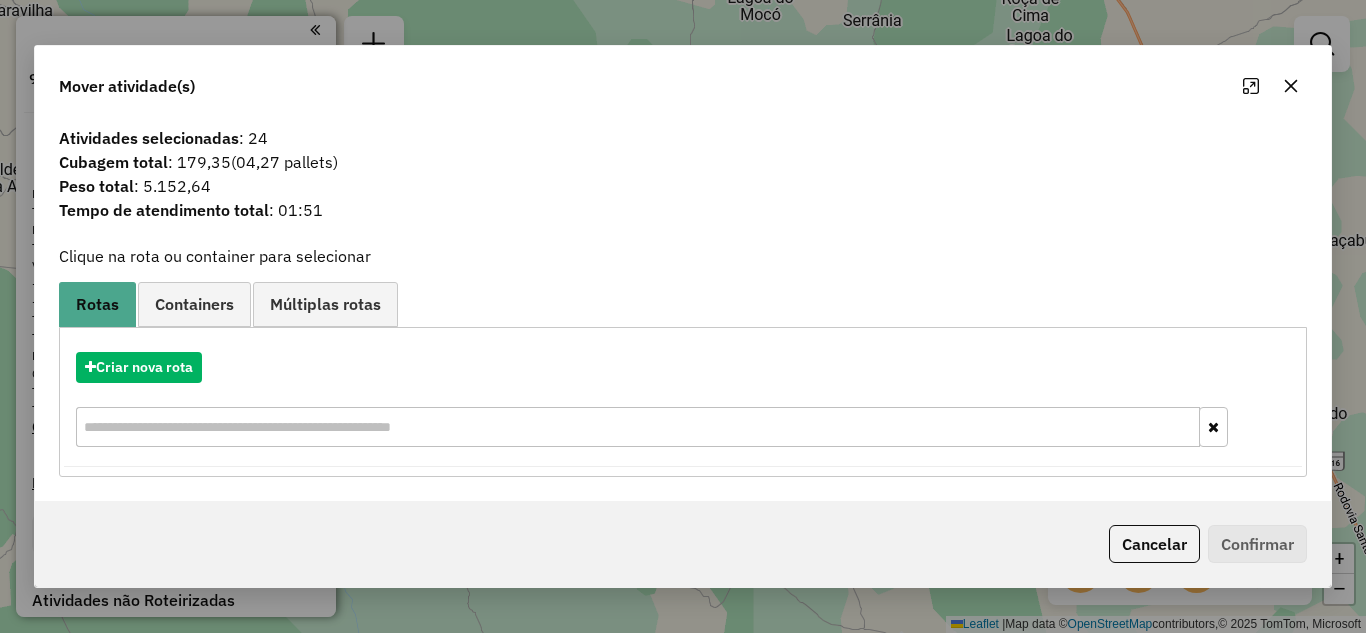 click 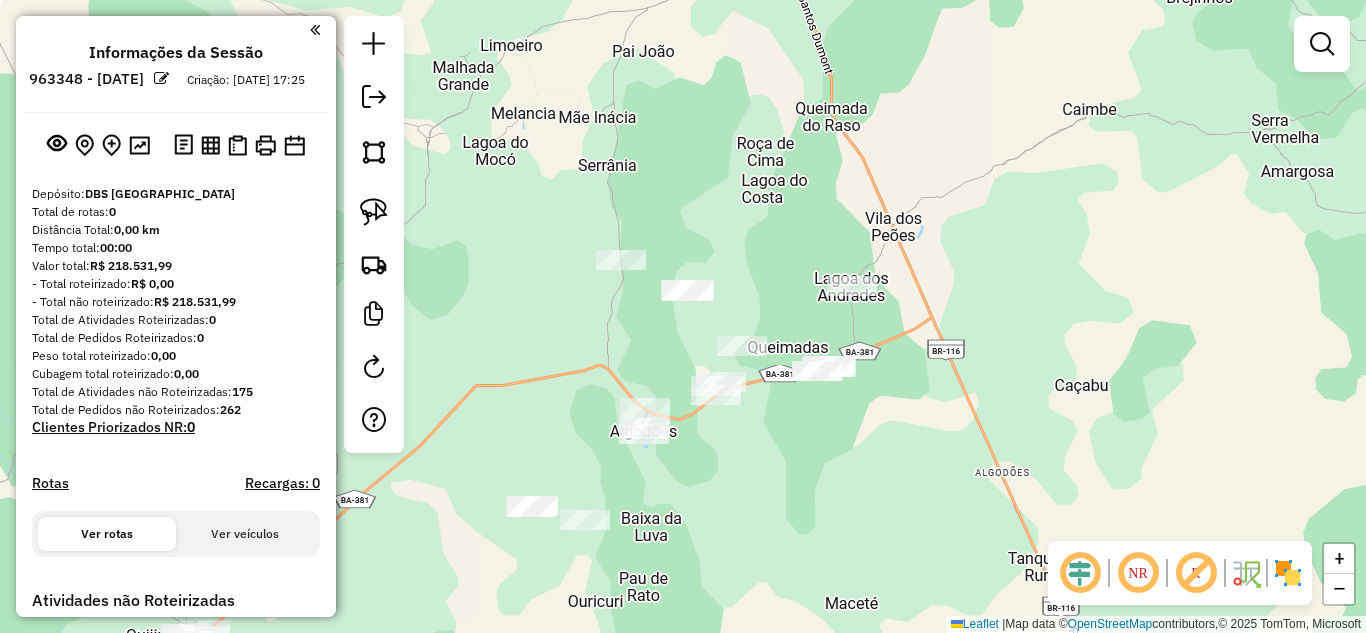 drag, startPoint x: 1034, startPoint y: 382, endPoint x: 753, endPoint y: 477, distance: 296.62433 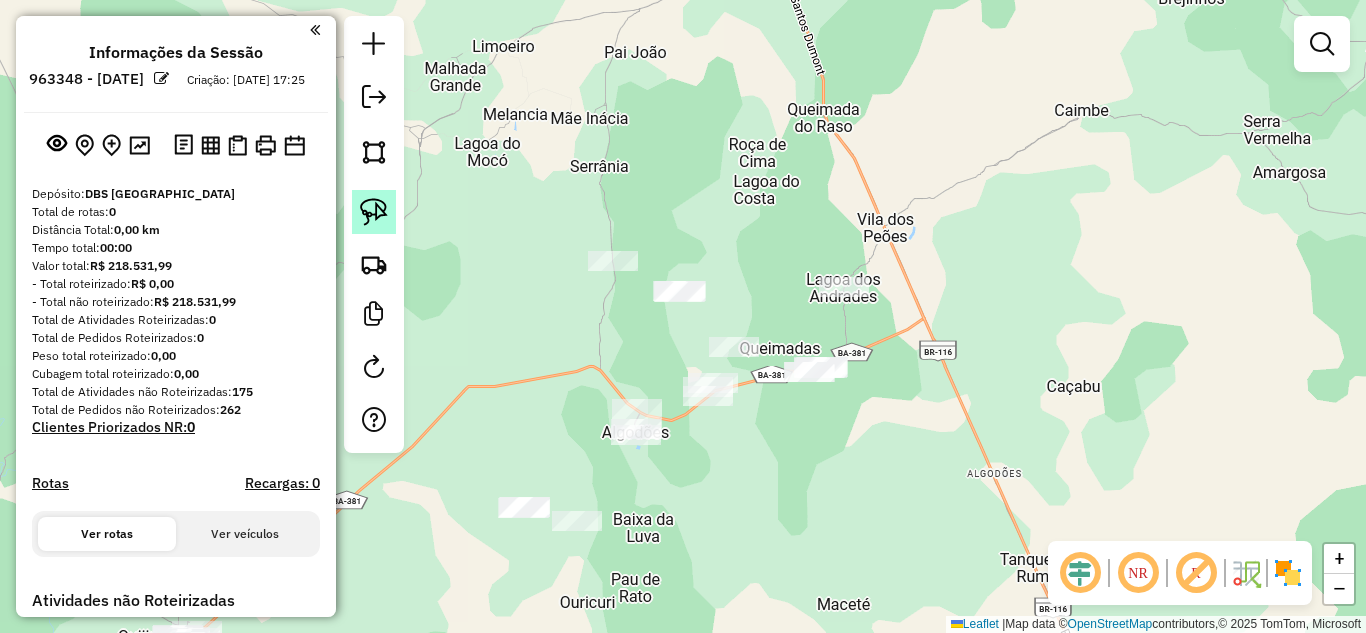 drag, startPoint x: 384, startPoint y: 208, endPoint x: 495, endPoint y: 219, distance: 111.54372 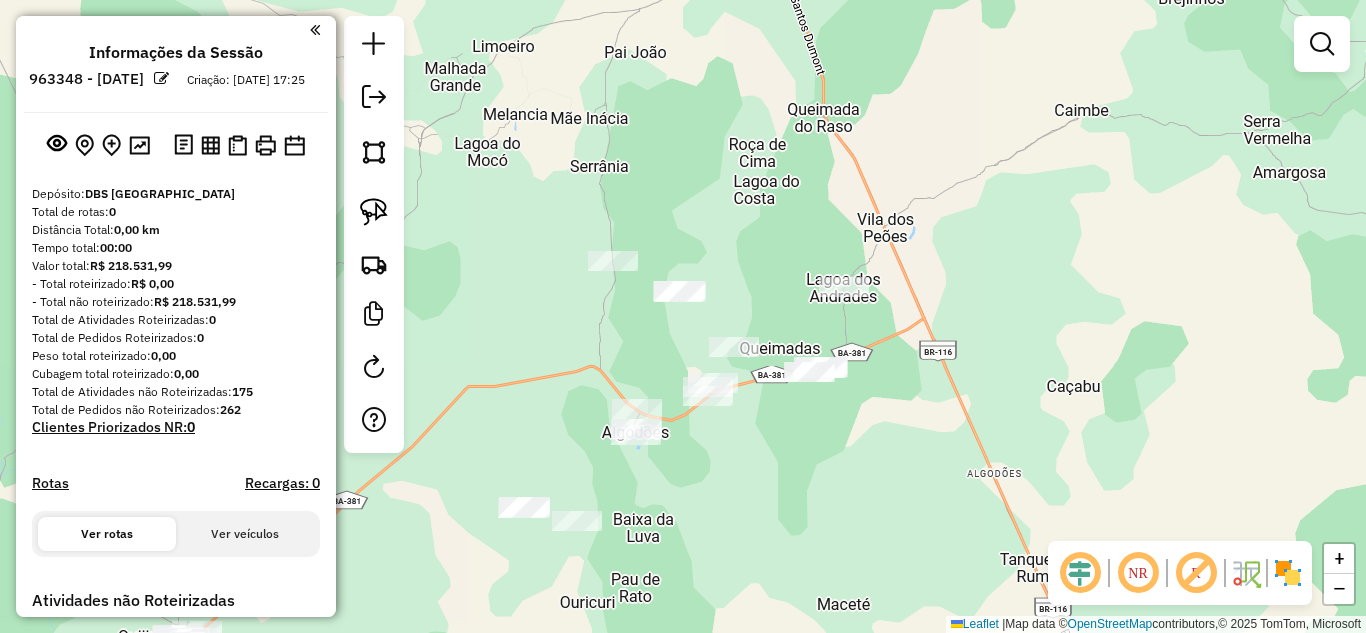 click 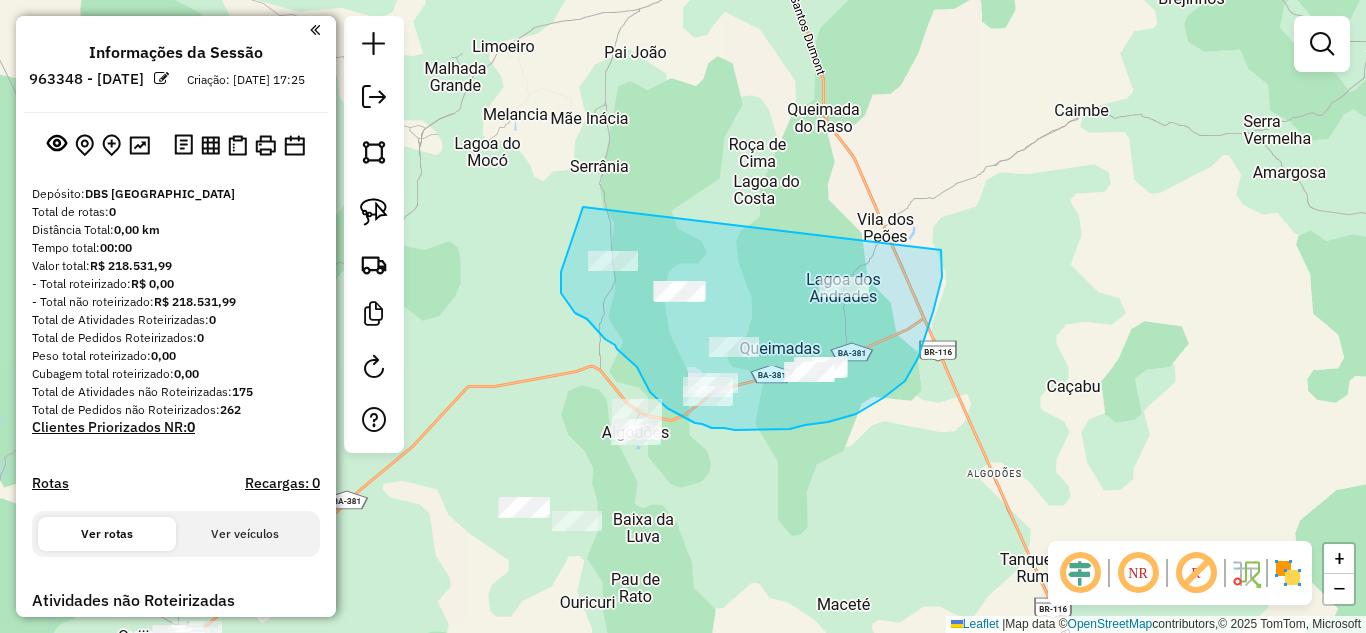 drag, startPoint x: 583, startPoint y: 207, endPoint x: 924, endPoint y: 200, distance: 341.07184 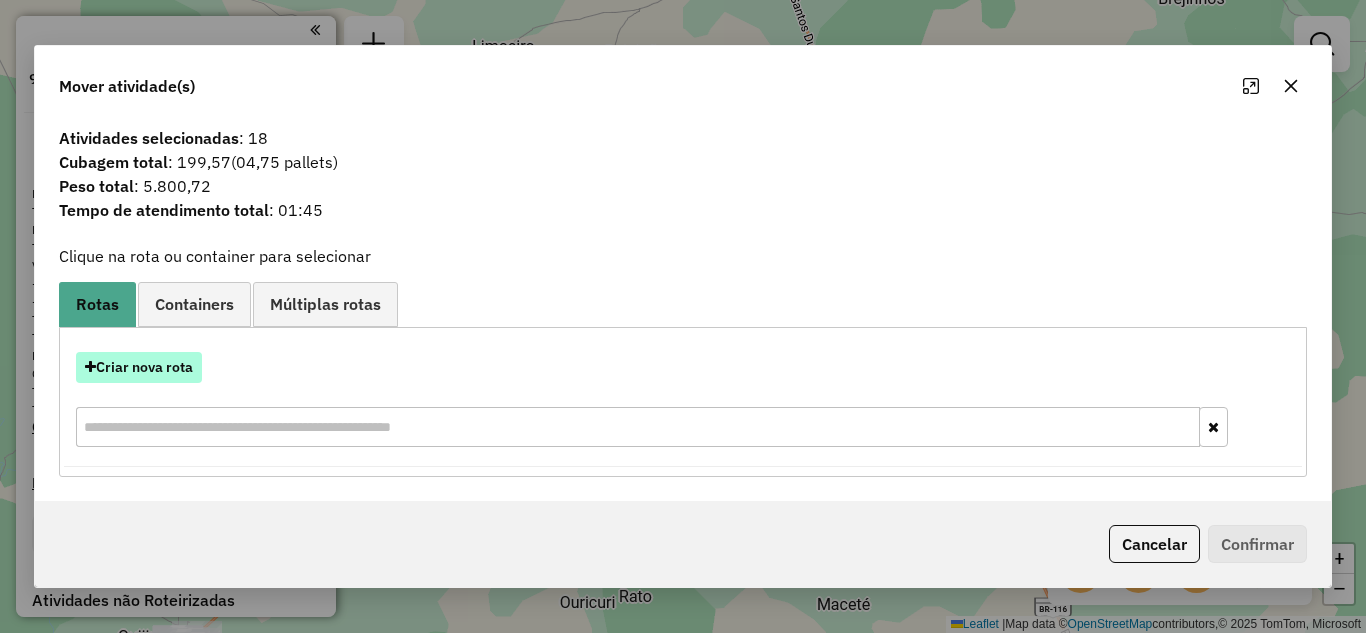 click on "Criar nova rota" at bounding box center (139, 367) 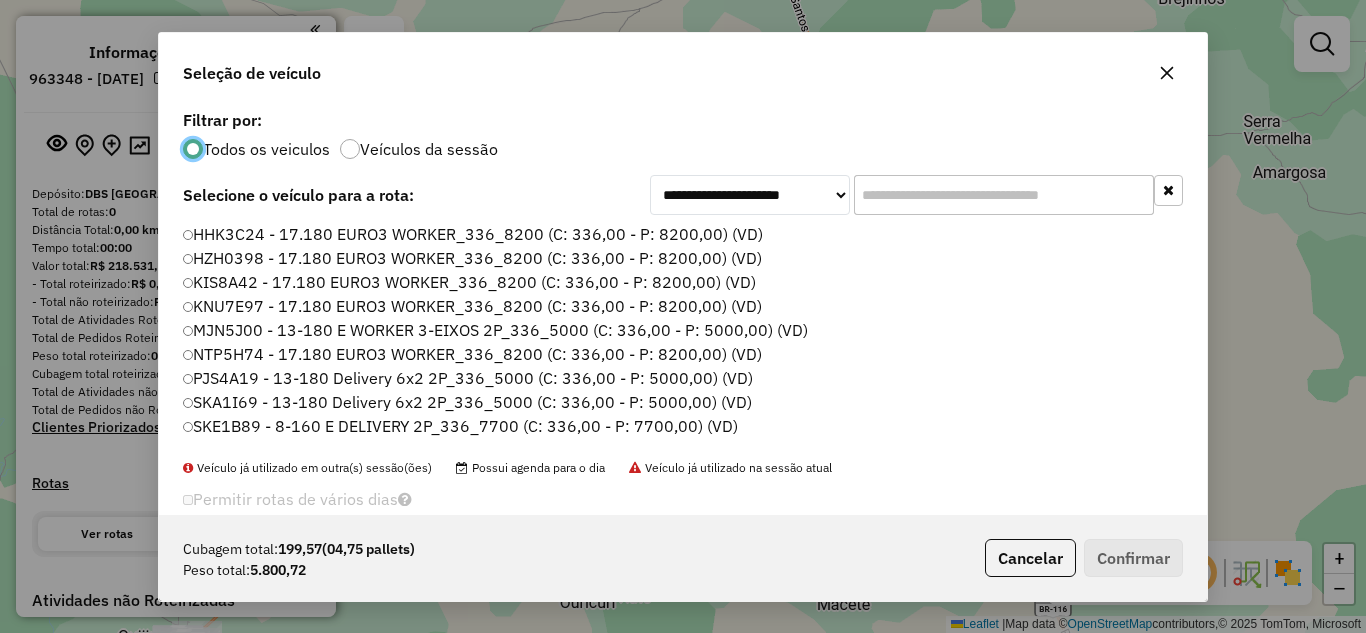 scroll, scrollTop: 11, scrollLeft: 6, axis: both 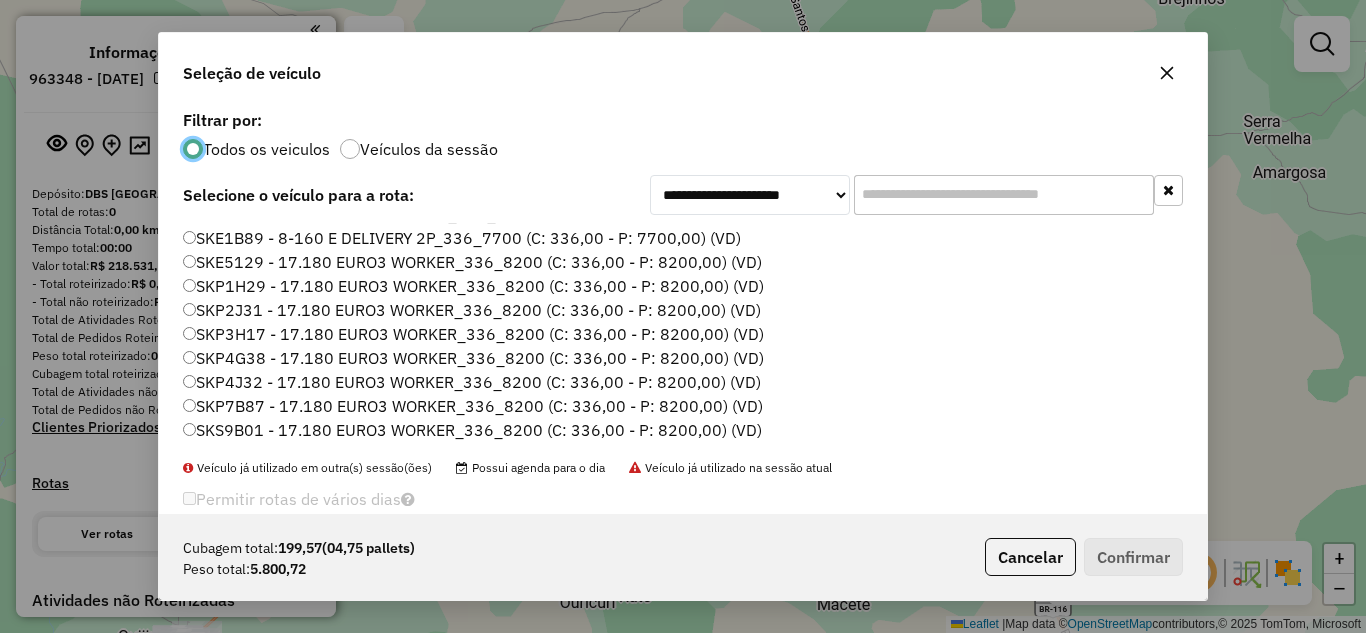 click on "SKP4G38 - 17.180 EURO3 WORKER_336_8200 (C: 336,00 - P: 8200,00) (VD)" 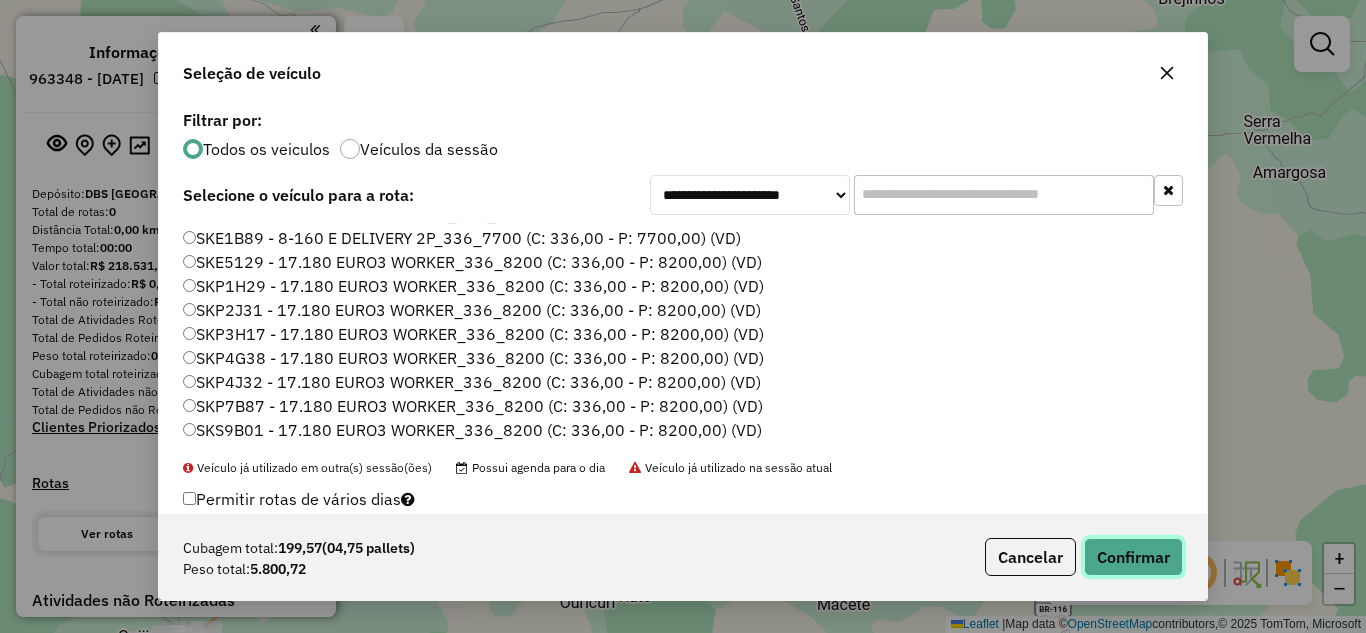 click on "Confirmar" 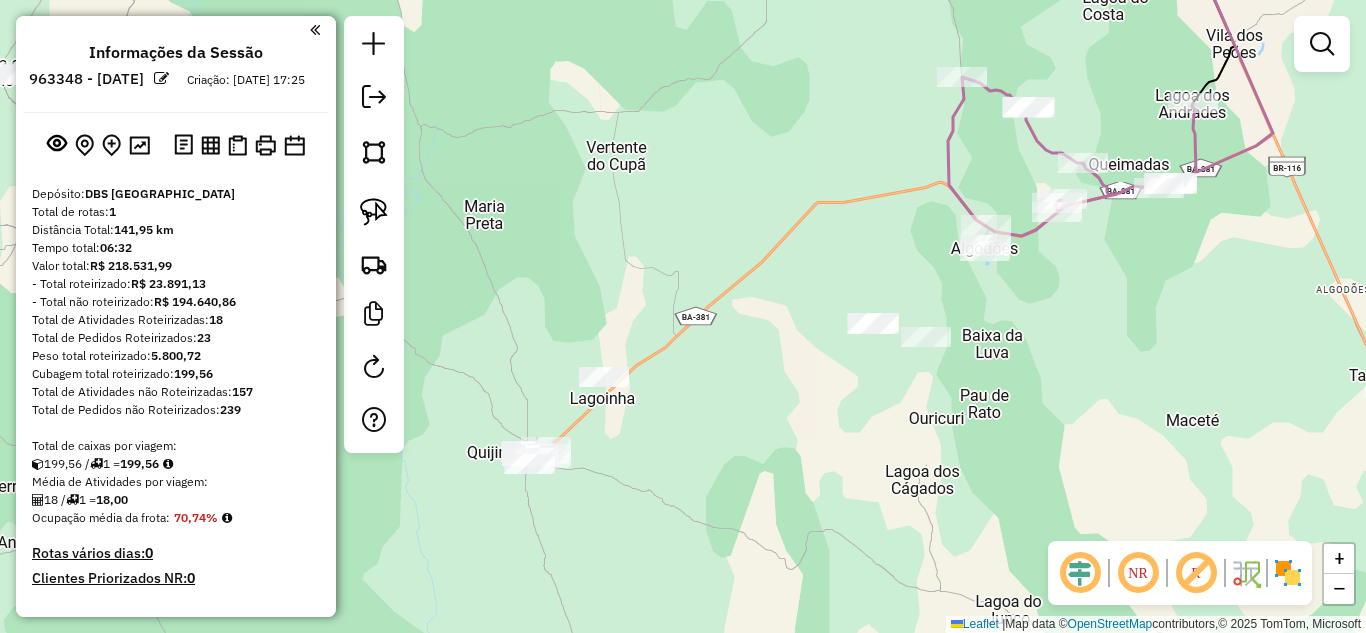 drag, startPoint x: 683, startPoint y: 483, endPoint x: 1029, endPoint y: 299, distance: 391.88263 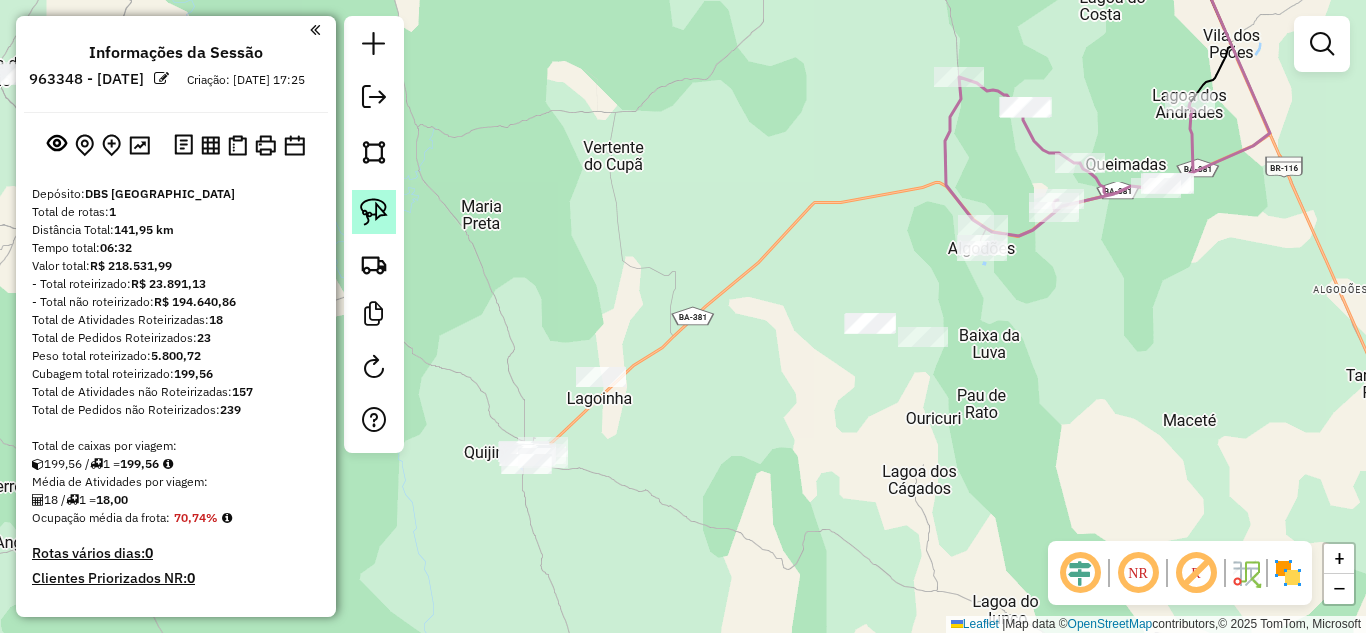 drag, startPoint x: 374, startPoint y: 217, endPoint x: 393, endPoint y: 220, distance: 19.235384 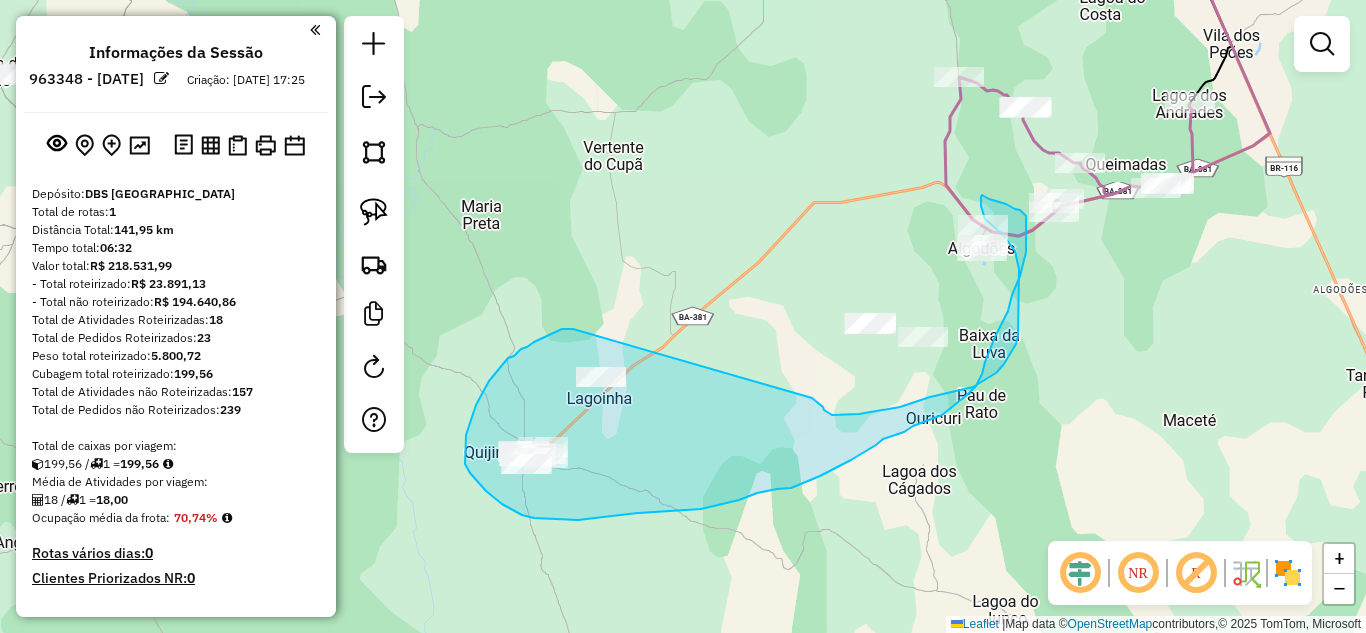 drag, startPoint x: 573, startPoint y: 329, endPoint x: 812, endPoint y: 398, distance: 248.76093 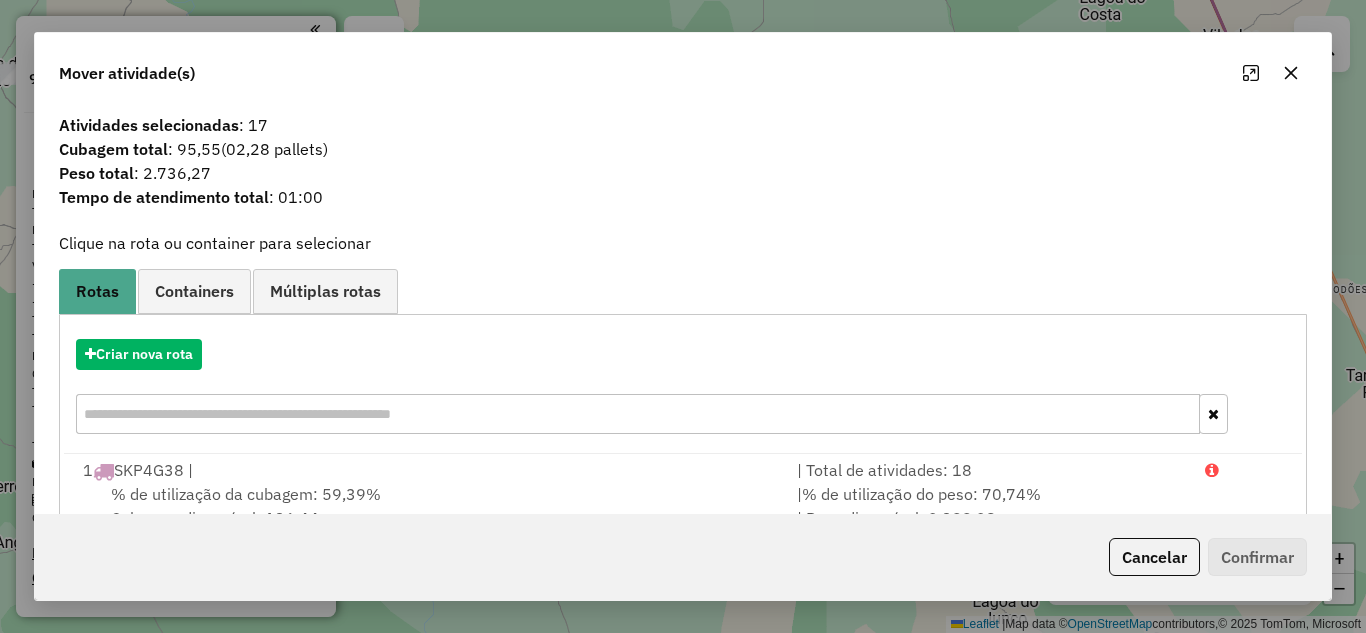click 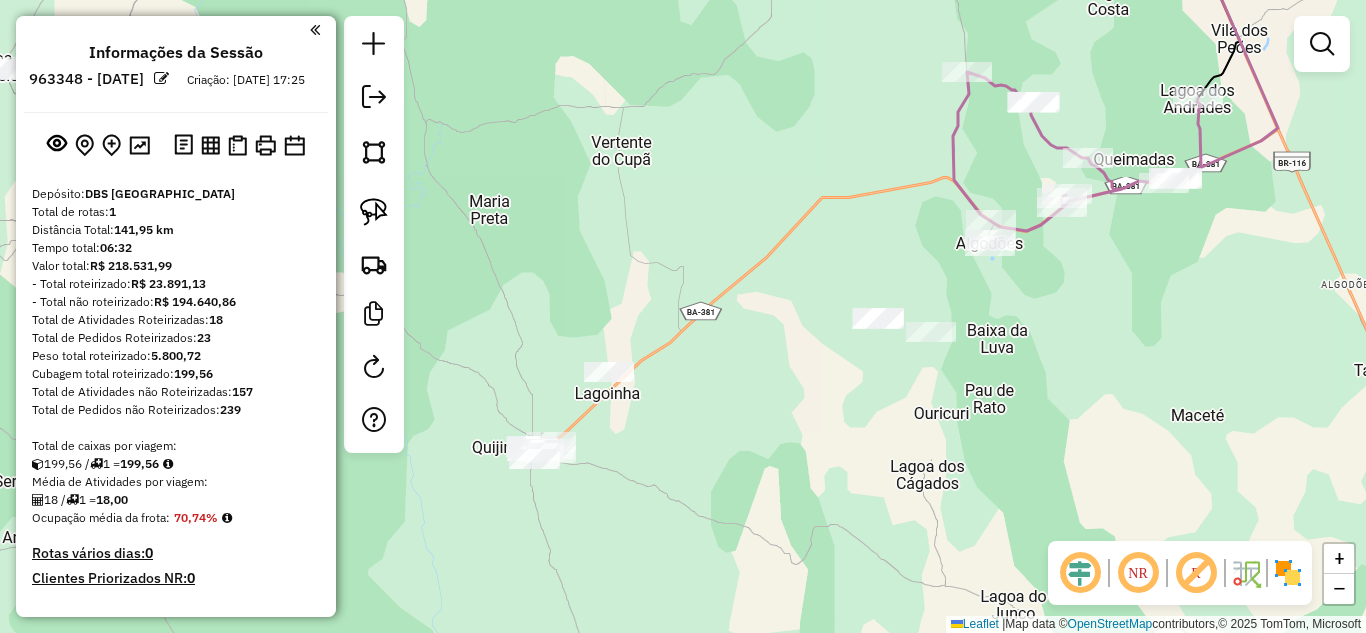 click on "Atividade não roteirizada 462 - CHACARA DL  Endereço:  POV PEDRA VERMELHA 15   Bairro: ZONA RURAL ([GEOGRAPHIC_DATA] / BA)   [GEOGRAPHIC_DATA]:  10062880   Valor total: R$ 53,90   - BONIFICACAO:  R$ 53,90   Cubagem: 0,47   Peso: 13,59   Tempo de atendimento: 00:00   Total de itens: 1,00  Motivos da não roteirização × Janela de atendimento Grade de atendimento Capacidade Transportadoras Veículos Cliente Pedidos  Rotas Selecione os dias de semana para filtrar as janelas de atendimento  Seg   Ter   Qua   Qui   Sex   Sáb   Dom  Informe o período da janela de atendimento: De: Até:  Filtrar exatamente a janela do cliente  Considerar janela de atendimento padrão  Selecione os dias de semana para filtrar as grades de atendimento  Seg   Ter   Qua   Qui   Sex   Sáb   Dom   Considerar clientes sem dia de atendimento cadastrado  Clientes fora do dia de atendimento selecionado Filtrar as atividades entre os valores definidos abaixo:  Peso mínimo:   Peso máximo:   Cubagem mínima:   Cubagem máxima:   De:   Até:   De:  De:" 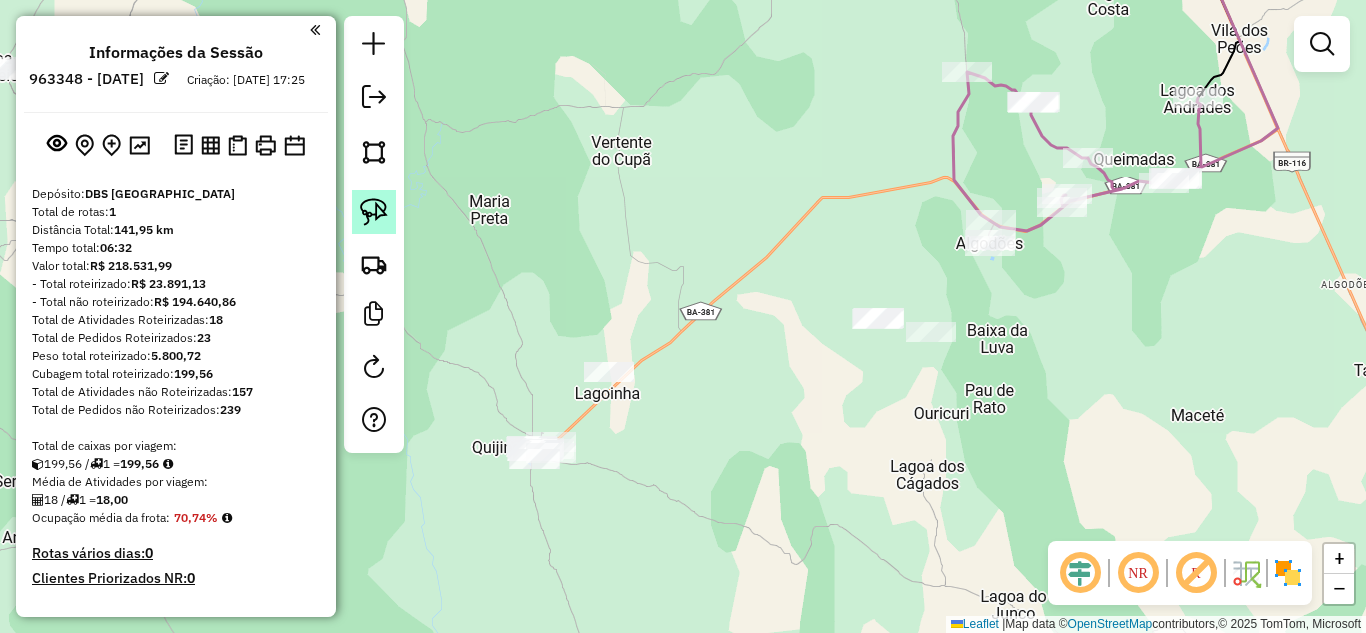 click 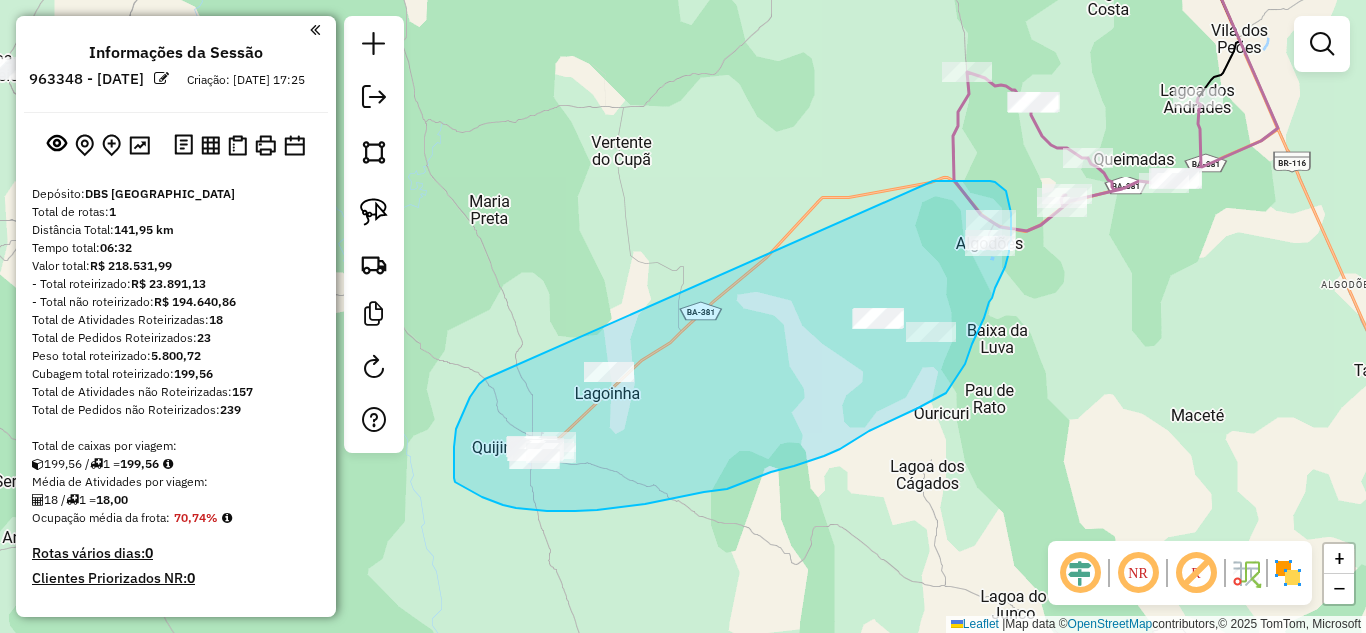 drag, startPoint x: 485, startPoint y: 379, endPoint x: 907, endPoint y: 191, distance: 461.9827 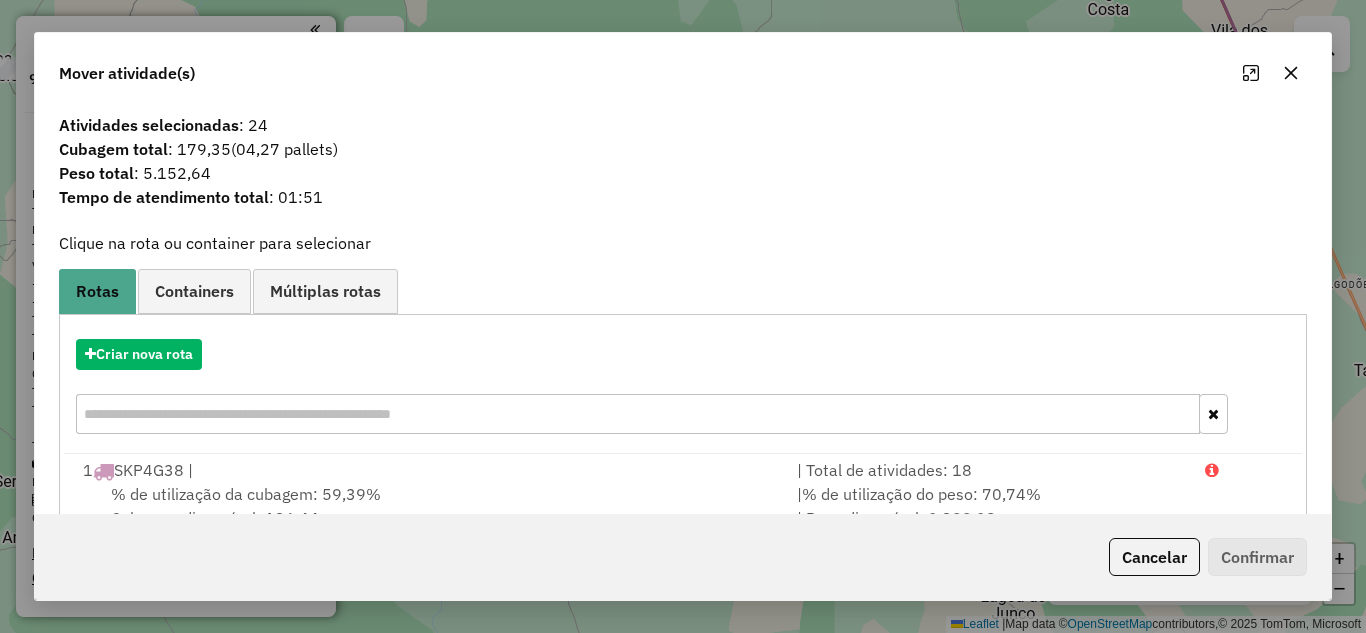 drag, startPoint x: 1293, startPoint y: 69, endPoint x: 1165, endPoint y: 151, distance: 152.01315 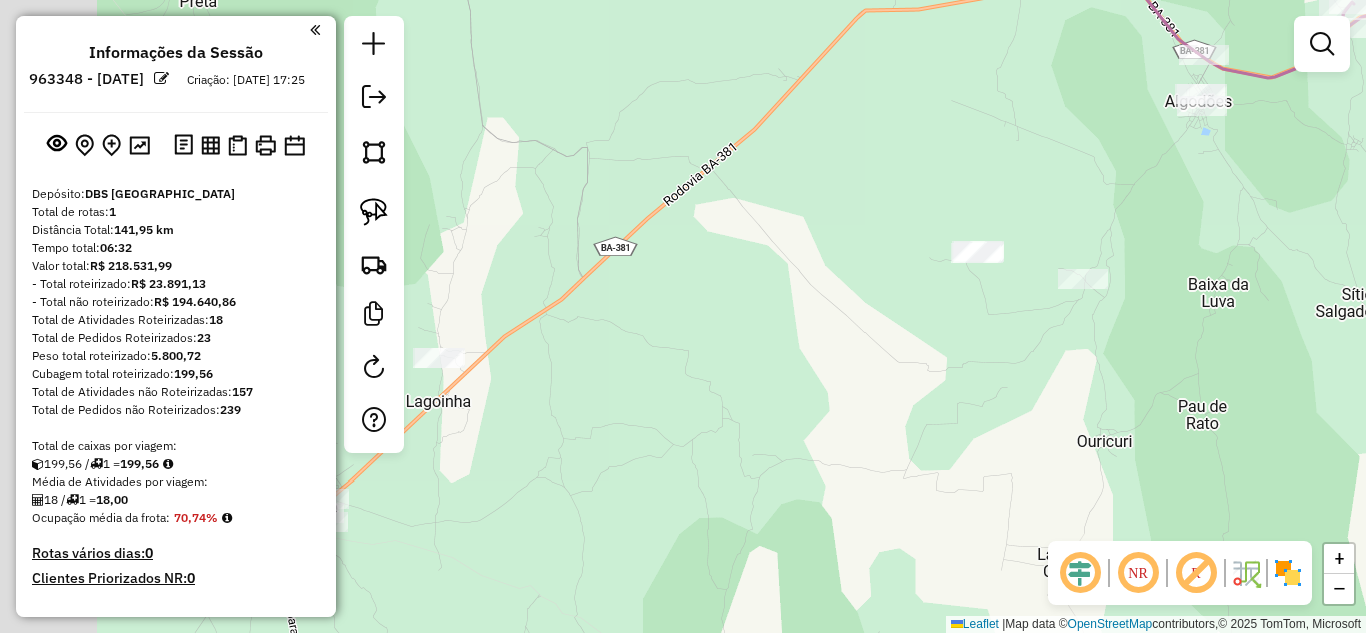 drag, startPoint x: 882, startPoint y: 284, endPoint x: 1121, endPoint y: 221, distance: 247.16391 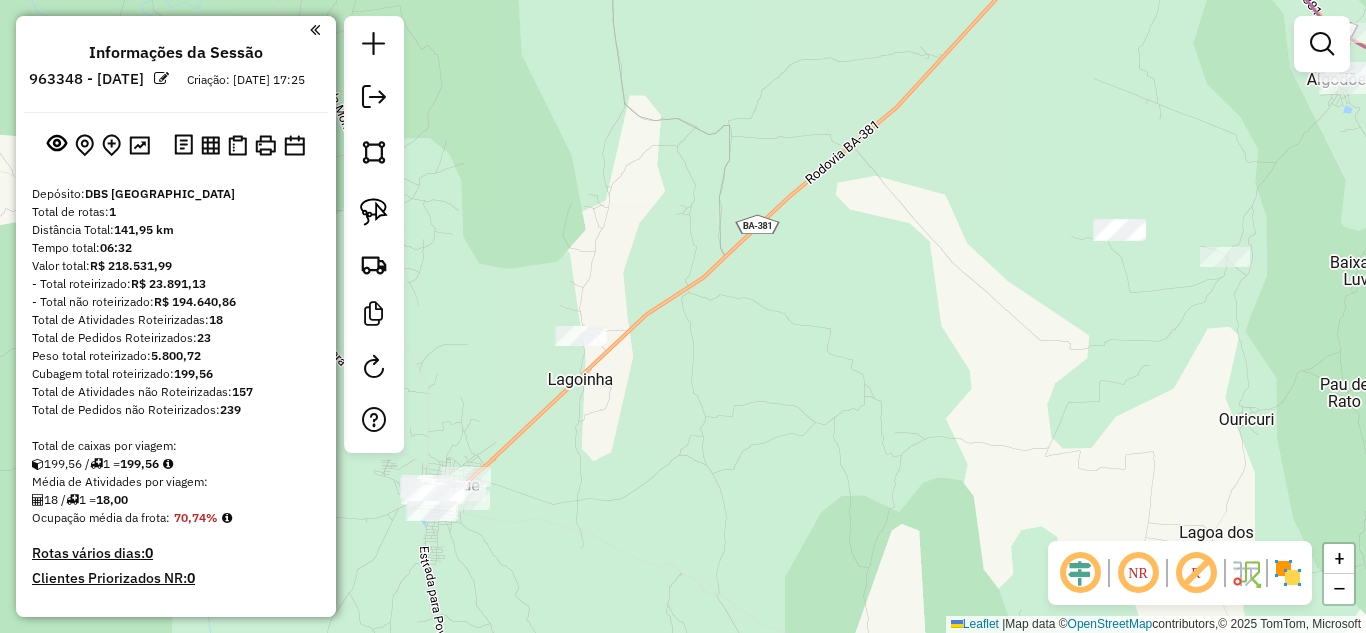drag, startPoint x: 821, startPoint y: 283, endPoint x: 995, endPoint y: 232, distance: 181.32016 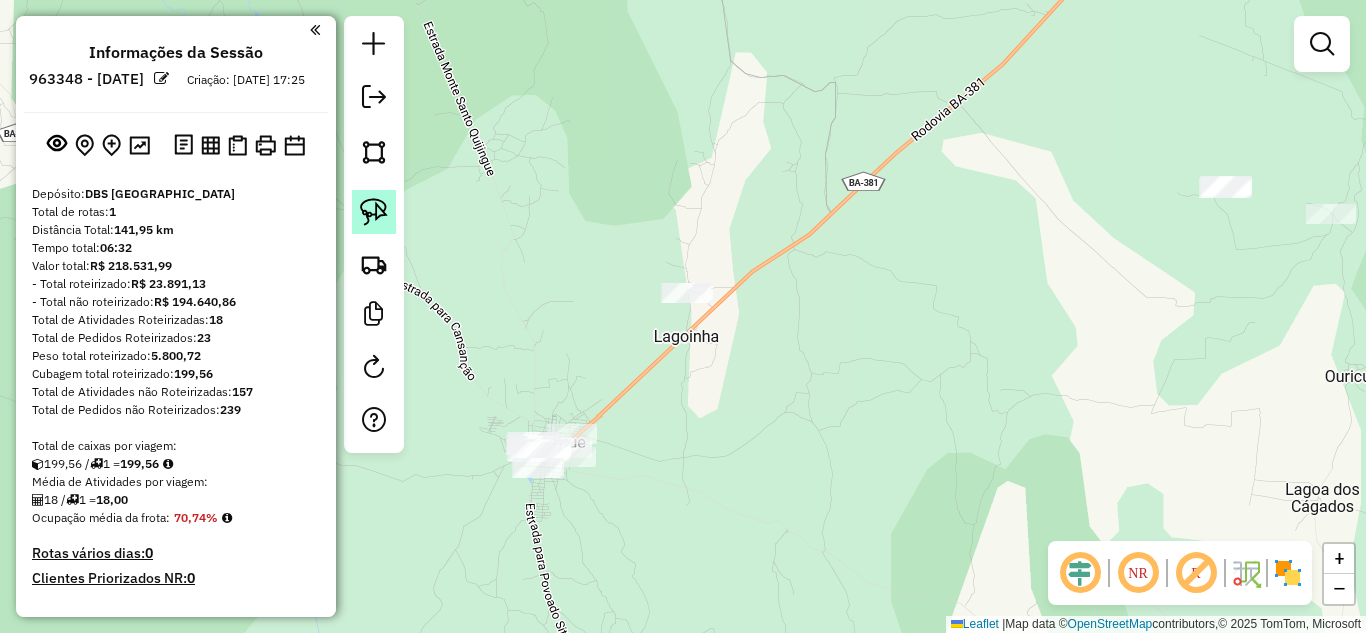 click 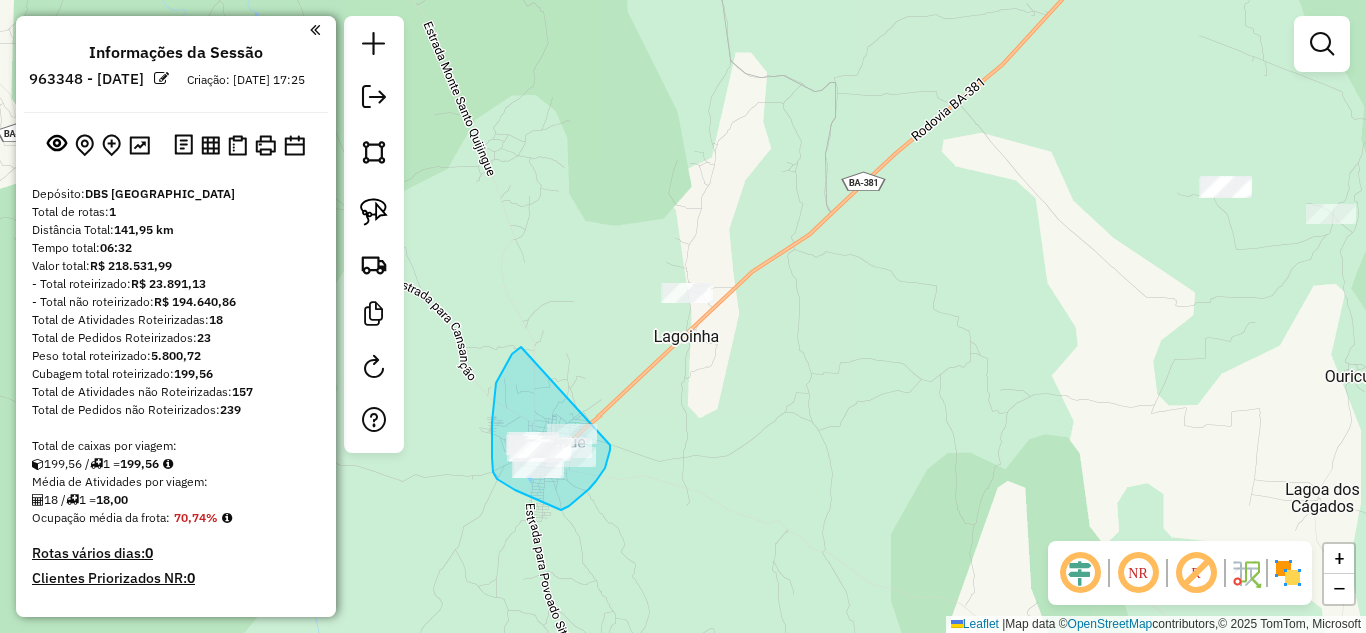 drag, startPoint x: 521, startPoint y: 347, endPoint x: 615, endPoint y: 434, distance: 128.082 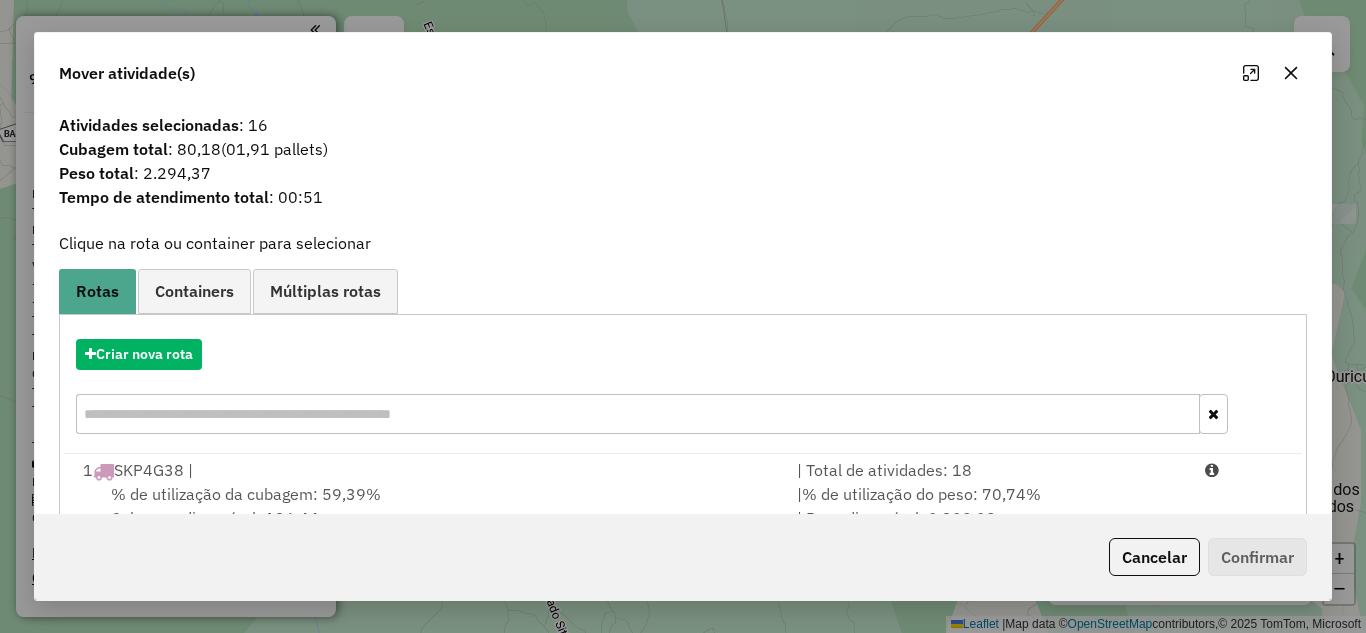 drag, startPoint x: 1288, startPoint y: 78, endPoint x: 1181, endPoint y: 174, distance: 143.75327 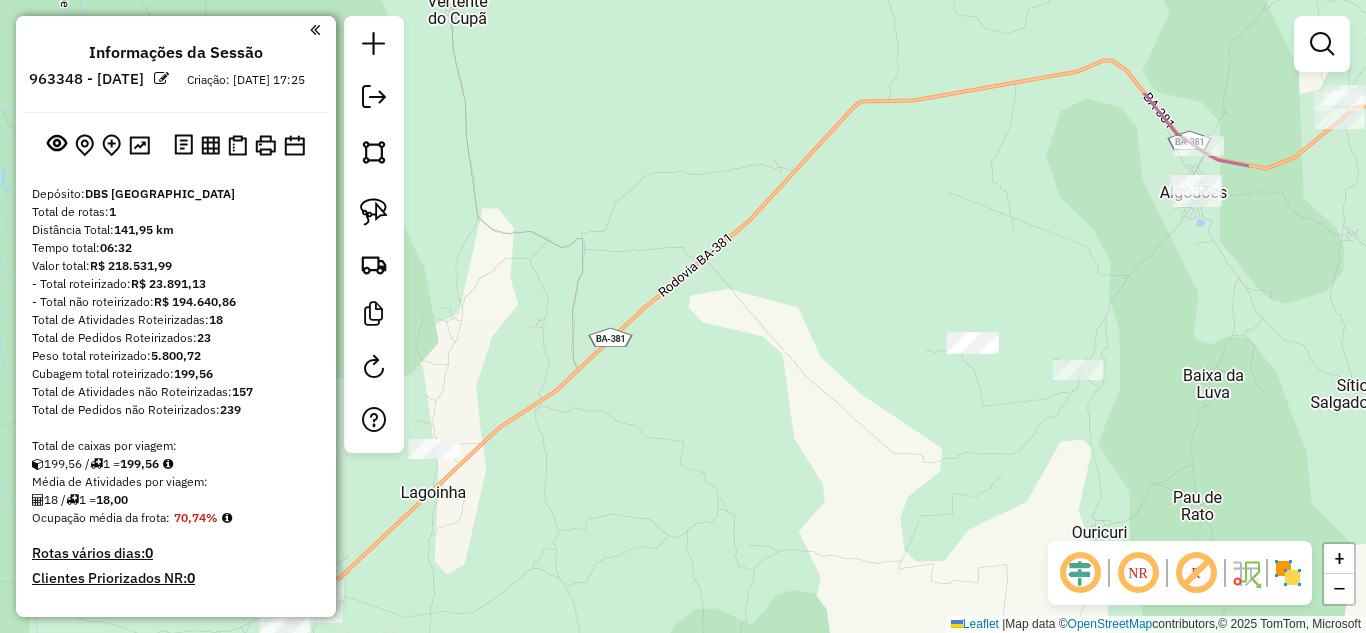 drag, startPoint x: 1121, startPoint y: 208, endPoint x: 875, endPoint y: 359, distance: 288.64685 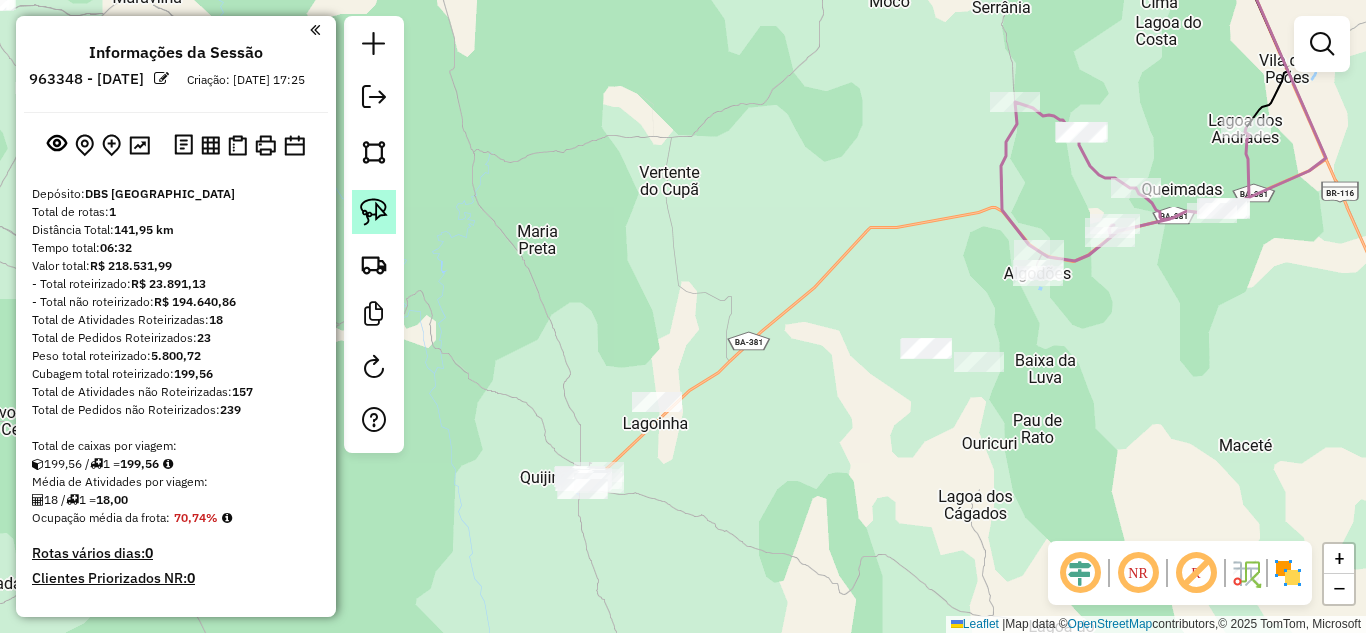 click 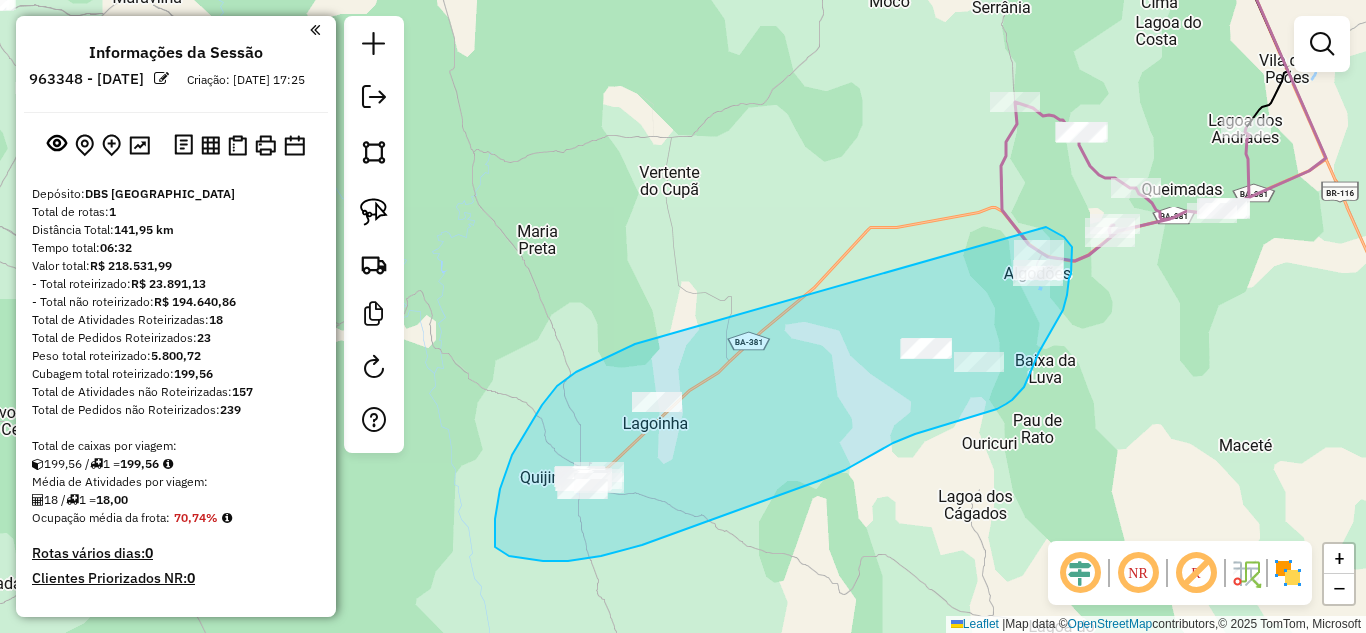 drag, startPoint x: 542, startPoint y: 405, endPoint x: 1046, endPoint y: 227, distance: 534.5091 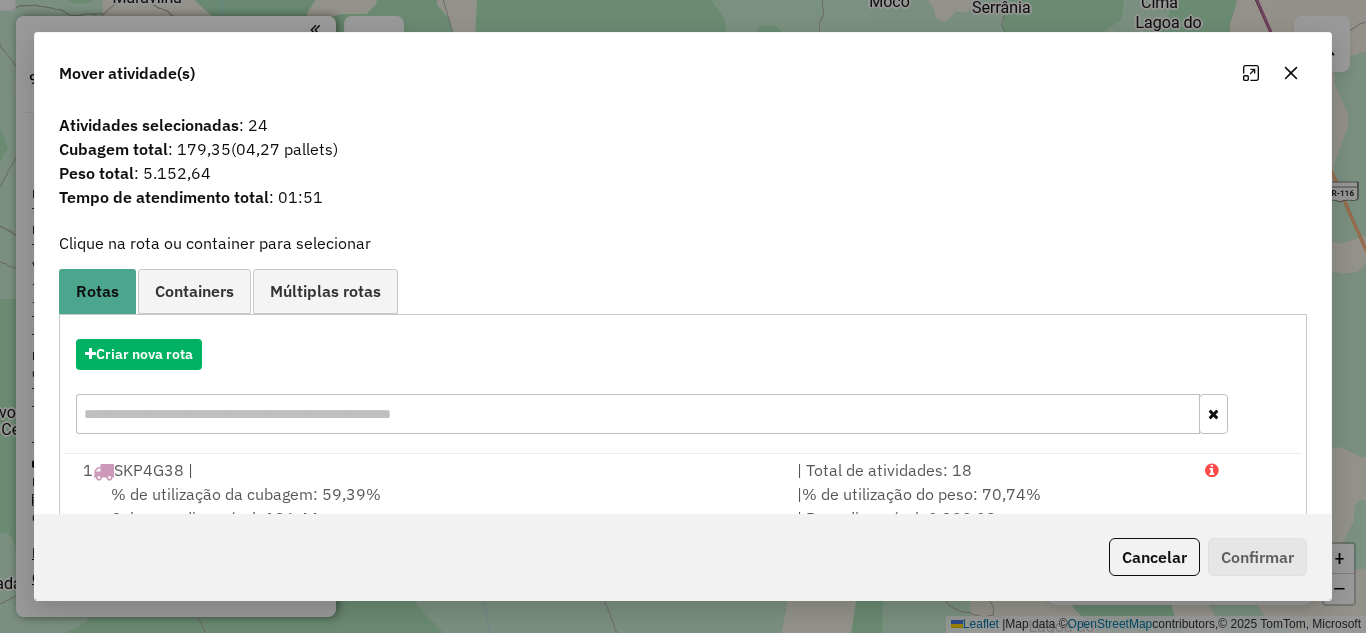 scroll, scrollTop: 55, scrollLeft: 0, axis: vertical 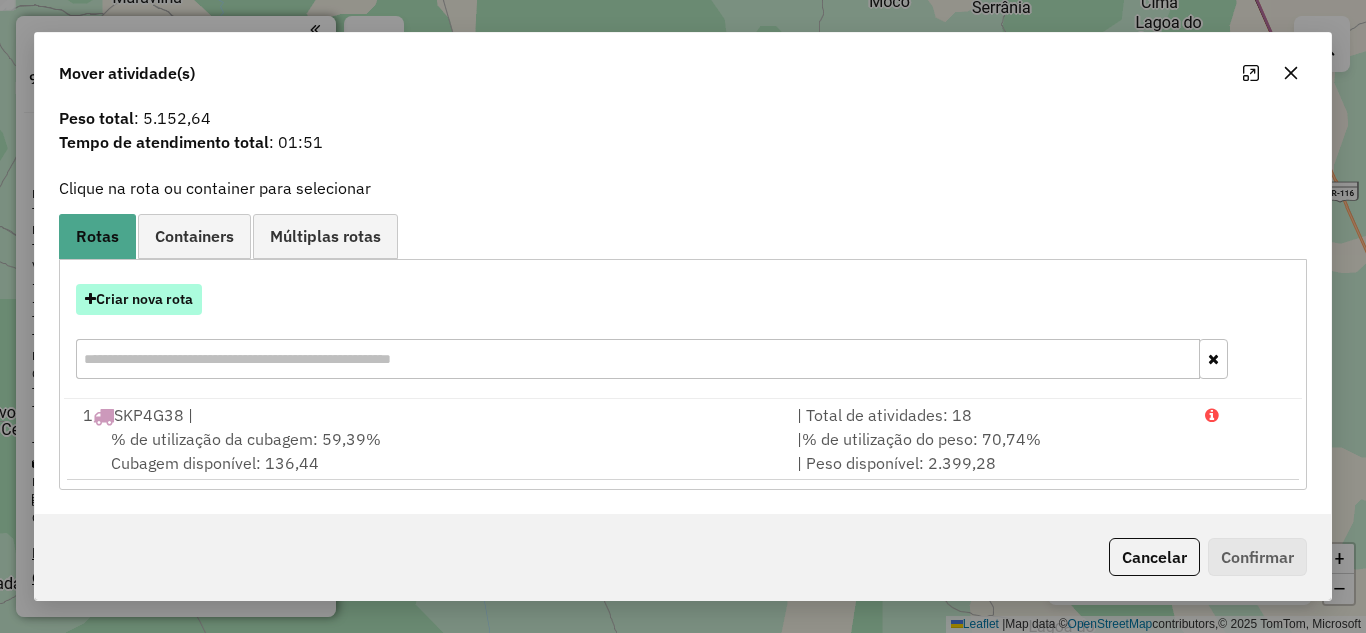click on "Criar nova rota" at bounding box center (139, 299) 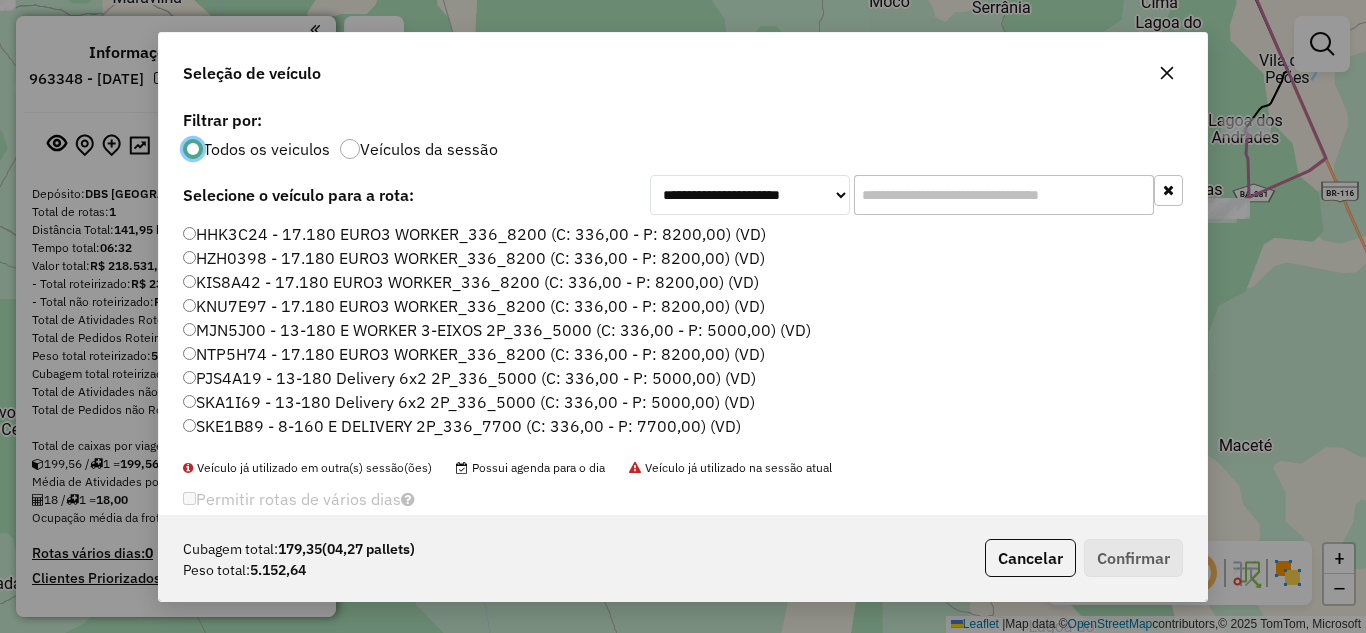 scroll, scrollTop: 11, scrollLeft: 6, axis: both 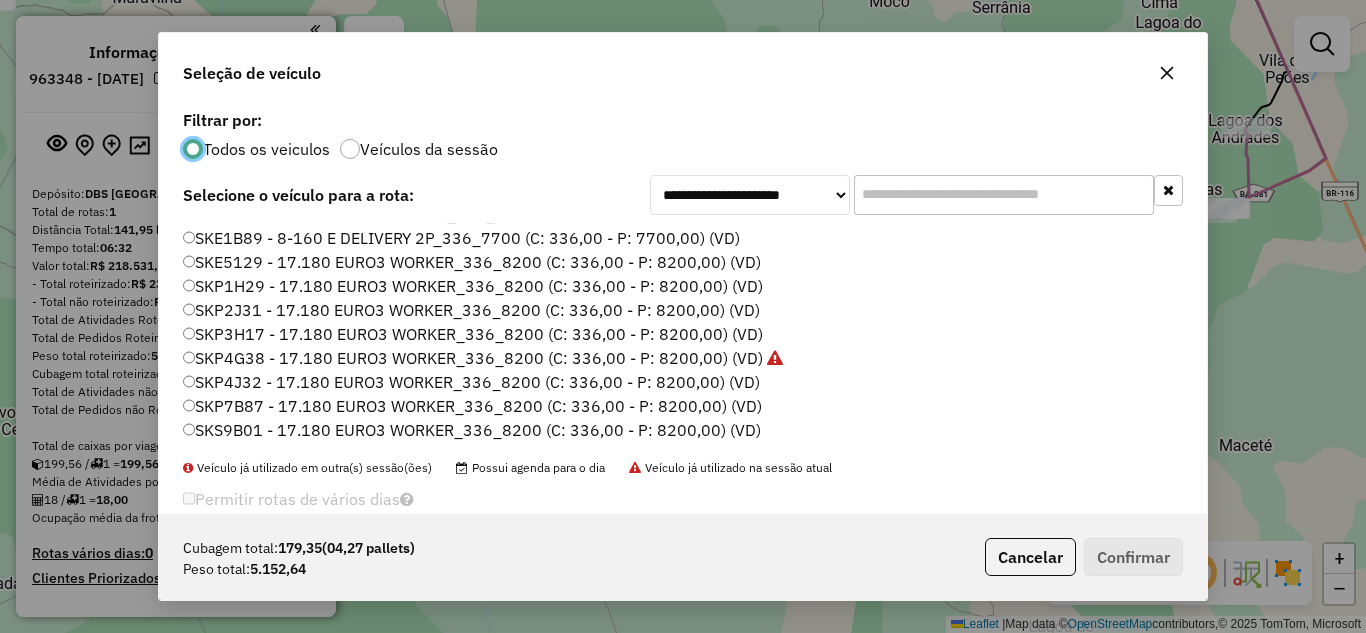 click on "SKP7B87 - 17.180 EURO3 WORKER_336_8200 (C: 336,00 - P: 8200,00) (VD)" 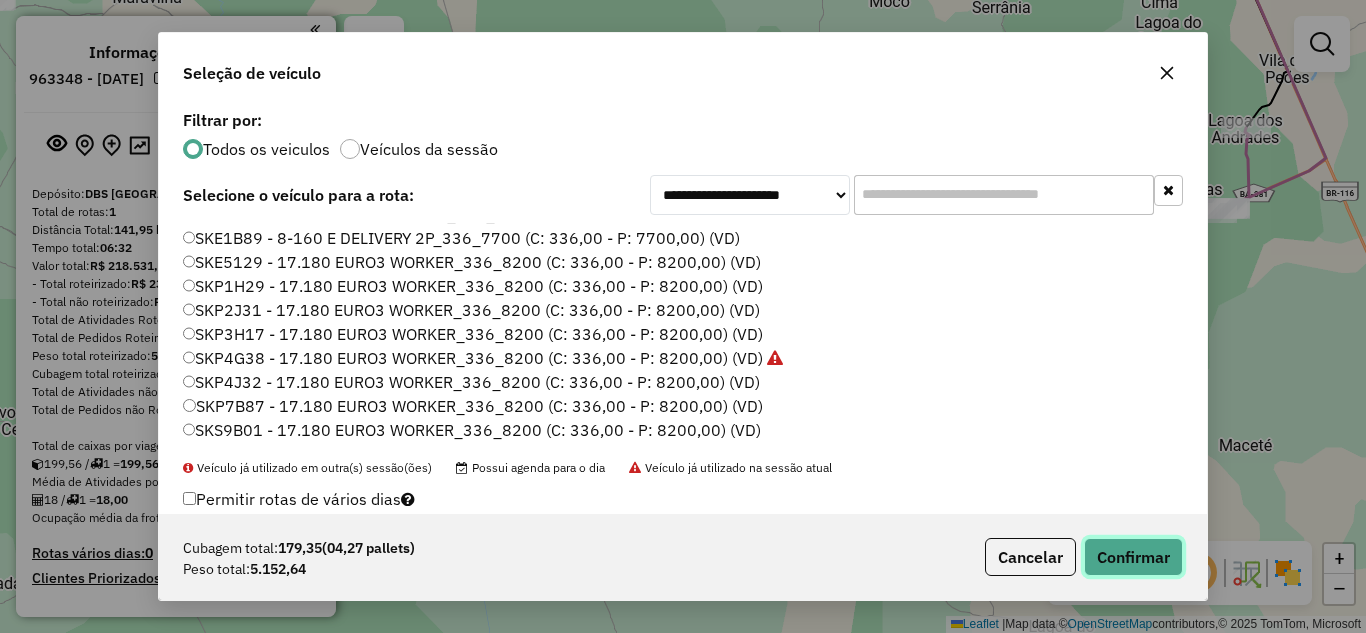 click on "Confirmar" 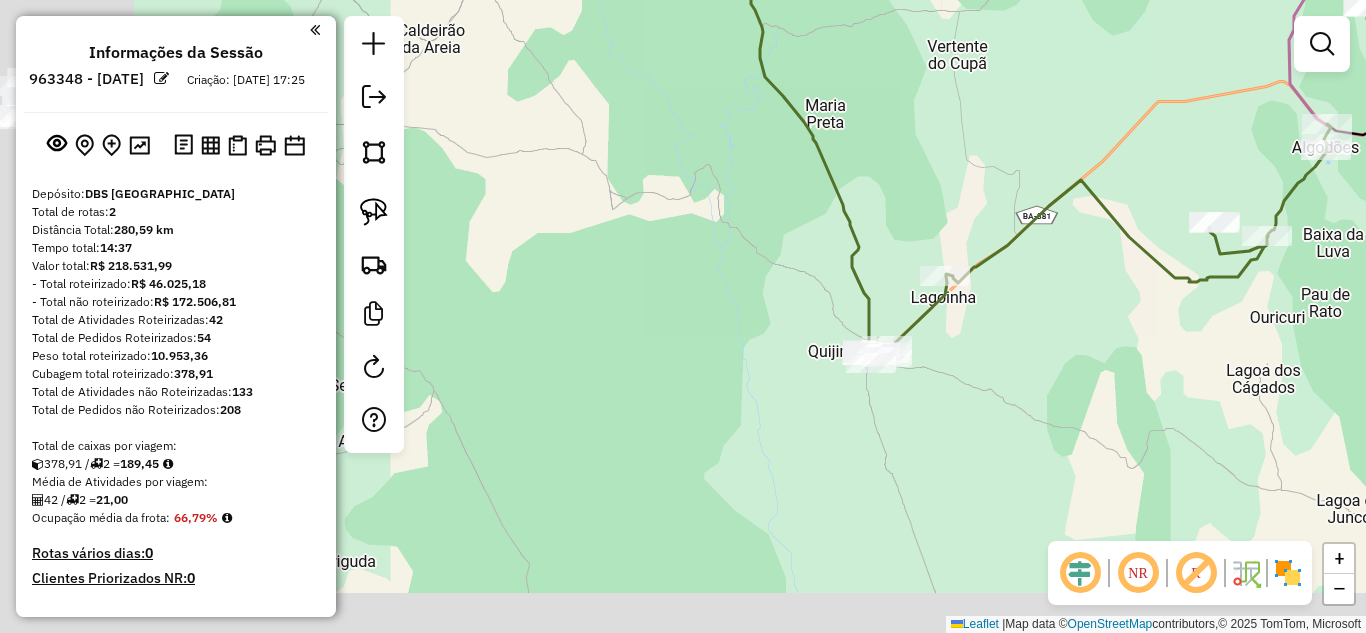 drag, startPoint x: 823, startPoint y: 478, endPoint x: 1124, endPoint y: 342, distance: 330.29834 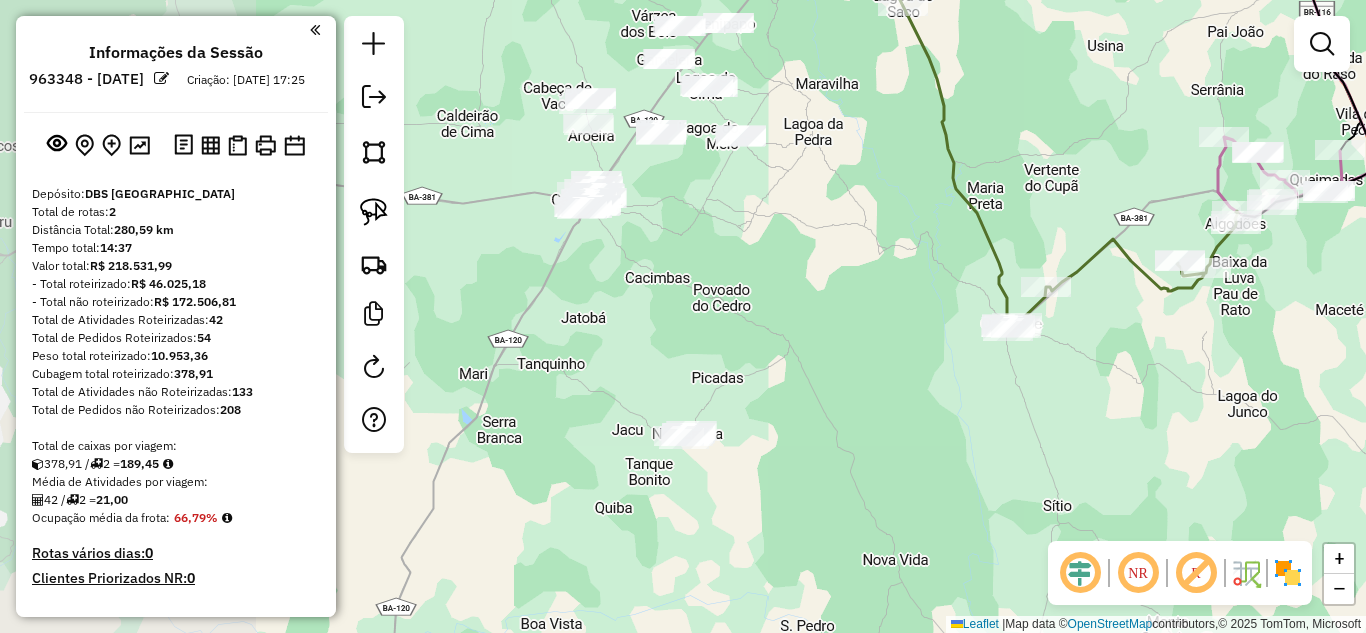 drag, startPoint x: 586, startPoint y: 317, endPoint x: 850, endPoint y: 335, distance: 264.6129 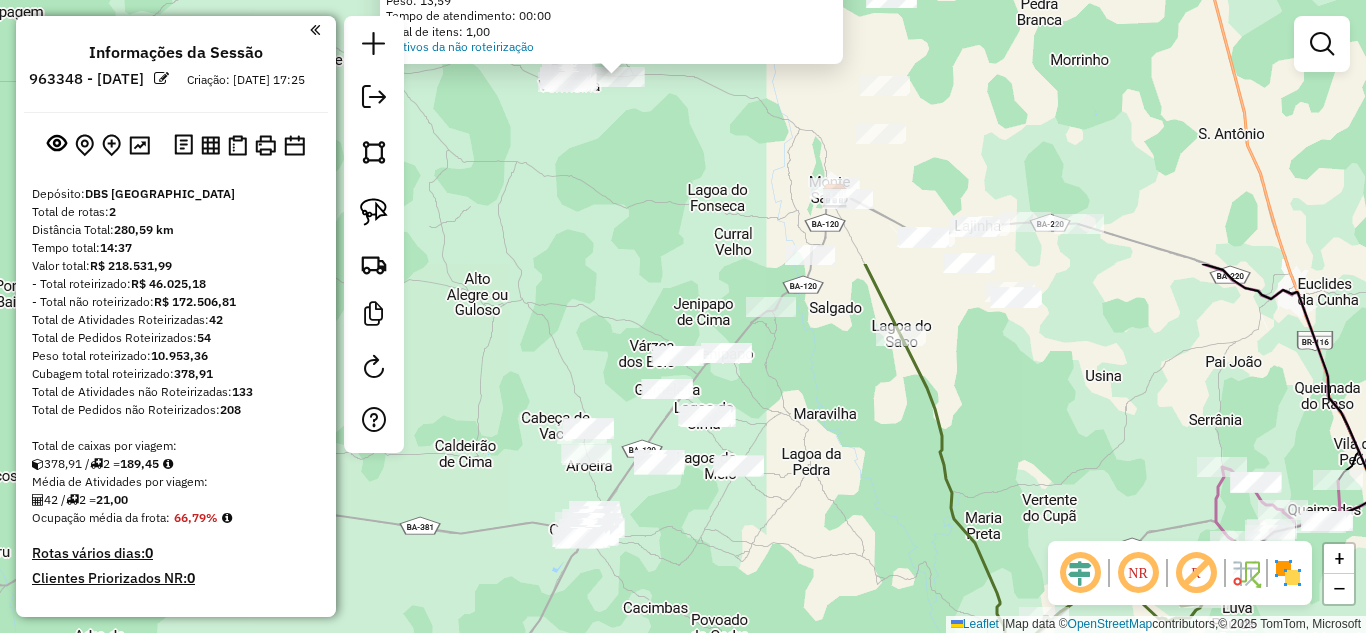 drag, startPoint x: 672, startPoint y: 234, endPoint x: 679, endPoint y: 522, distance: 288.08505 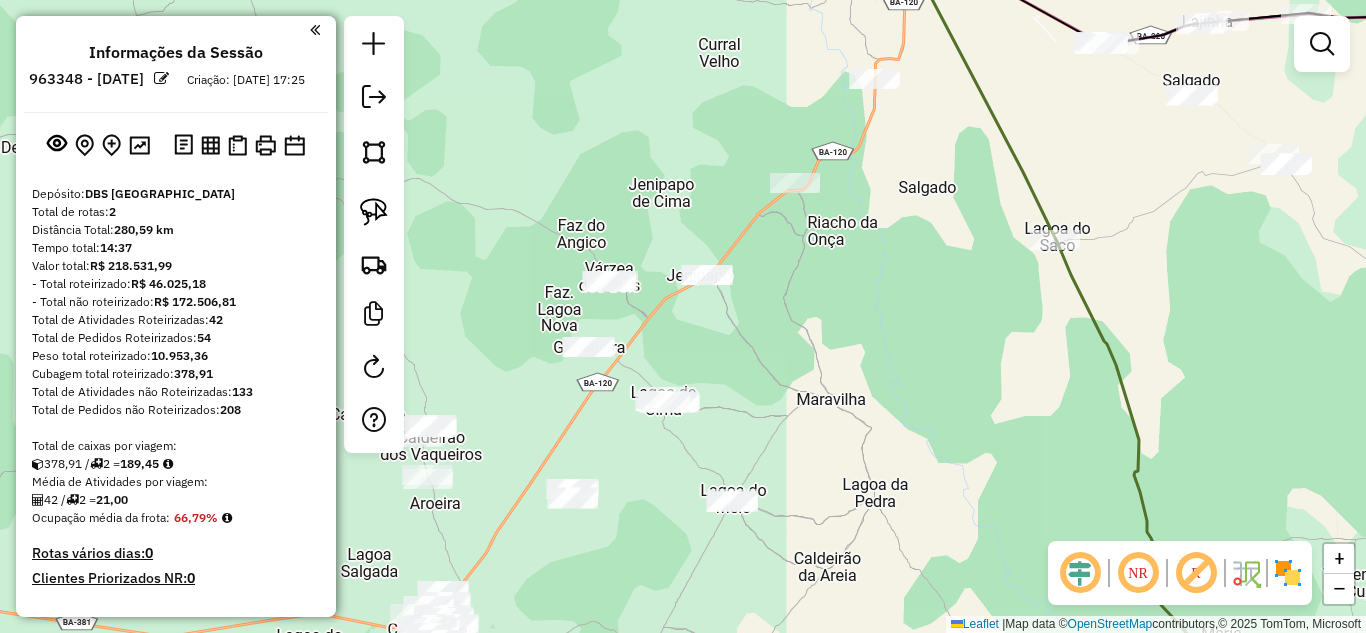drag, startPoint x: 371, startPoint y: 215, endPoint x: 494, endPoint y: 225, distance: 123.40584 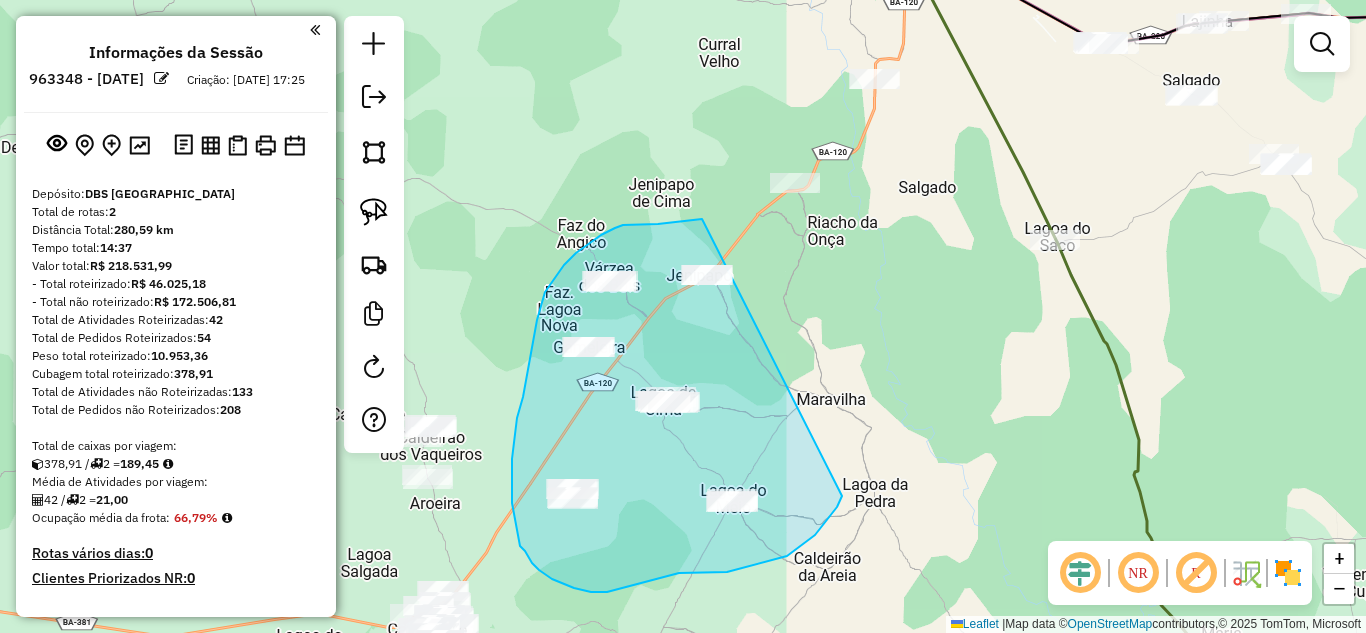 drag, startPoint x: 702, startPoint y: 219, endPoint x: 842, endPoint y: 496, distance: 310.36914 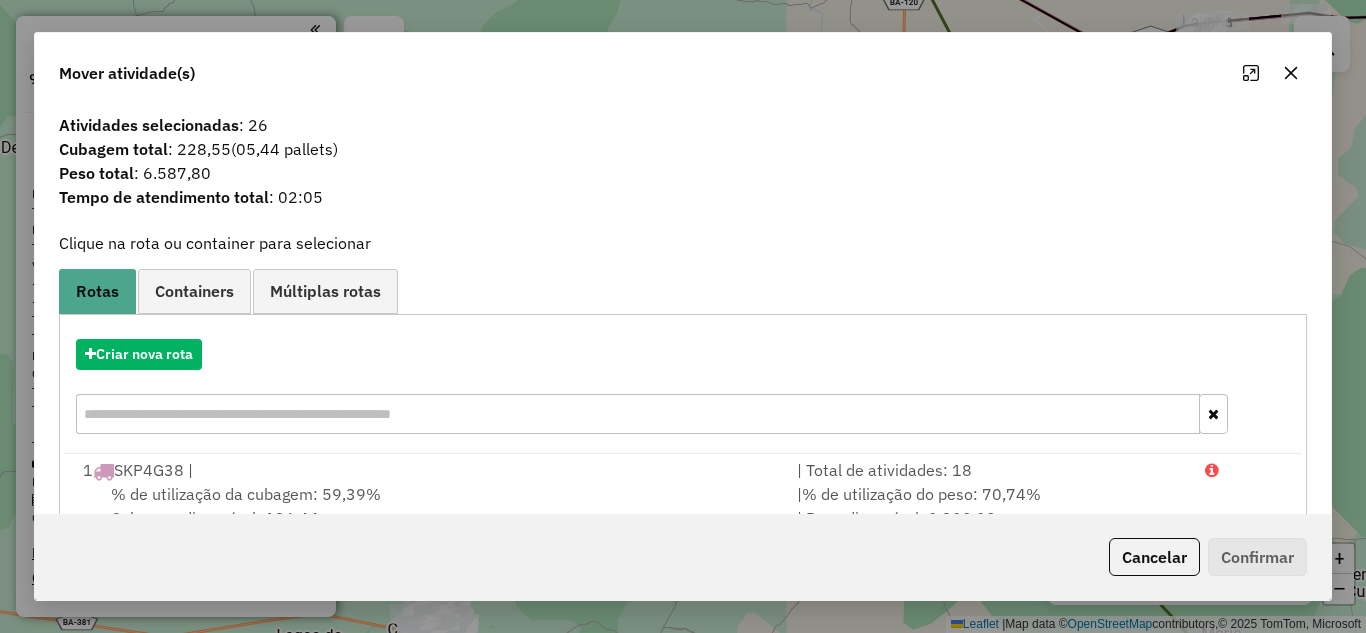 click 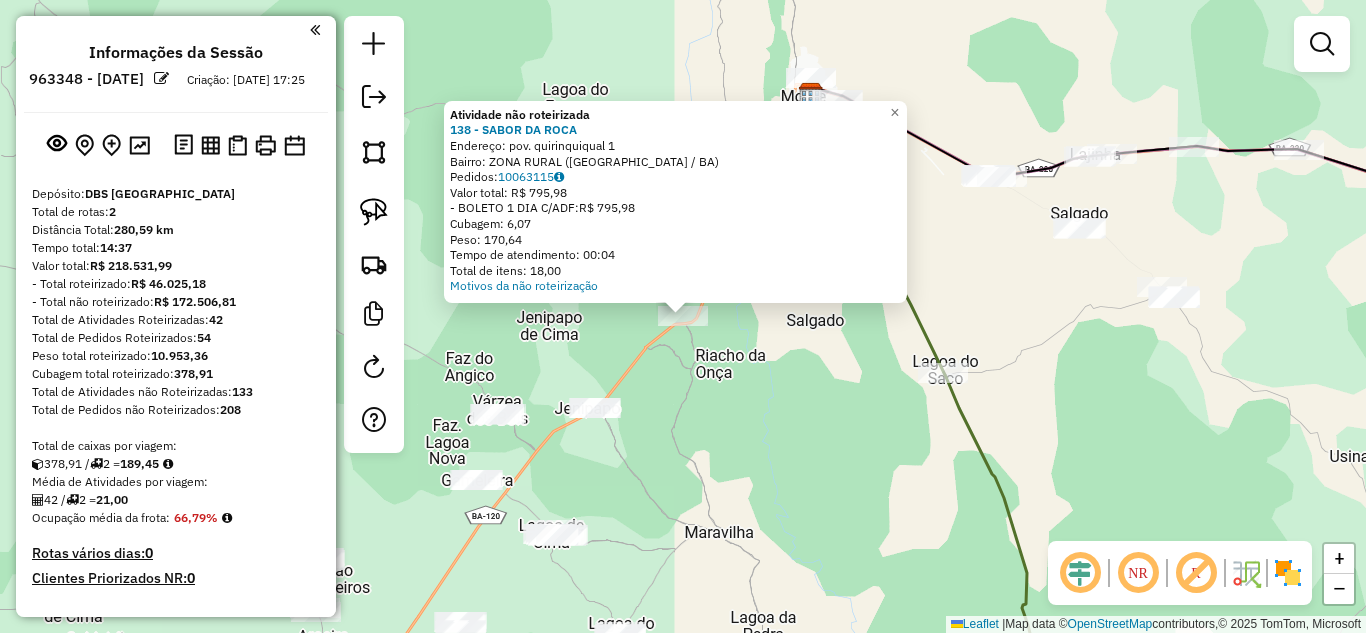 click on "Atividade não roteirizada 138 - SABOR DA ROCA  Endereço:  pov. quirinquiqual 1   Bairro: ZONA RURAL ([GEOGRAPHIC_DATA] / BA)   Pedidos:  10063115   Valor total: R$ 795,98   - BOLETO 1 DIA C/ADF:  R$ 795,98   Cubagem: 6,07   Peso: 170,64   Tempo de atendimento: 00:04   Total de itens: 18,00  Motivos da não roteirização × Janela de atendimento Grade de atendimento Capacidade Transportadoras Veículos Cliente Pedidos  Rotas Selecione os dias de semana para filtrar as janelas de atendimento  Seg   Ter   Qua   Qui   Sex   Sáb   Dom  Informe o período da janela de atendimento: De: Até:  Filtrar exatamente a janela do cliente  Considerar janela de atendimento padrão  Selecione os dias de semana para filtrar as grades de atendimento  Seg   Ter   Qua   Qui   Sex   Sáb   Dom   Considerar clientes sem dia de atendimento cadastrado  Clientes fora do dia de atendimento selecionado Filtrar as atividades entre os valores definidos abaixo:  Peso mínimo:   Peso máximo:   Cubagem mínima:   Cubagem máxima:   De:   De:" 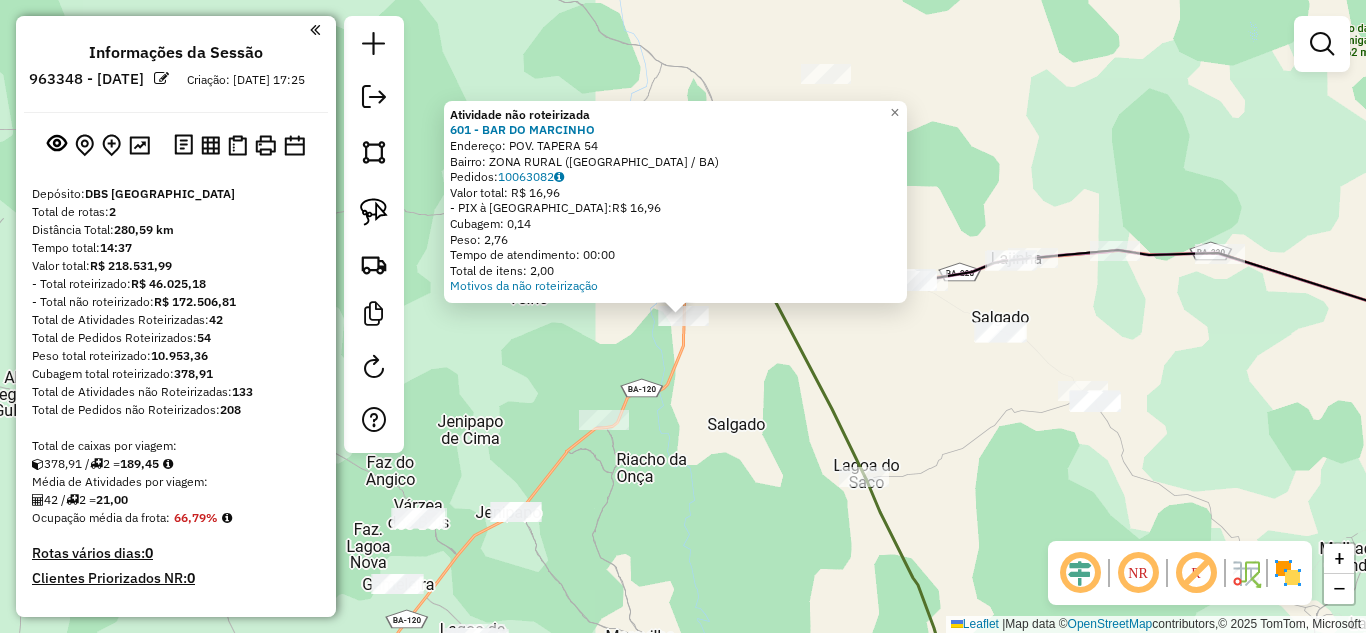 click on "Atividade não roteirizada 601 - BAR DO [PERSON_NAME]:  POV. TAPERA 54   Bairro: ZONA RURAL ([GEOGRAPHIC_DATA] / BA)   Pedidos:  10063082   Valor total: R$ 16,96   - PIX à Vista:  R$ 16,96   Cubagem: 0,14   Peso: 2,76   Tempo de atendimento: 00:00   Total de itens: 2,00  Motivos da não roteirização × Janela de atendimento Grade de atendimento Capacidade Transportadoras Veículos Cliente Pedidos  Rotas Selecione os dias de semana para filtrar as janelas de atendimento  Seg   Ter   Qua   Qui   Sex   Sáb   Dom  Informe o período da janela de atendimento: De: Até:  Filtrar exatamente a janela do cliente  Considerar janela de atendimento padrão  Selecione os dias de semana para filtrar as grades de atendimento  Seg   Ter   Qua   Qui   Sex   Sáb   Dom   Considerar clientes sem dia de atendimento cadastrado  Clientes fora do dia de atendimento selecionado Filtrar as atividades entre os valores definidos abaixo:  Peso mínimo:   Peso máximo:   Cubagem mínima:   Cubagem máxima:   De:   Até:   De:  Nome:" 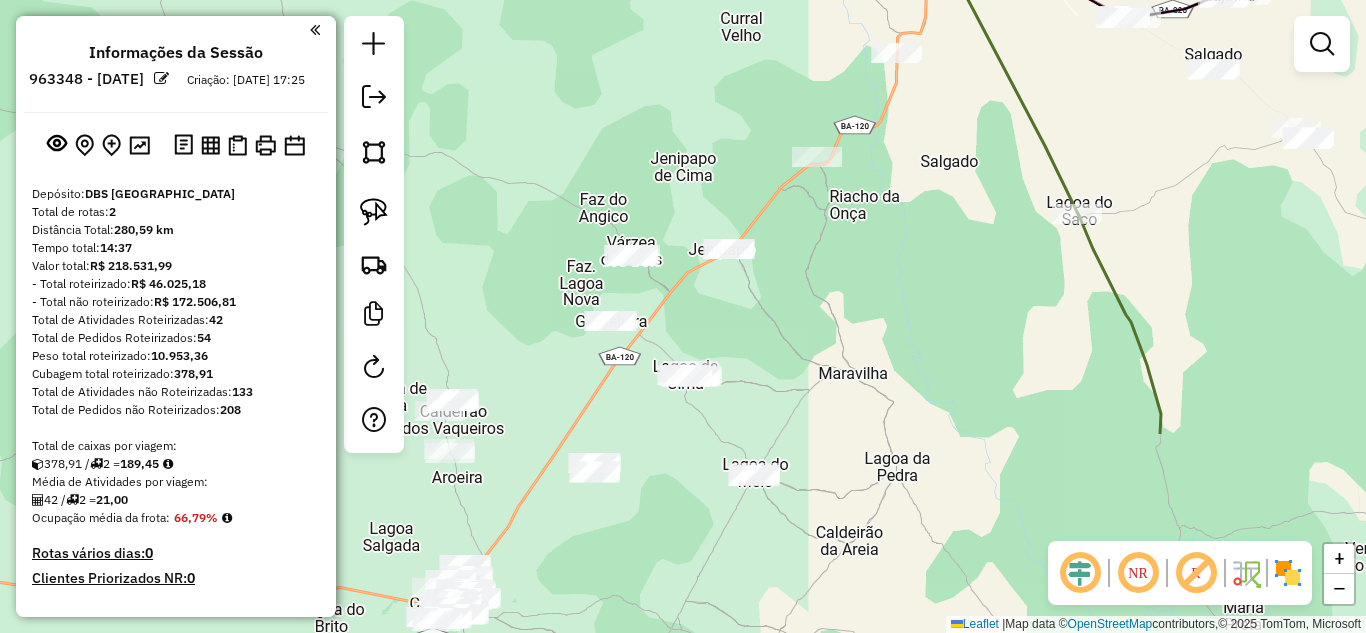 drag, startPoint x: 692, startPoint y: 510, endPoint x: 905, endPoint y: 247, distance: 338.43463 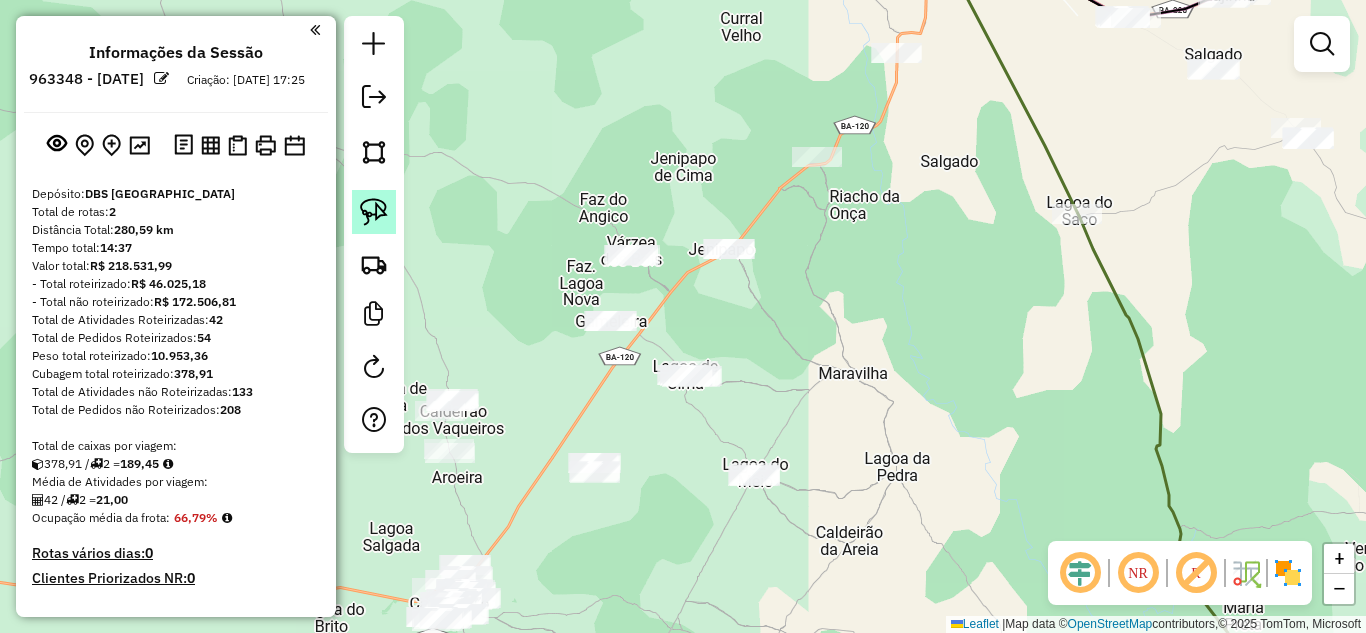 drag, startPoint x: 370, startPoint y: 224, endPoint x: 425, endPoint y: 227, distance: 55.081757 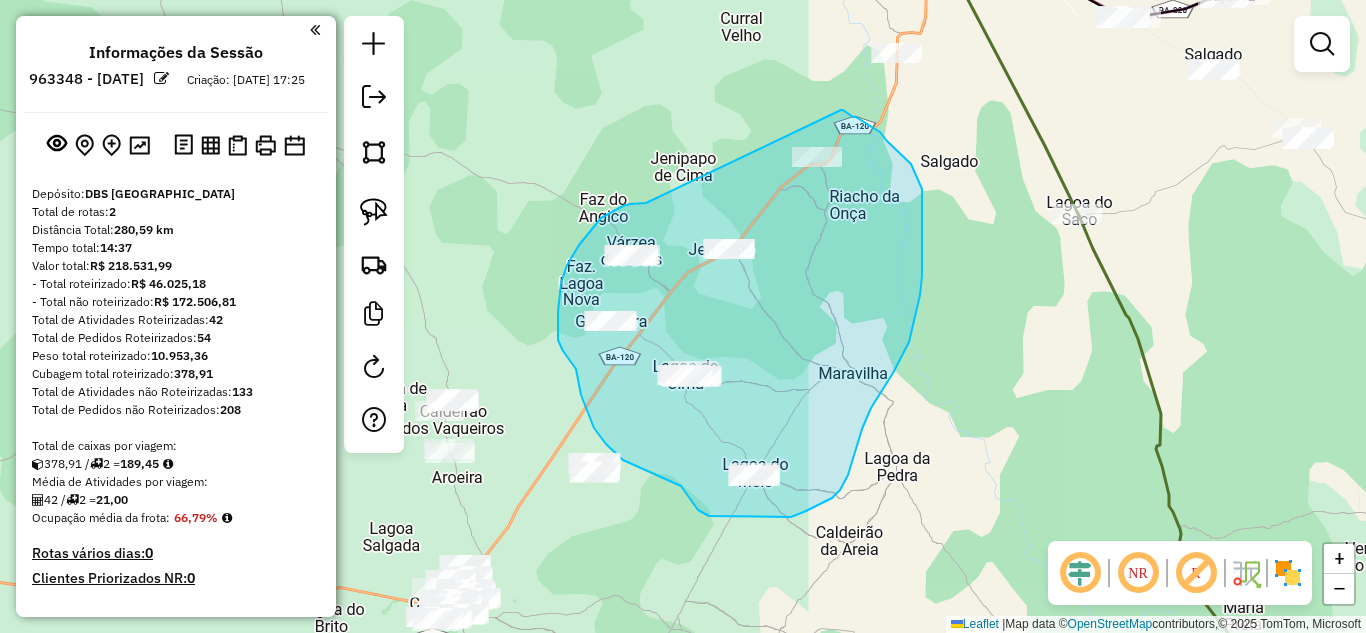 drag, startPoint x: 639, startPoint y: 203, endPoint x: 841, endPoint y: 110, distance: 222.38031 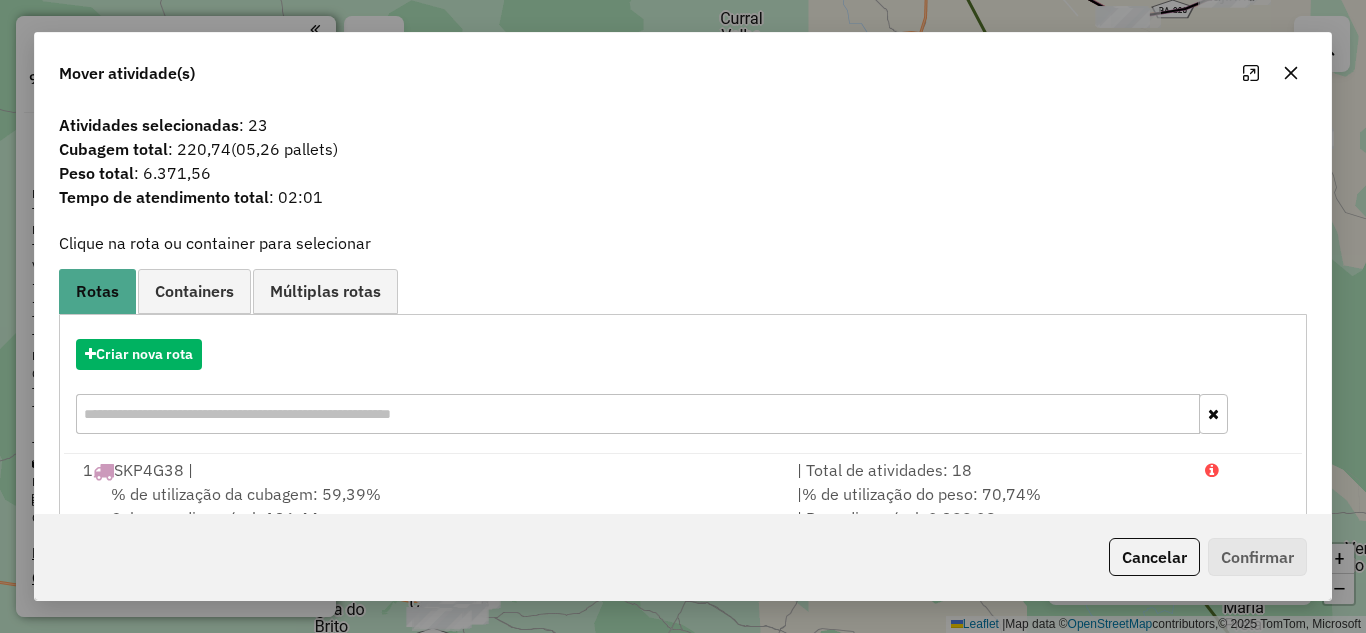 scroll, scrollTop: 136, scrollLeft: 0, axis: vertical 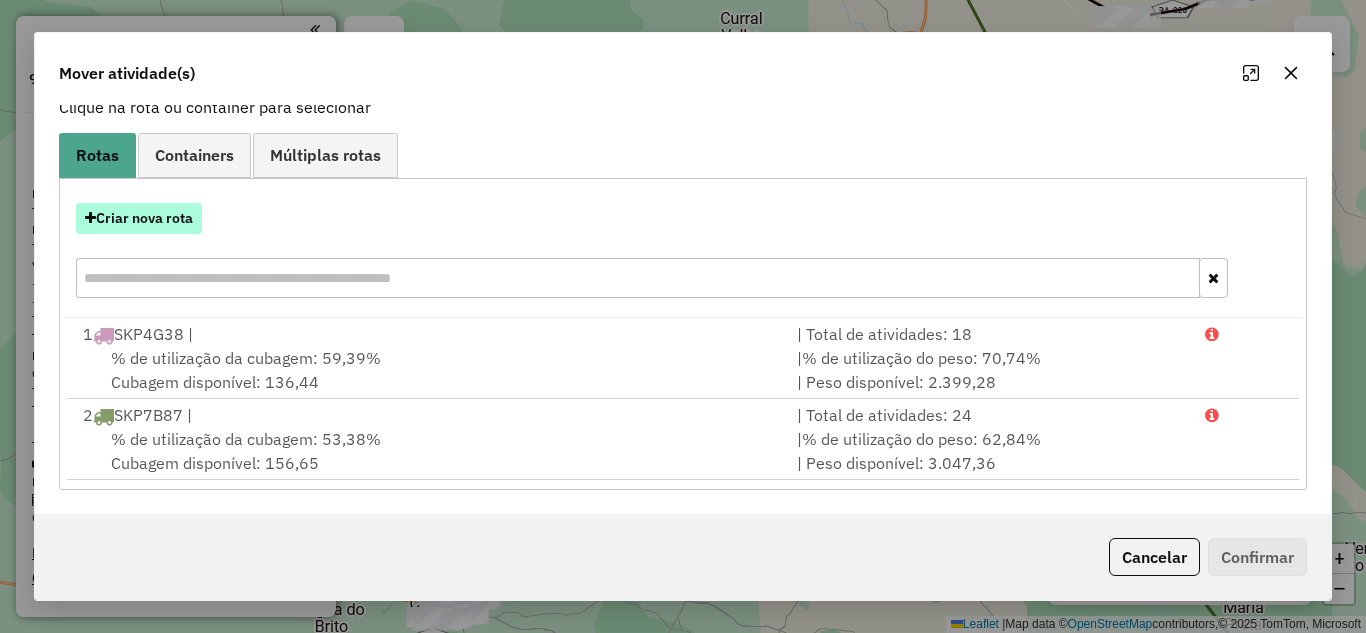 click on "Criar nova rota" at bounding box center [139, 218] 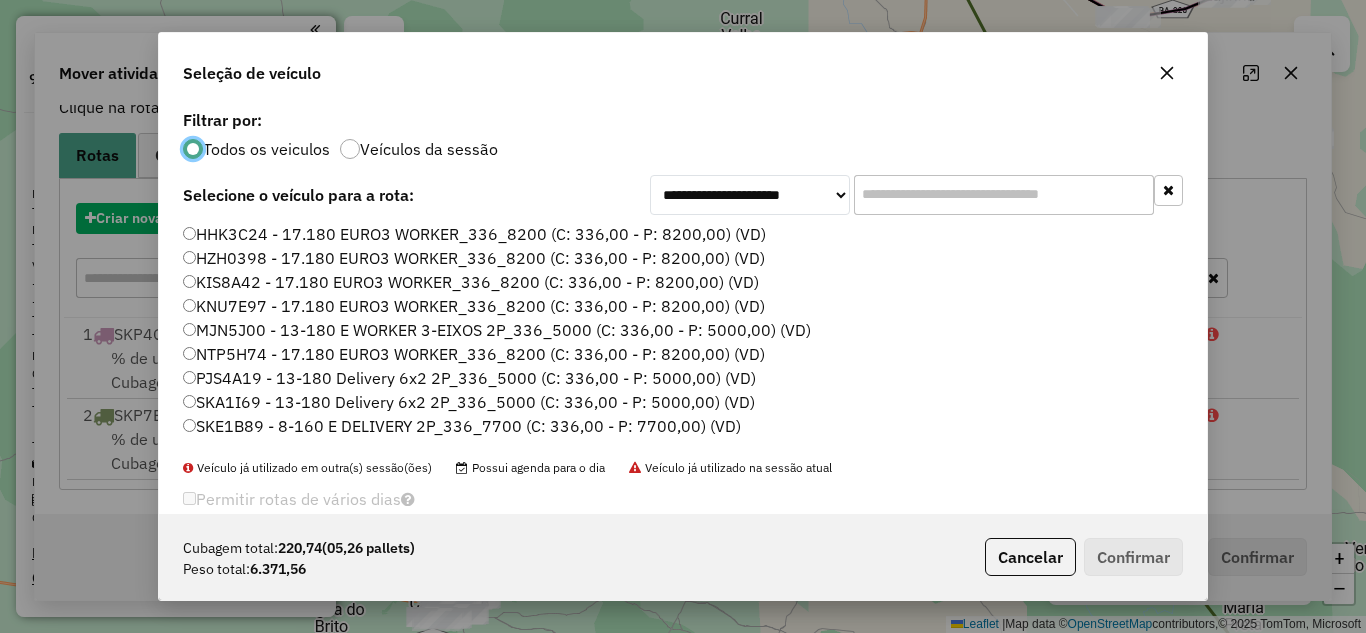 scroll, scrollTop: 11, scrollLeft: 6, axis: both 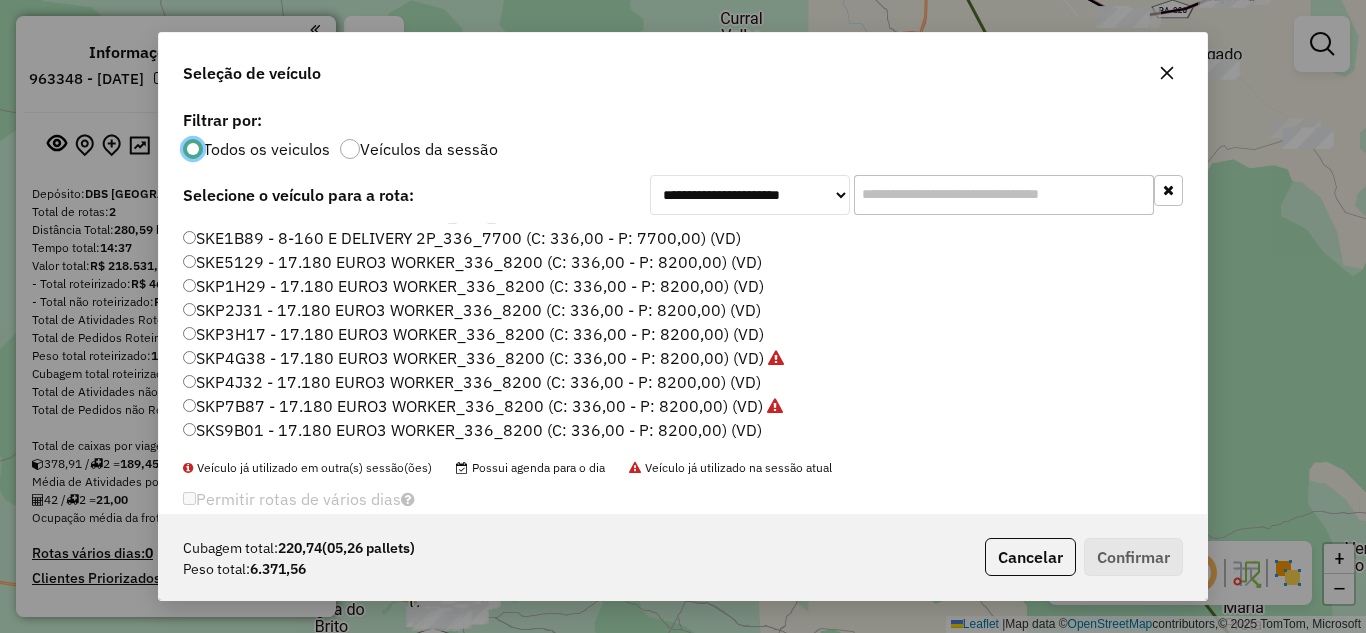 click on "SKP1H29 - 17.180 EURO3 WORKER_336_8200 (C: 336,00 - P: 8200,00) (VD)" 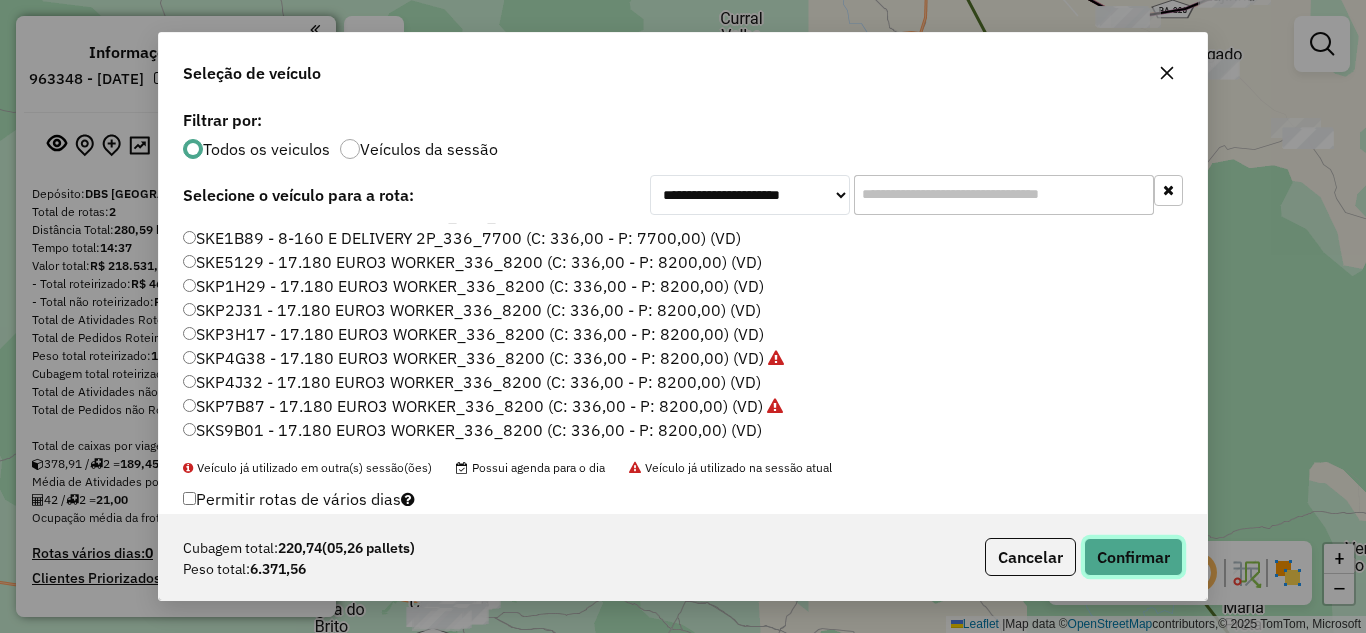 click on "Confirmar" 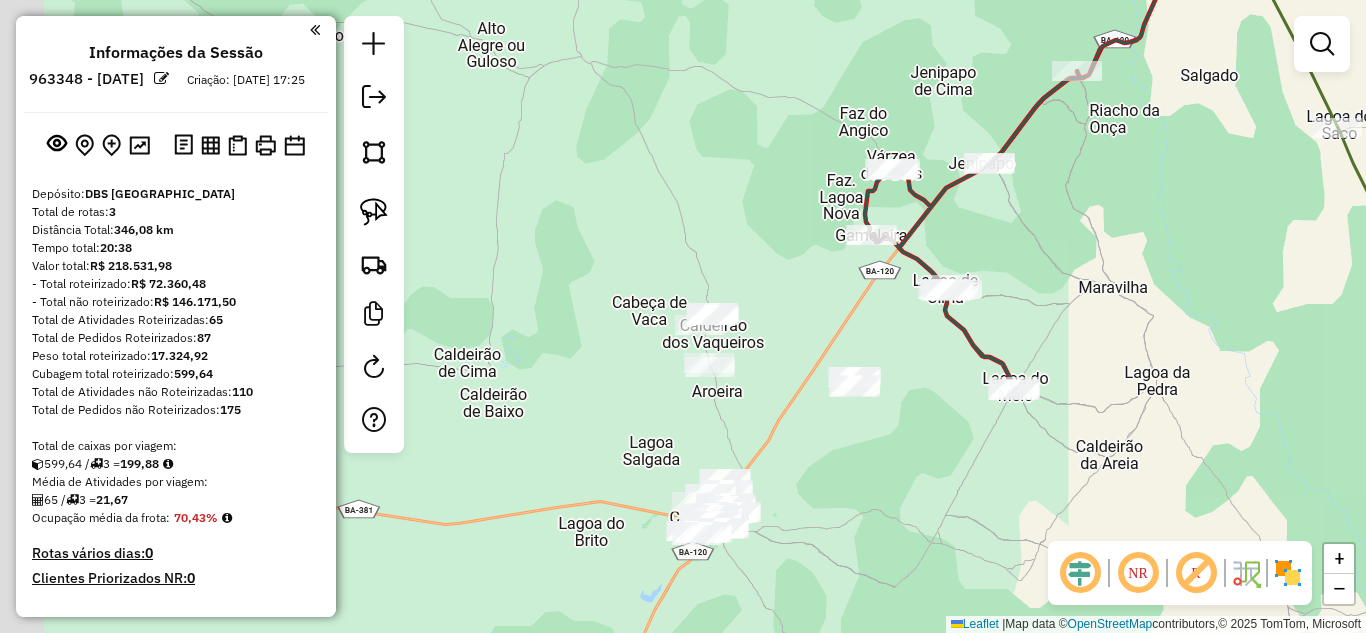 drag, startPoint x: 809, startPoint y: 337, endPoint x: 1107, endPoint y: 216, distance: 321.62866 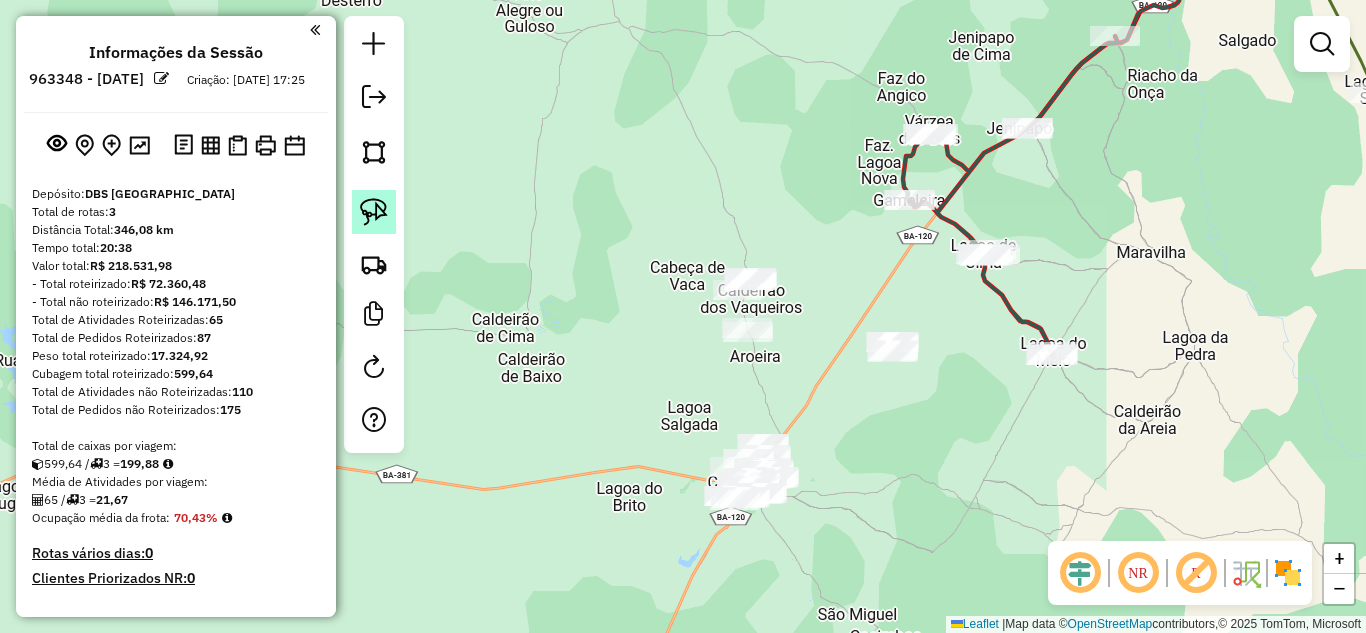 click 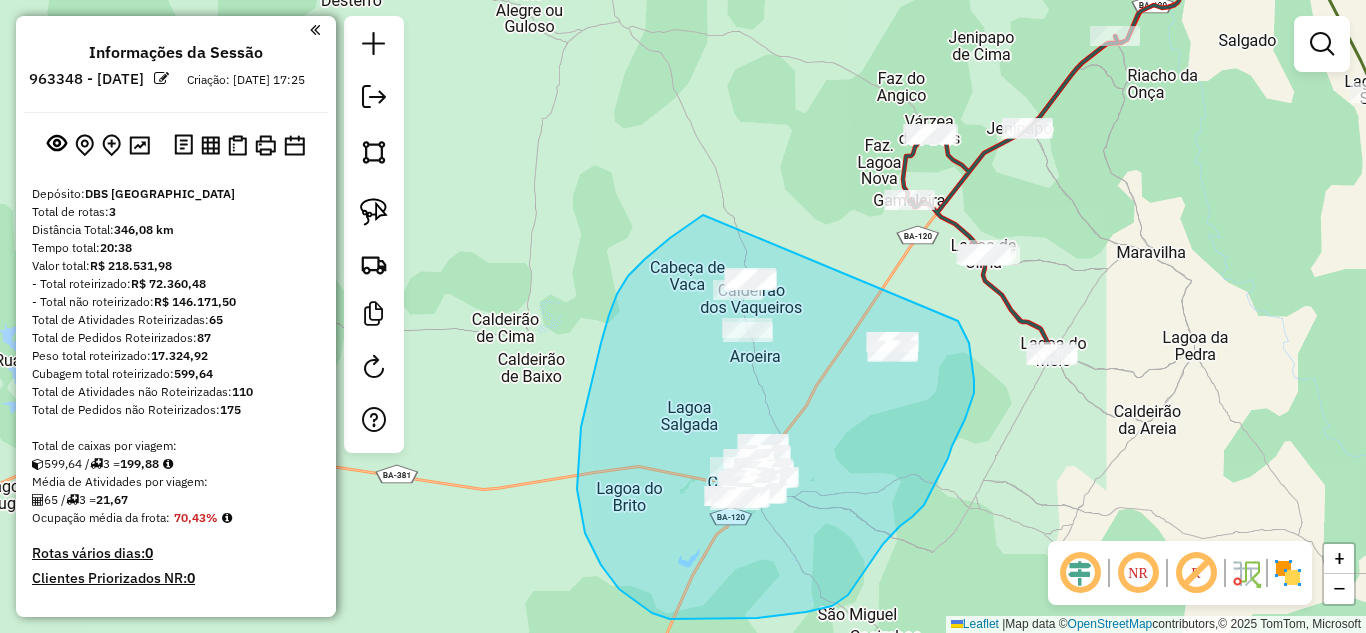 drag, startPoint x: 587, startPoint y: 399, endPoint x: 957, endPoint y: 321, distance: 378.13226 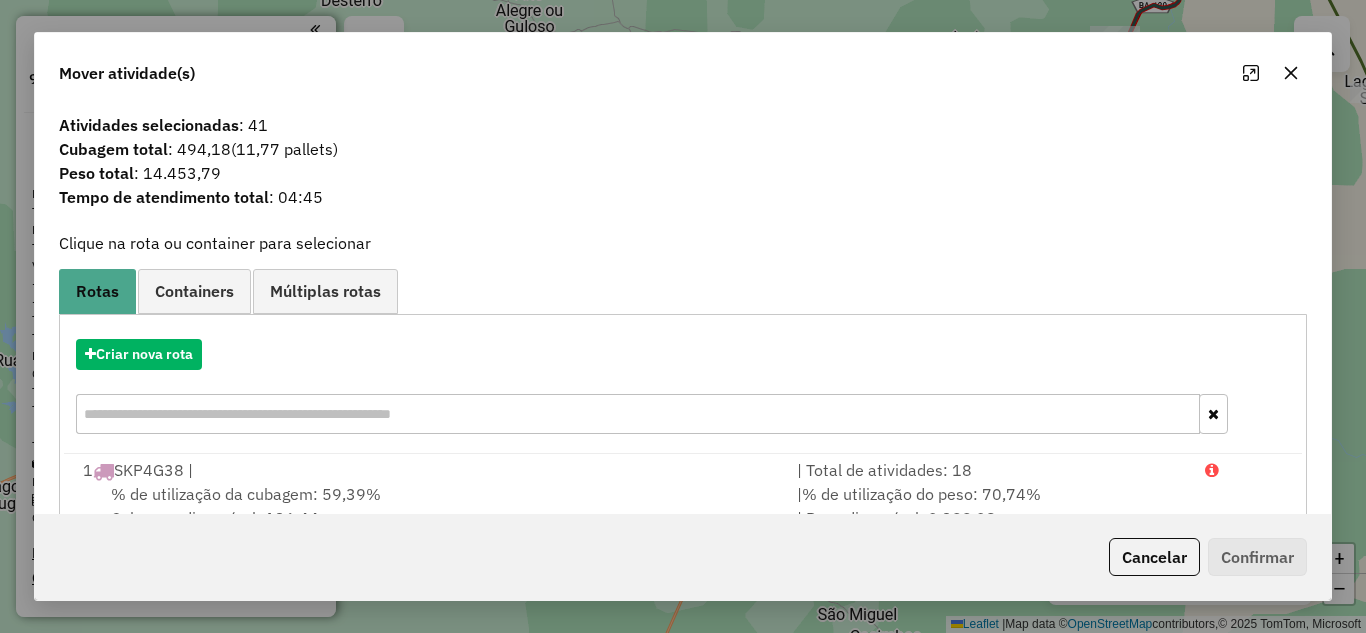 click 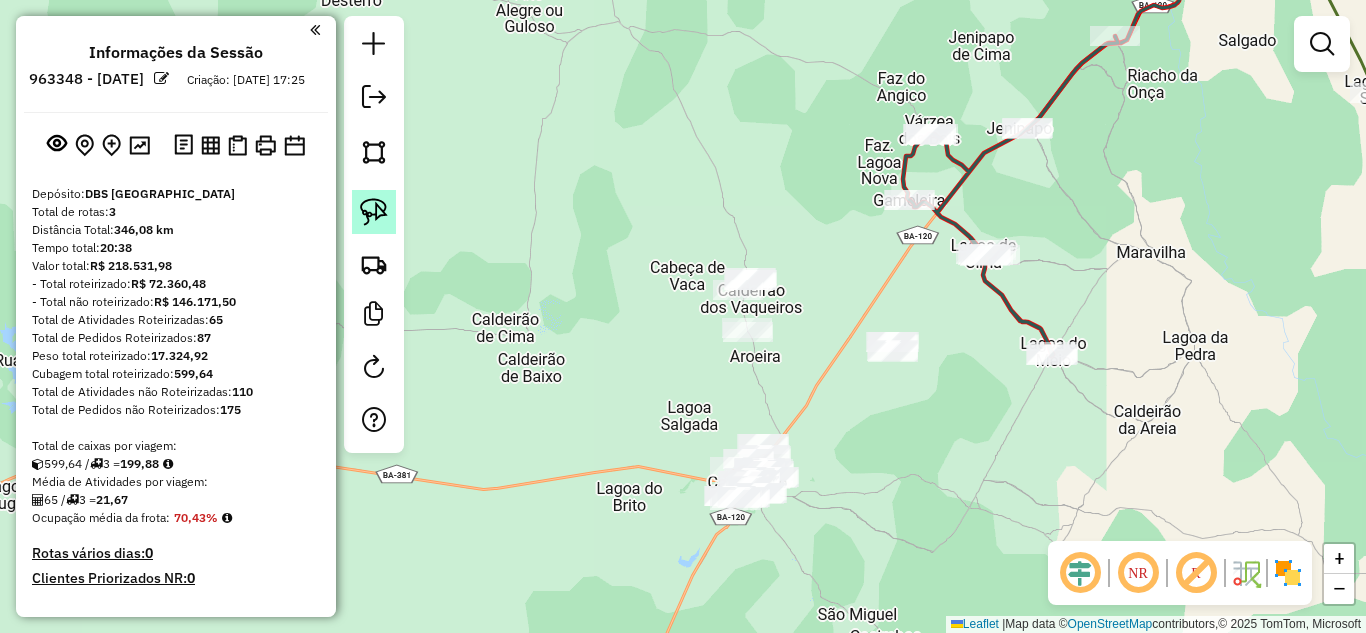 click 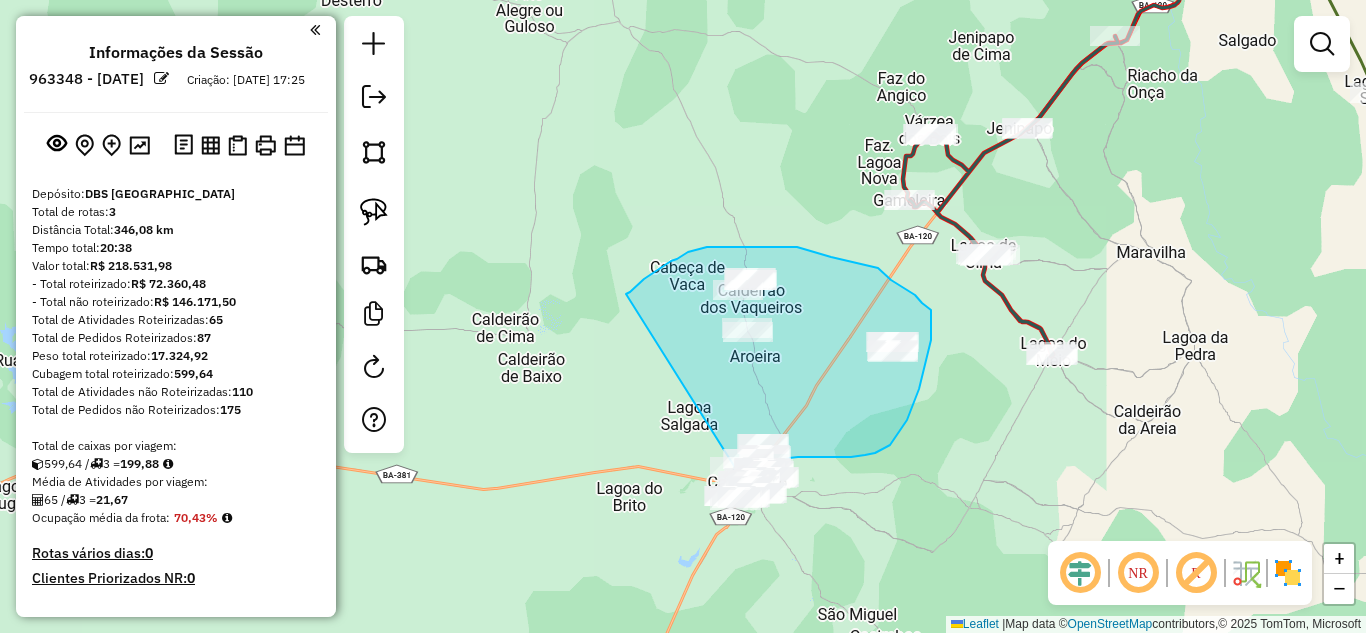 click on "Janela de atendimento Grade de atendimento Capacidade Transportadoras Veículos Cliente Pedidos  Rotas Selecione os dias de semana para filtrar as janelas de atendimento  Seg   Ter   Qua   Qui   Sex   Sáb   Dom  Informe o período da janela de atendimento: De: Até:  Filtrar exatamente a janela do cliente  Considerar janela de atendimento padrão  Selecione os dias de semana para filtrar as grades de atendimento  Seg   Ter   Qua   Qui   Sex   Sáb   Dom   Considerar clientes sem dia de atendimento cadastrado  Clientes fora do dia de atendimento selecionado Filtrar as atividades entre os valores definidos abaixo:  Peso mínimo:   Peso máximo:   Cubagem mínima:   Cubagem máxima:   De:   Até:  Filtrar as atividades entre o tempo de atendimento definido abaixo:  De:   Até:   Considerar capacidade total dos clientes não roteirizados Transportadora: Selecione um ou mais itens Tipo de veículo: Selecione um ou mais itens Veículo: Selecione um ou mais itens Motorista: Selecione um ou mais itens Nome: Rótulo:" 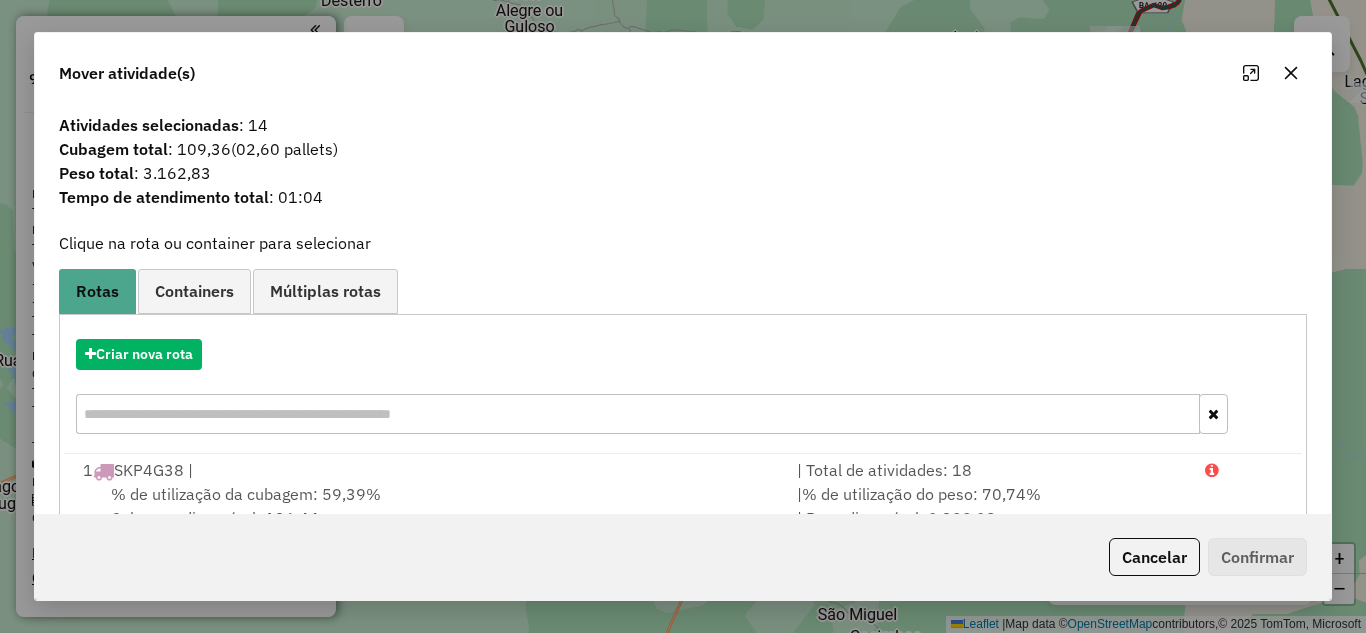 click 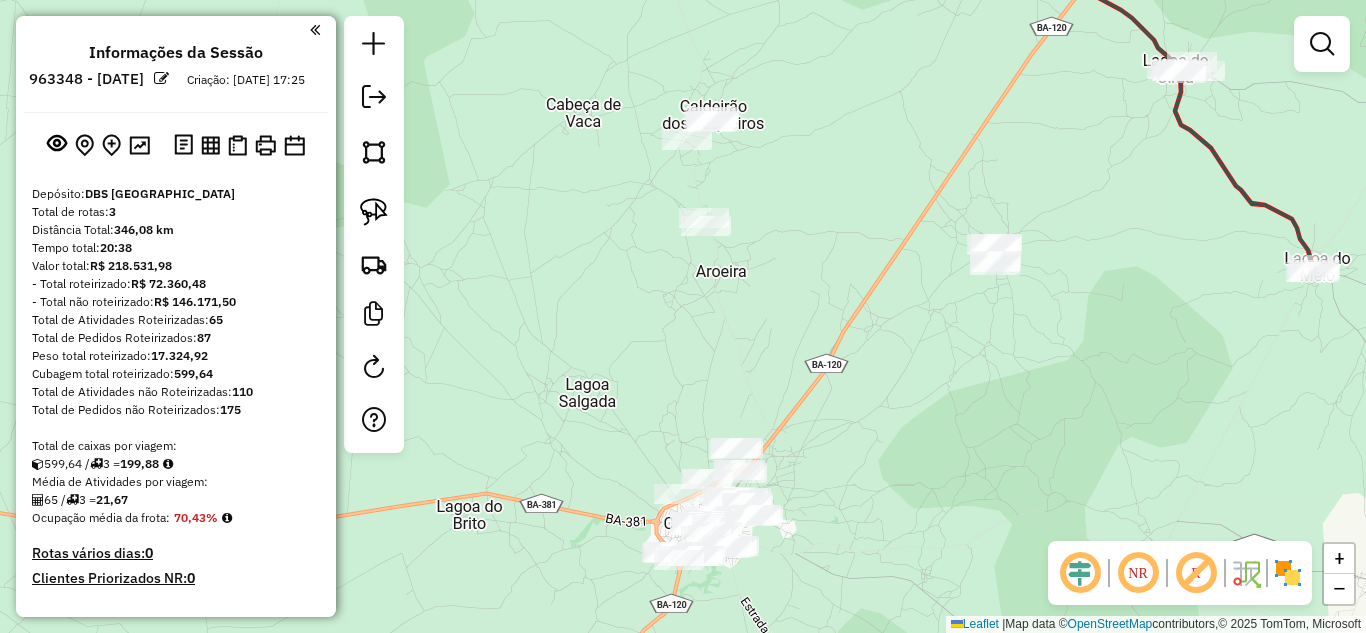 drag, startPoint x: 889, startPoint y: 377, endPoint x: 829, endPoint y: 425, distance: 76.837494 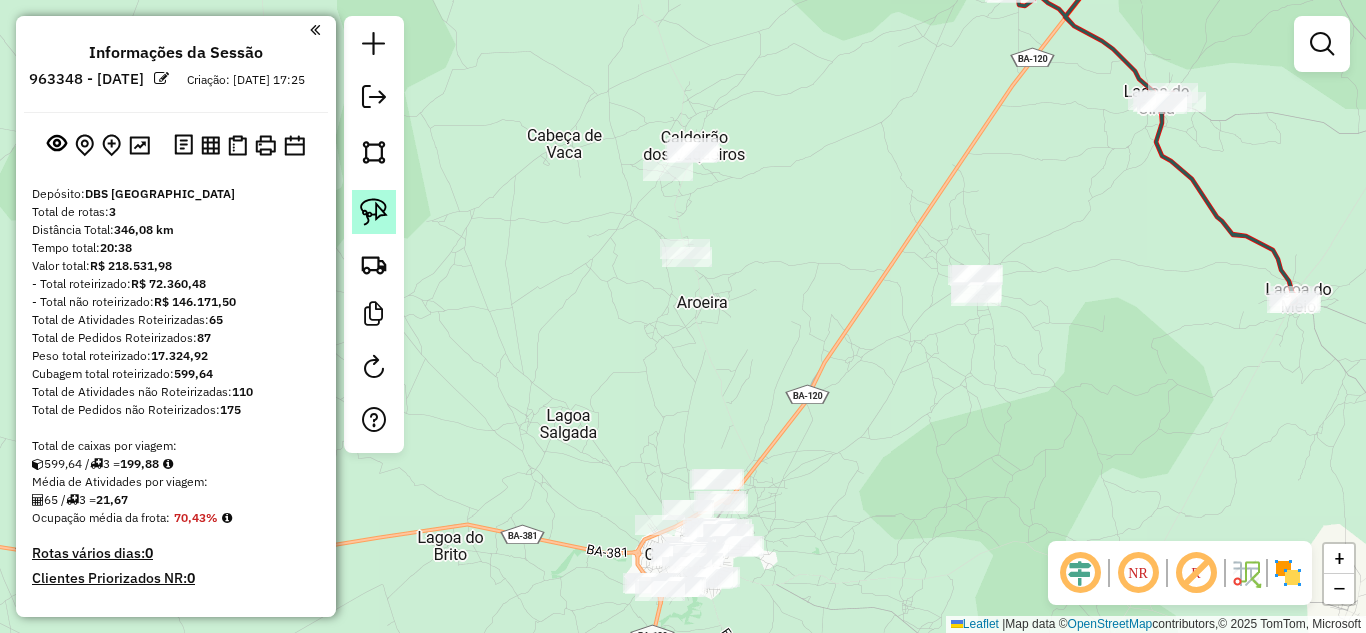 click 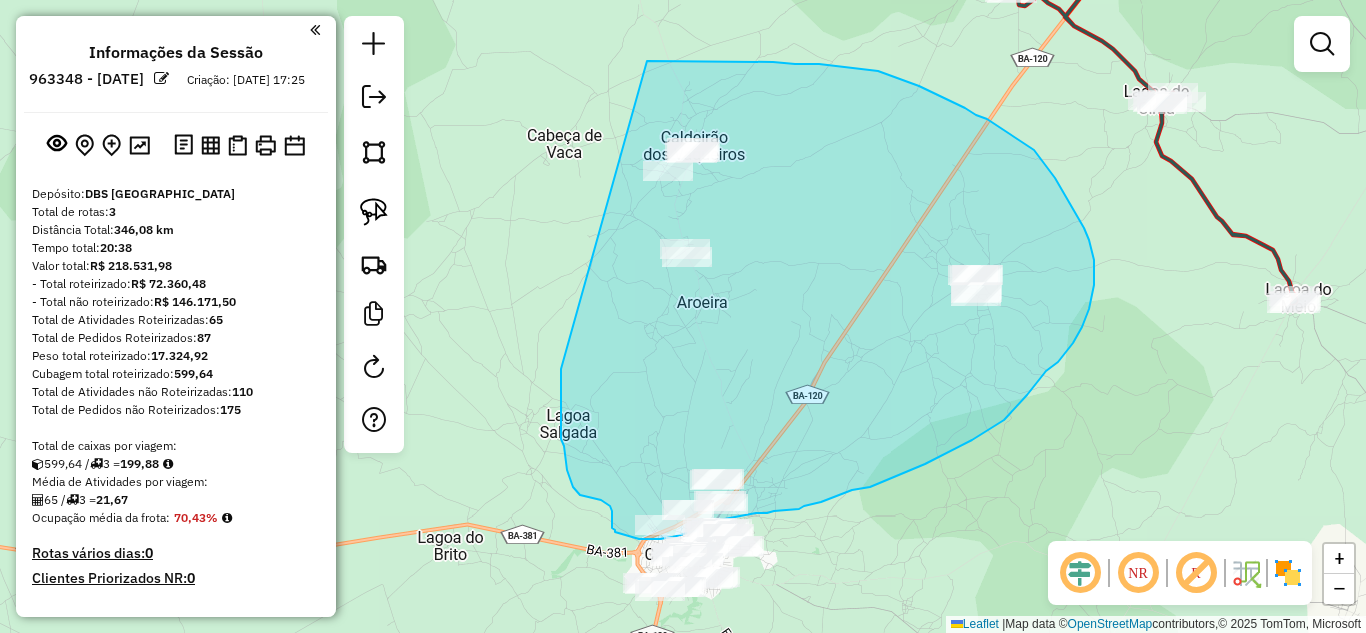 drag, startPoint x: 561, startPoint y: 369, endPoint x: 629, endPoint y: 64, distance: 312.4884 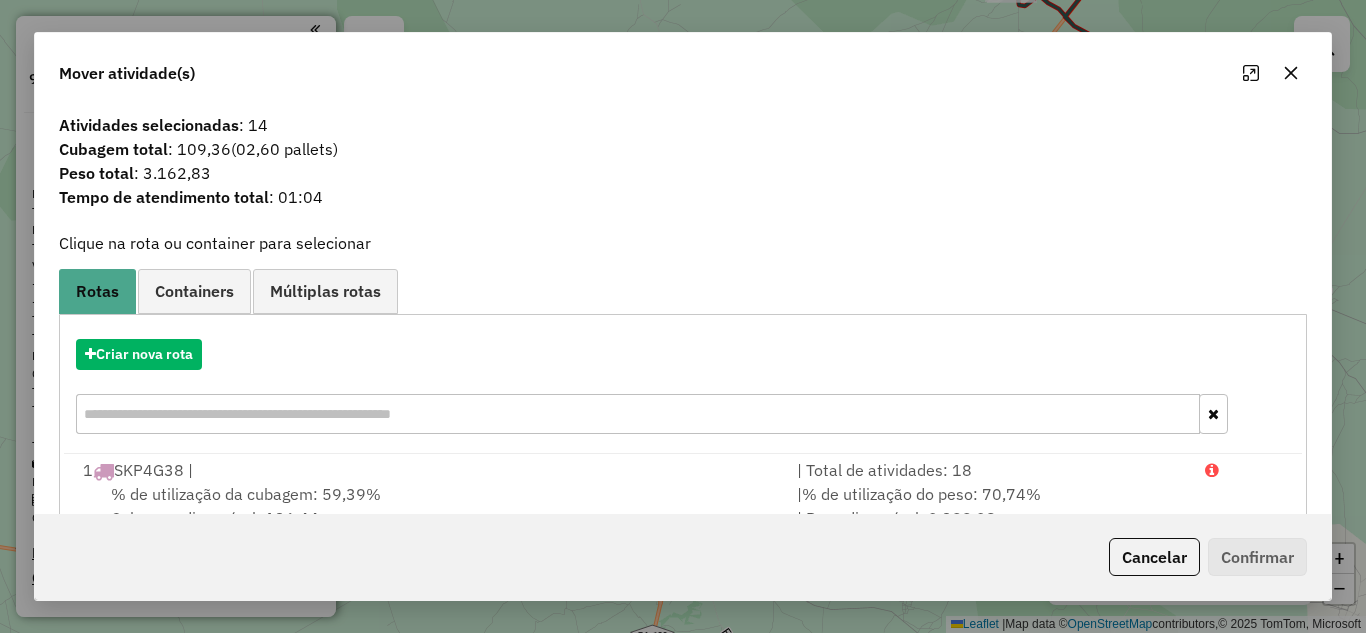 click 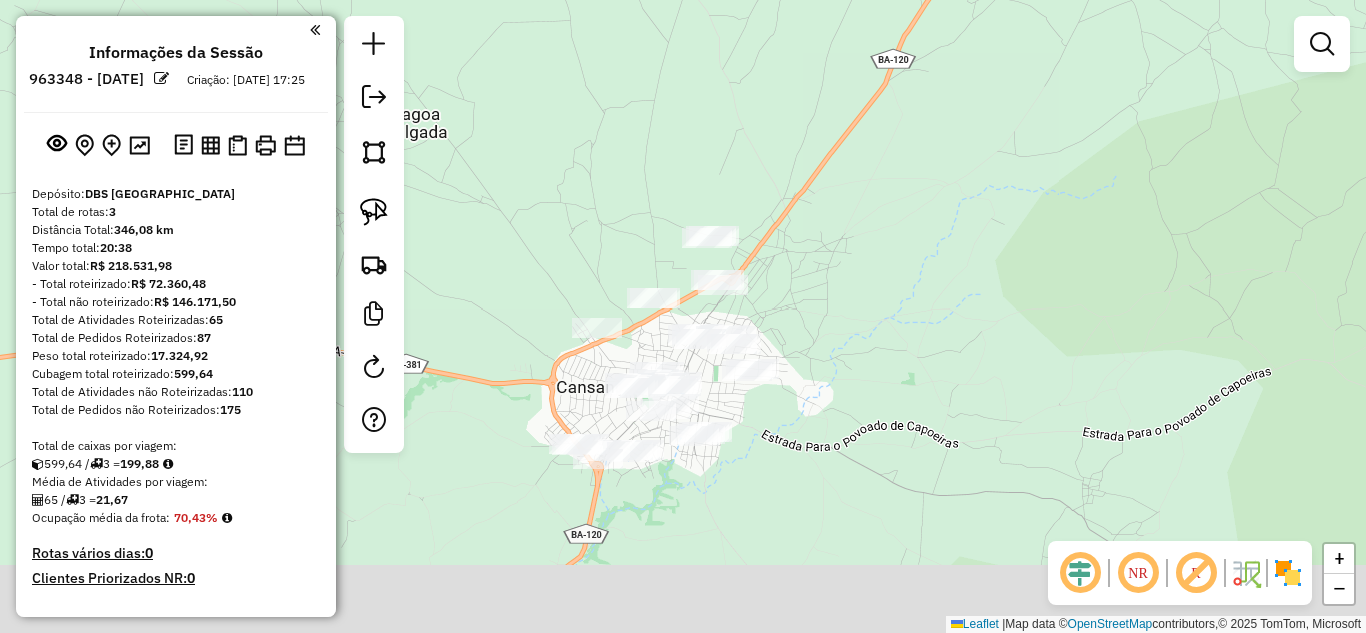 drag, startPoint x: 815, startPoint y: 522, endPoint x: 786, endPoint y: 283, distance: 240.75299 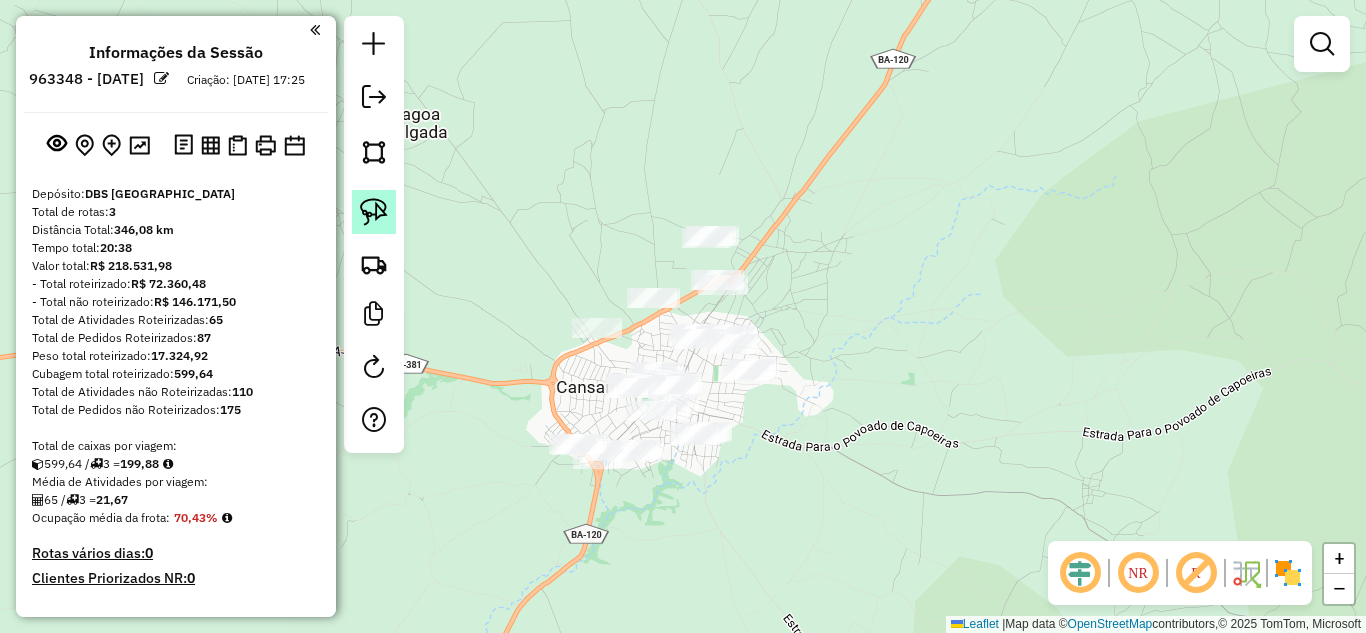click 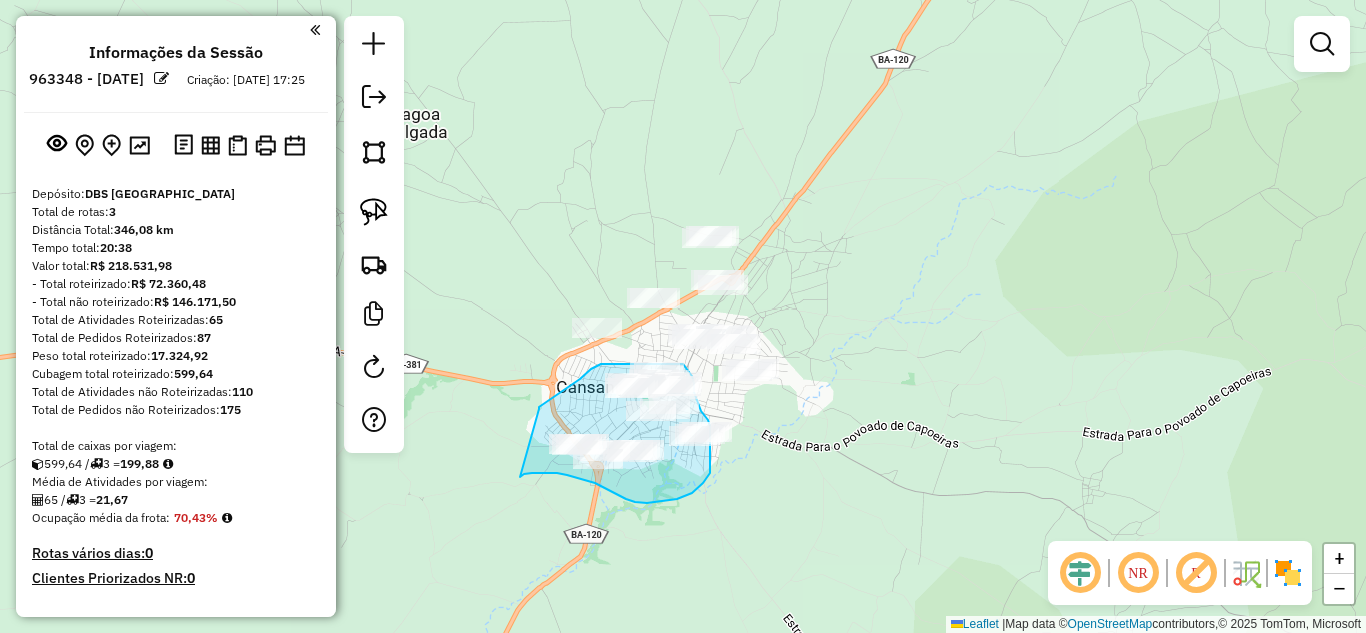 drag, startPoint x: 539, startPoint y: 409, endPoint x: 515, endPoint y: 479, distance: 74 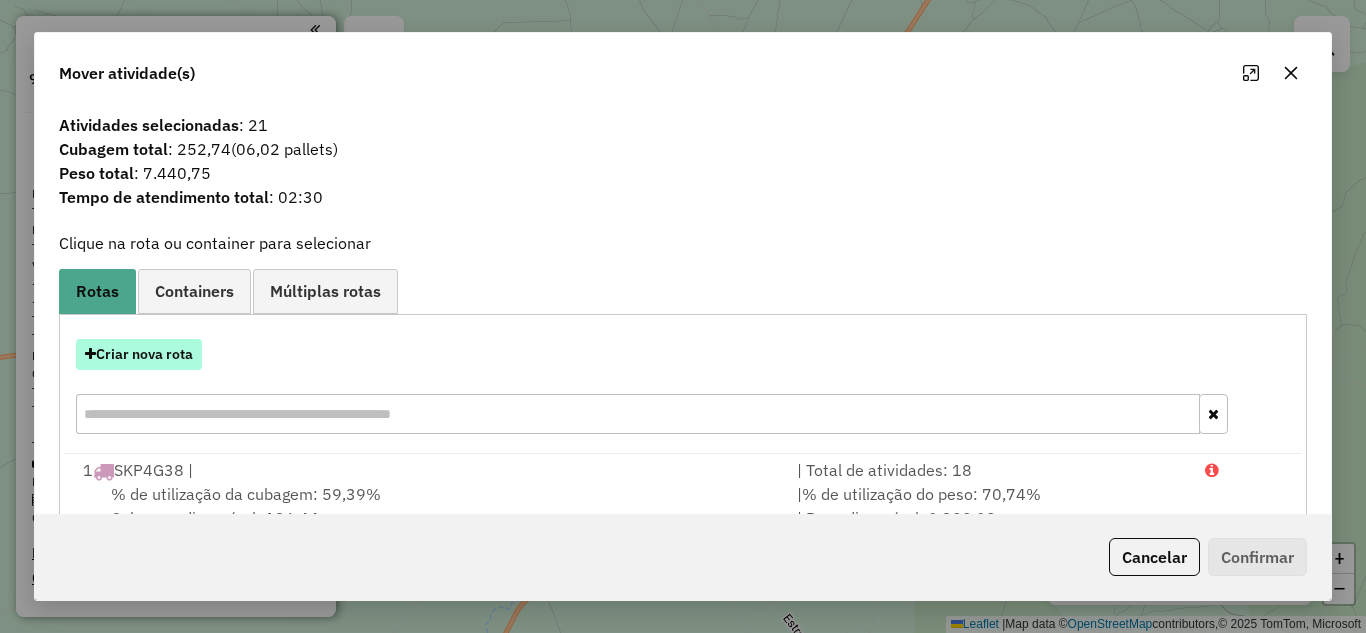 click on "Criar nova rota" at bounding box center [139, 354] 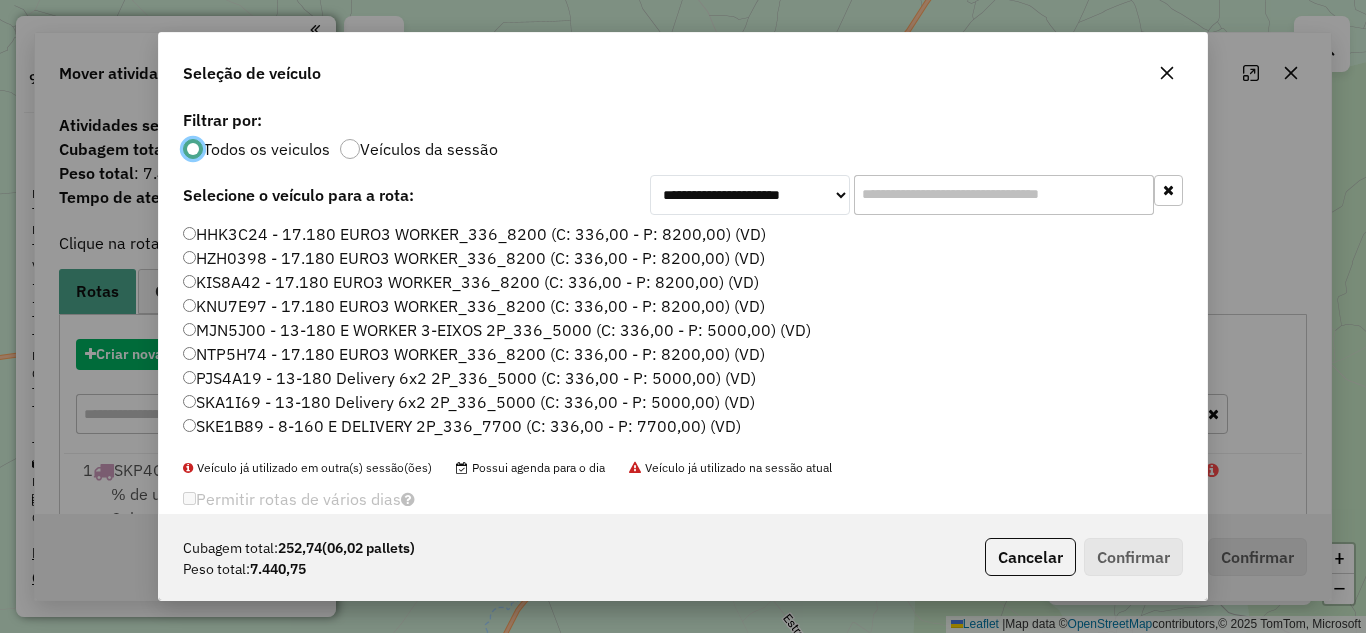 scroll, scrollTop: 11, scrollLeft: 6, axis: both 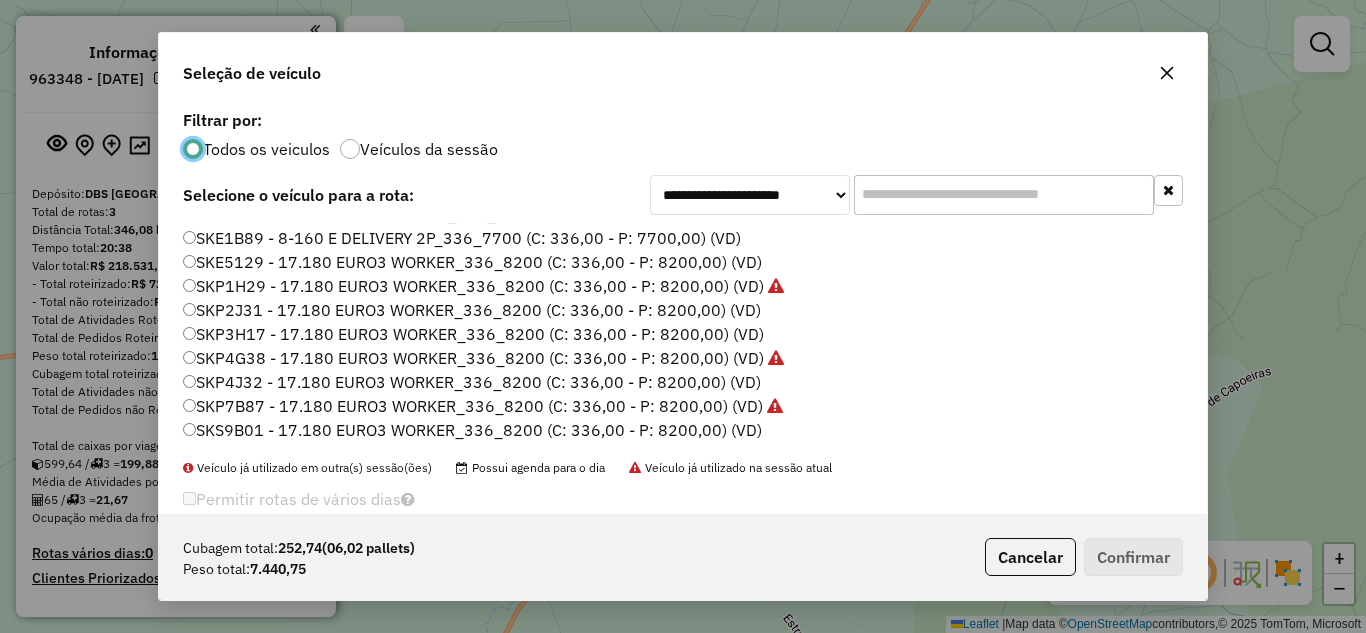 click on "SKP3H17 - 17.180 EURO3 WORKER_336_8200 (C: 336,00 - P: 8200,00) (VD)" 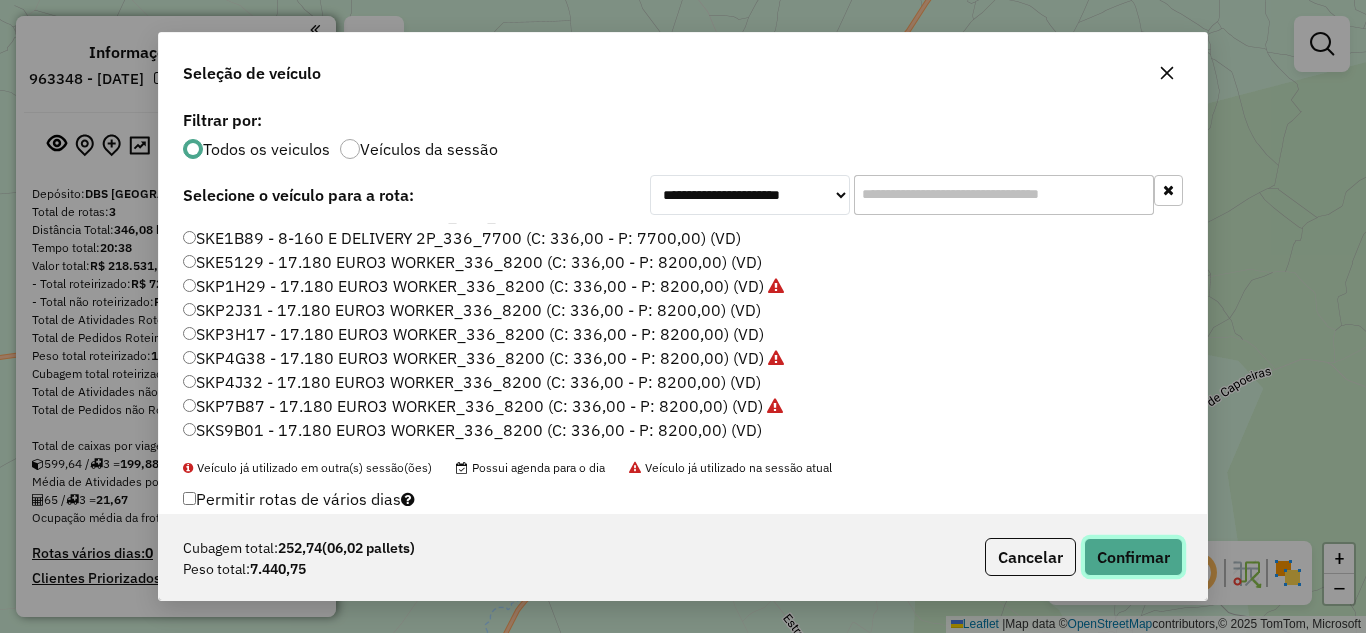 click on "Confirmar" 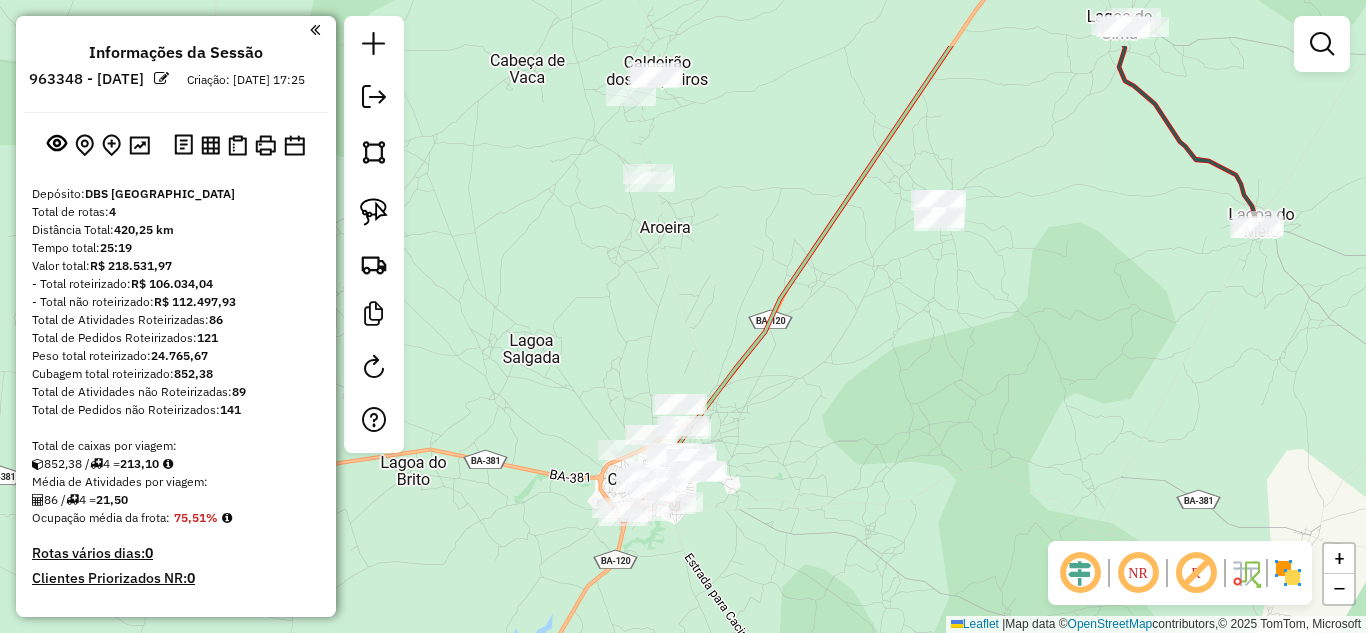 drag, startPoint x: 874, startPoint y: 251, endPoint x: 791, endPoint y: 369, distance: 144.26712 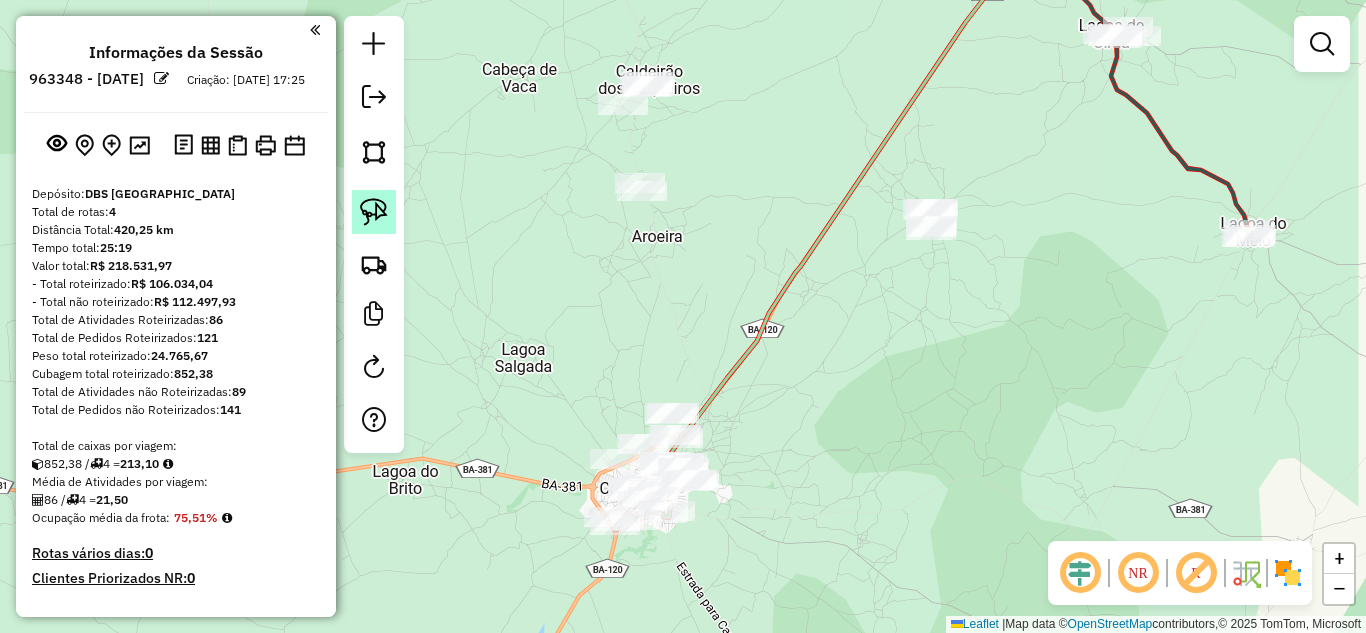 click 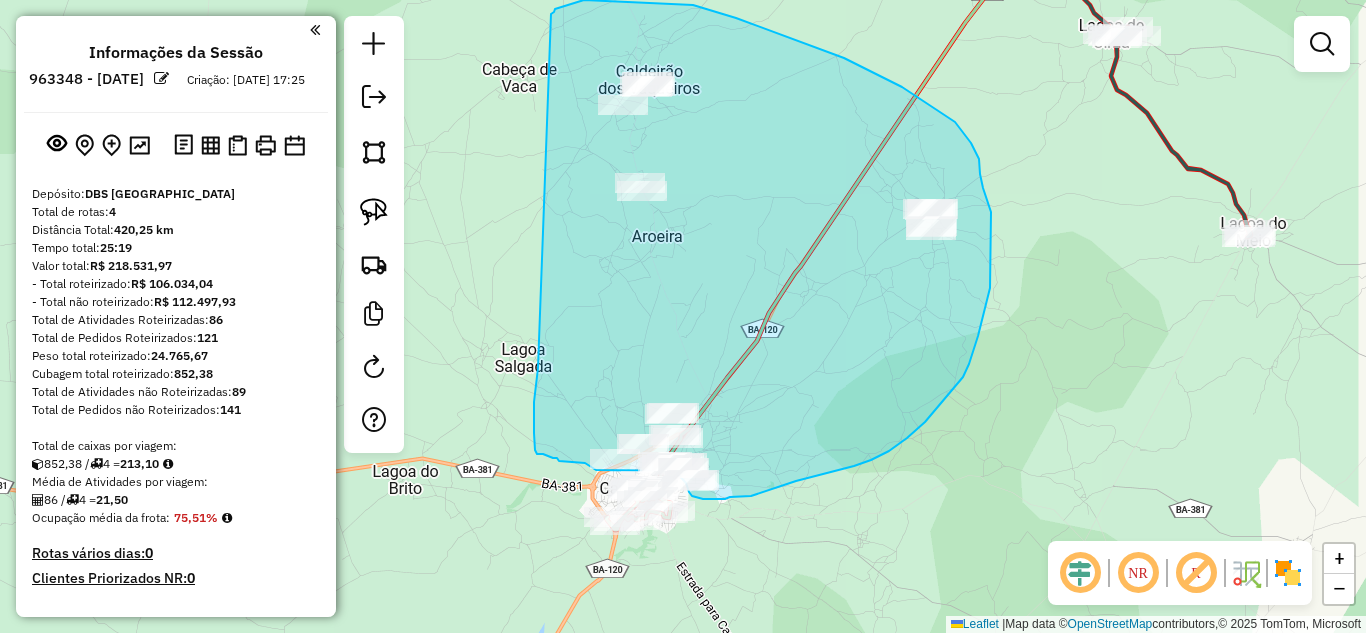 drag, startPoint x: 537, startPoint y: 376, endPoint x: 548, endPoint y: 30, distance: 346.1748 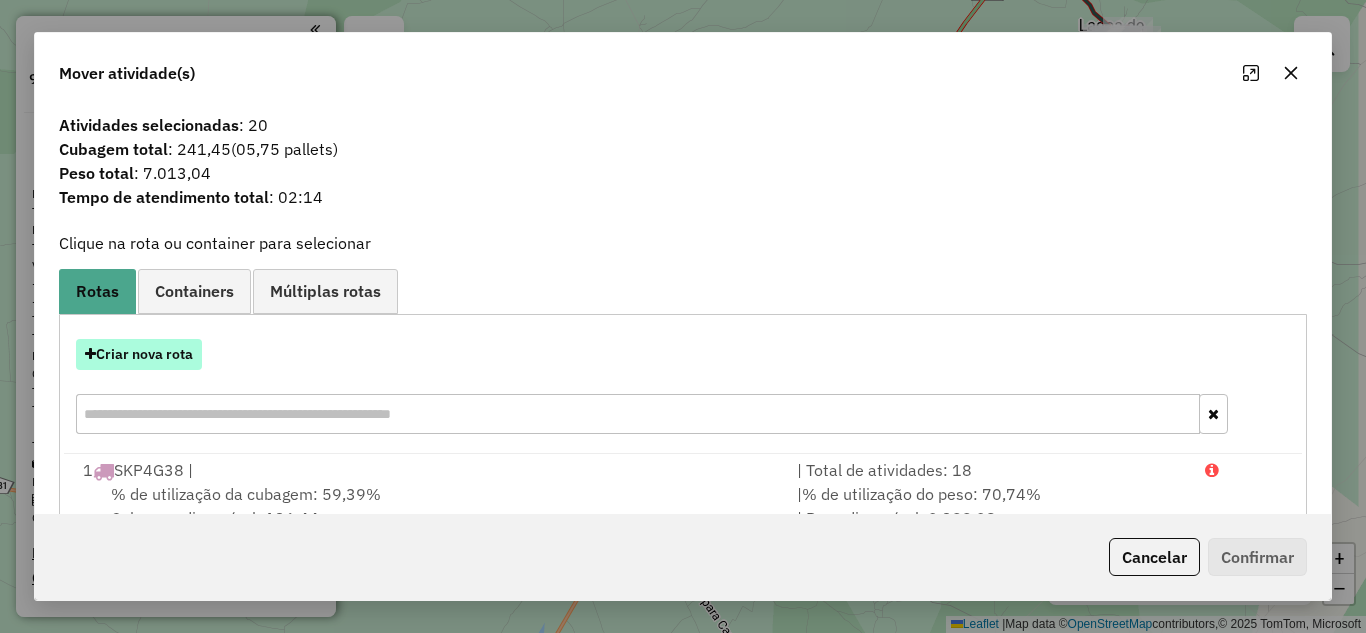 click on "Criar nova rota" at bounding box center [139, 354] 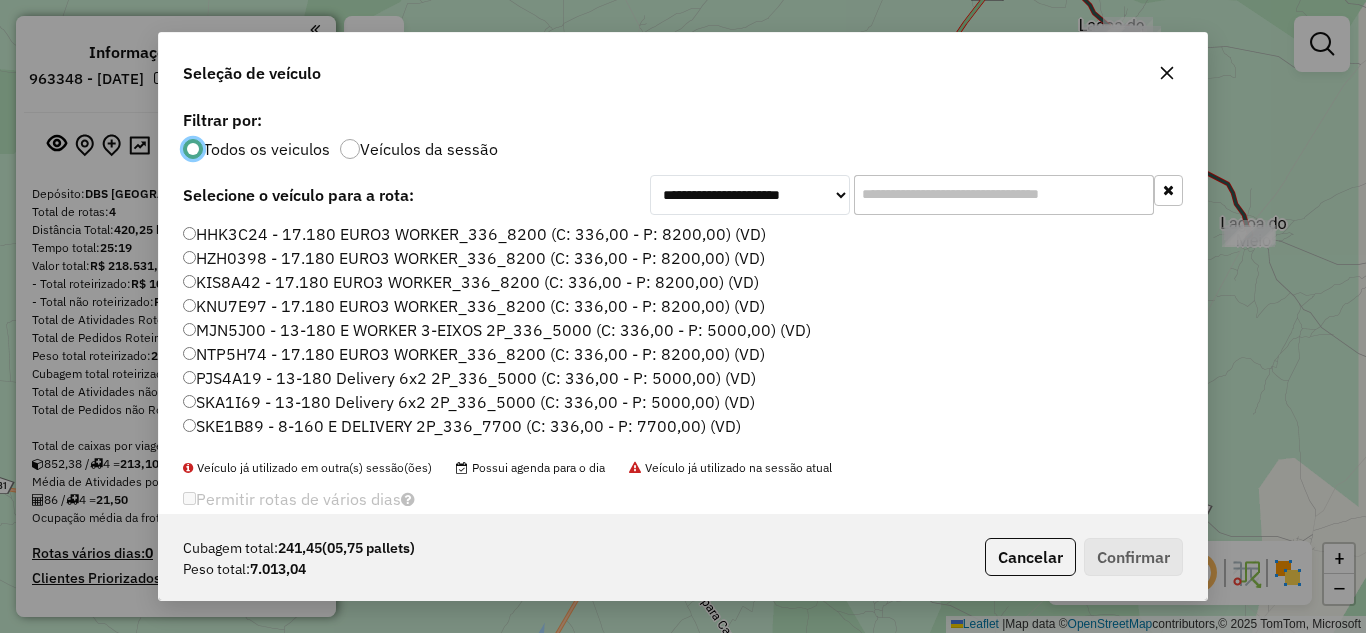 scroll, scrollTop: 11, scrollLeft: 6, axis: both 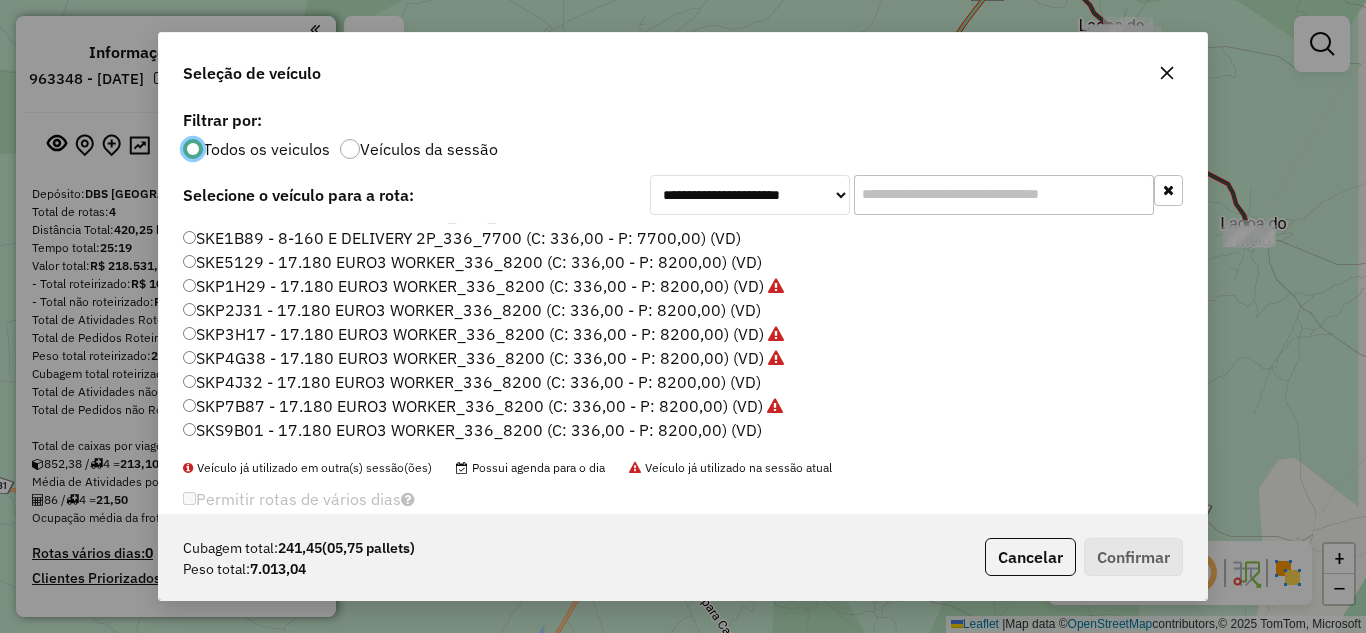 click on "SKP4J32 - 17.180 EURO3 WORKER_336_8200 (C: 336,00 - P: 8200,00) (VD)" 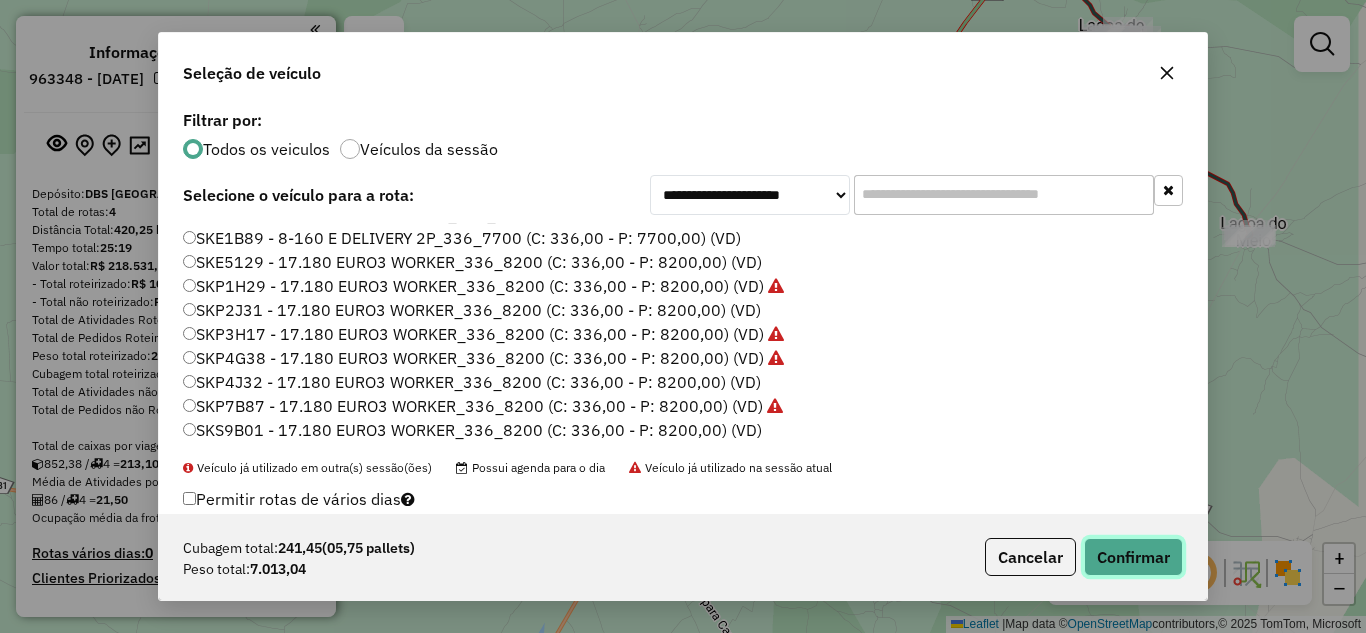 click on "Confirmar" 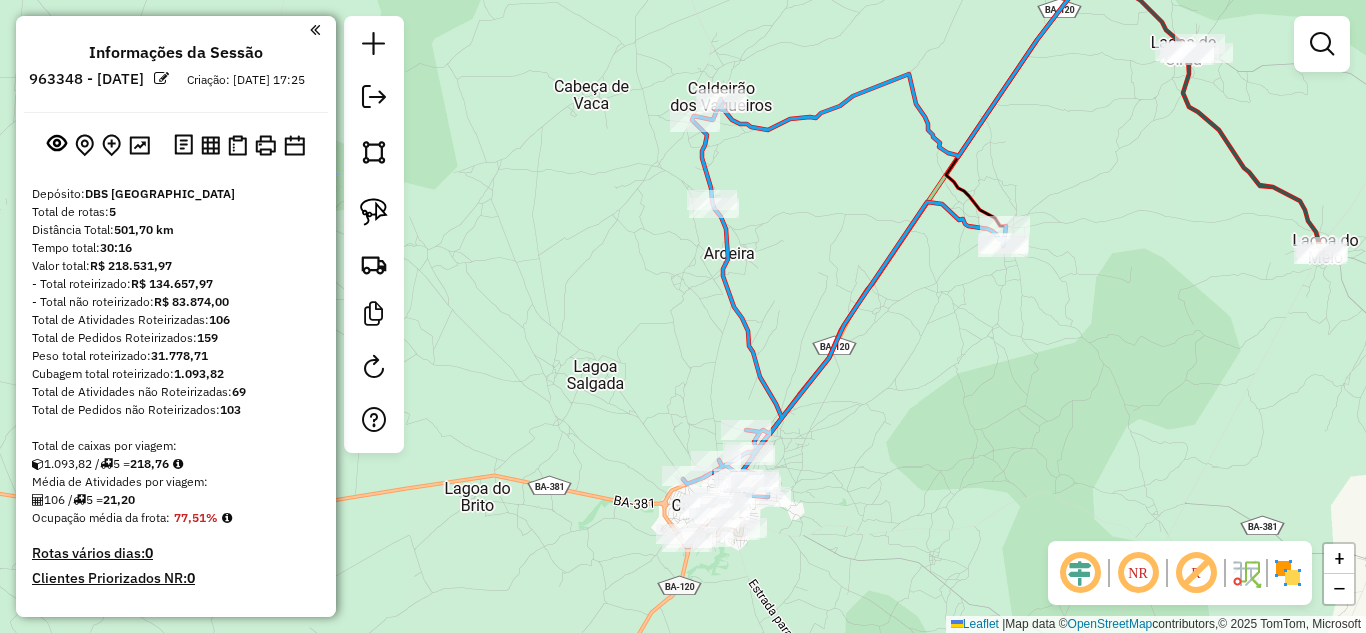 drag, startPoint x: 854, startPoint y: 353, endPoint x: 664, endPoint y: 363, distance: 190.26297 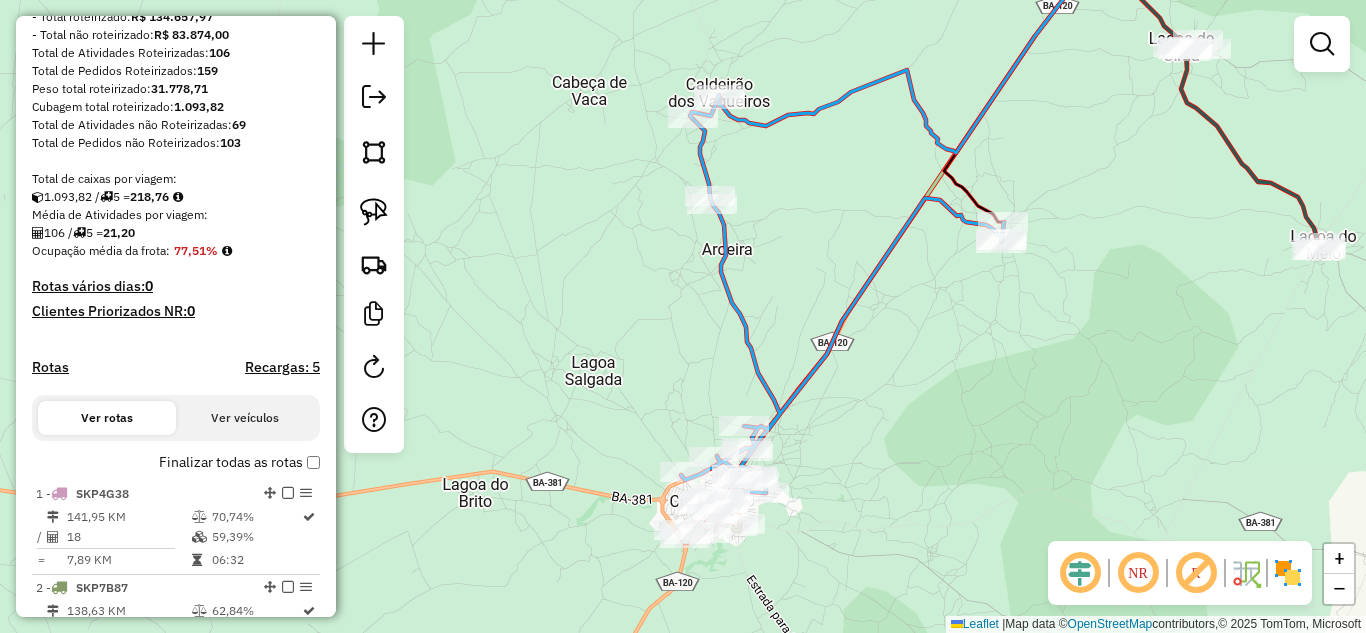 scroll, scrollTop: 400, scrollLeft: 0, axis: vertical 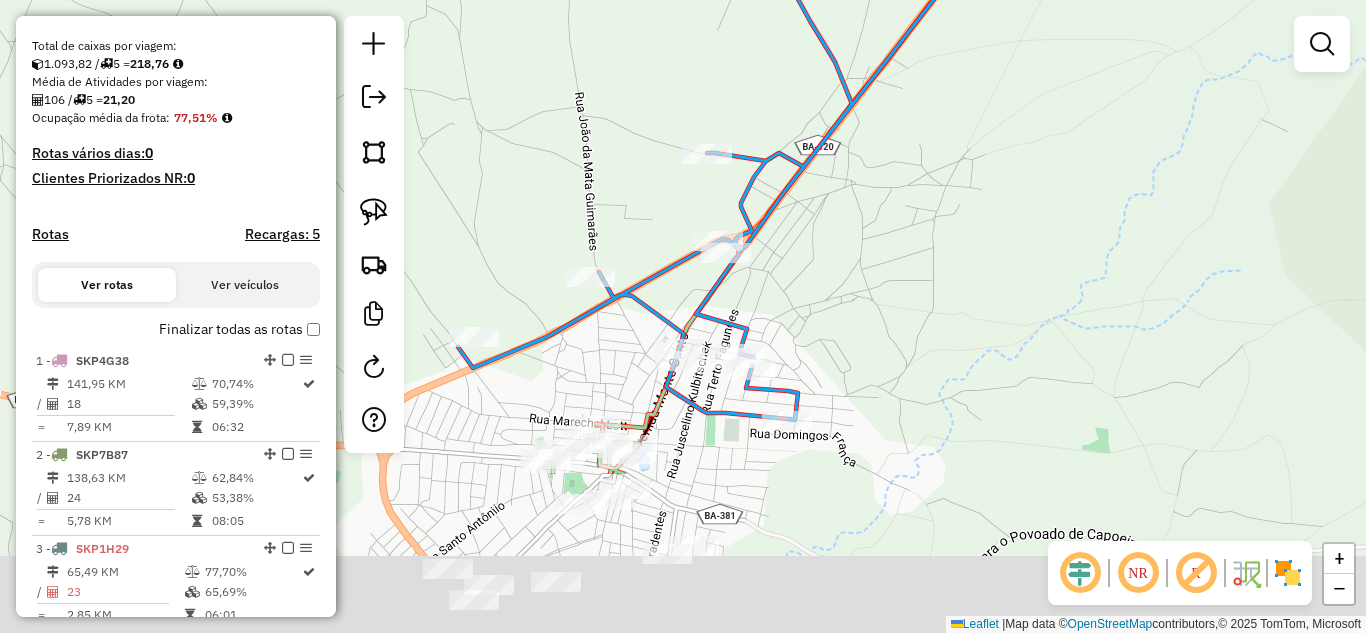 drag, startPoint x: 927, startPoint y: 515, endPoint x: 809, endPoint y: 290, distance: 254.06496 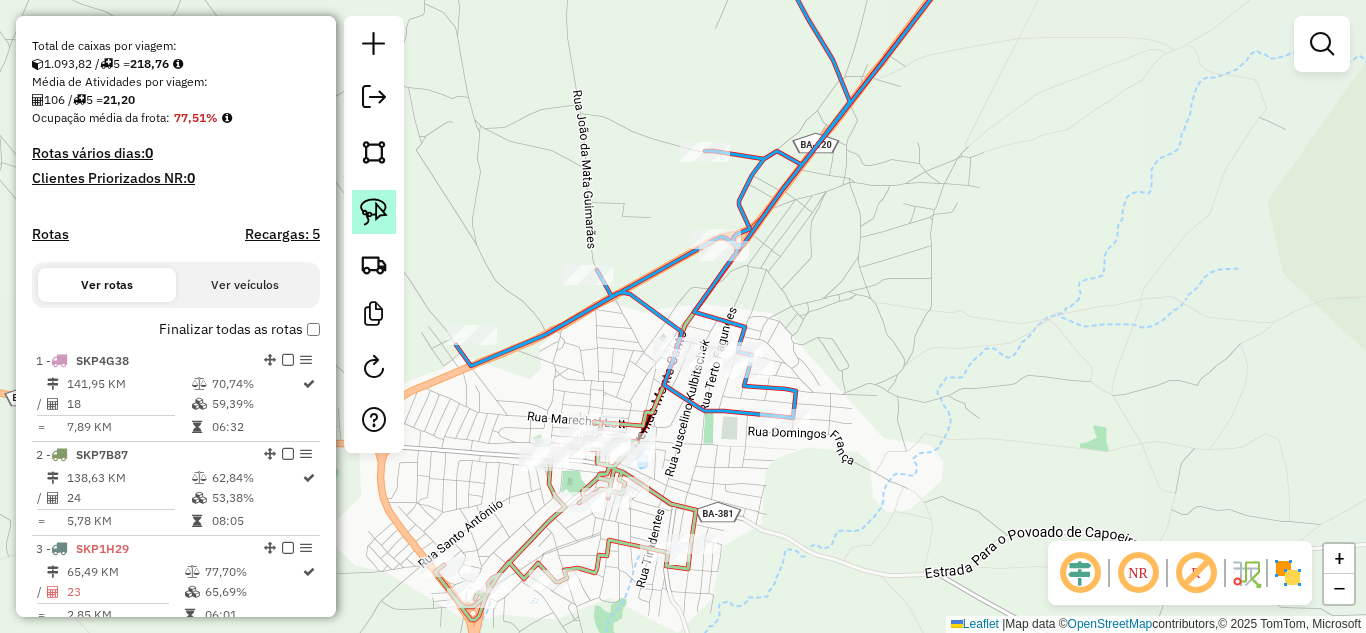 click 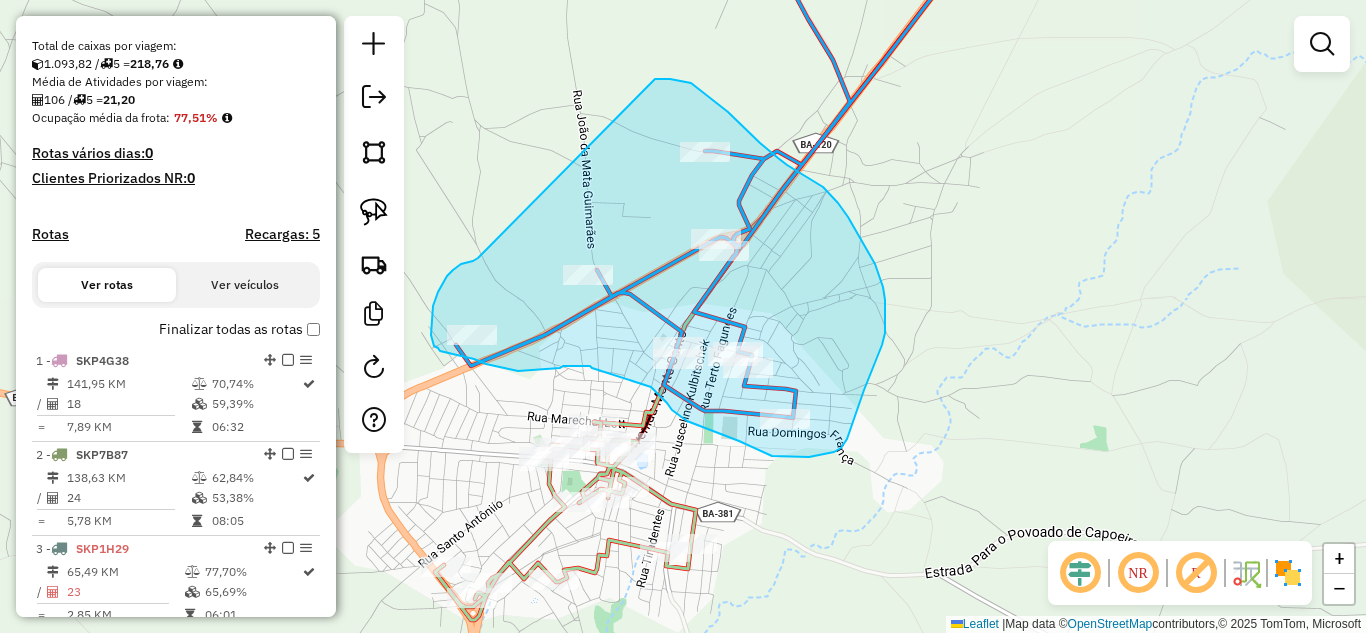 drag, startPoint x: 478, startPoint y: 258, endPoint x: 642, endPoint y: 79, distance: 242.76944 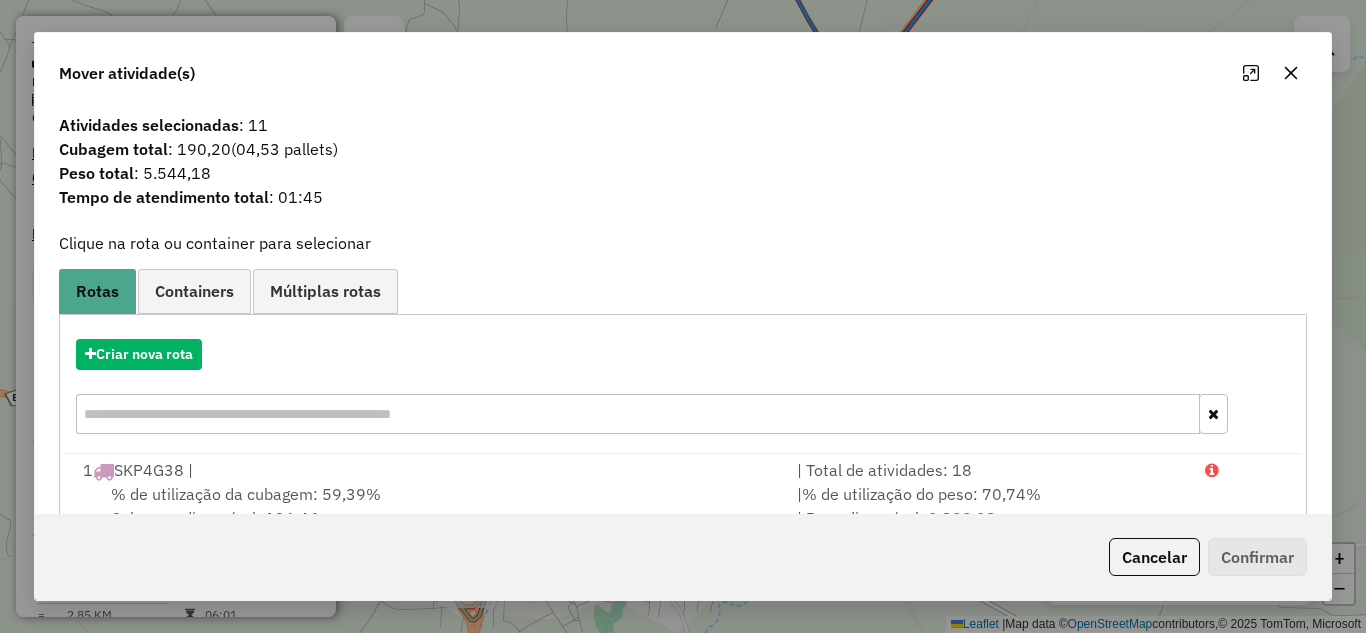 click 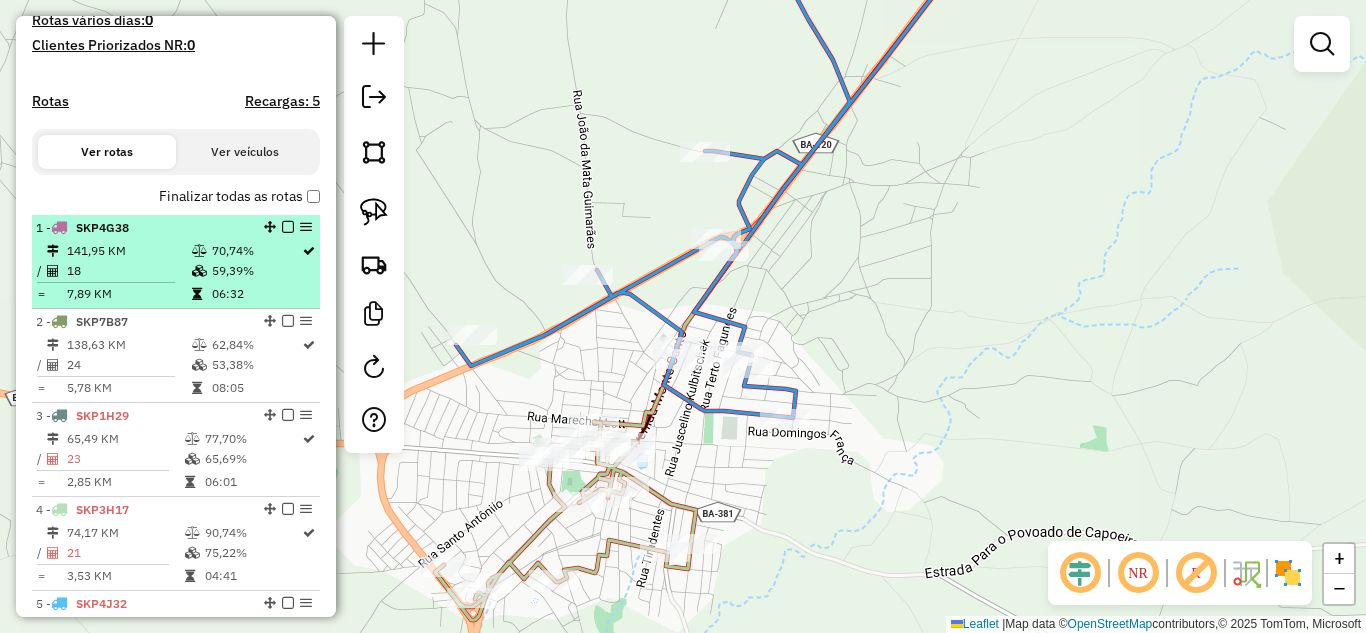 scroll, scrollTop: 667, scrollLeft: 0, axis: vertical 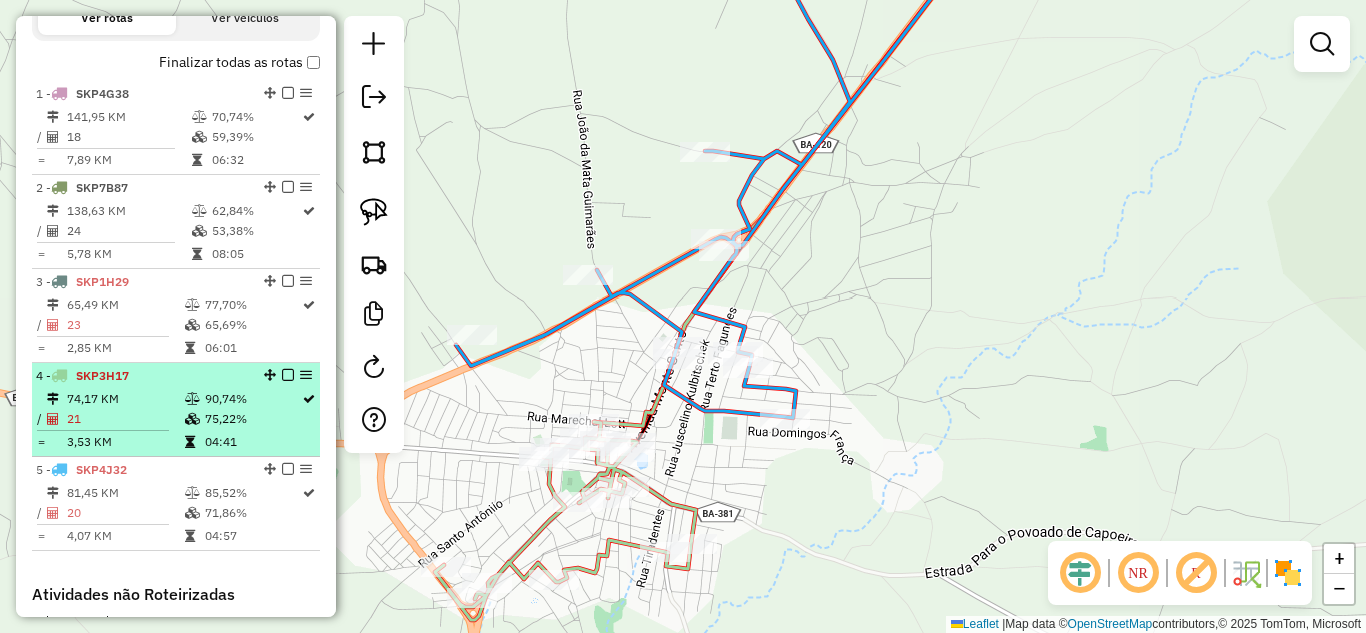 click on "74,17 KM" at bounding box center (125, 399) 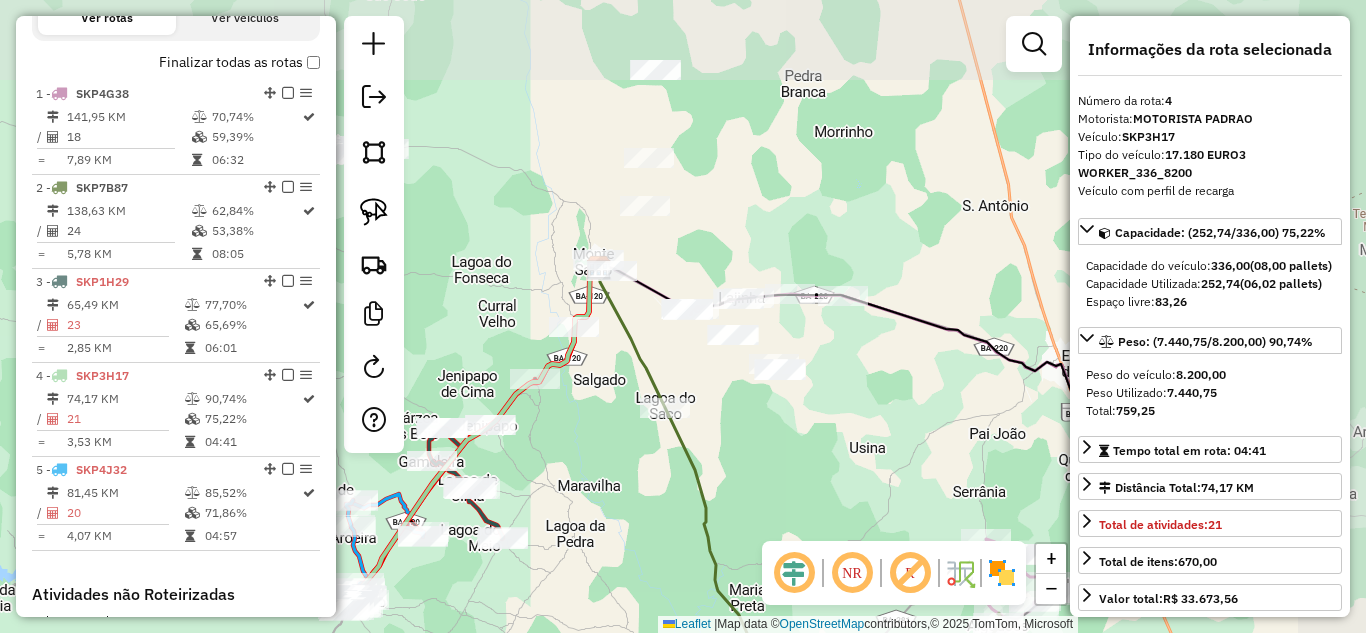 drag, startPoint x: 873, startPoint y: 331, endPoint x: 660, endPoint y: 454, distance: 245.96341 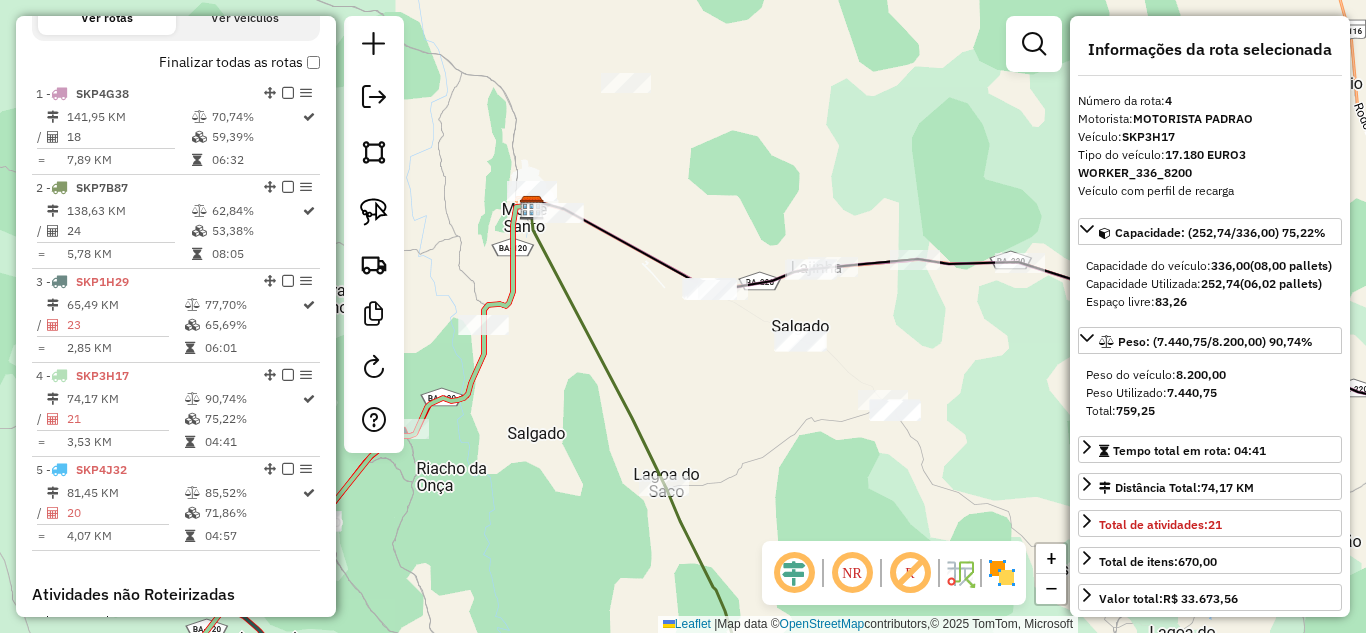 drag, startPoint x: 648, startPoint y: 353, endPoint x: 649, endPoint y: 415, distance: 62.008064 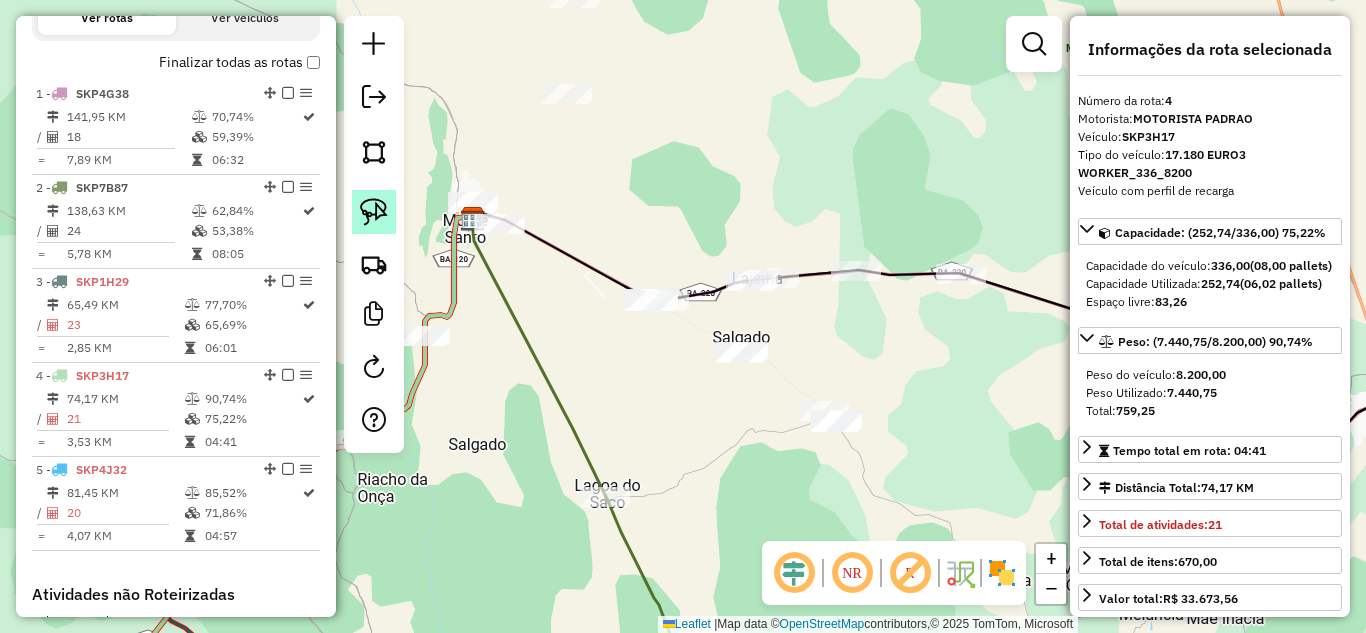 click 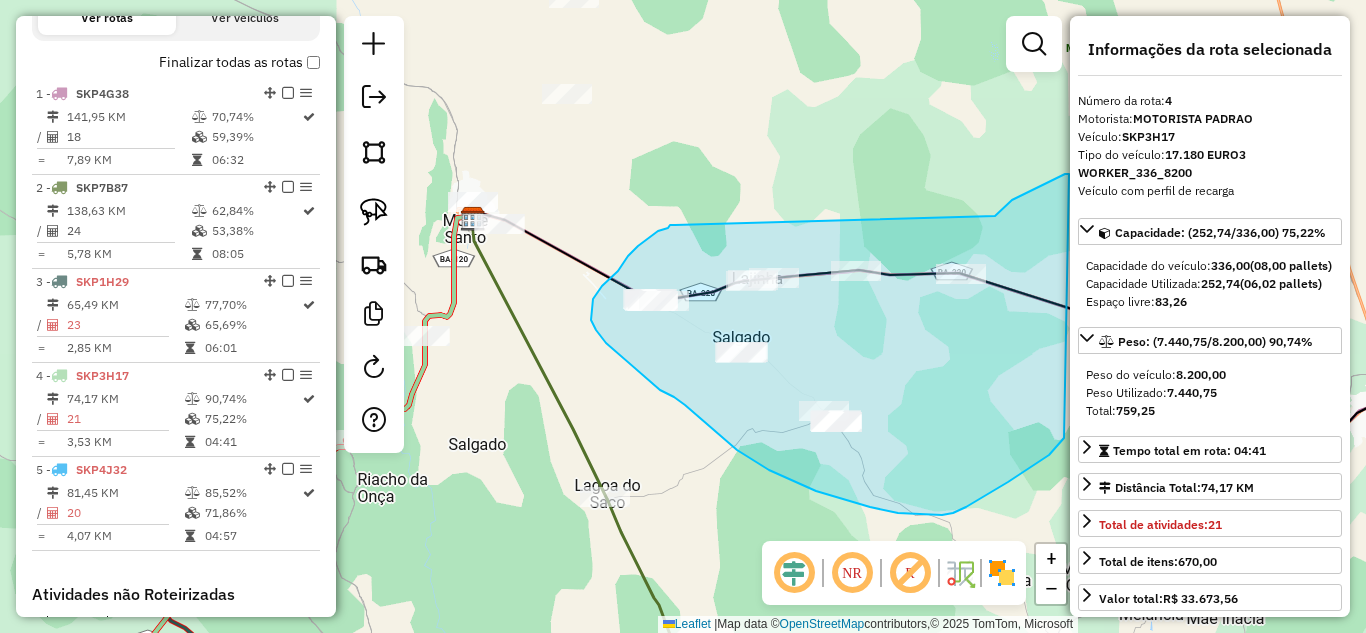 drag, startPoint x: 675, startPoint y: 225, endPoint x: 995, endPoint y: 216, distance: 320.12653 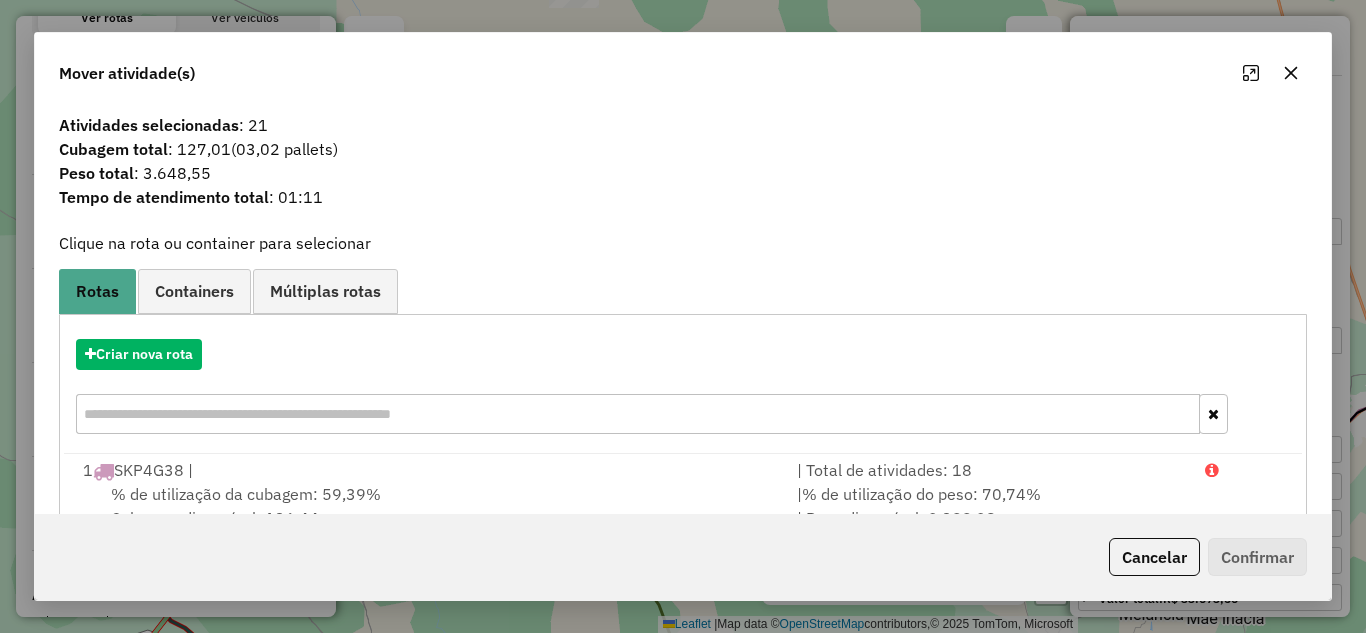 drag, startPoint x: 1290, startPoint y: 71, endPoint x: 1169, endPoint y: 120, distance: 130.54501 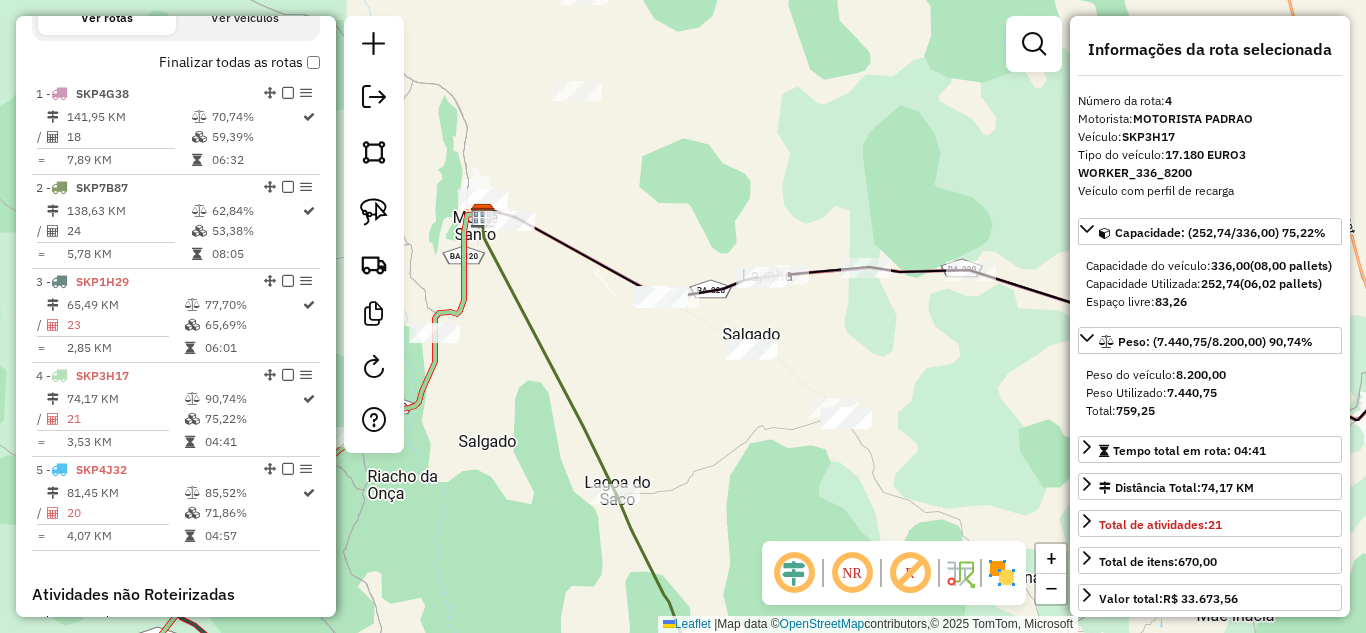 drag, startPoint x: 551, startPoint y: 213, endPoint x: 573, endPoint y: 208, distance: 22.561028 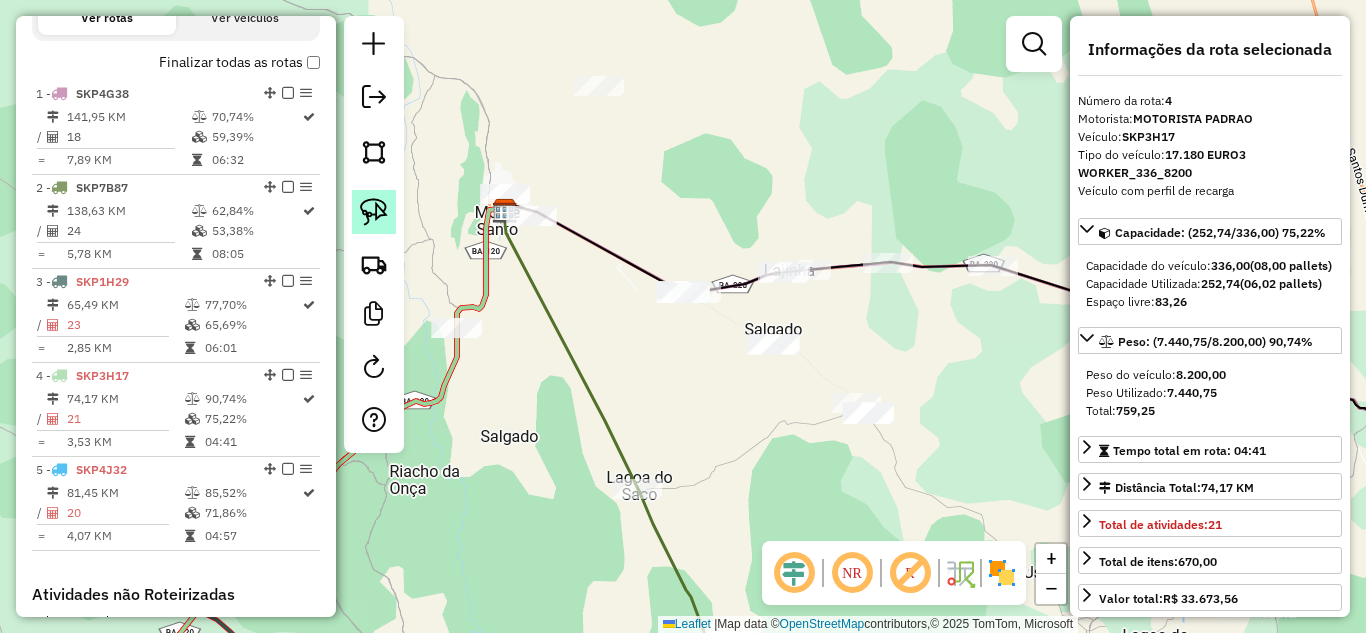 click 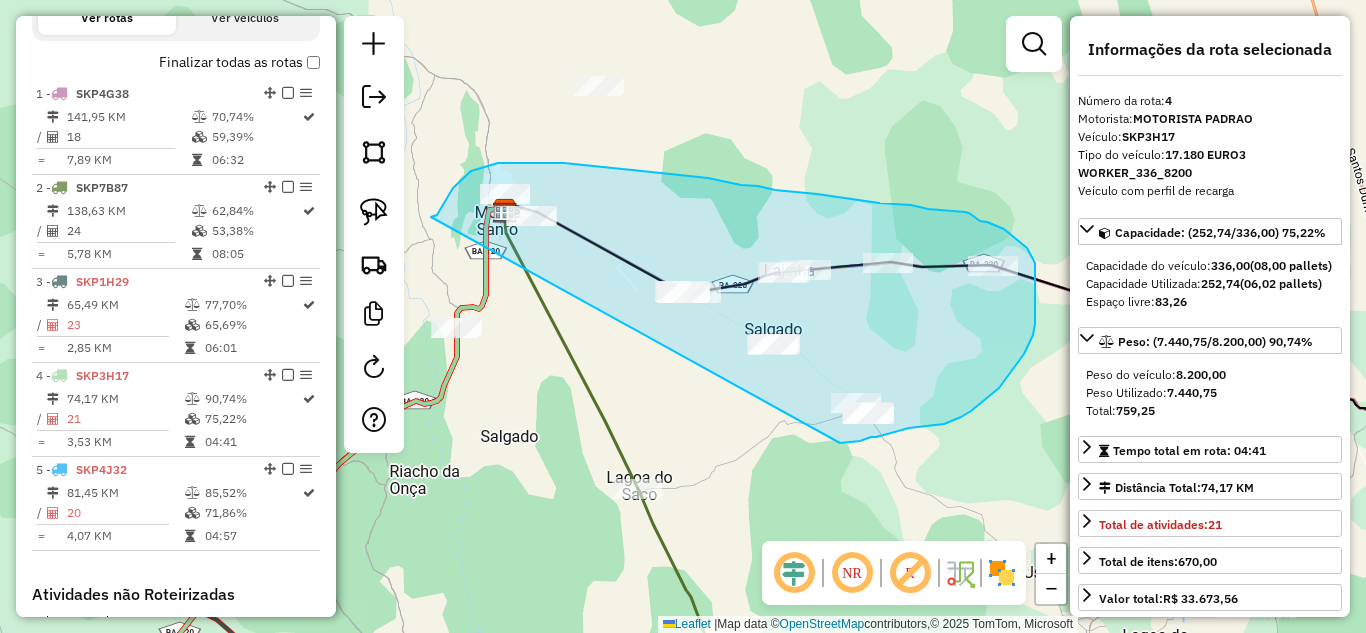 drag, startPoint x: 431, startPoint y: 217, endPoint x: 837, endPoint y: 443, distance: 464.66333 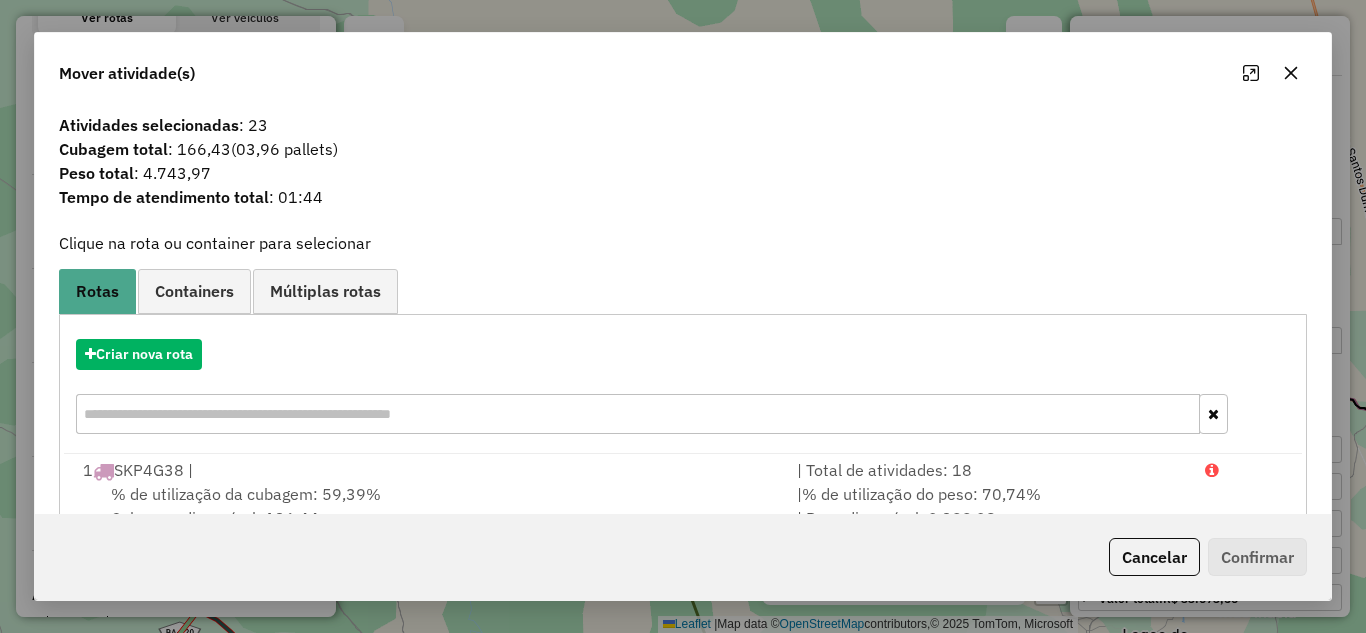 drag, startPoint x: 1307, startPoint y: 77, endPoint x: 1291, endPoint y: 77, distance: 16 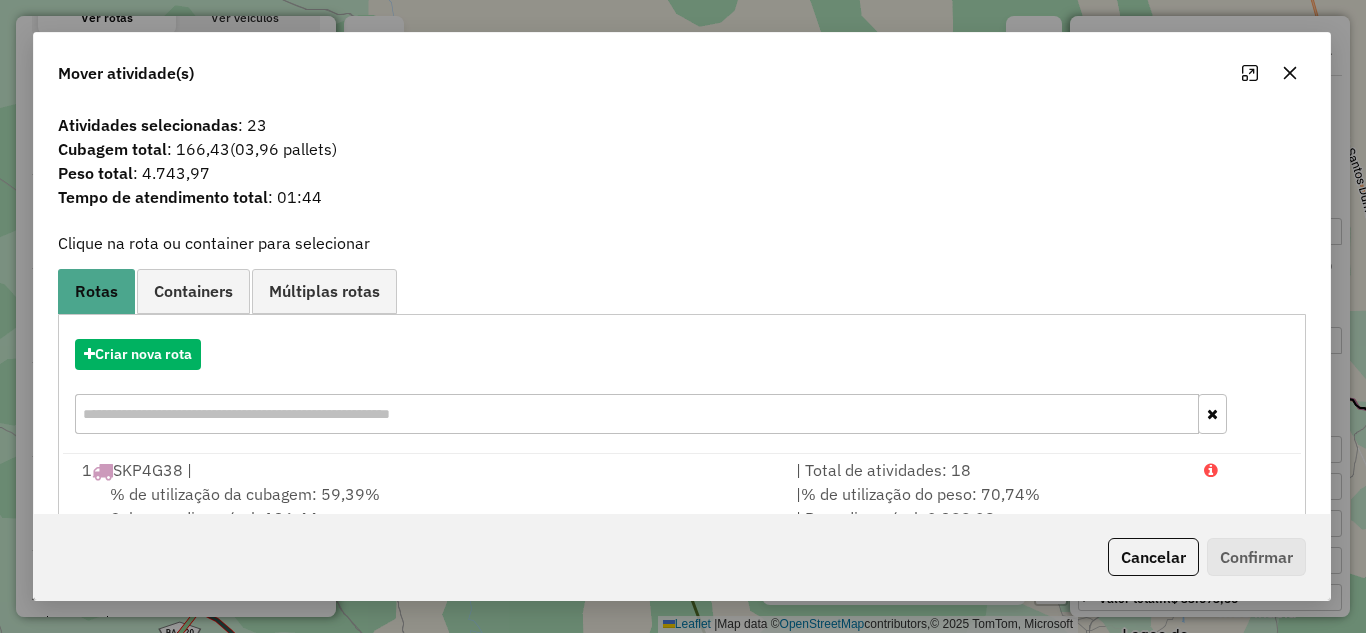 click 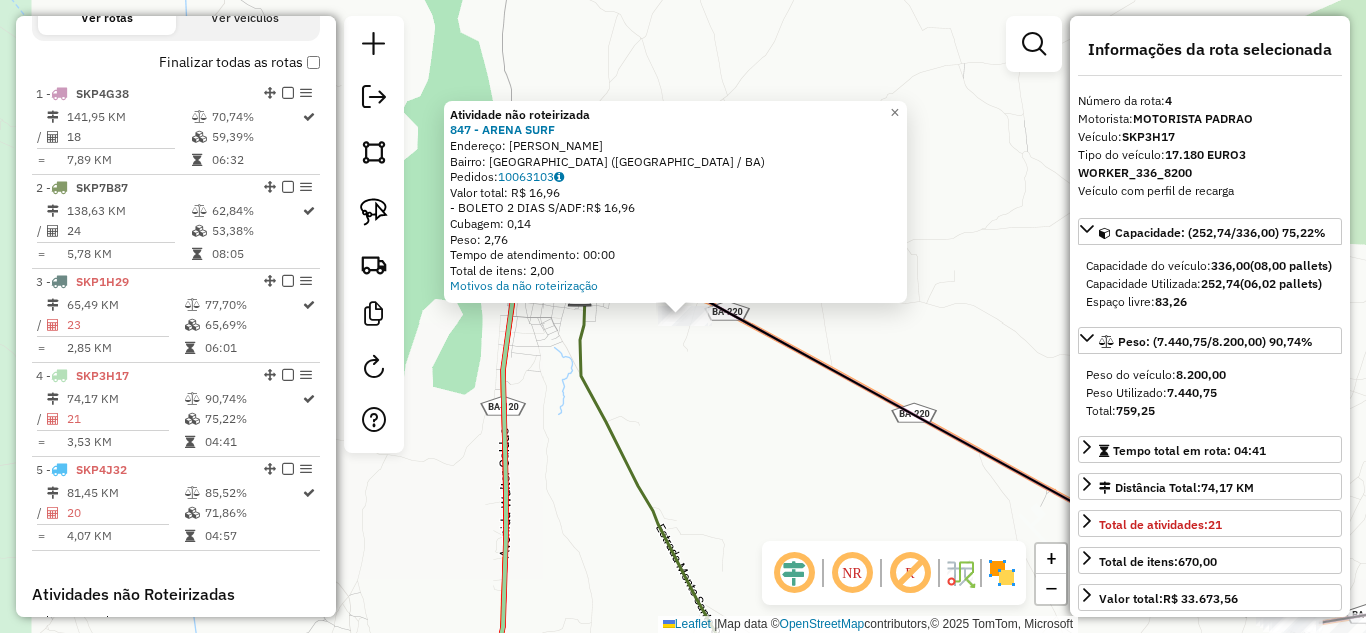 click on "Atividade não roteirizada 847 - ARENA SURF  Endereço:  monsenhor berenguer SN   Bairro: [GEOGRAPHIC_DATA] ([GEOGRAPHIC_DATA] / BA)   [GEOGRAPHIC_DATA]:  10063103   Valor total: R$ 16,96   - BOLETO 2 DIAS S/ADF:  R$ 16,96   Cubagem: 0,14   Peso: 2,76   Tempo de atendimento: 00:00   Total de itens: 2,00  Motivos da não roteirização × Janela de atendimento Grade de atendimento Capacidade Transportadoras Veículos Cliente Pedidos  Rotas Selecione os dias de semana para filtrar as janelas de atendimento  Seg   Ter   Qua   Qui   Sex   Sáb   Dom  Informe o período da janela de atendimento: De: Até:  Filtrar exatamente a janela do cliente  Considerar janela de atendimento padrão  Selecione os dias de semana para filtrar as grades de atendimento  Seg   Ter   Qua   Qui   Sex   Sáb   Dom   Considerar clientes sem dia de atendimento cadastrado  Clientes fora do dia de atendimento selecionado Filtrar as atividades entre os valores definidos abaixo:  Peso mínimo:   Peso máximo:   Cubagem mínima:   Cubagem máxima:   De:   Até:   De:" 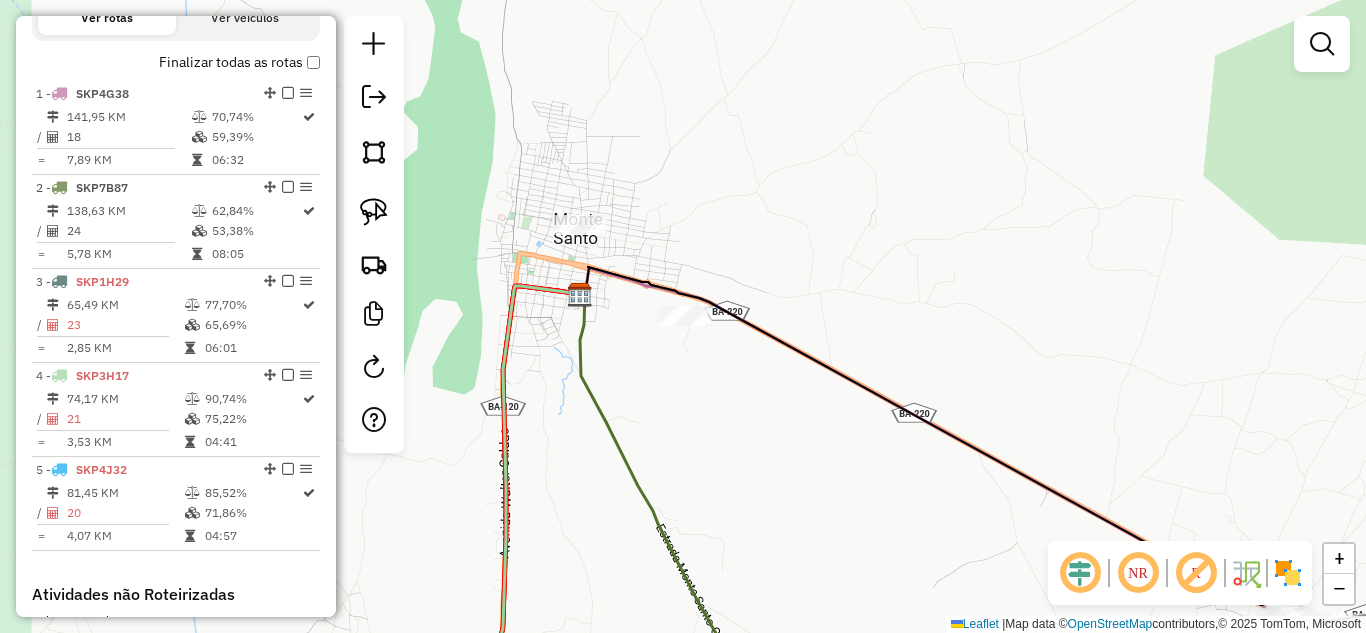 click 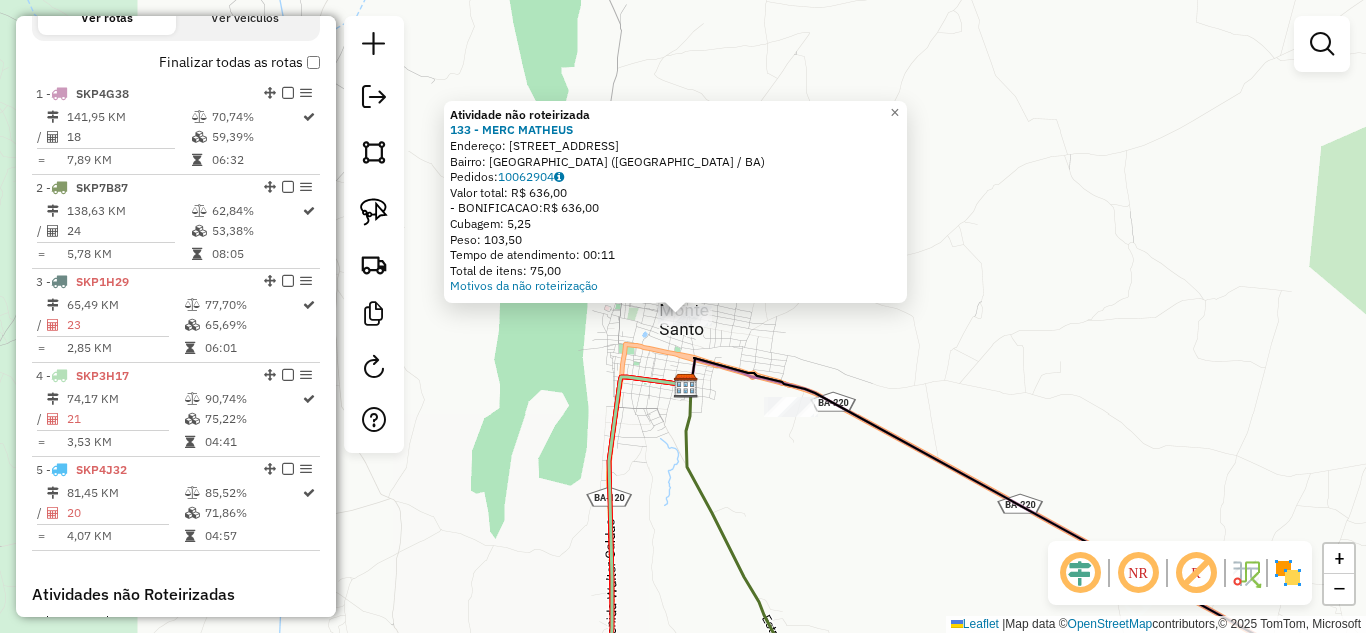 click on "Atividade não roteirizada 133 - MERC MATHEUS  Endereço:  [STREET_ADDRESS]   Pedidos:  10062904   Valor total: R$ 636,00   - BONIFICACAO:  R$ 636,00   Cubagem: 5,25   Peso: 103,50   Tempo de atendimento: 00:11   Total de itens: 75,00  Motivos da não roteirização × Janela de atendimento Grade de atendimento Capacidade Transportadoras Veículos Cliente Pedidos  Rotas Selecione os dias de semana para filtrar as janelas de atendimento  Seg   Ter   Qua   Qui   Sex   Sáb   Dom  Informe o período da janela de atendimento: De: Até:  Filtrar exatamente a janela do cliente  Considerar janela de atendimento padrão  Selecione os dias de semana para filtrar as grades de atendimento  Seg   Ter   Qua   Qui   Sex   Sáb   Dom   Considerar clientes sem dia de atendimento cadastrado  Clientes fora do dia de atendimento selecionado Filtrar as atividades entre os valores definidos abaixo:  Peso mínimo:   Peso máximo:   Cubagem mínima:   Cubagem máxima:   De:   Até:" 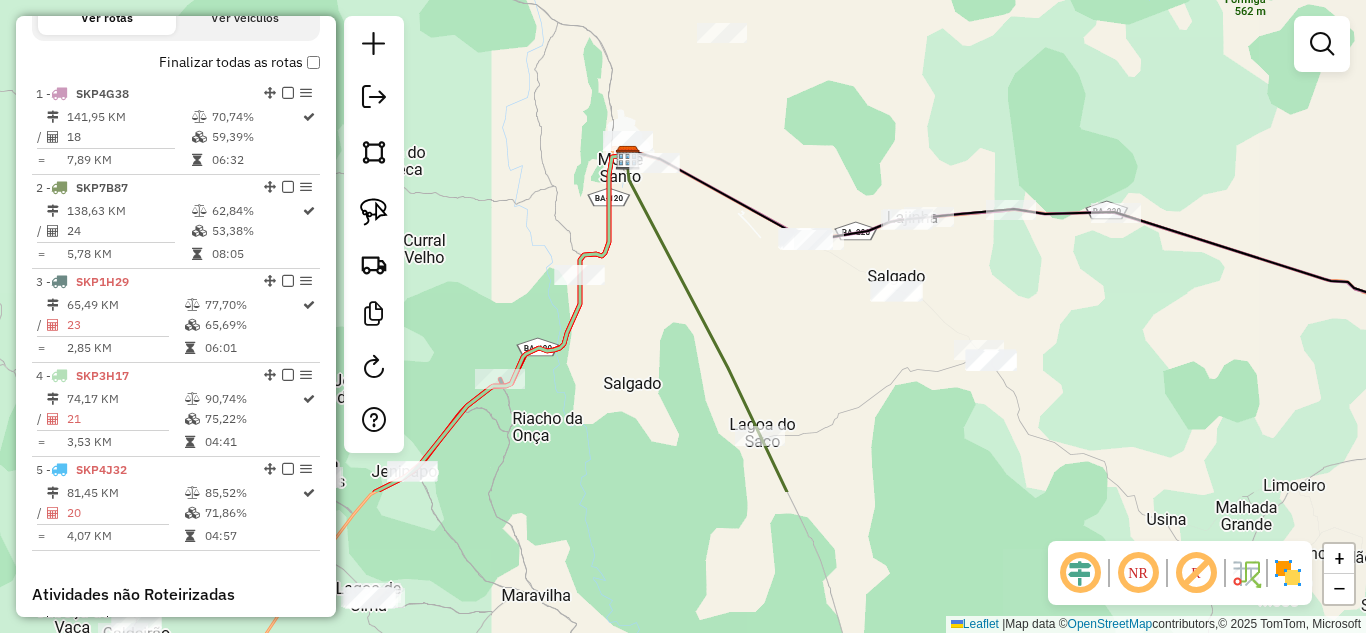 drag, startPoint x: 847, startPoint y: 420, endPoint x: 714, endPoint y: 215, distance: 244.36449 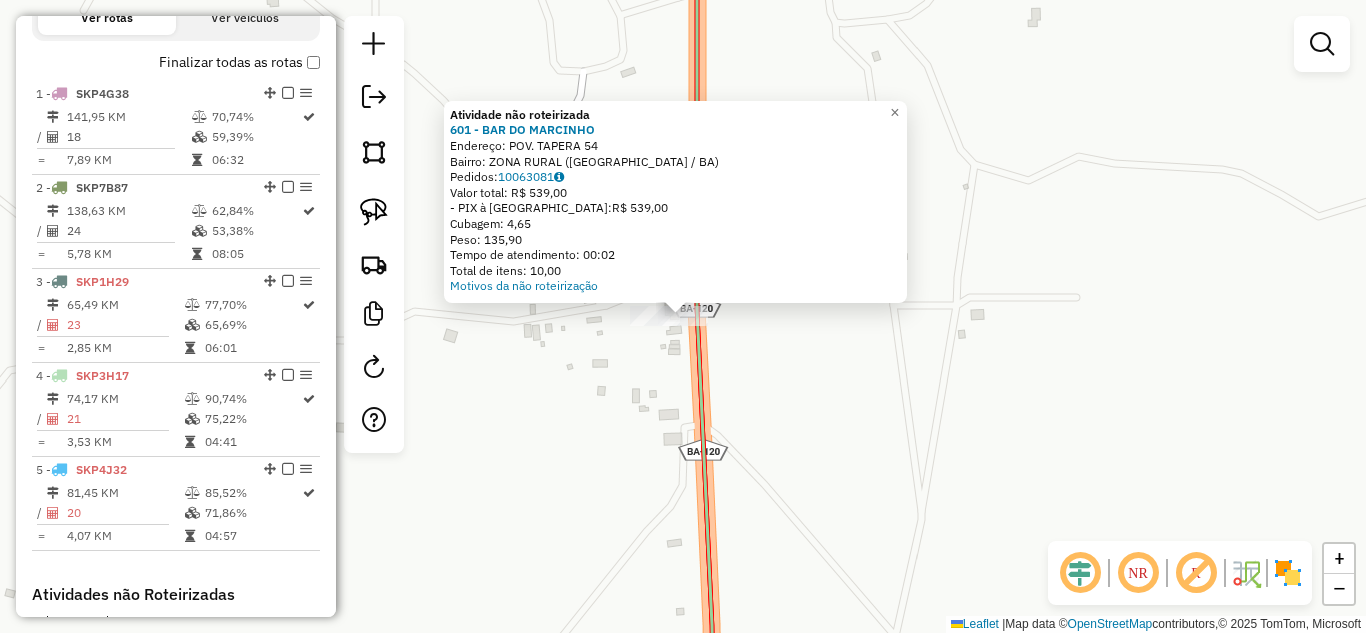 click on "Atividade não roteirizada 601 - BAR DO [PERSON_NAME]:  POV. TAPERA 54   Bairro: ZONA RURAL ([GEOGRAPHIC_DATA] / BA)   Pedidos:  10063081   Valor total: R$ 539,00   - PIX à Vista:  R$ 539,00   Cubagem: 4,65   Peso: 135,90   Tempo de atendimento: 00:02   Total de itens: 10,00  Motivos da não roteirização × Janela de atendimento Grade de atendimento Capacidade Transportadoras Veículos Cliente Pedidos  Rotas Selecione os dias de semana para filtrar as janelas de atendimento  Seg   Ter   Qua   Qui   Sex   Sáb   Dom  Informe o período da janela de atendimento: De: Até:  Filtrar exatamente a janela do cliente  Considerar janela de atendimento padrão  Selecione os dias de semana para filtrar as grades de atendimento  Seg   Ter   Qua   Qui   Sex   Sáb   Dom   Considerar clientes sem dia de atendimento cadastrado  Clientes fora do dia de atendimento selecionado Filtrar as atividades entre os valores definidos abaixo:  Peso mínimo:   Peso máximo:   Cubagem mínima:   Cubagem máxima:   De:   Até:   De:  +" 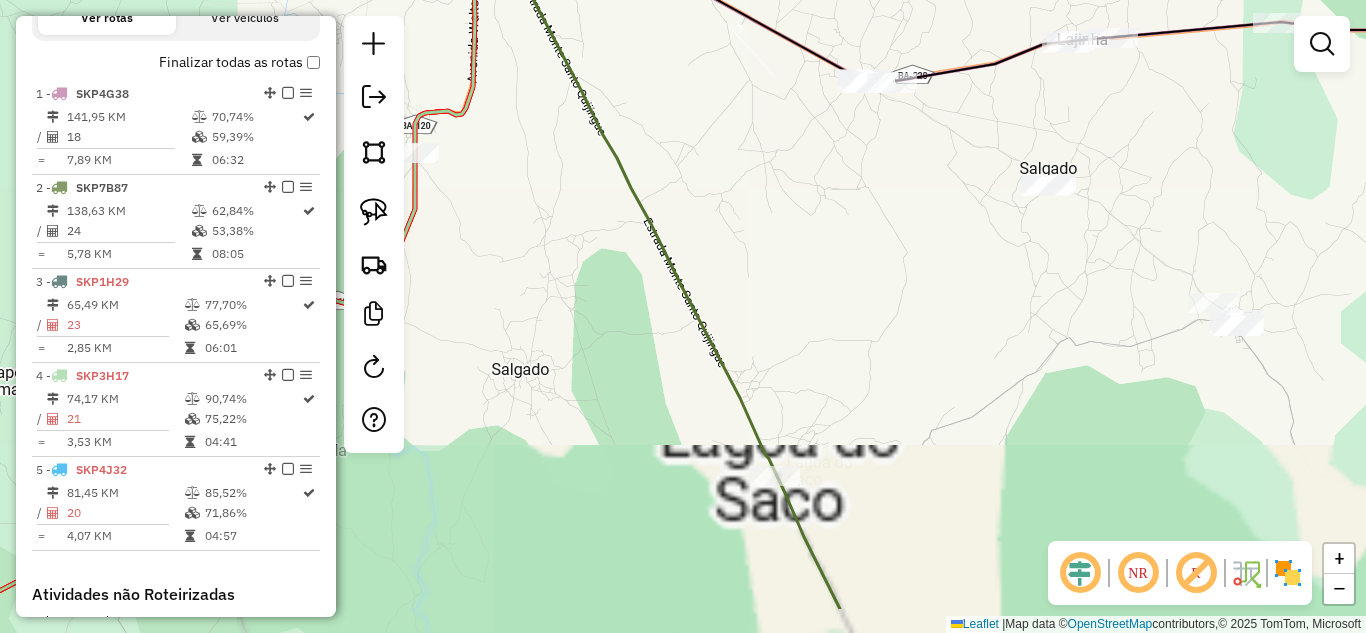 drag, startPoint x: 823, startPoint y: 372, endPoint x: 774, endPoint y: 236, distance: 144.55795 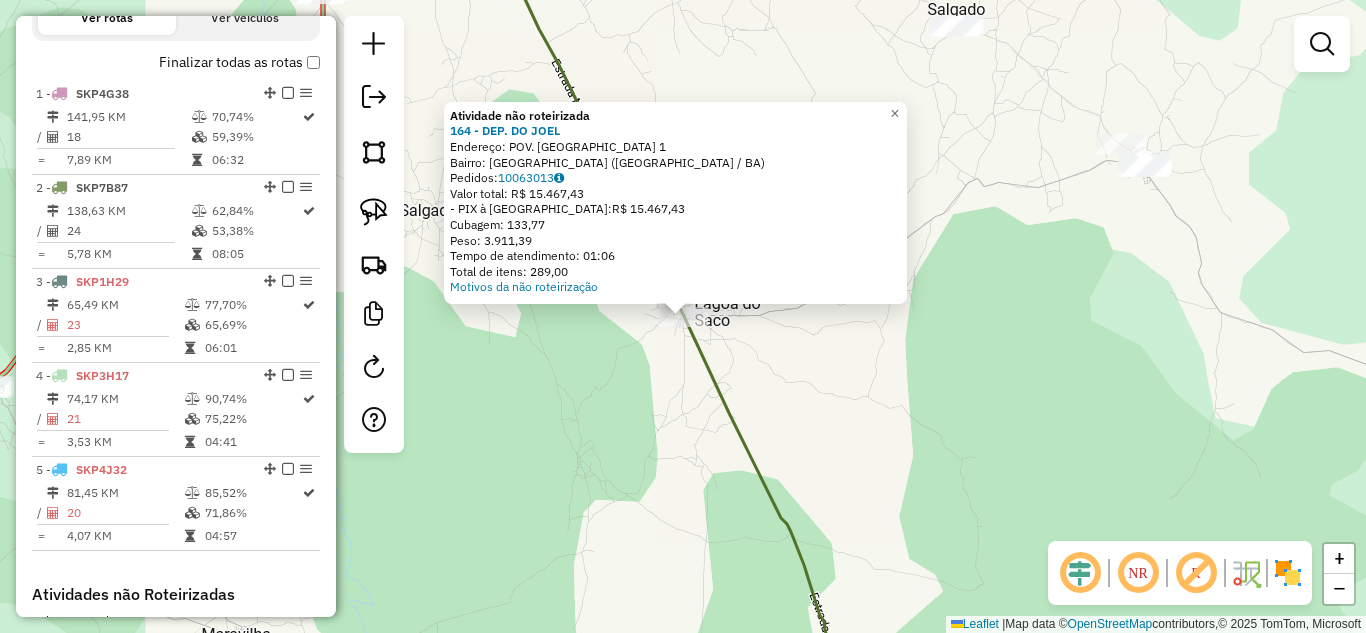 click on "Atividade não roteirizada 164 - DEP. DO [PERSON_NAME]:  POV. LAGOA DO SACO 1   Bairro: [GEOGRAPHIC_DATA] ([GEOGRAPHIC_DATA] / BA)   Pedidos:  10063013   Valor total: R$ 15.467,43   - PIX à [GEOGRAPHIC_DATA]:  R$ 15.467,43   Cubagem: 133,77   Peso: 3.911,39   Tempo de atendimento: 01:06   Total de itens: 289,00  Motivos da não roteirização × Janela de atendimento Grade de atendimento Capacidade Transportadoras Veículos Cliente Pedidos  Rotas Selecione os dias de semana para filtrar as janelas de atendimento  Seg   Ter   Qua   Qui   Sex   Sáb   Dom  Informe o período da janela de atendimento: De: Até:  Filtrar exatamente a janela do cliente  Considerar janela de atendimento padrão  Selecione os dias de semana para filtrar as grades de atendimento  Seg   Ter   Qua   Qui   Sex   Sáb   Dom   Considerar clientes sem dia de atendimento cadastrado  Clientes fora do dia de atendimento selecionado Filtrar as atividades entre os valores definidos abaixo:  Peso mínimo:   Peso máximo:   Cubagem mínima:   Cubagem máxima:   De:   De:" 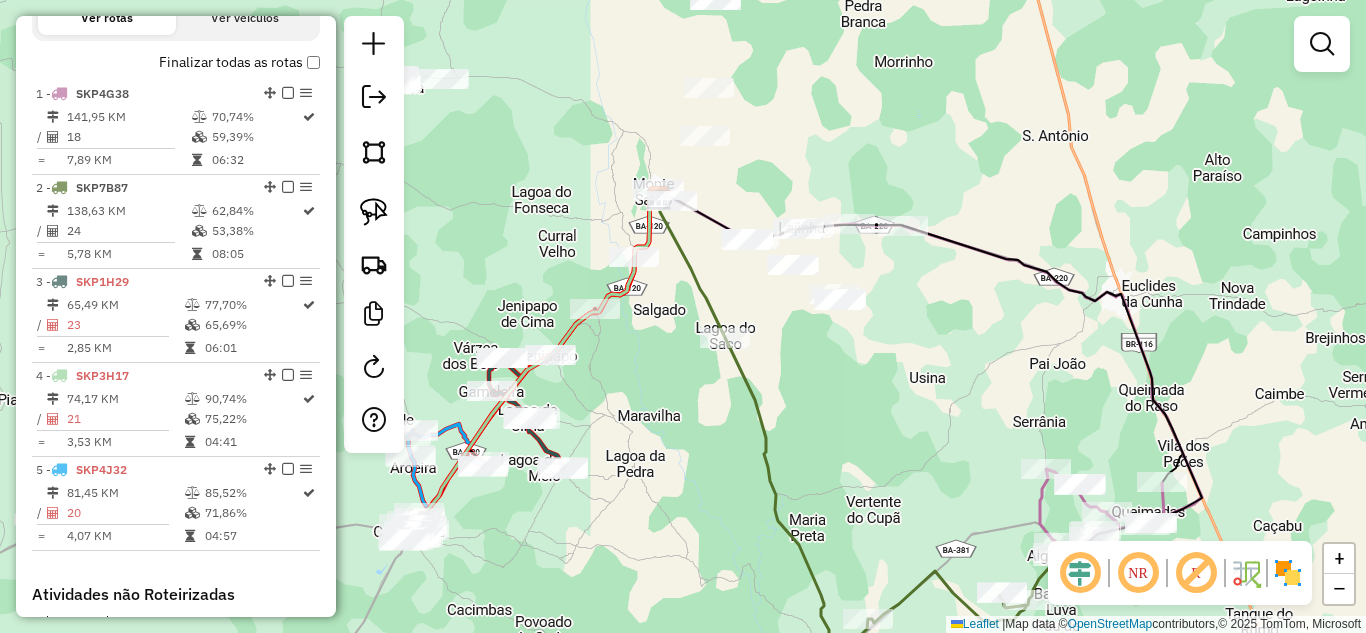 drag, startPoint x: 815, startPoint y: 211, endPoint x: 767, endPoint y: 296, distance: 97.6166 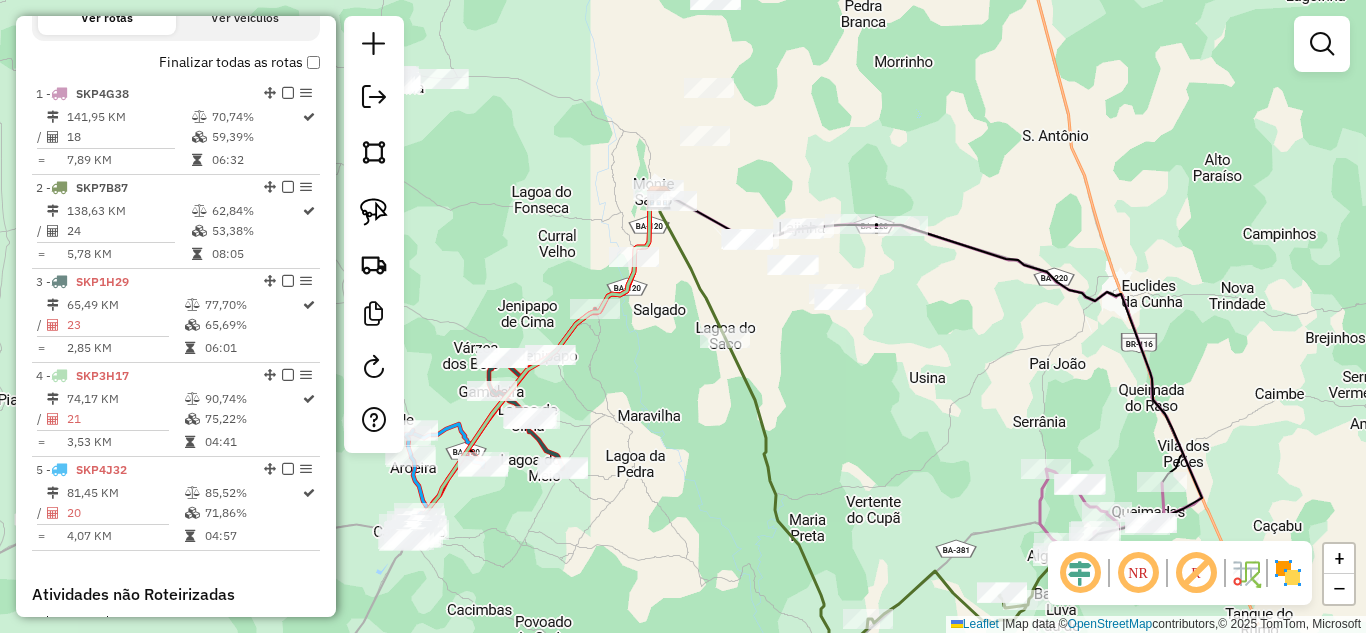 drag, startPoint x: 369, startPoint y: 215, endPoint x: 571, endPoint y: 243, distance: 203.93137 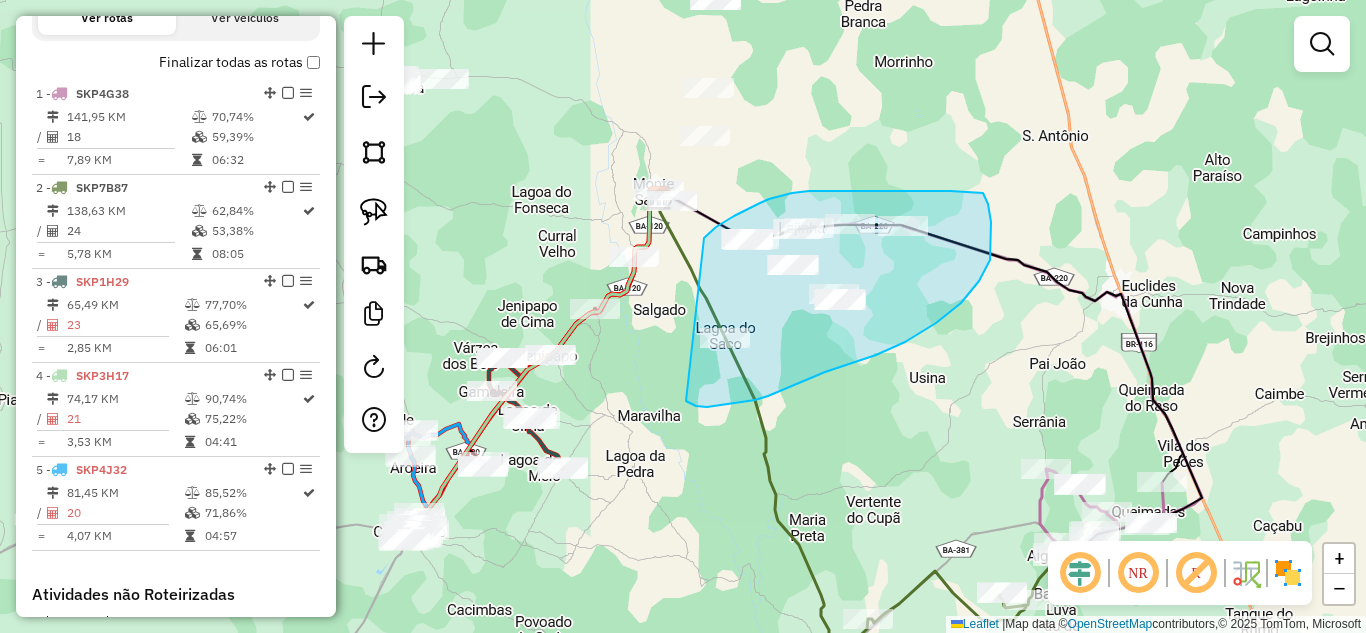 drag, startPoint x: 704, startPoint y: 238, endPoint x: 686, endPoint y: 401, distance: 163.99086 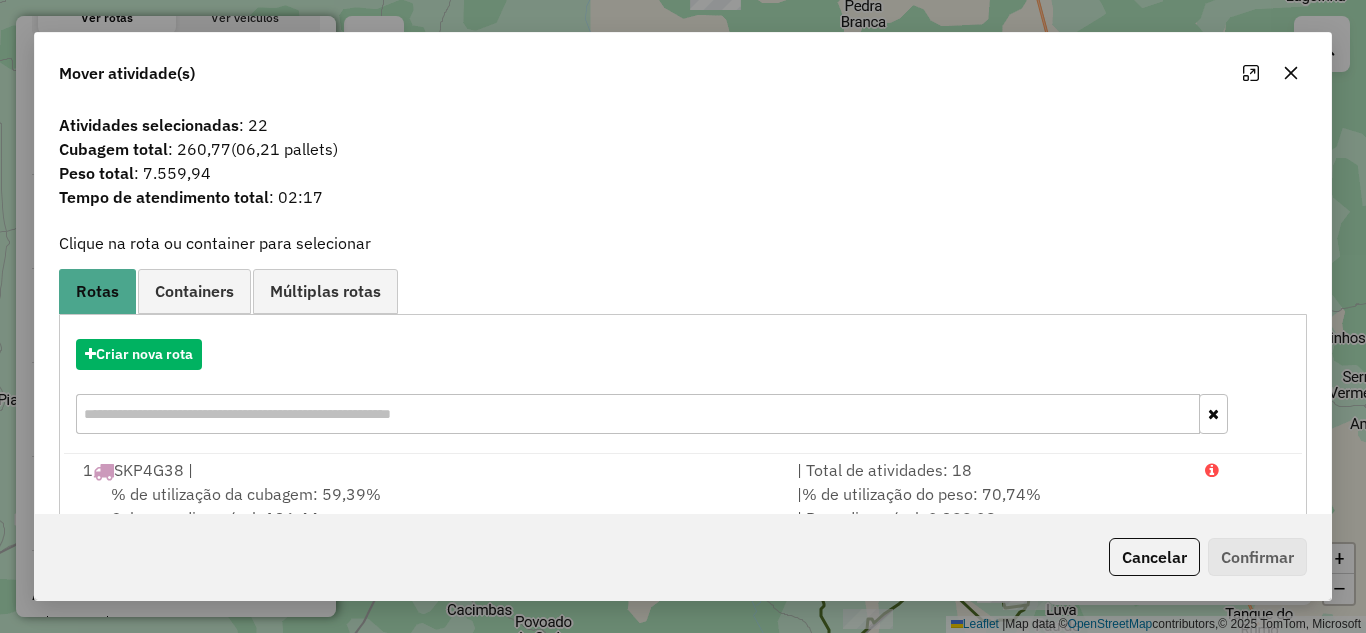 click 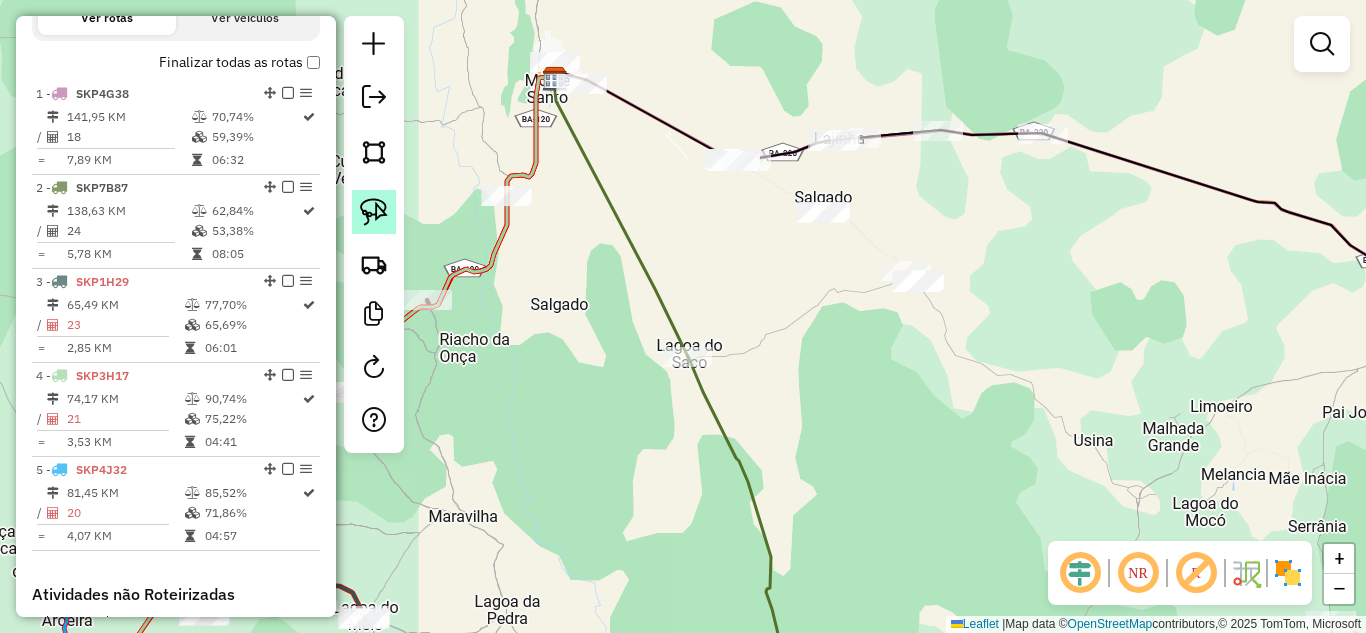 click 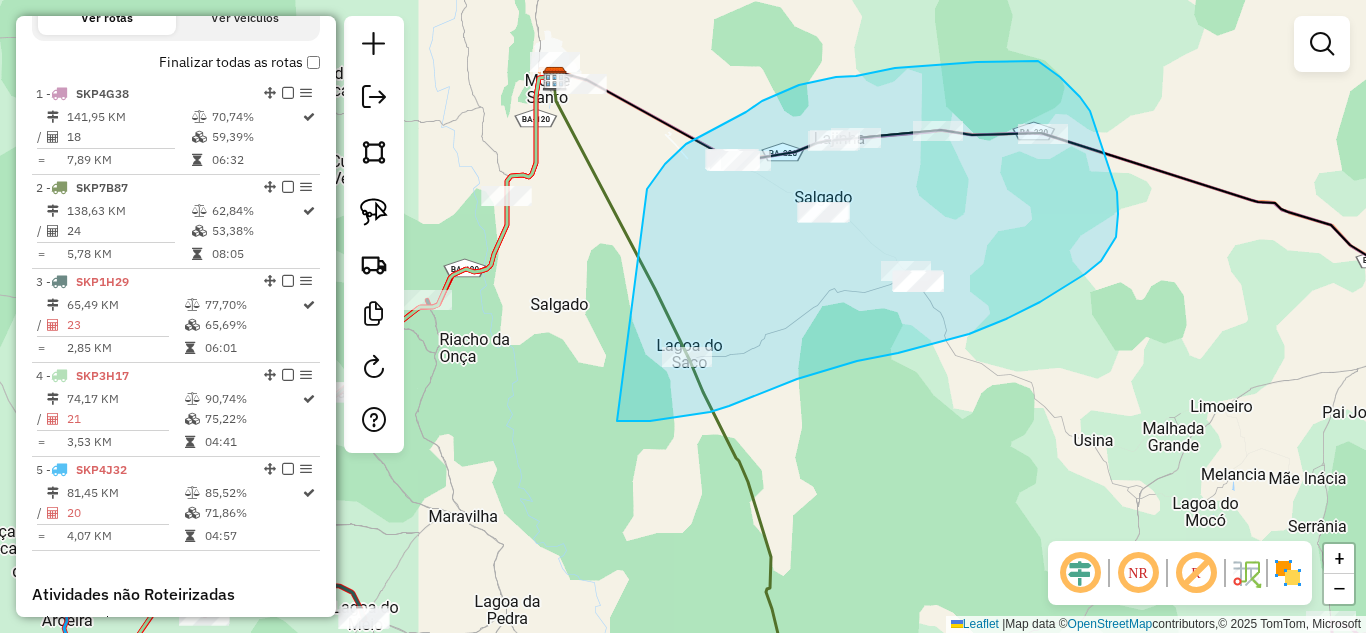 drag, startPoint x: 647, startPoint y: 189, endPoint x: 617, endPoint y: 420, distance: 232.93991 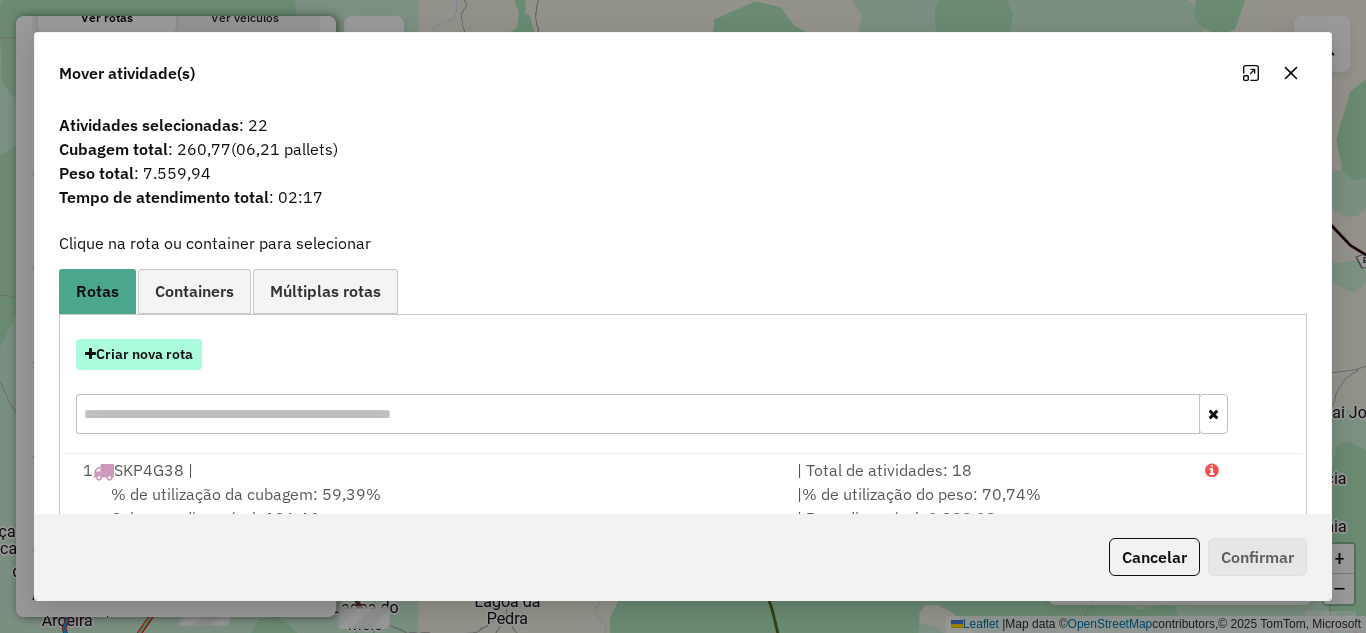 click on "Criar nova rota" at bounding box center [139, 354] 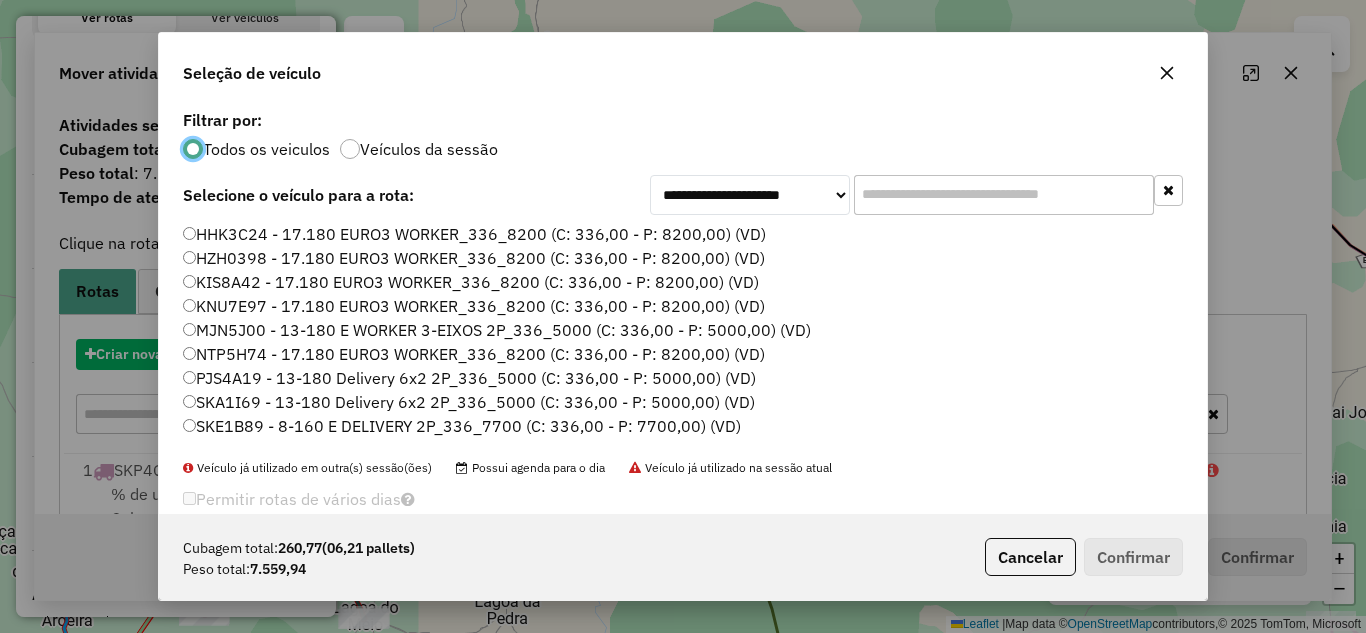 scroll, scrollTop: 11, scrollLeft: 6, axis: both 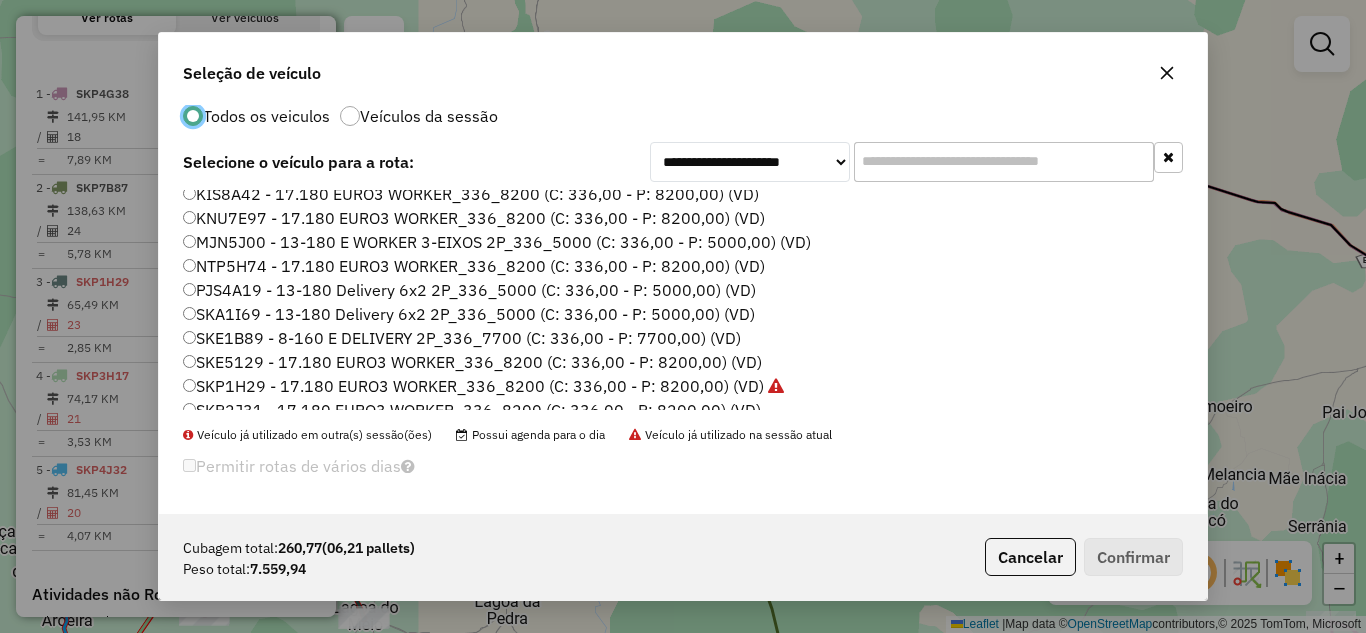 click 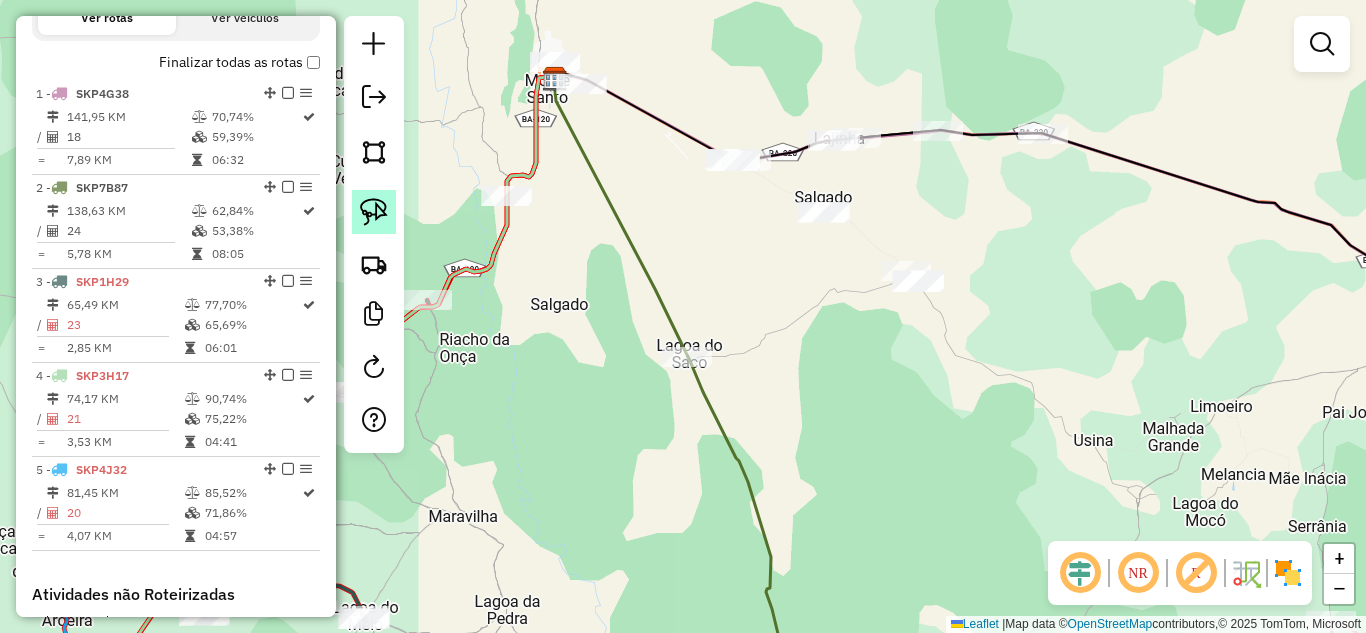click 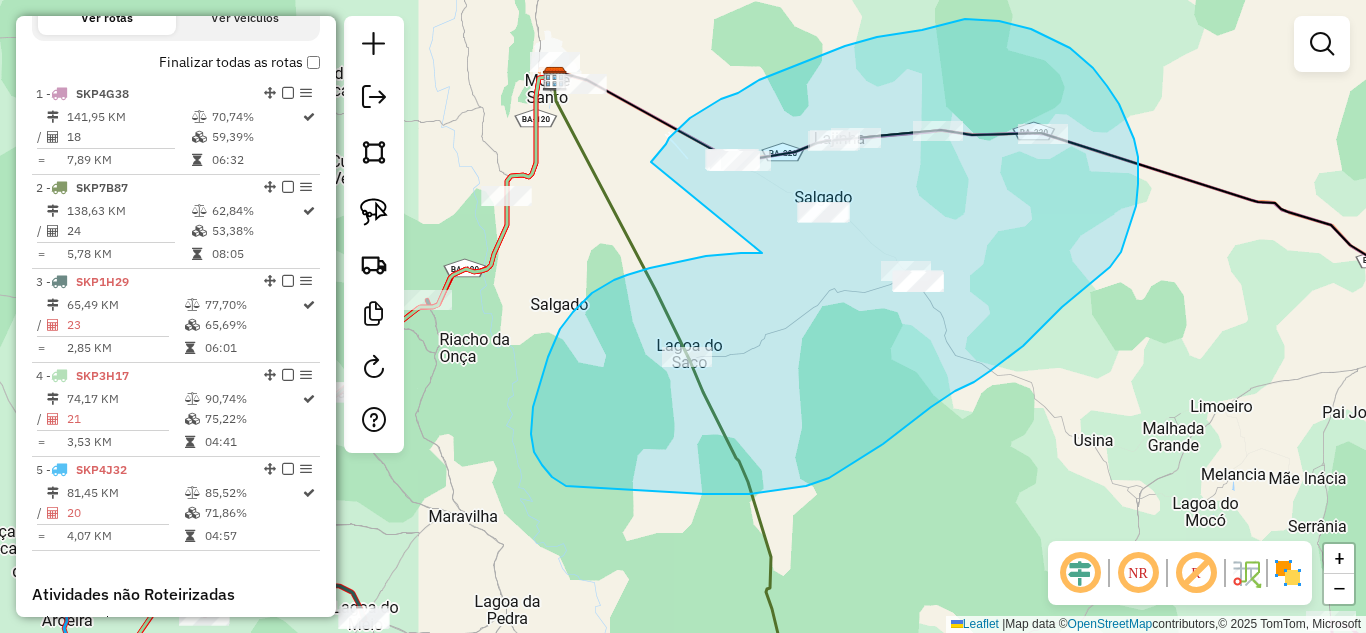 drag, startPoint x: 650, startPoint y: 268, endPoint x: 651, endPoint y: 162, distance: 106.004715 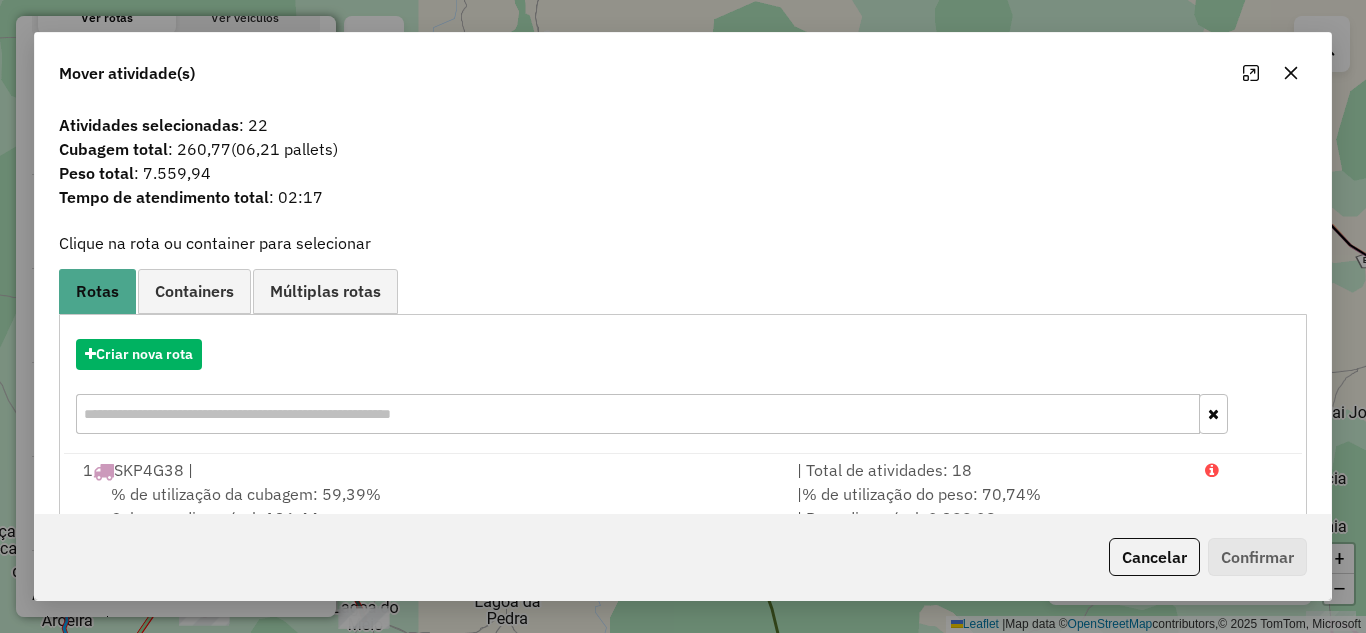 click 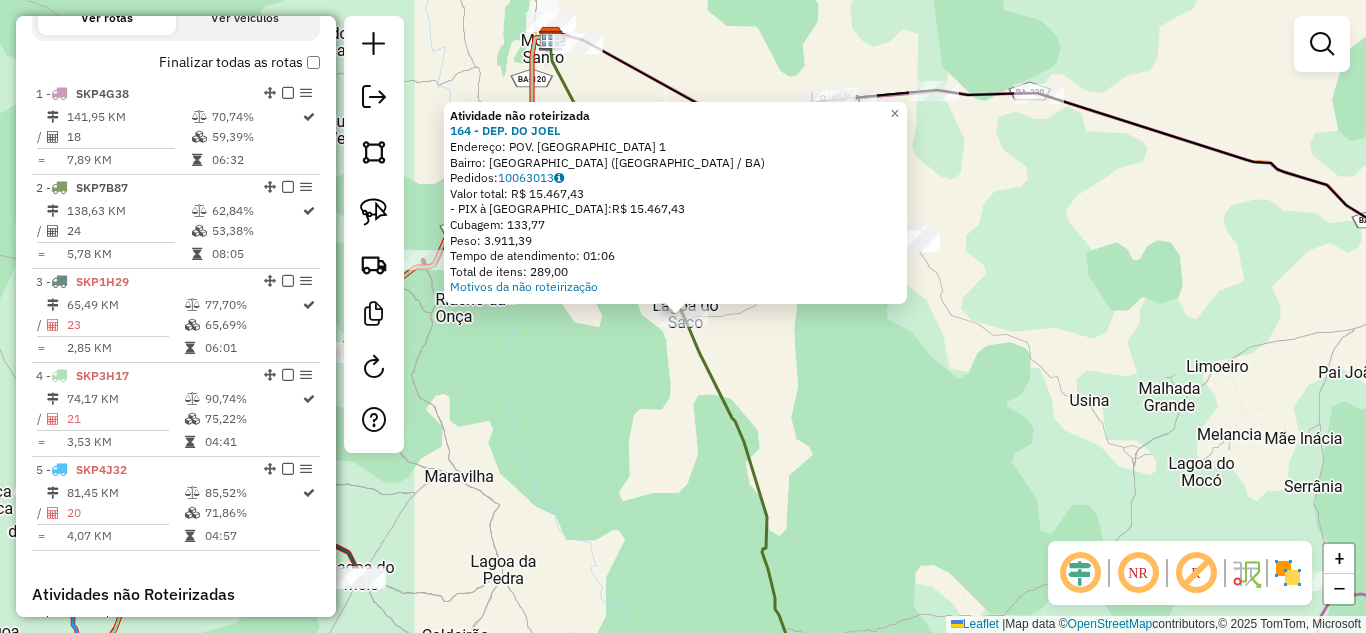 click on "Atividade não roteirizada 164 - DEP. DO [PERSON_NAME]:  POV. LAGOA DO SACO 1   Bairro: [GEOGRAPHIC_DATA] ([GEOGRAPHIC_DATA] / BA)   Pedidos:  10063013   Valor total: R$ 15.467,43   - PIX à [GEOGRAPHIC_DATA]:  R$ 15.467,43   Cubagem: 133,77   Peso: 3.911,39   Tempo de atendimento: 01:06   Total de itens: 289,00  Motivos da não roteirização × Janela de atendimento Grade de atendimento Capacidade Transportadoras Veículos Cliente Pedidos  Rotas Selecione os dias de semana para filtrar as janelas de atendimento  Seg   Ter   Qua   Qui   Sex   Sáb   Dom  Informe o período da janela de atendimento: De: Até:  Filtrar exatamente a janela do cliente  Considerar janela de atendimento padrão  Selecione os dias de semana para filtrar as grades de atendimento  Seg   Ter   Qua   Qui   Sex   Sáb   Dom   Considerar clientes sem dia de atendimento cadastrado  Clientes fora do dia de atendimento selecionado Filtrar as atividades entre os valores definidos abaixo:  Peso mínimo:   Peso máximo:   Cubagem mínima:   Cubagem máxima:   De:   De:" 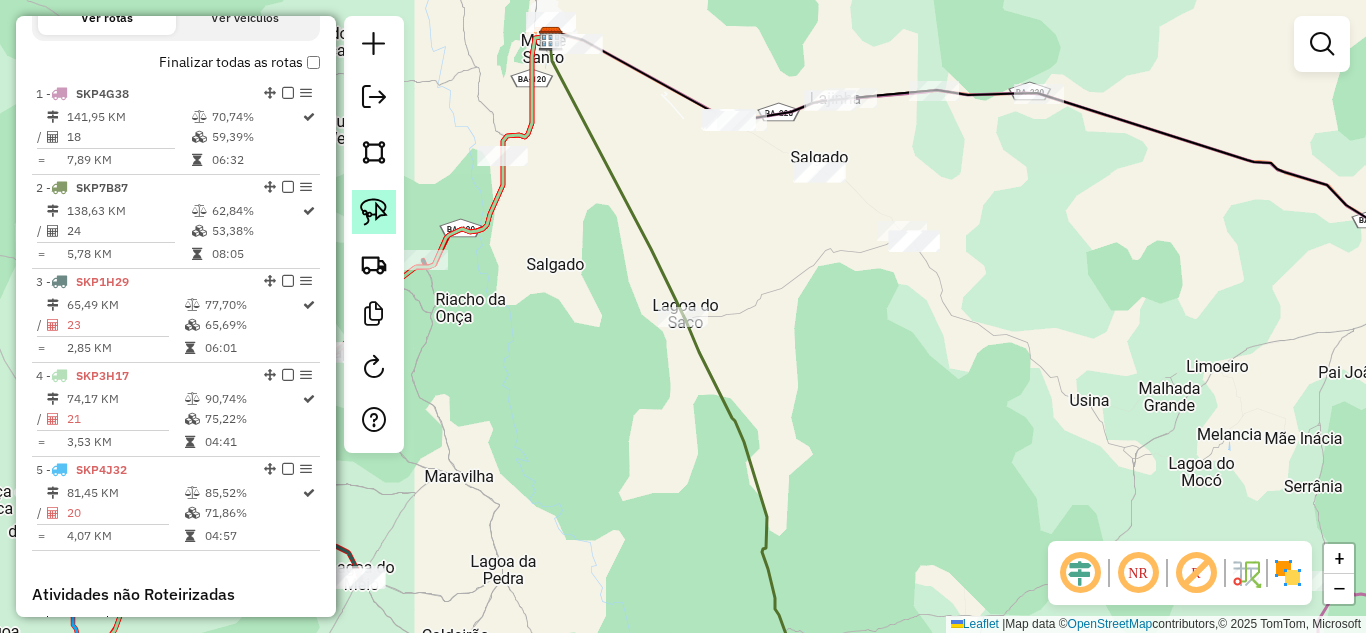 click 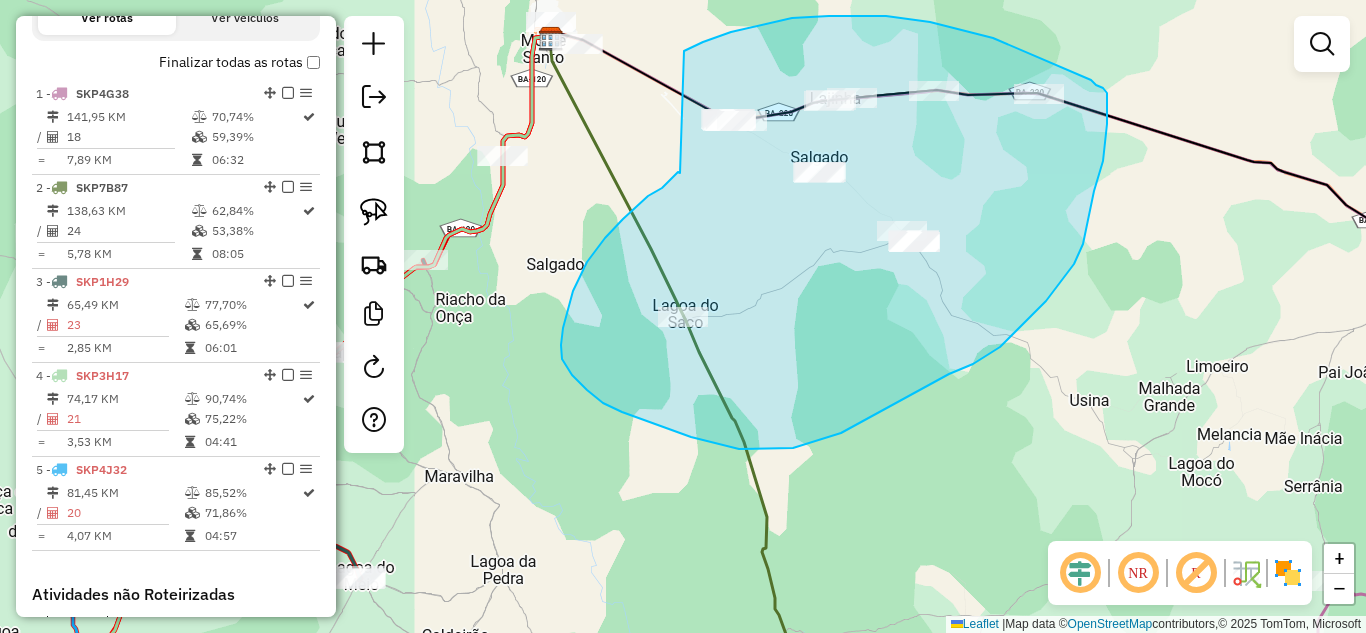 drag, startPoint x: 680, startPoint y: 173, endPoint x: 684, endPoint y: 51, distance: 122.06556 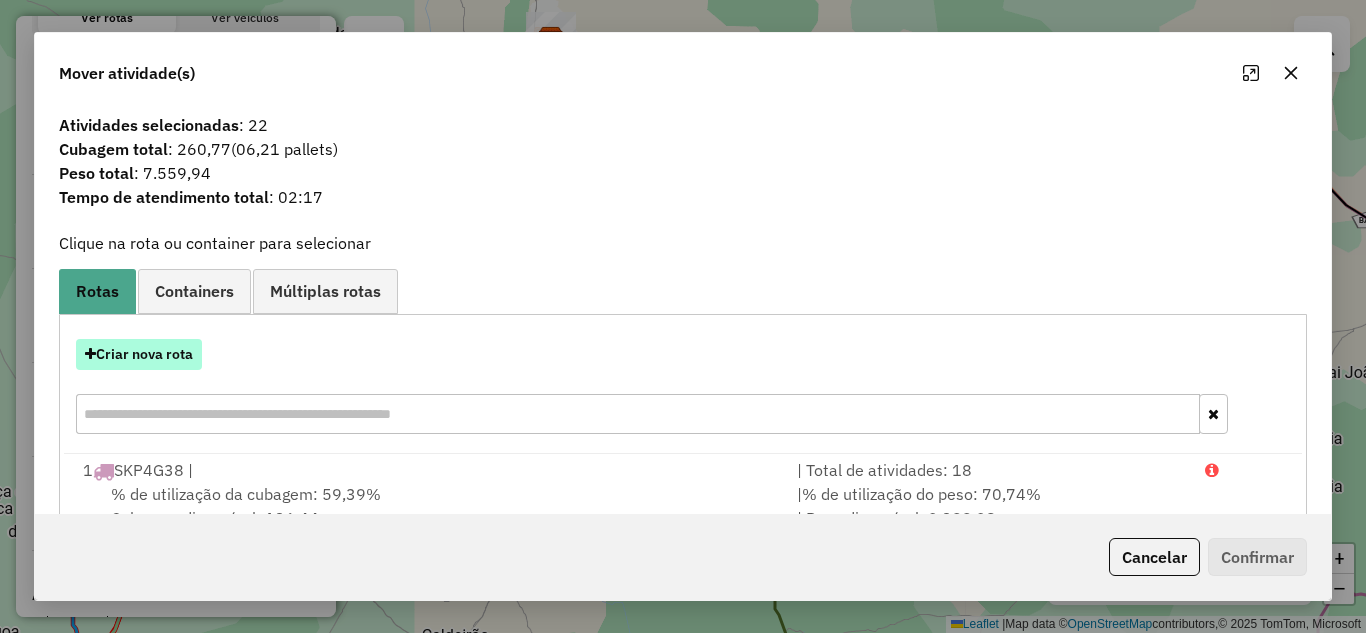 click on "Criar nova rota" at bounding box center [139, 354] 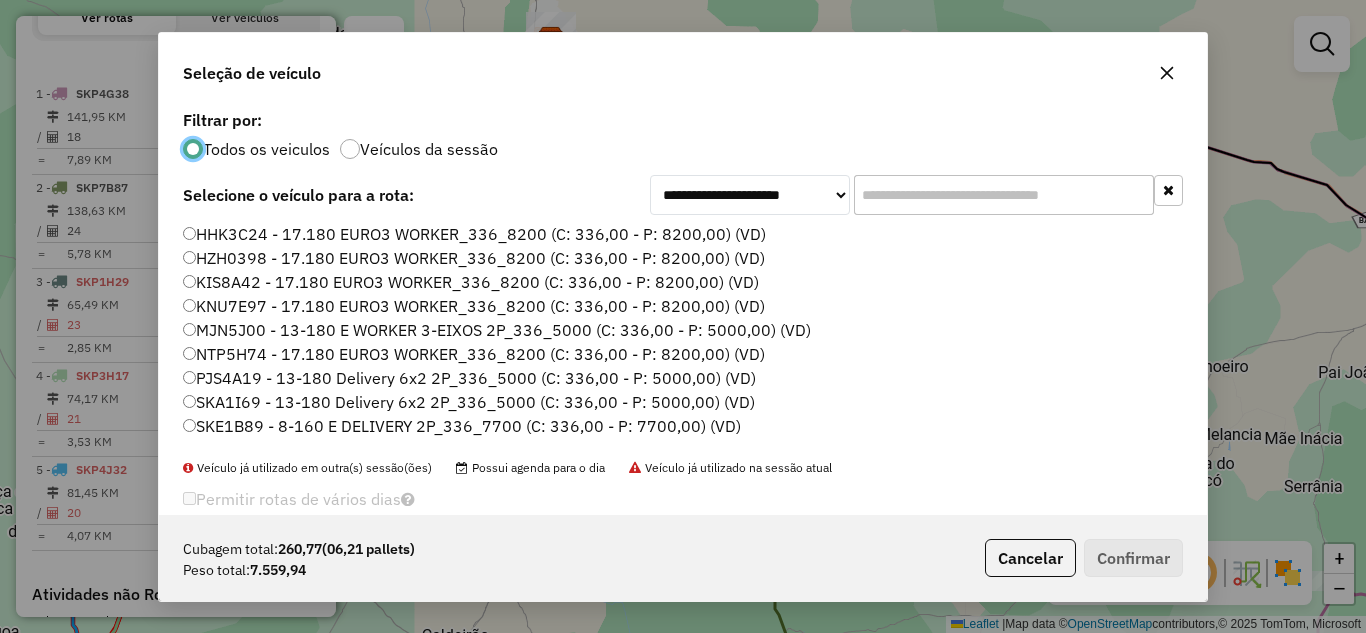 scroll, scrollTop: 11, scrollLeft: 6, axis: both 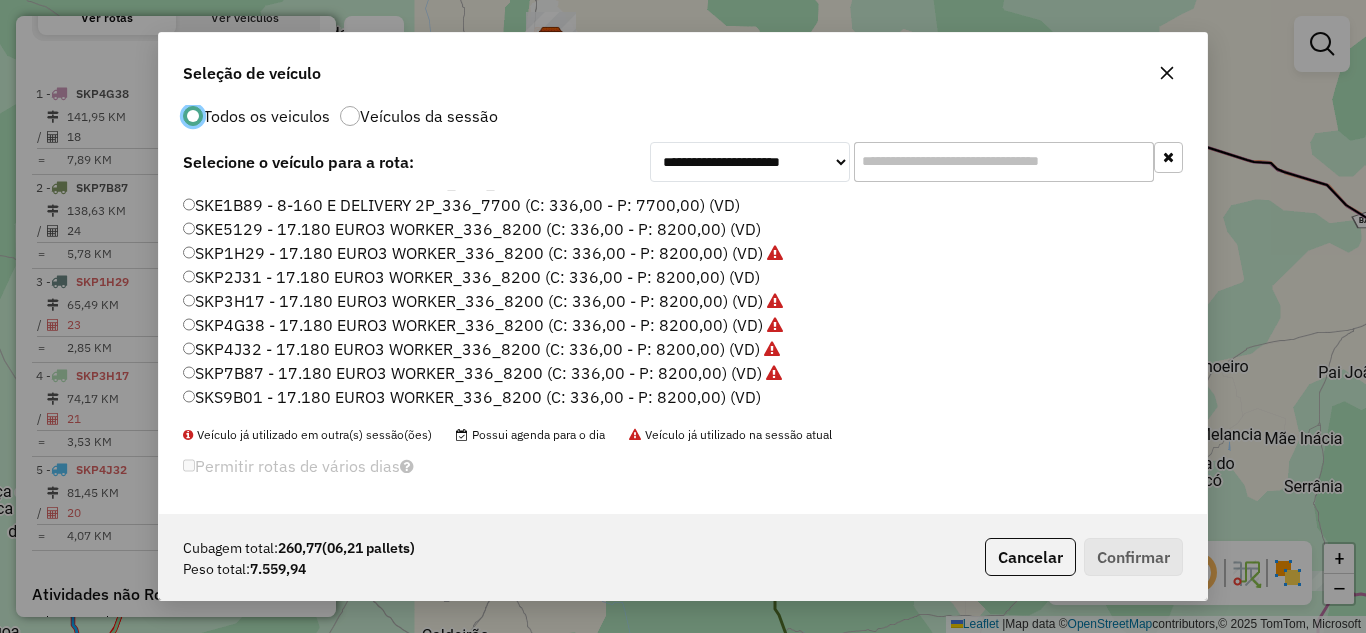 click on "SKP2J31 - 17.180 EURO3 WORKER_336_8200 (C: 336,00 - P: 8200,00) (VD)" 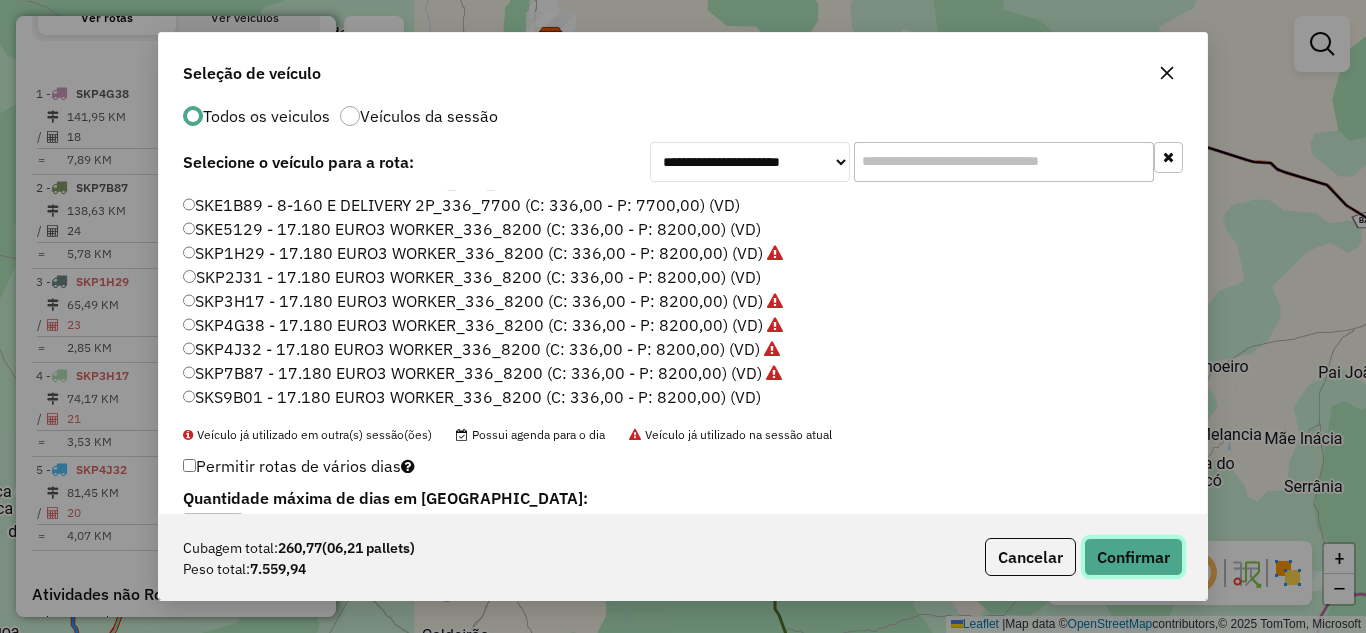 click on "Confirmar" 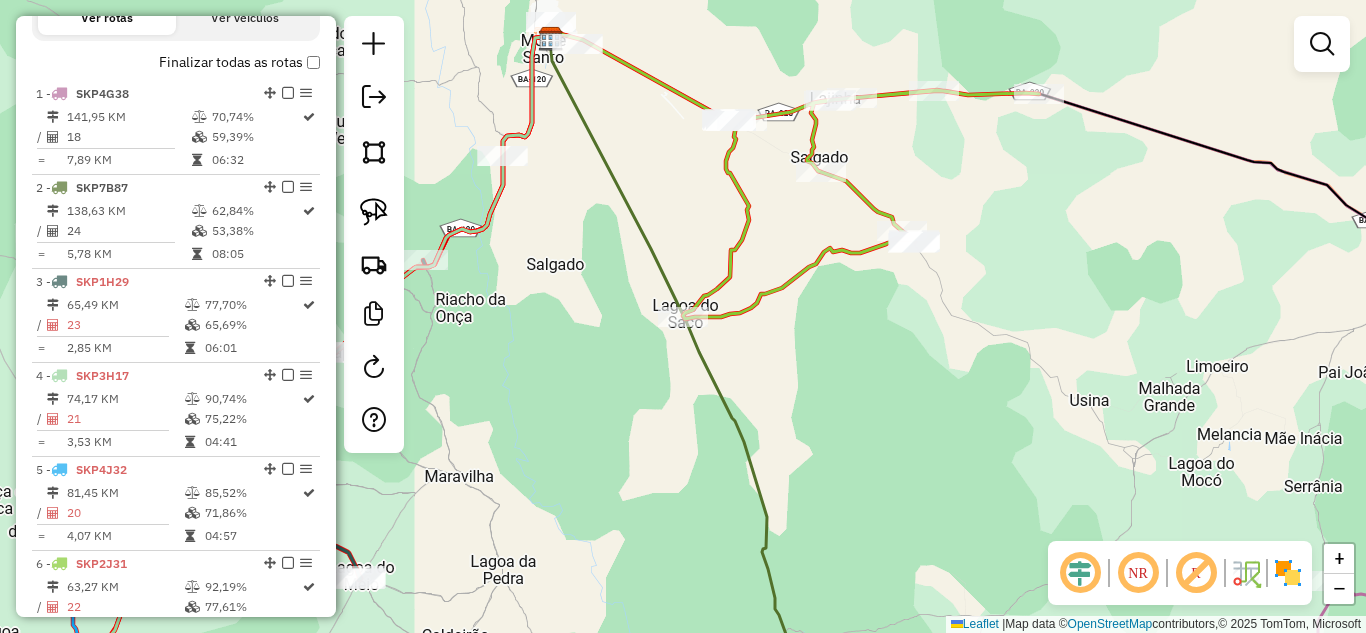 scroll, scrollTop: 0, scrollLeft: 0, axis: both 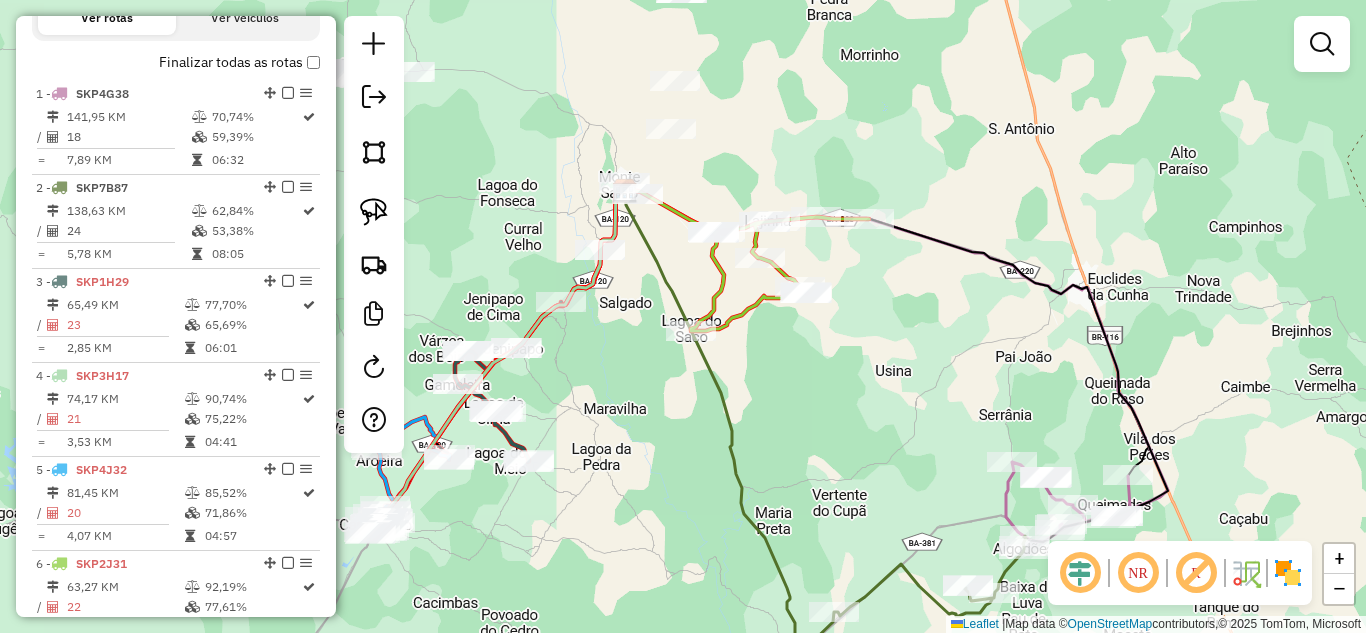 drag, startPoint x: 637, startPoint y: 414, endPoint x: 937, endPoint y: 114, distance: 424.26407 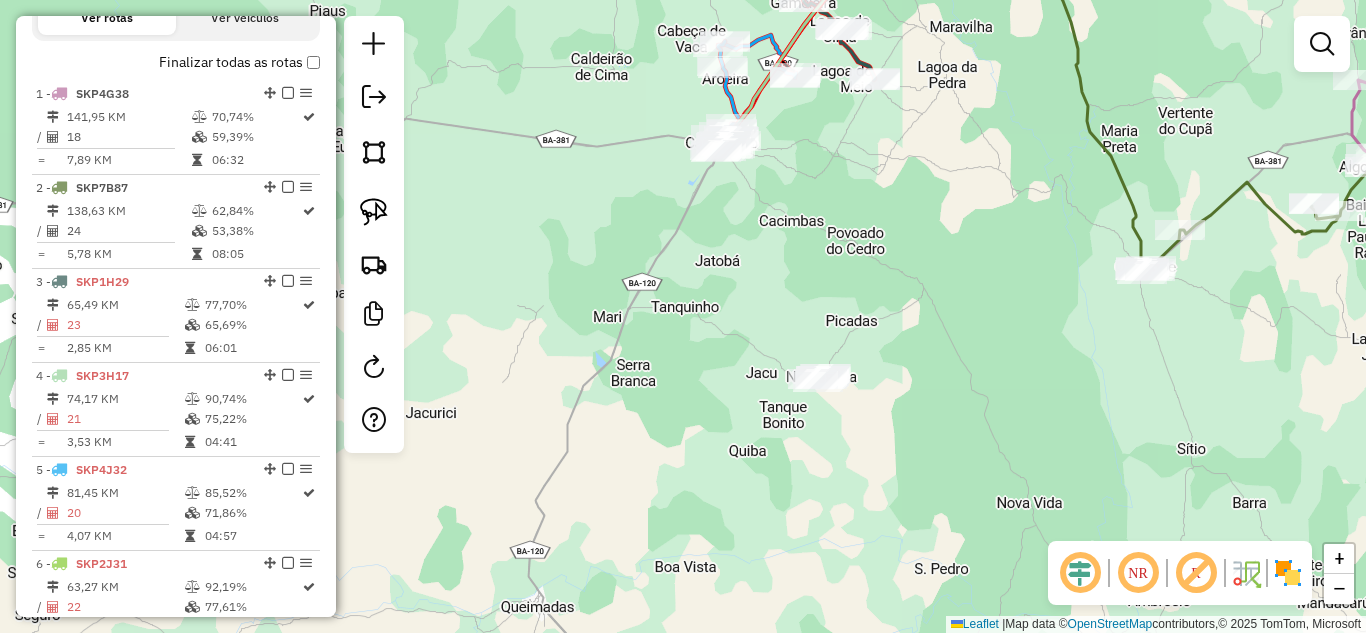 drag, startPoint x: 832, startPoint y: 333, endPoint x: 786, endPoint y: 249, distance: 95.77056 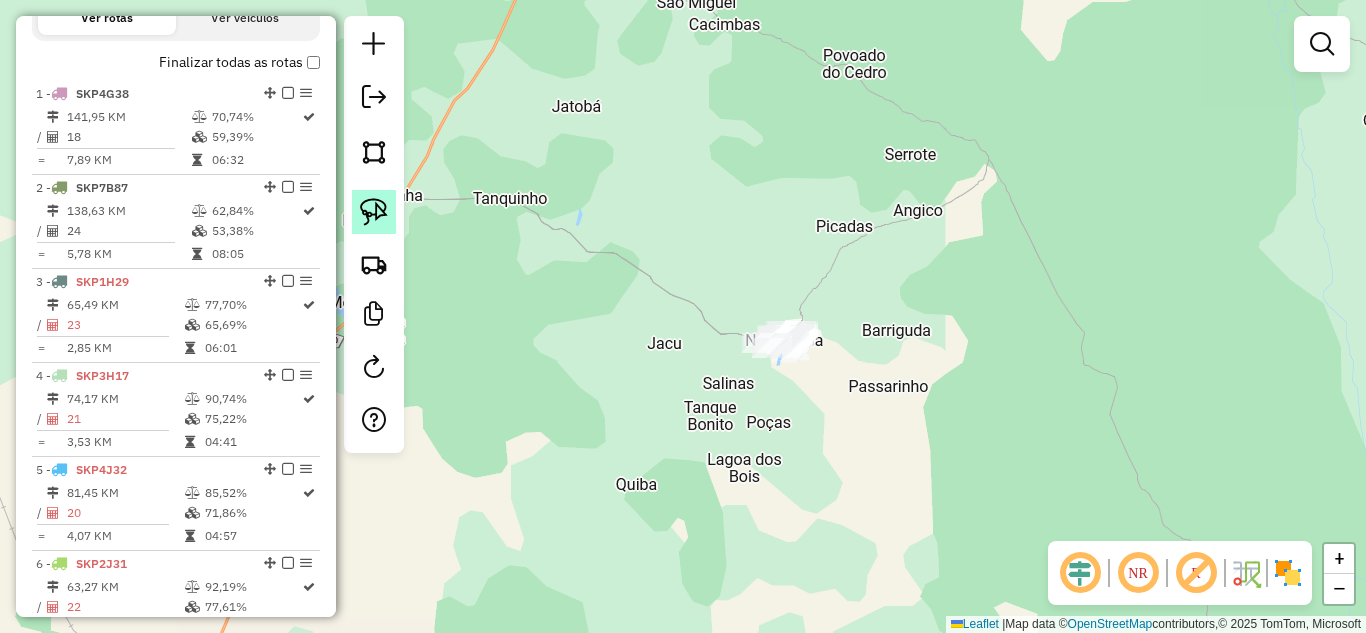 click 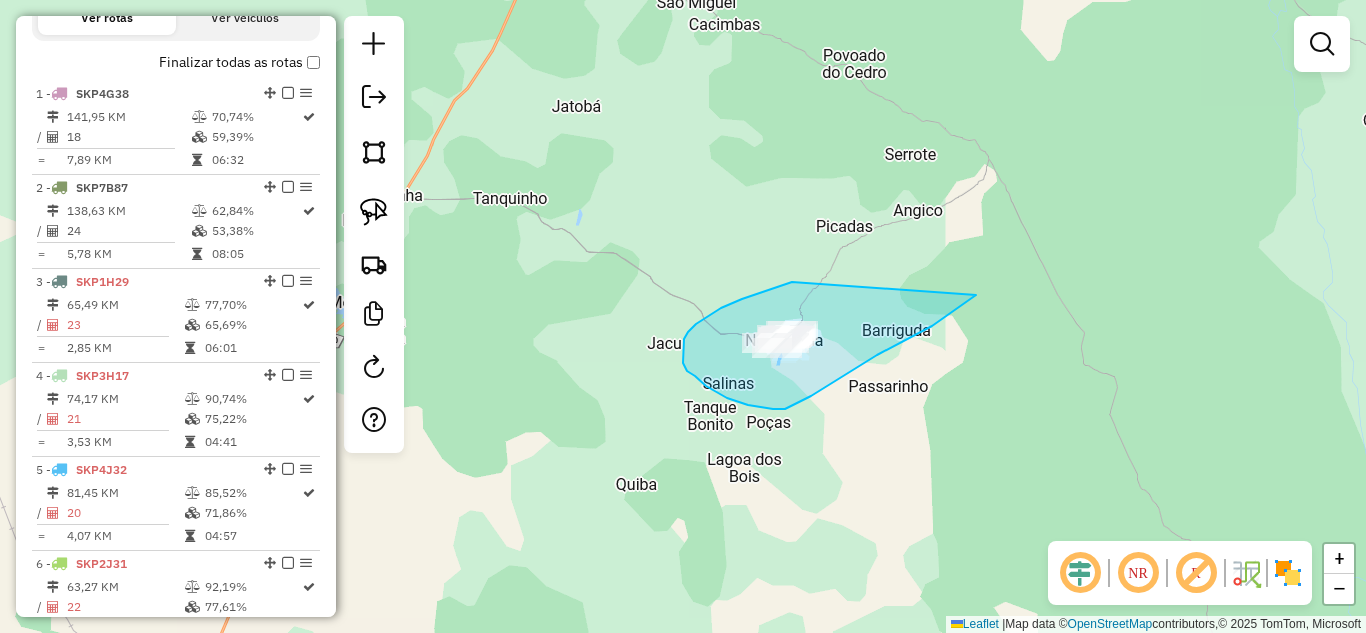 drag, startPoint x: 792, startPoint y: 282, endPoint x: 976, endPoint y: 295, distance: 184.45866 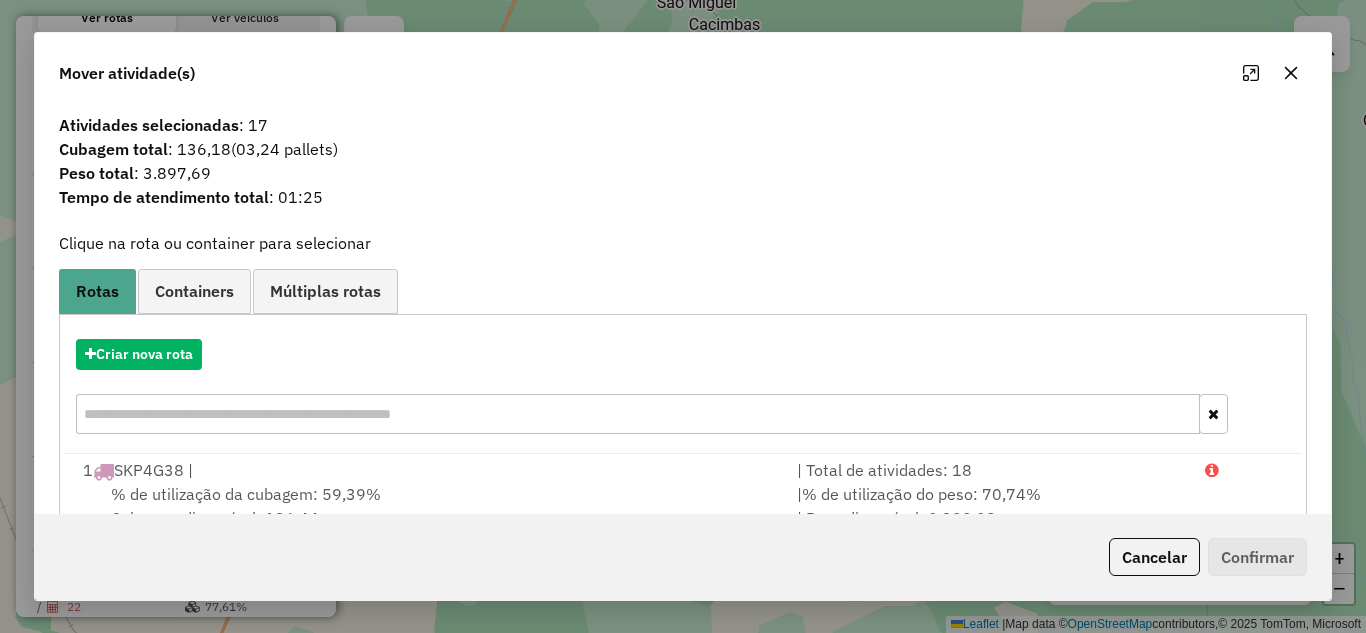 click 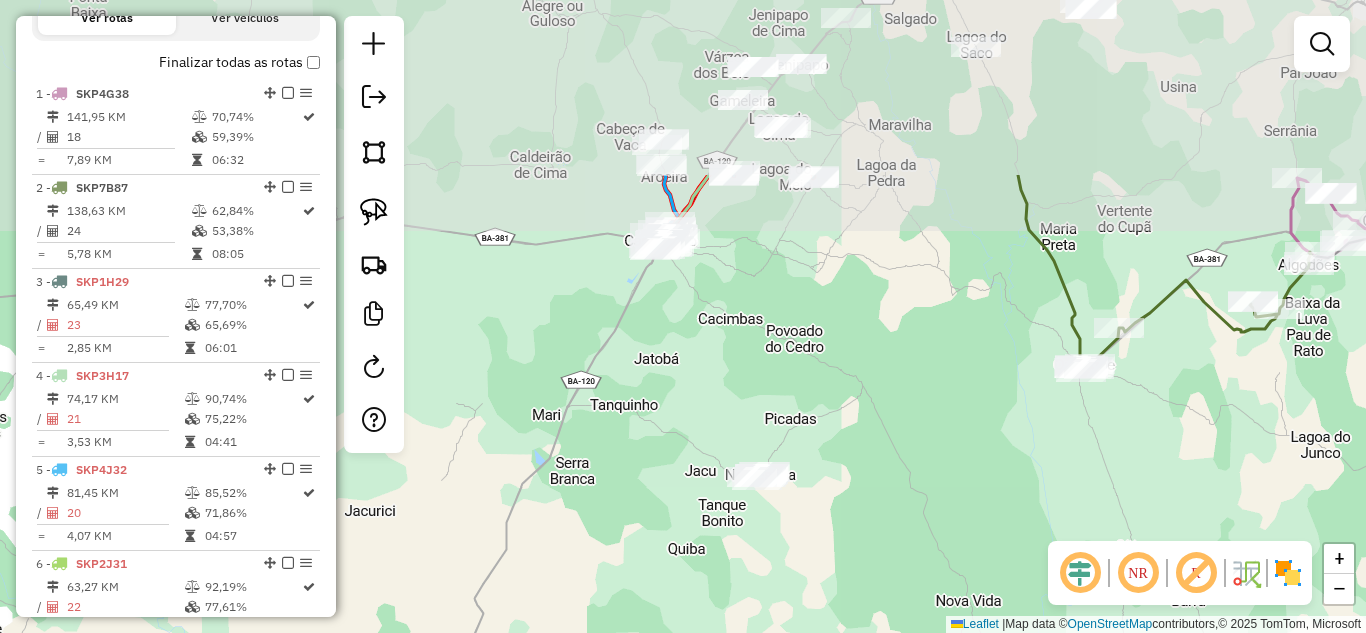 drag, startPoint x: 678, startPoint y: 136, endPoint x: 720, endPoint y: 365, distance: 232.81967 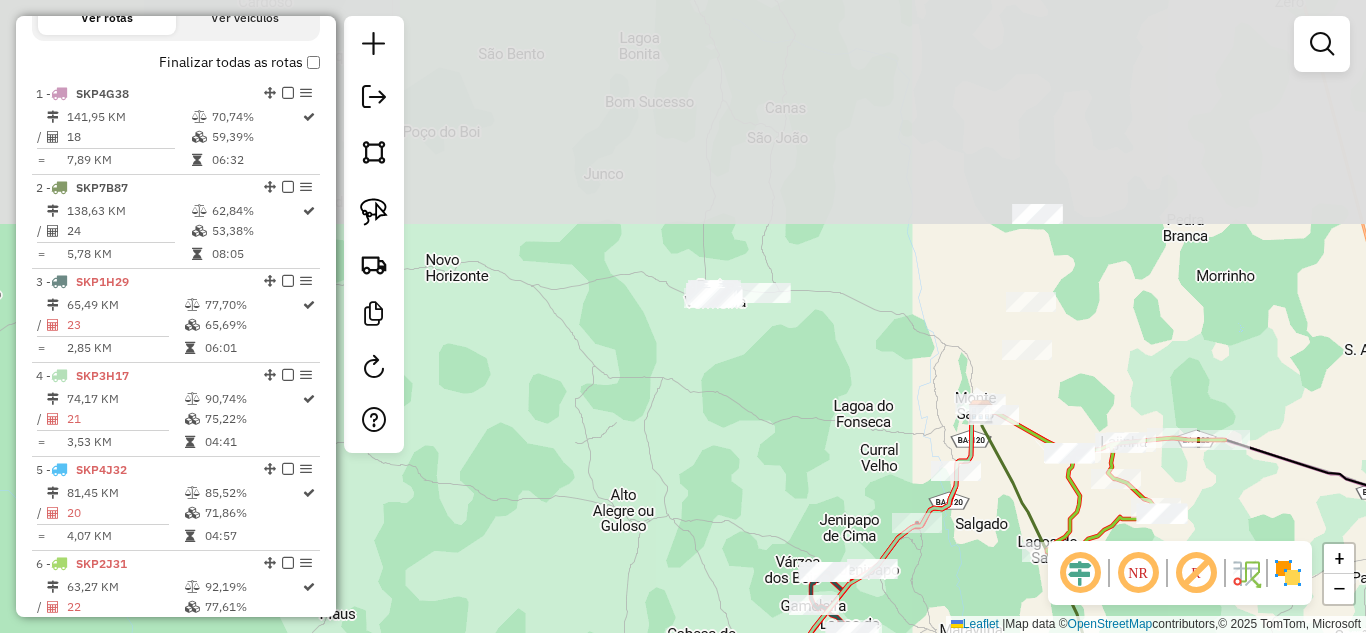 drag, startPoint x: 668, startPoint y: 109, endPoint x: 732, endPoint y: 514, distance: 410.0256 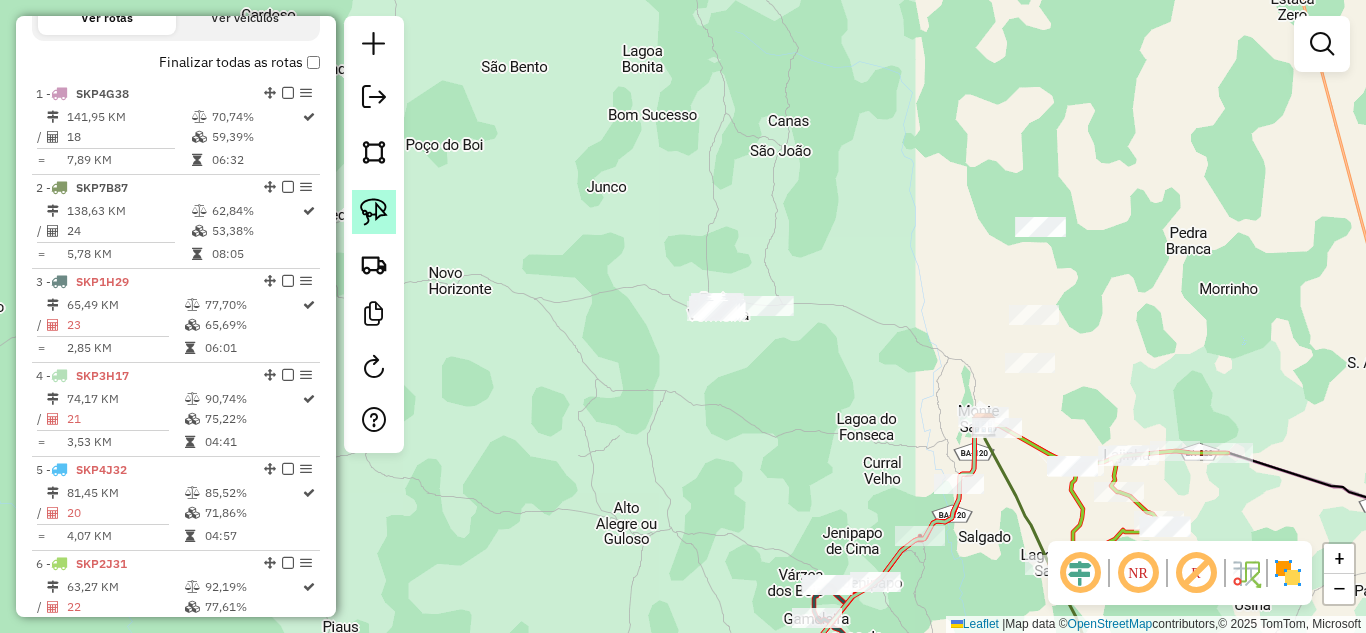 click 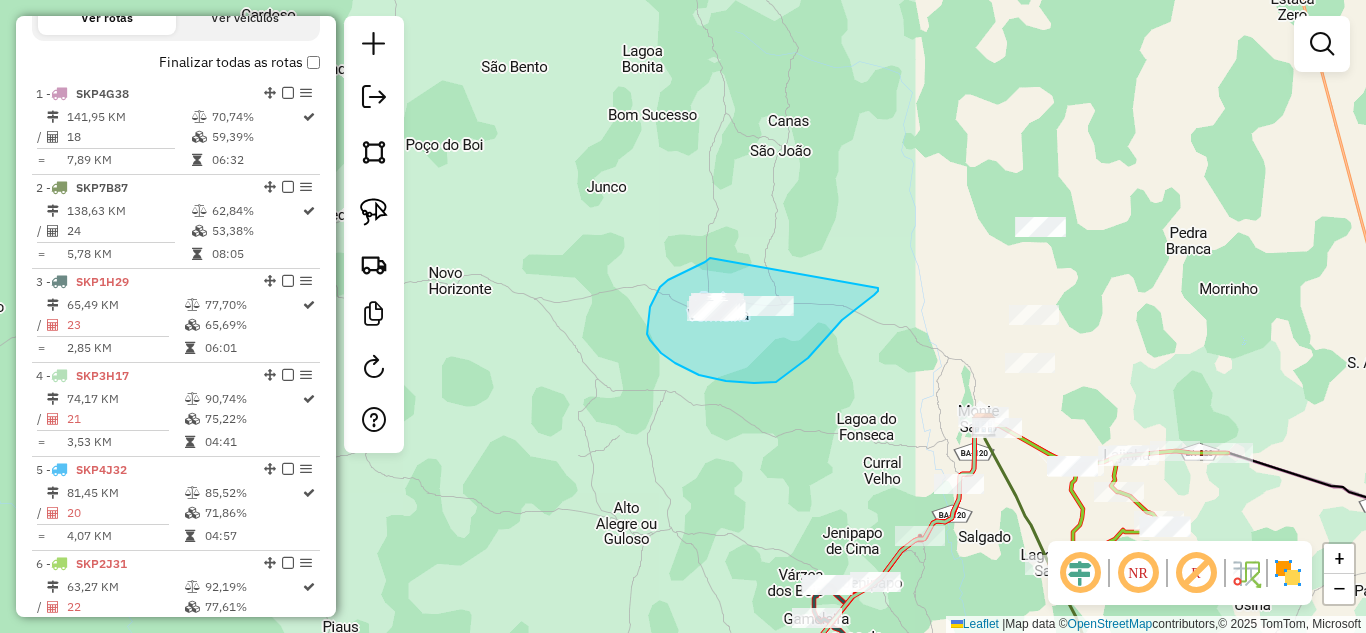 drag, startPoint x: 710, startPoint y: 258, endPoint x: 878, endPoint y: 288, distance: 170.65755 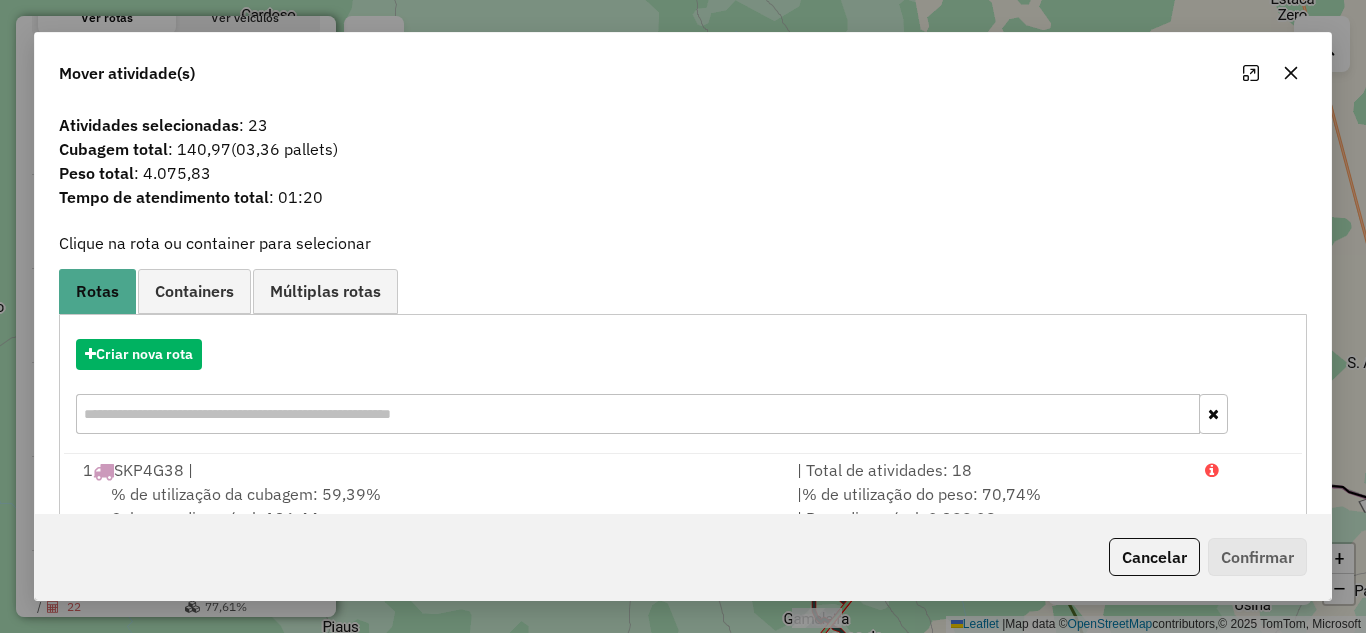 click 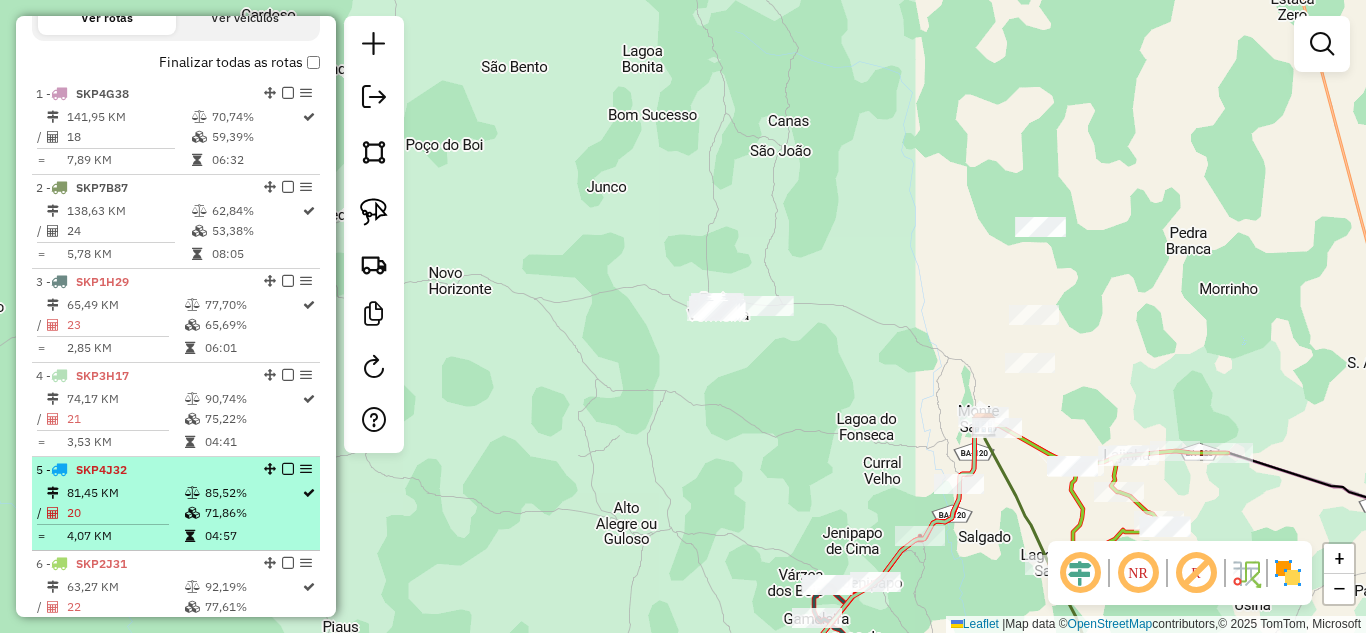 scroll, scrollTop: 1067, scrollLeft: 0, axis: vertical 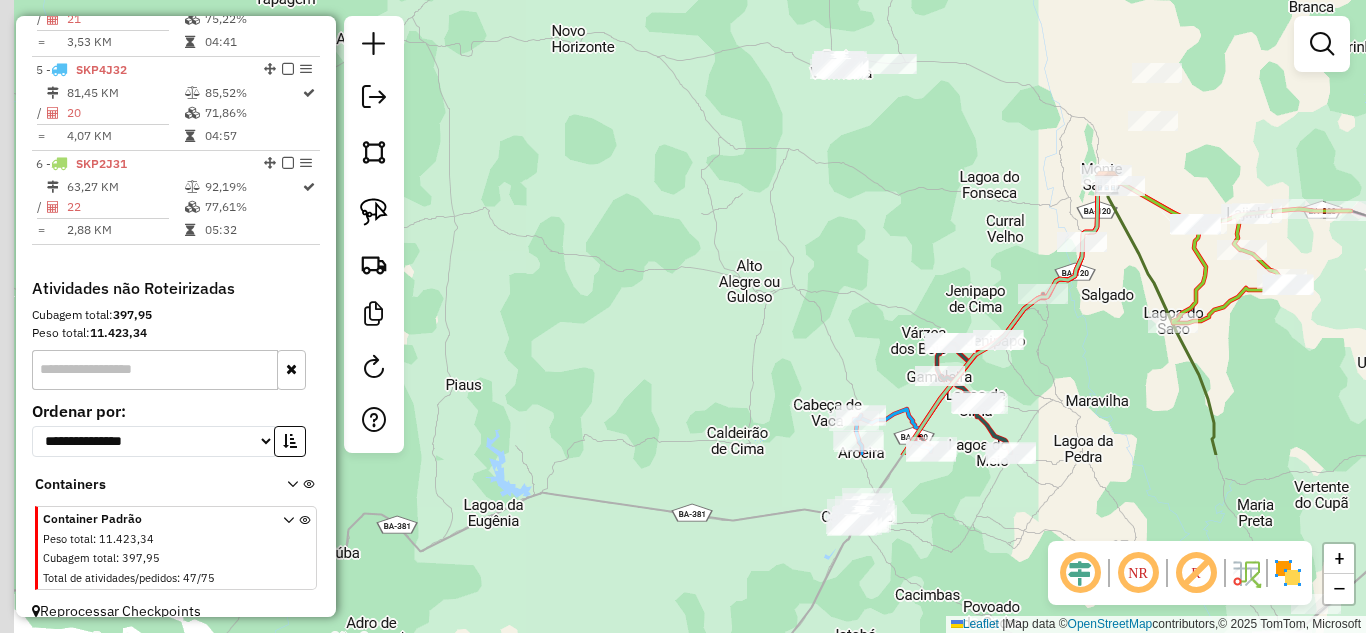 drag, startPoint x: 826, startPoint y: 349, endPoint x: 949, endPoint y: 99, distance: 278.6198 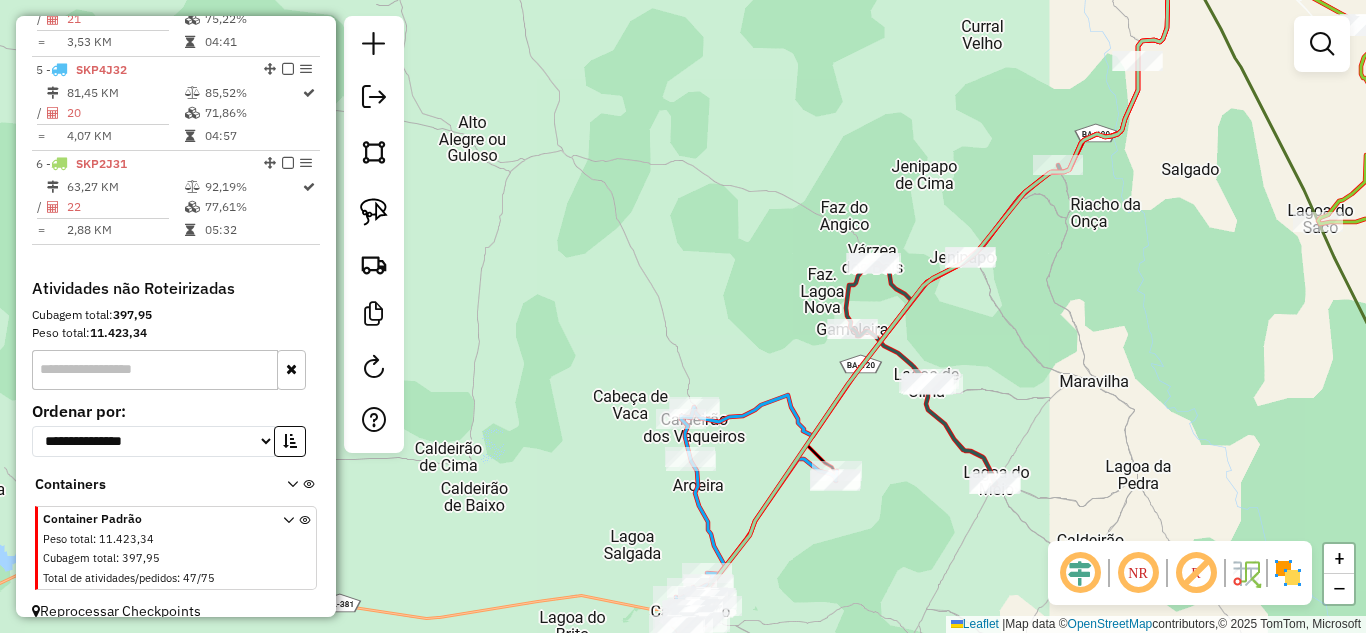 drag, startPoint x: 1113, startPoint y: 328, endPoint x: 1060, endPoint y: 379, distance: 73.552704 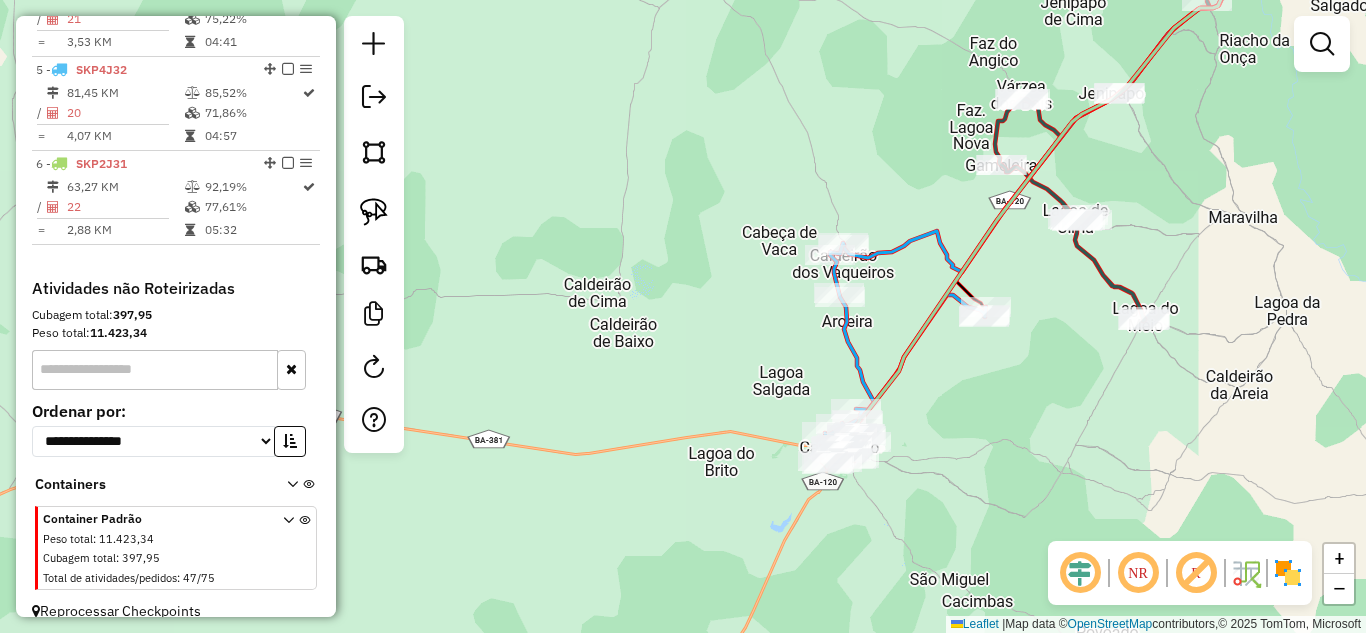drag, startPoint x: 826, startPoint y: 413, endPoint x: 977, endPoint y: 248, distance: 223.66493 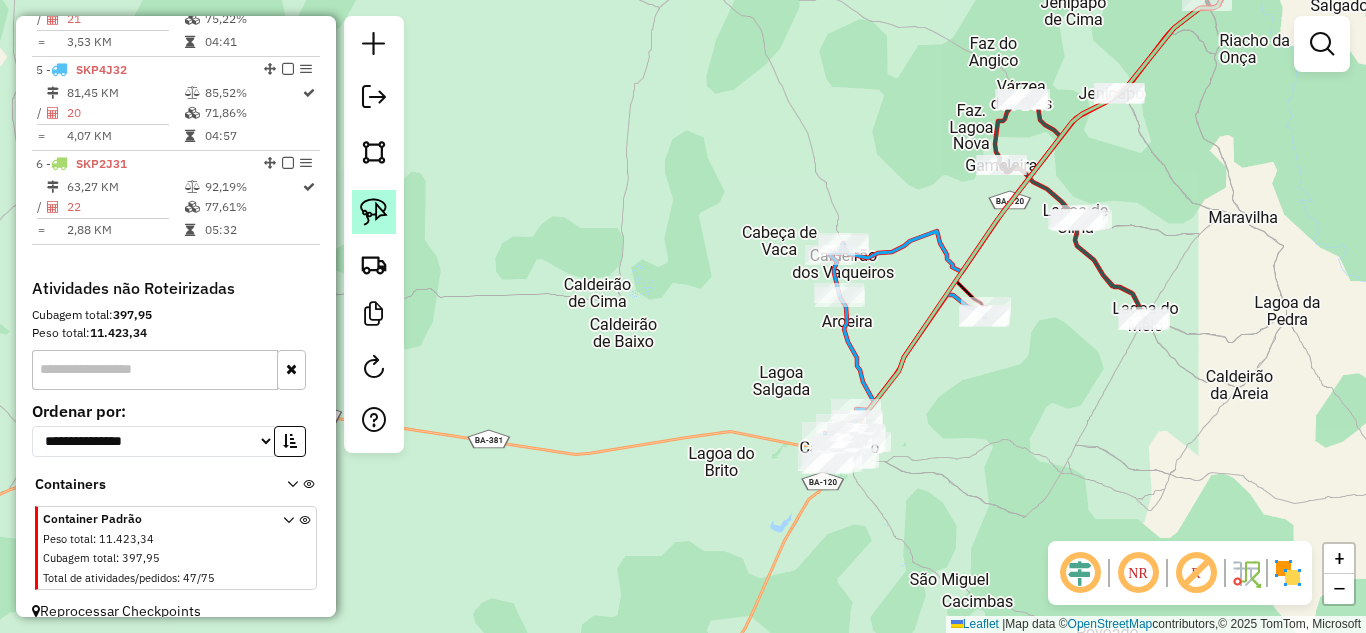 click 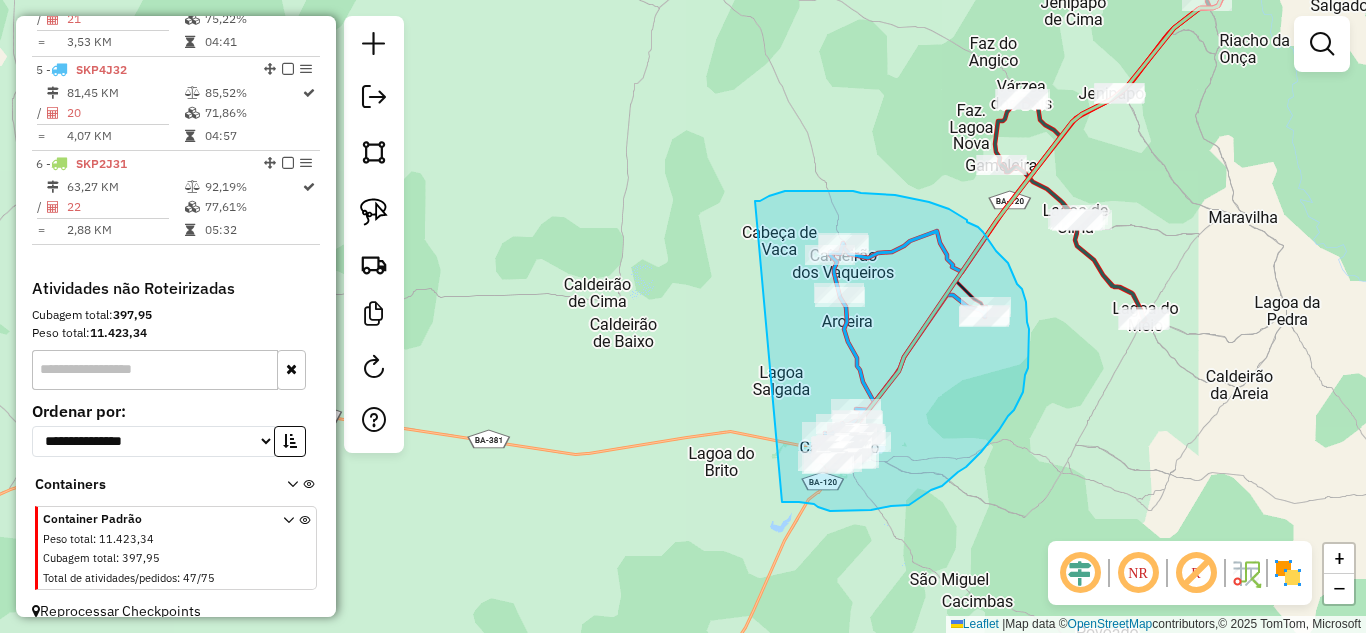 drag, startPoint x: 755, startPoint y: 201, endPoint x: 782, endPoint y: 502, distance: 302.20853 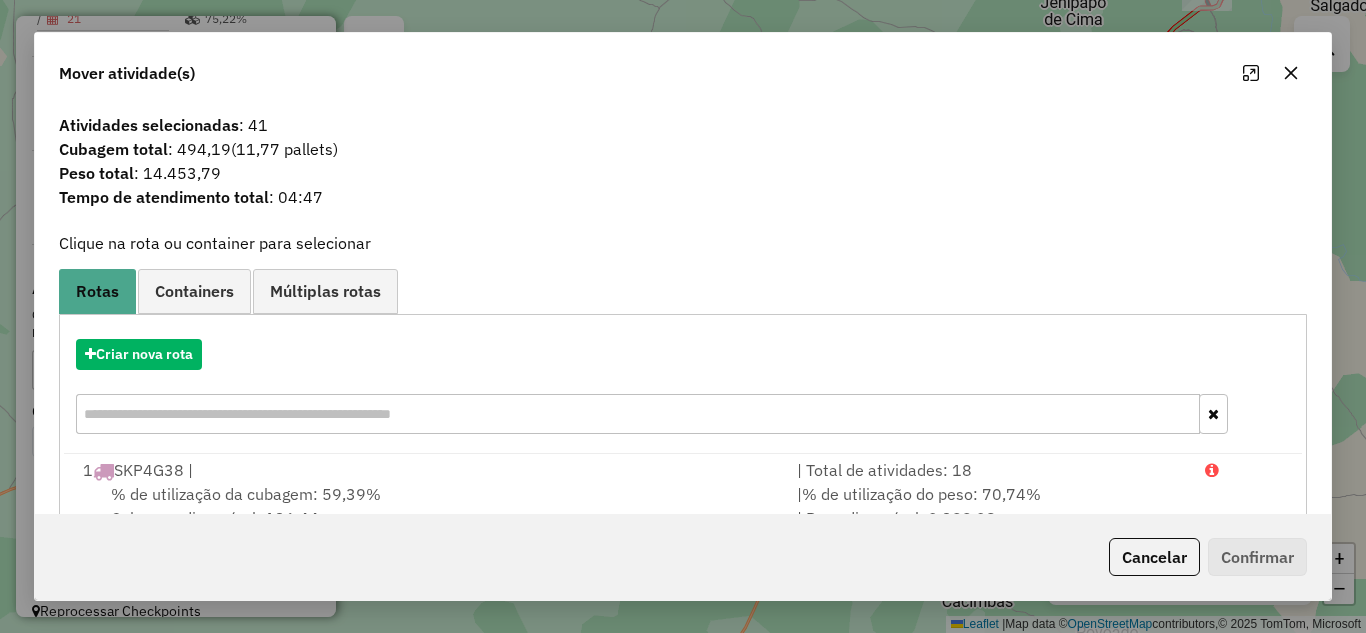 click 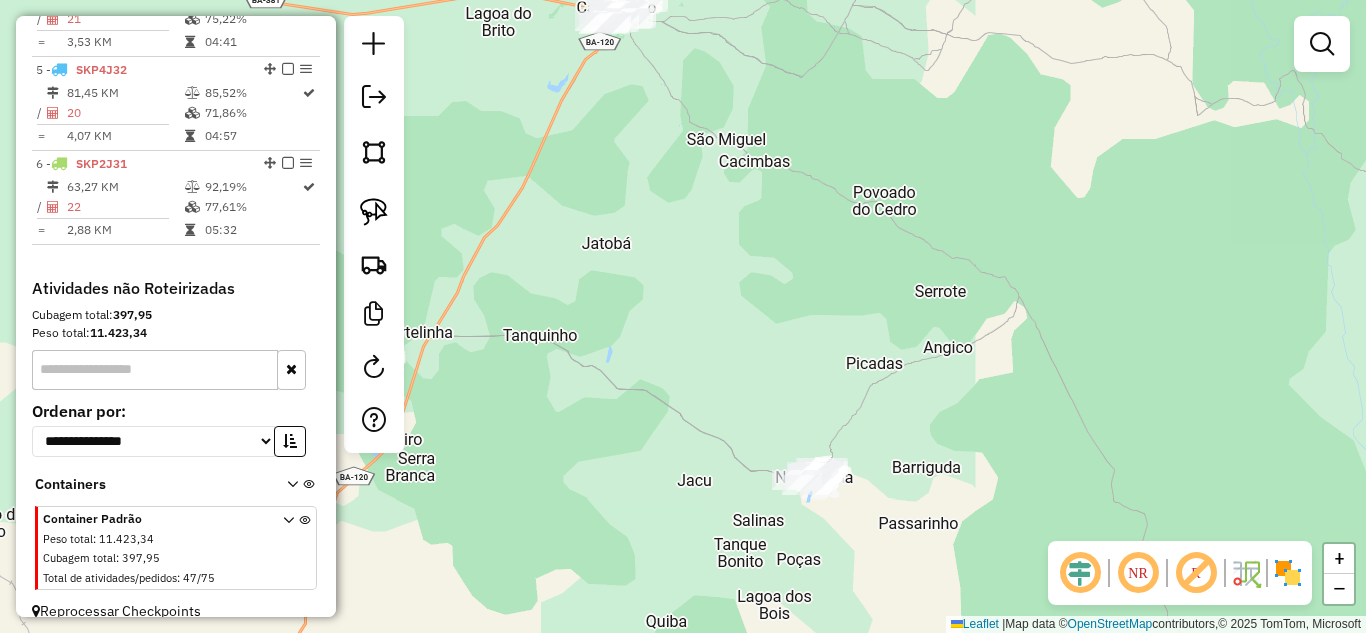 drag, startPoint x: 1044, startPoint y: 537, endPoint x: 821, endPoint y: 97, distance: 493.2839 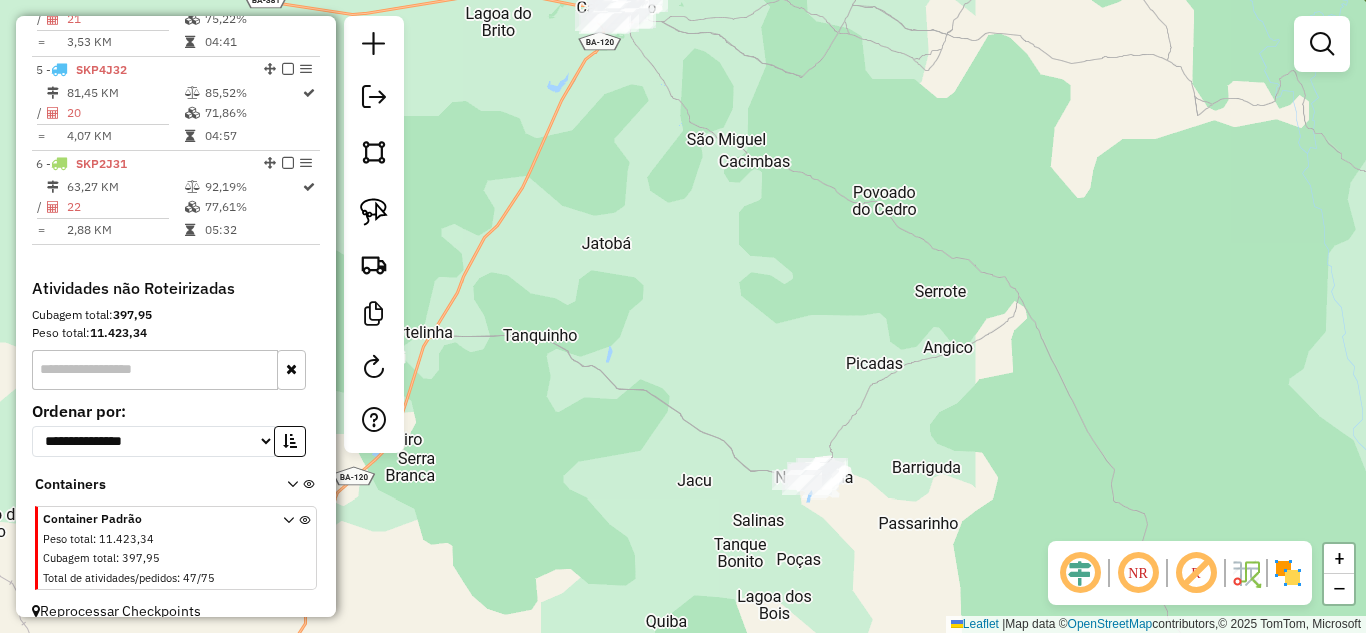 drag, startPoint x: 912, startPoint y: 222, endPoint x: 856, endPoint y: 475, distance: 259.12354 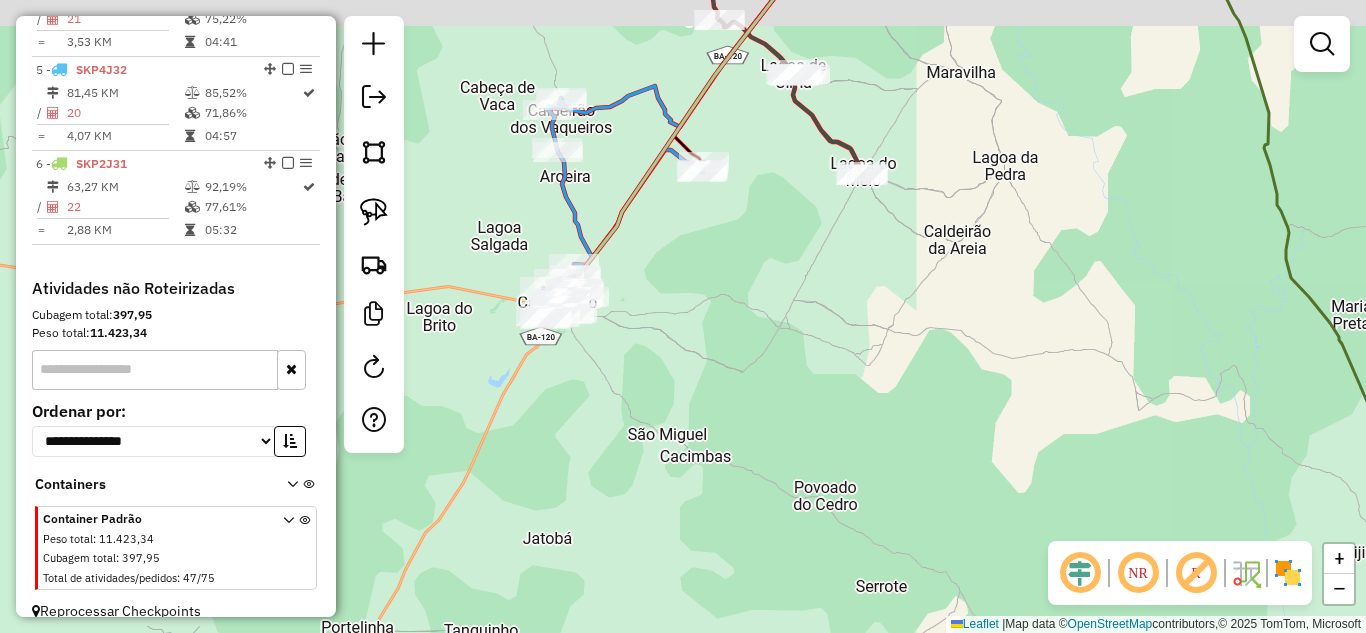 drag, startPoint x: 918, startPoint y: 368, endPoint x: 995, endPoint y: 358, distance: 77.64664 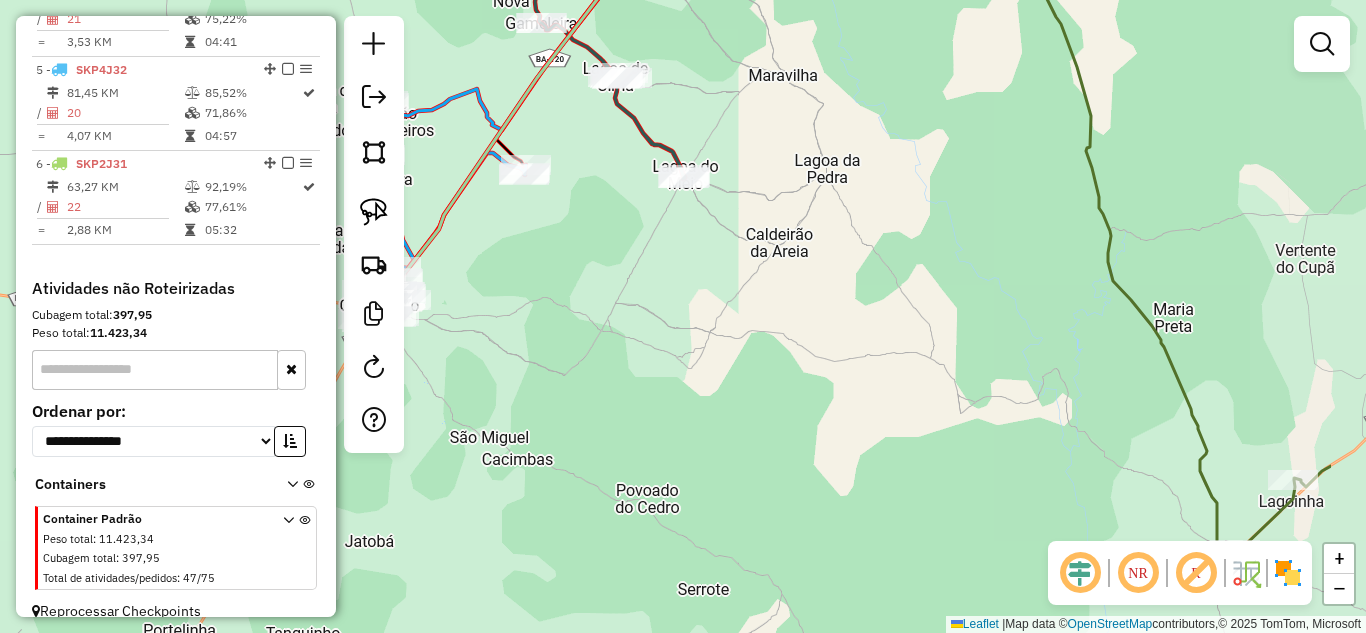 drag, startPoint x: 1140, startPoint y: 232, endPoint x: 969, endPoint y: 140, distance: 194.17775 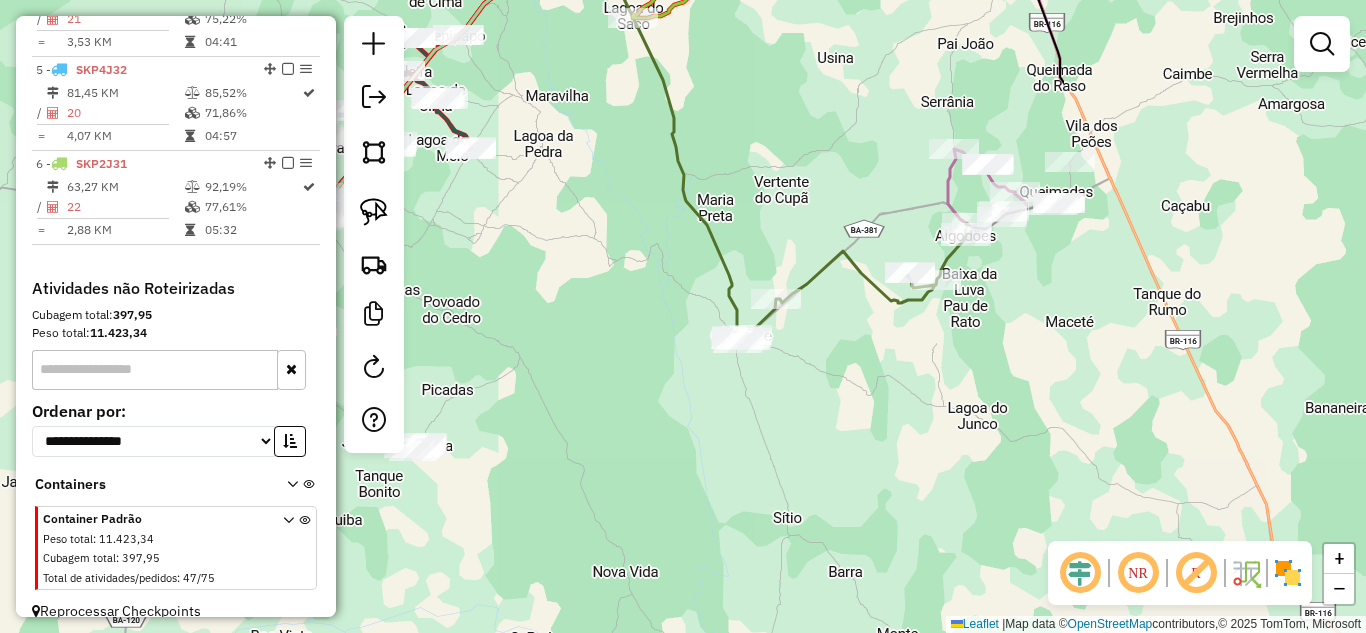drag, startPoint x: 1287, startPoint y: 435, endPoint x: 852, endPoint y: 399, distance: 436.48712 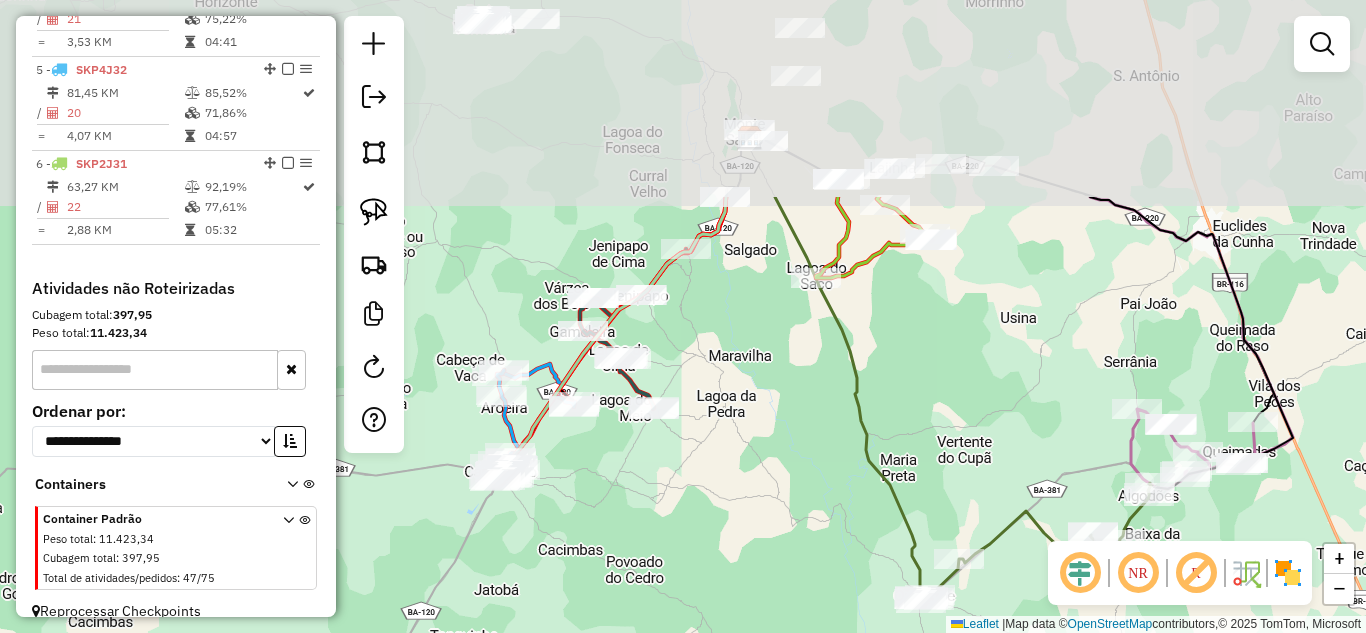 drag, startPoint x: 773, startPoint y: 85, endPoint x: 934, endPoint y: 329, distance: 292.3303 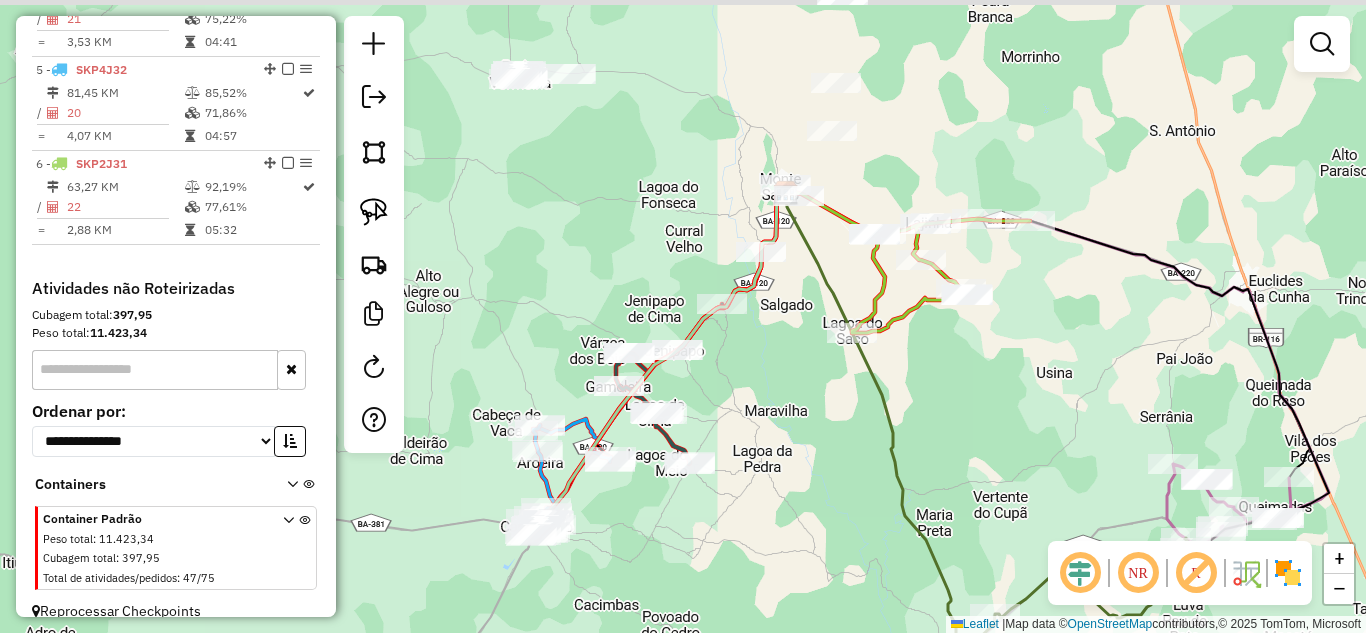drag, startPoint x: 783, startPoint y: 223, endPoint x: 824, endPoint y: 292, distance: 80.26207 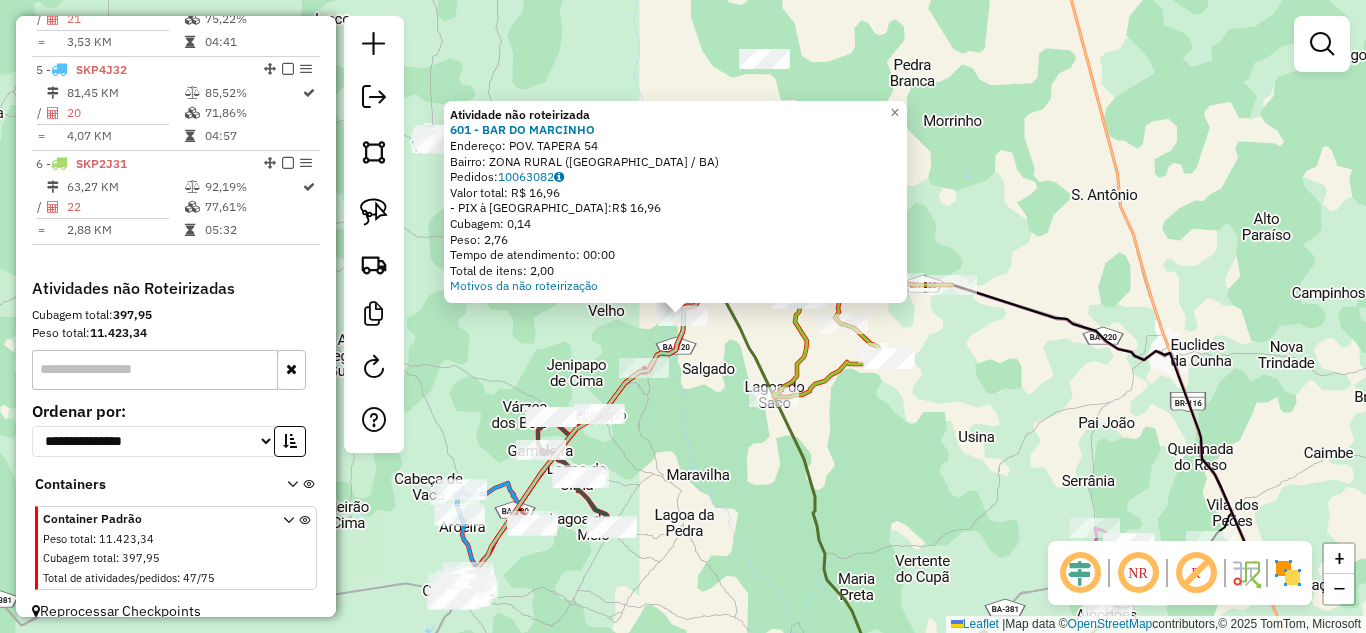 click on "Atividade não roteirizada 601 - BAR DO [PERSON_NAME]:  POV. TAPERA 54   Bairro: ZONA RURAL ([GEOGRAPHIC_DATA] / BA)   Pedidos:  10063082   Valor total: R$ 16,96   - PIX à Vista:  R$ 16,96   Cubagem: 0,14   Peso: 2,76   Tempo de atendimento: 00:00   Total de itens: 2,00  Motivos da não roteirização × Janela de atendimento Grade de atendimento Capacidade Transportadoras Veículos Cliente Pedidos  Rotas Selecione os dias de semana para filtrar as janelas de atendimento  Seg   Ter   Qua   Qui   Sex   Sáb   Dom  Informe o período da janela de atendimento: De: Até:  Filtrar exatamente a janela do cliente  Considerar janela de atendimento padrão  Selecione os dias de semana para filtrar as grades de atendimento  Seg   Ter   Qua   Qui   Sex   Sáb   Dom   Considerar clientes sem dia de atendimento cadastrado  Clientes fora do dia de atendimento selecionado Filtrar as atividades entre os valores definidos abaixo:  Peso mínimo:   Peso máximo:   Cubagem mínima:   Cubagem máxima:   De:   Até:   De:  Nome:" 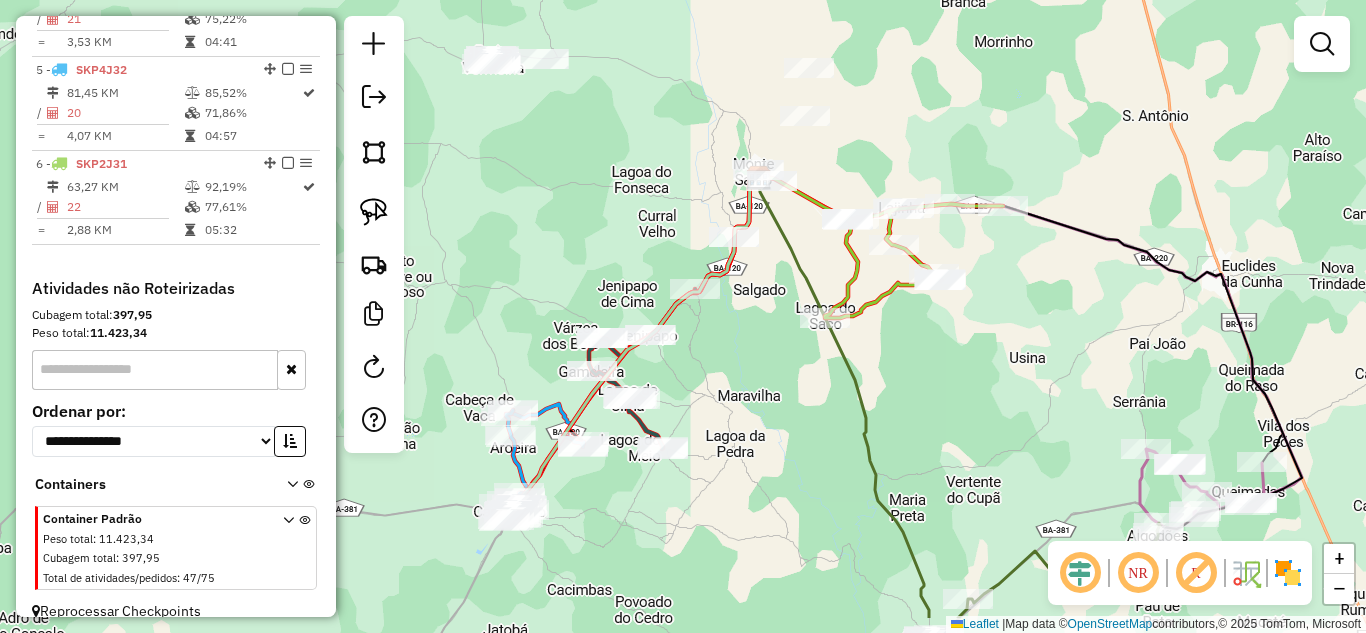 drag, startPoint x: 650, startPoint y: 453, endPoint x: 694, endPoint y: 385, distance: 80.99383 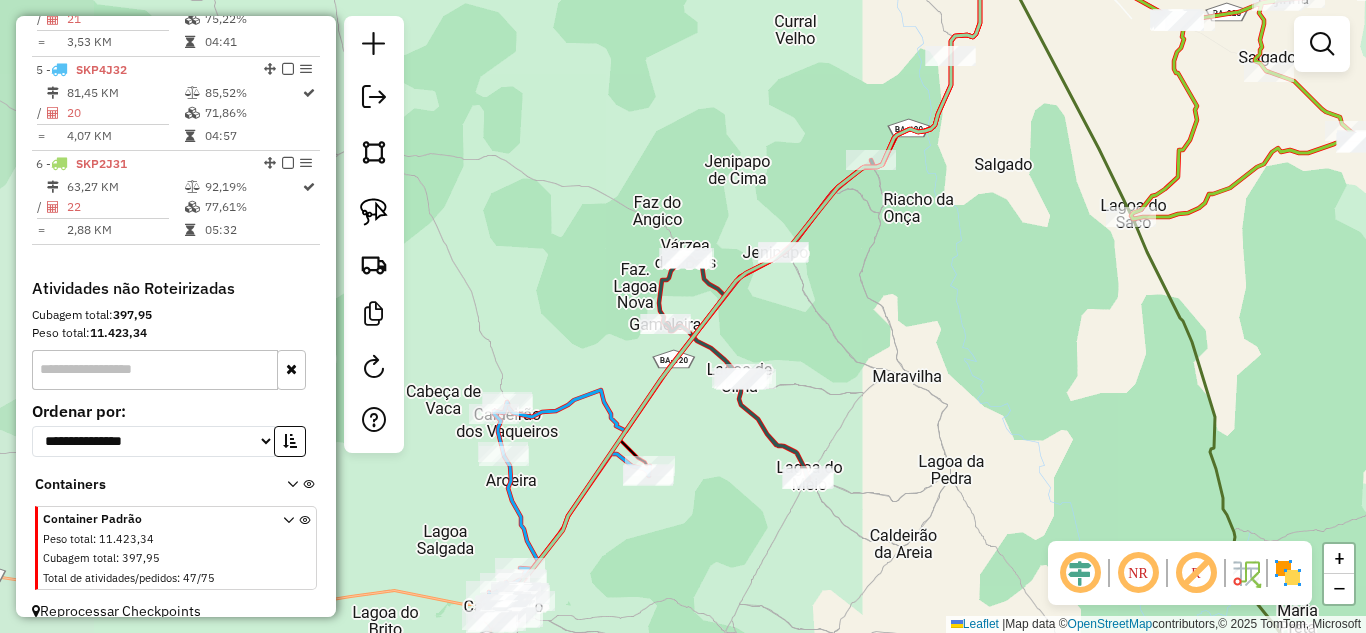 drag, startPoint x: 876, startPoint y: 331, endPoint x: 942, endPoint y: 324, distance: 66.37017 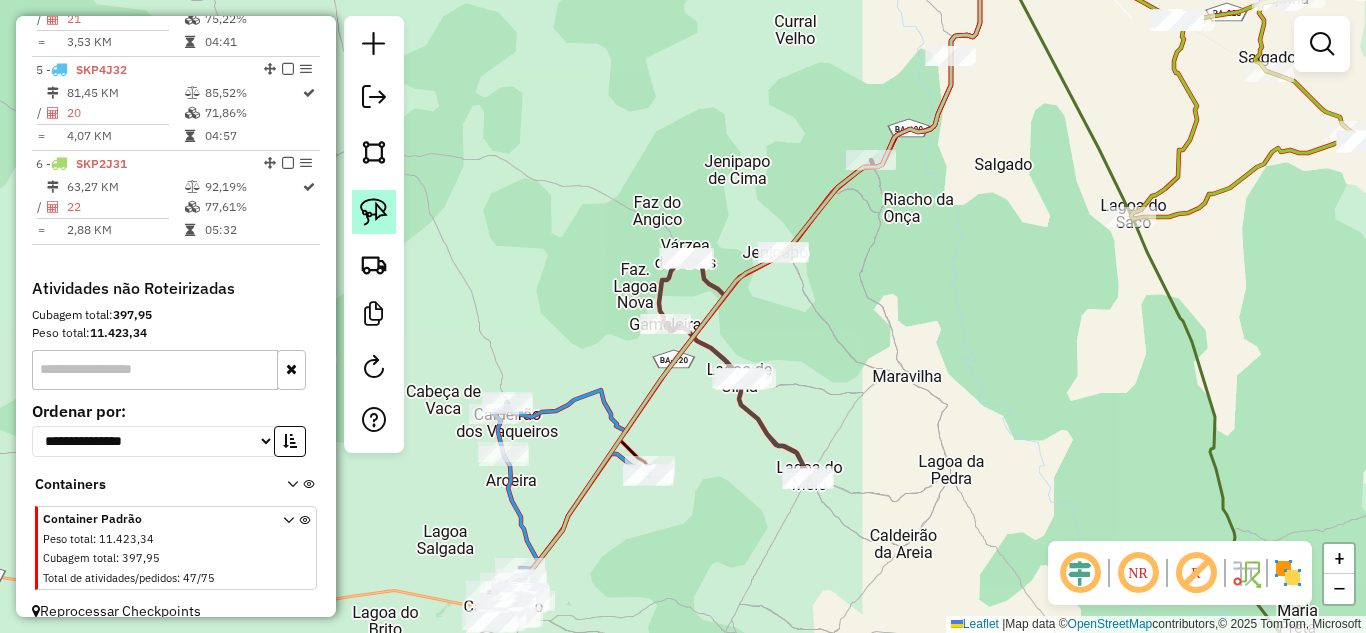 click 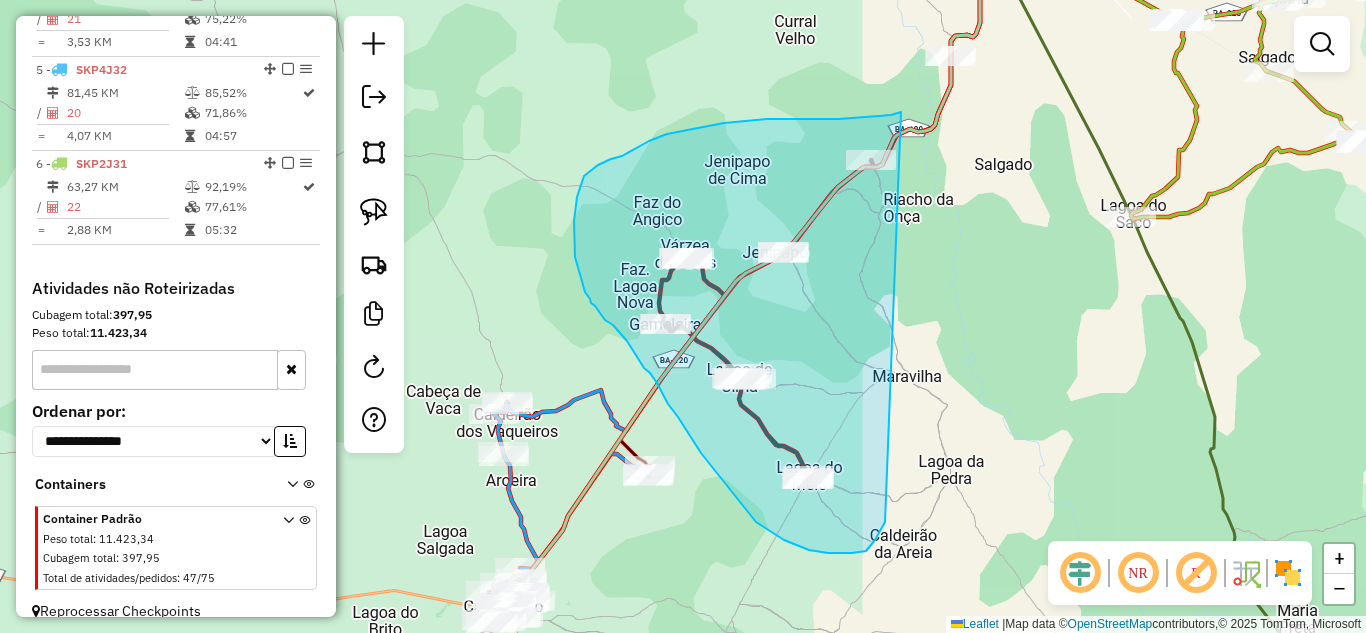 drag, startPoint x: 901, startPoint y: 112, endPoint x: 885, endPoint y: 522, distance: 410.31207 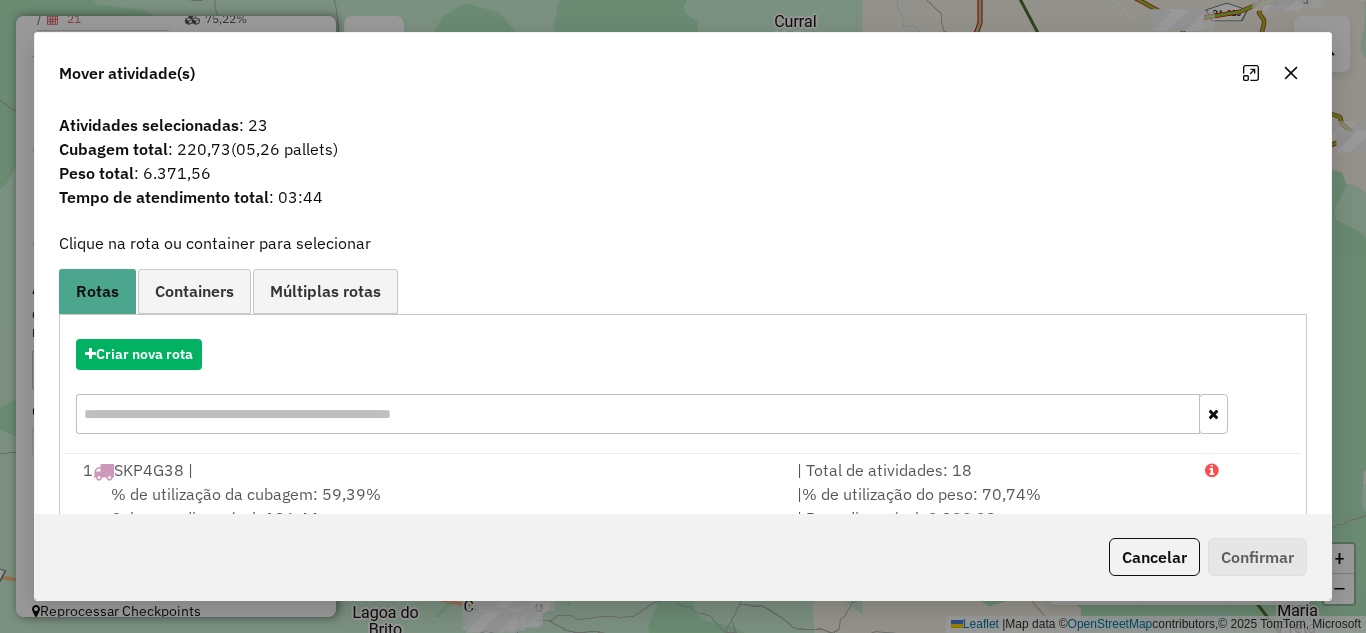 click 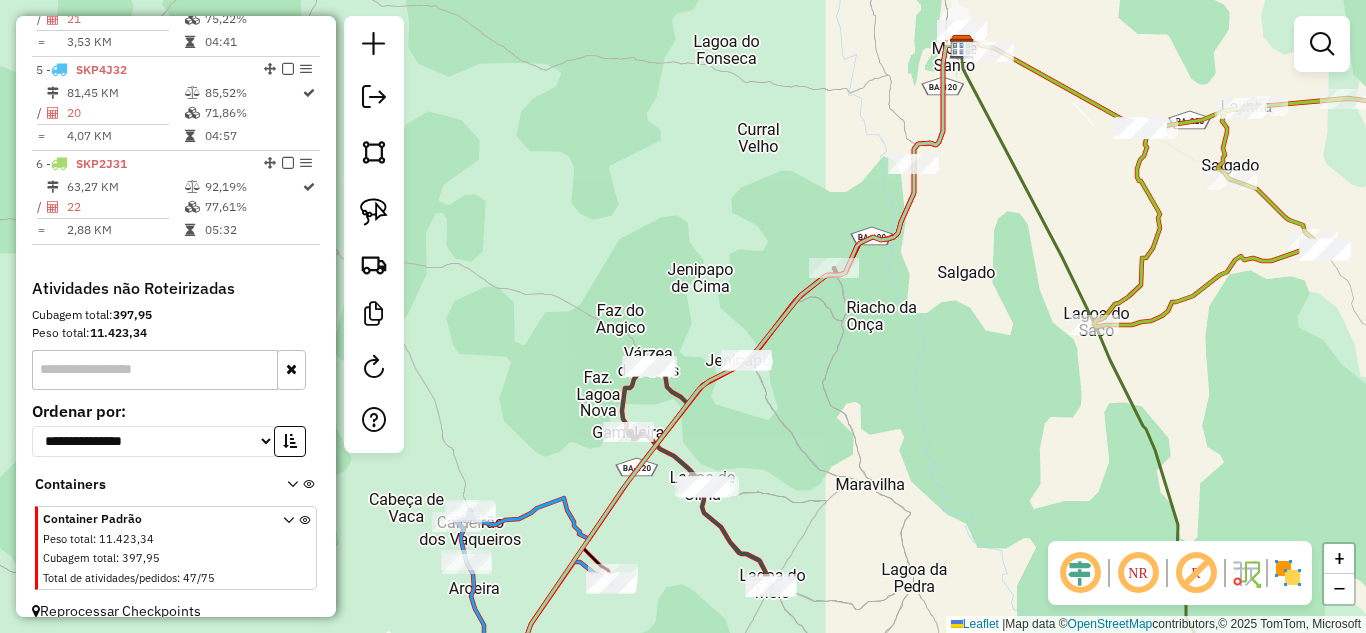 drag, startPoint x: 1050, startPoint y: 142, endPoint x: 1007, endPoint y: 284, distance: 148.36778 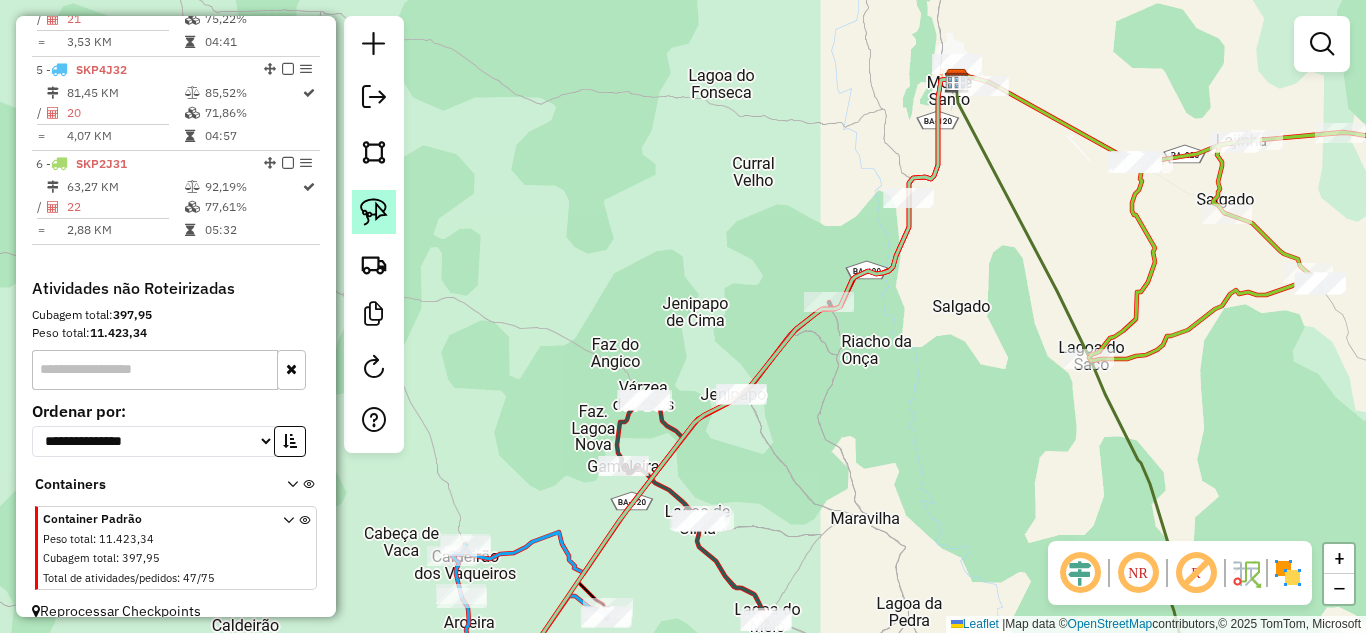 click 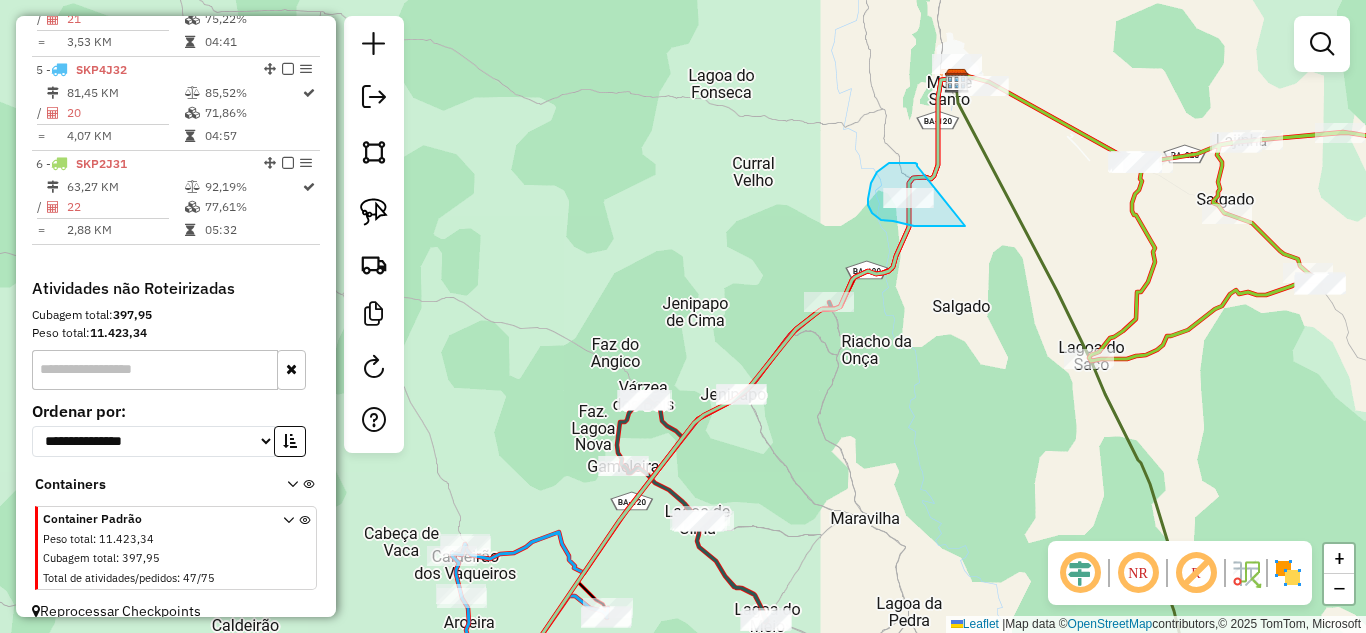 drag, startPoint x: 917, startPoint y: 166, endPoint x: 965, endPoint y: 226, distance: 76.837494 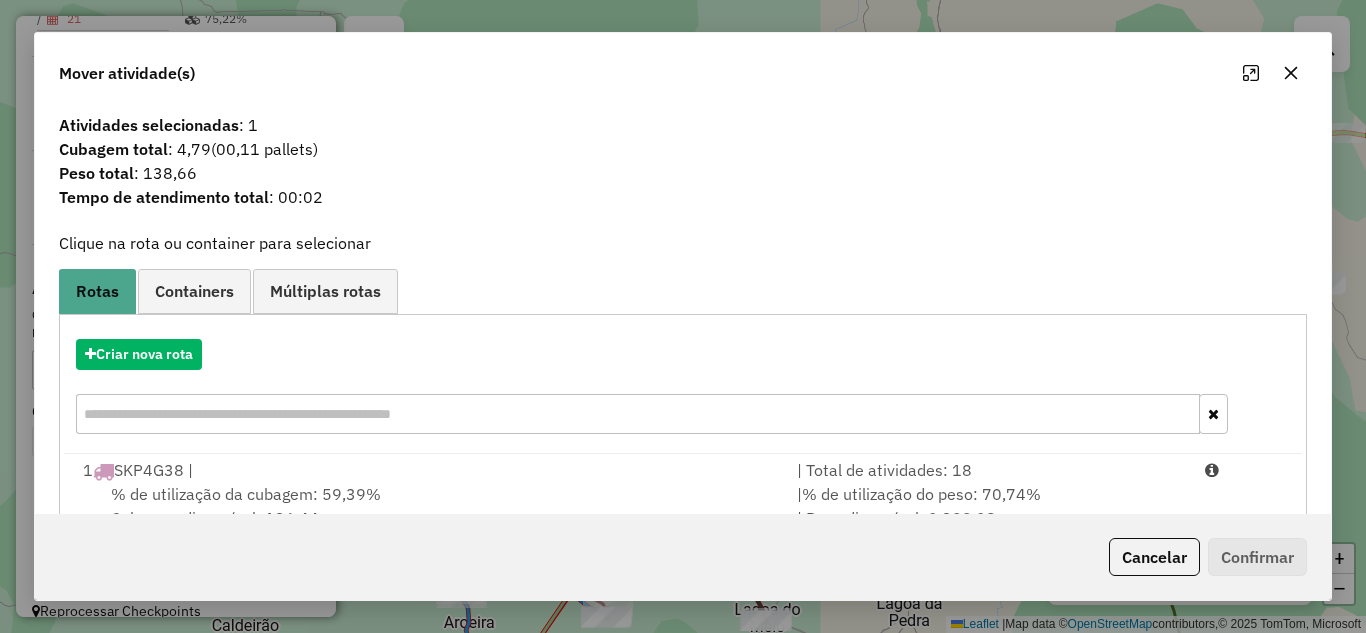 scroll, scrollTop: 374, scrollLeft: 0, axis: vertical 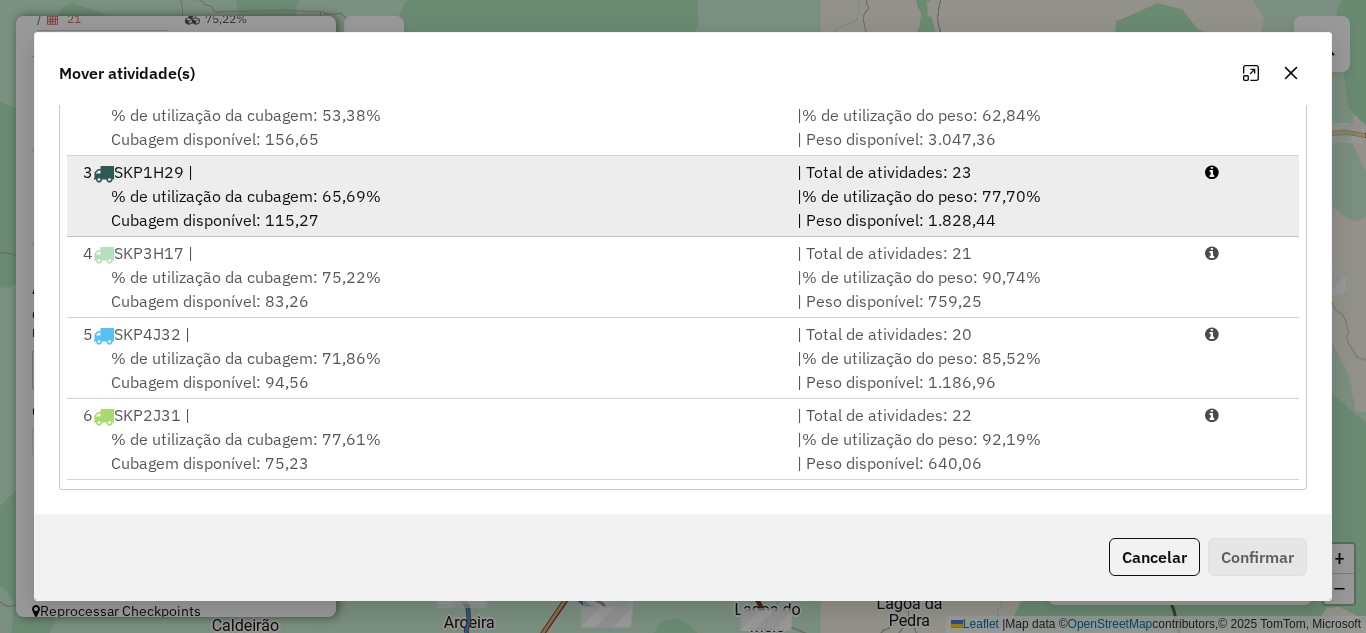 click on "3  SKP1H29 |" at bounding box center [428, 172] 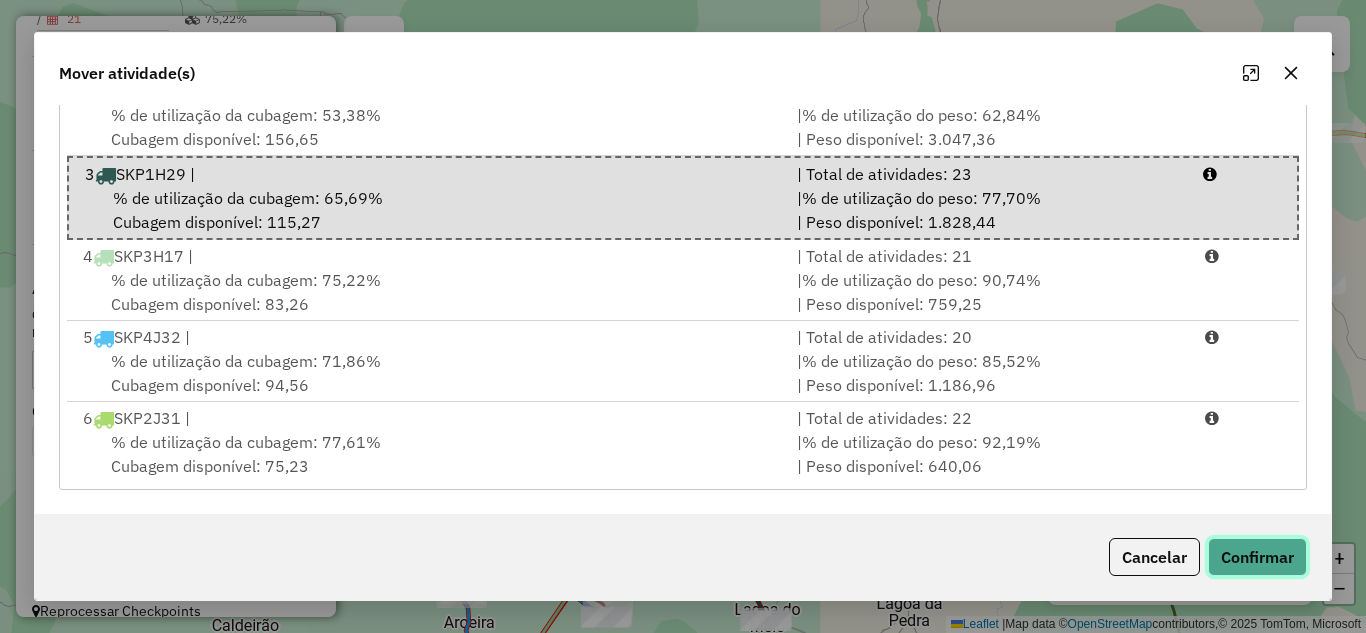 click on "Confirmar" 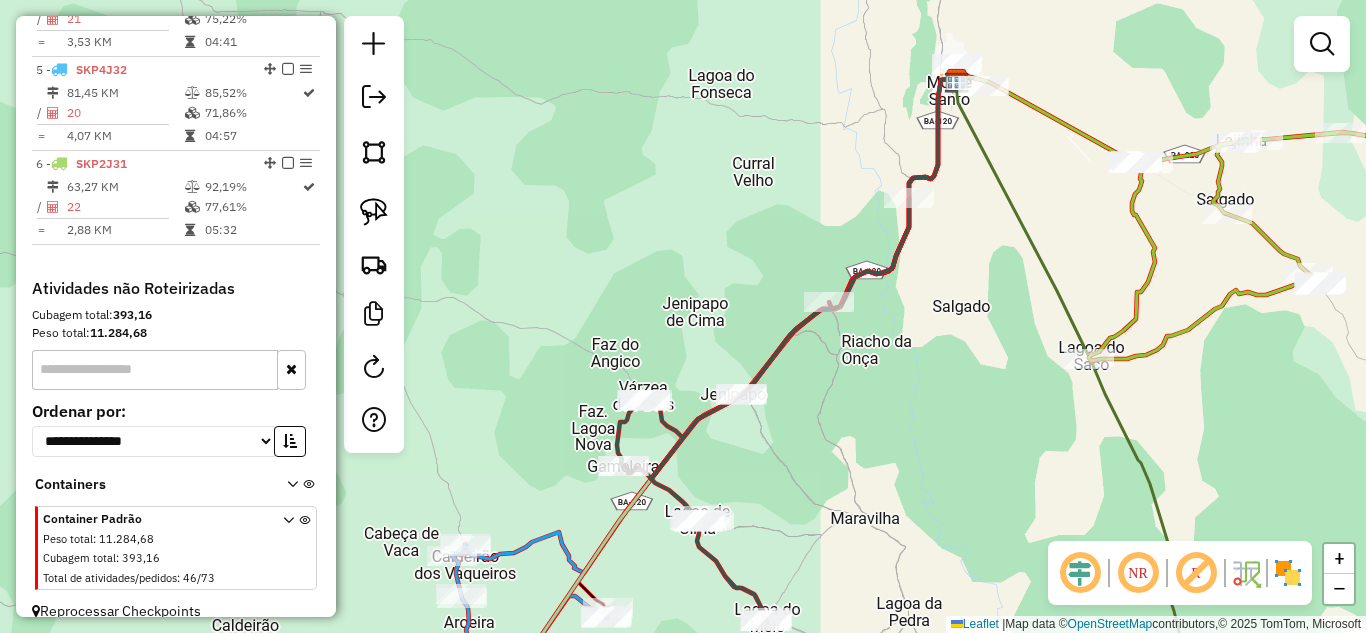 scroll, scrollTop: 0, scrollLeft: 0, axis: both 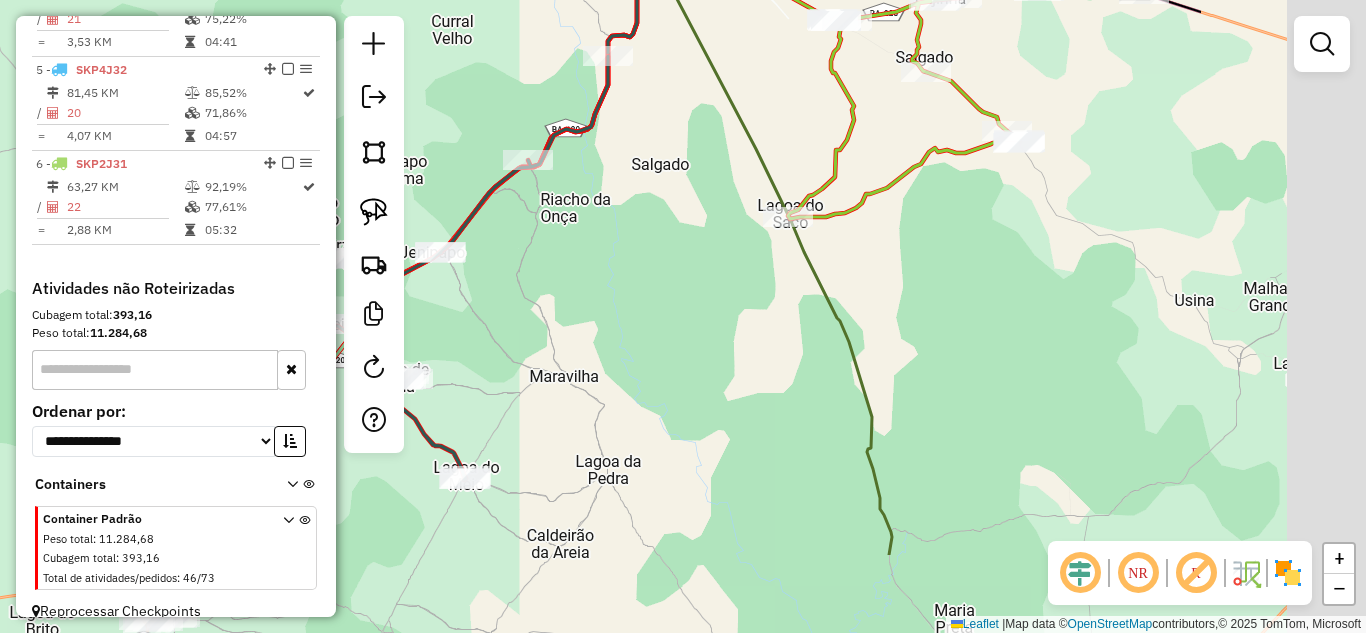 drag, startPoint x: 1230, startPoint y: 437, endPoint x: 462, endPoint y: 43, distance: 863.1686 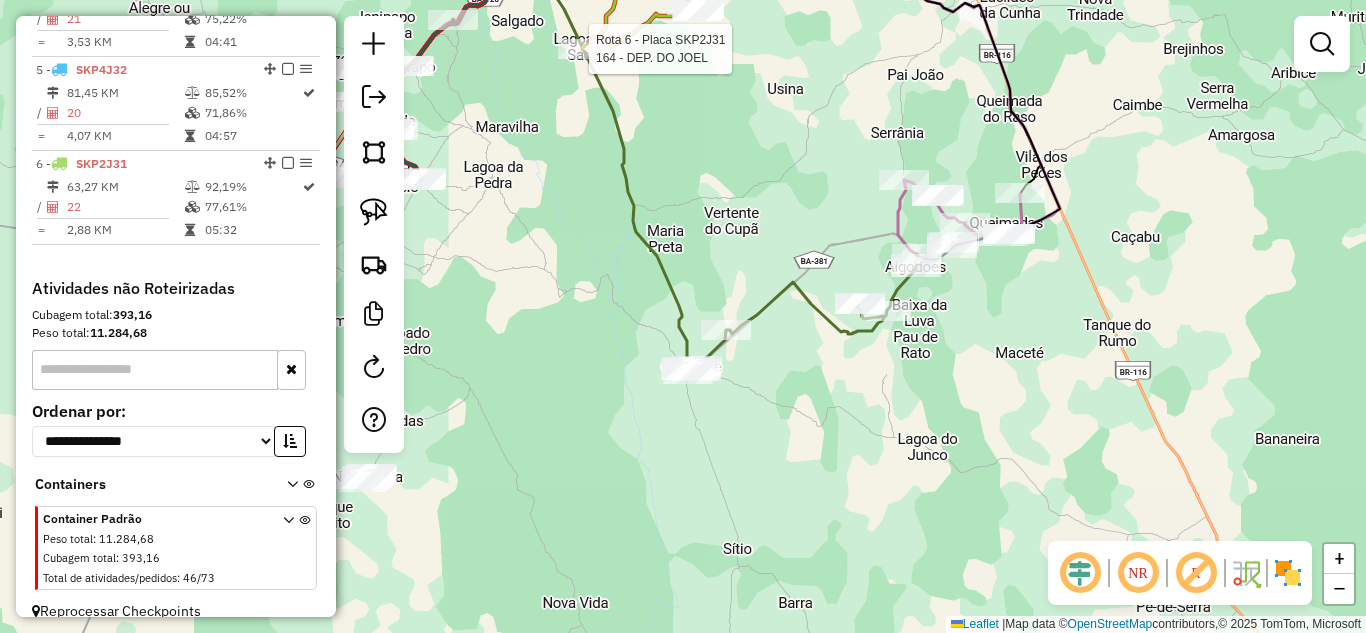 drag, startPoint x: 923, startPoint y: 361, endPoint x: 1008, endPoint y: 375, distance: 86.145226 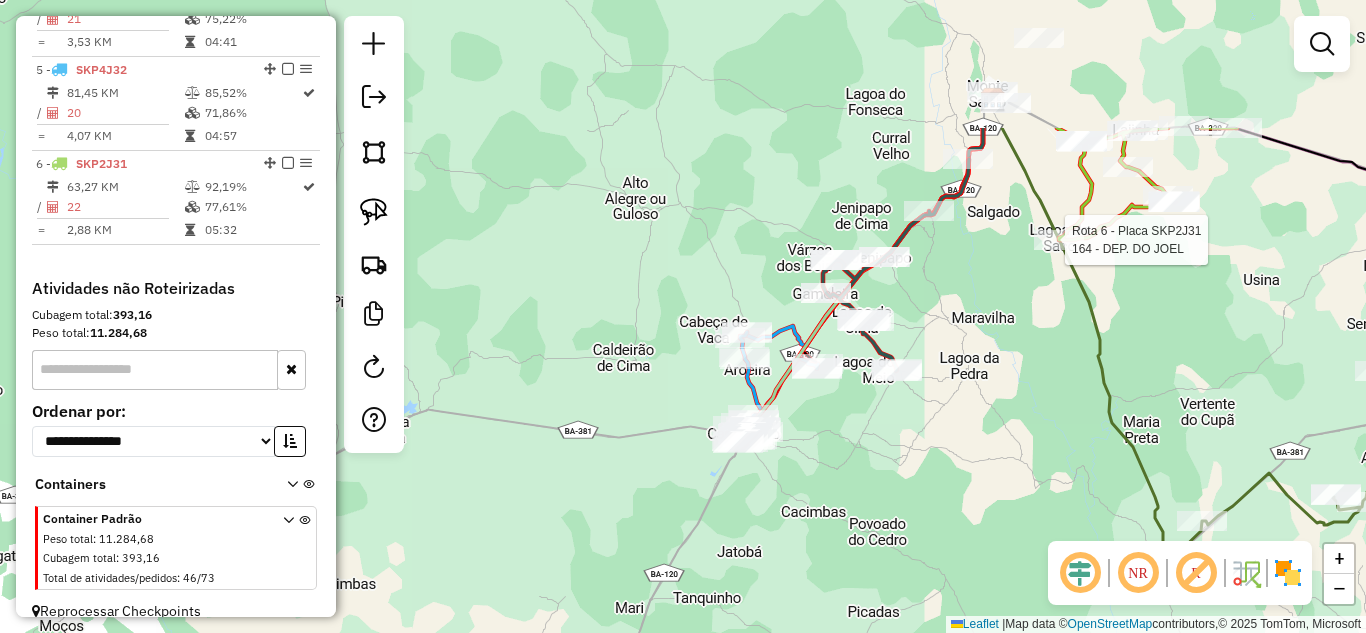drag, startPoint x: 817, startPoint y: 189, endPoint x: 1308, endPoint y: 524, distance: 594.3955 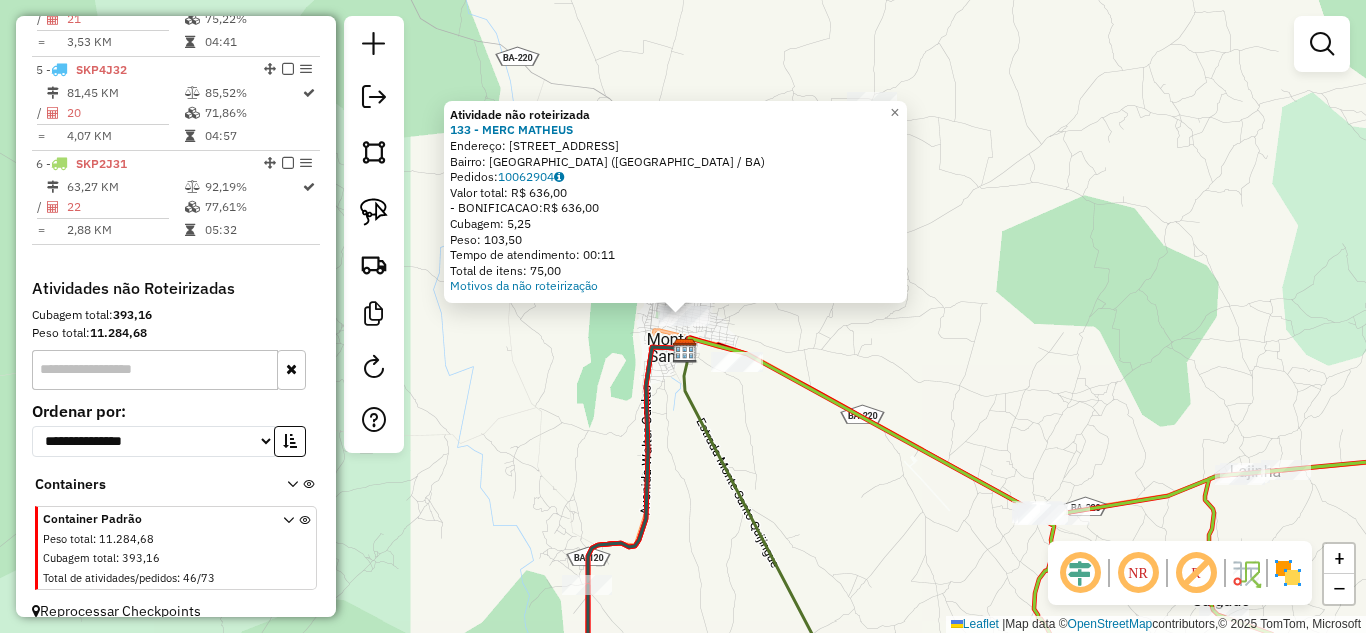 click on "Atividade não roteirizada 133 - MERC MATHEUS  Endereço:  [STREET_ADDRESS]   Pedidos:  10062904   Valor total: R$ 636,00   - BONIFICACAO:  R$ 636,00   Cubagem: 5,25   Peso: 103,50   Tempo de atendimento: 00:11   Total de itens: 75,00  Motivos da não roteirização × Janela de atendimento Grade de atendimento Capacidade Transportadoras Veículos Cliente Pedidos  Rotas Selecione os dias de semana para filtrar as janelas de atendimento  Seg   Ter   Qua   Qui   Sex   Sáb   Dom  Informe o período da janela de atendimento: De: Até:  Filtrar exatamente a janela do cliente  Considerar janela de atendimento padrão  Selecione os dias de semana para filtrar as grades de atendimento  Seg   Ter   Qua   Qui   Sex   Sáb   Dom   Considerar clientes sem dia de atendimento cadastrado  Clientes fora do dia de atendimento selecionado Filtrar as atividades entre os valores definidos abaixo:  Peso mínimo:   Peso máximo:   Cubagem mínima:   Cubagem máxima:   De:   Até:" 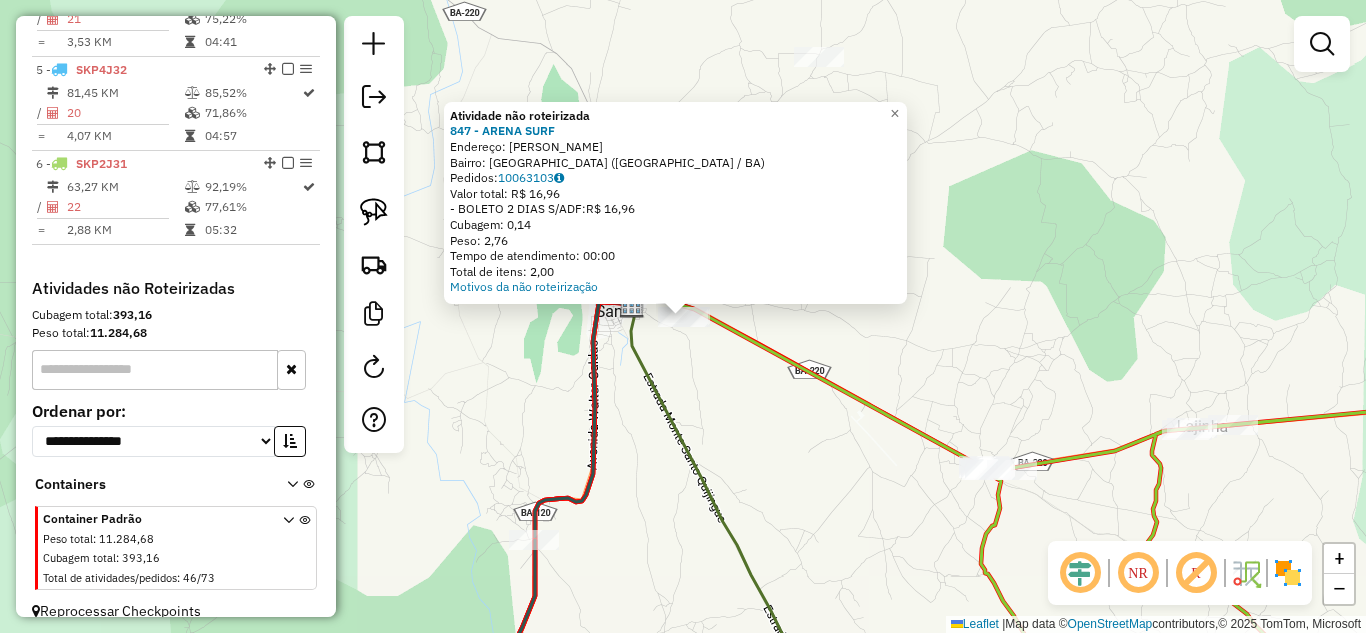 click on "Atividade não roteirizada 847 - ARENA SURF  Endereço:  monsenhor berenguer SN   Bairro: [GEOGRAPHIC_DATA] ([GEOGRAPHIC_DATA] / BA)   [GEOGRAPHIC_DATA]:  10063103   Valor total: R$ 16,96   - BOLETO 2 DIAS S/ADF:  R$ 16,96   Cubagem: 0,14   Peso: 2,76   Tempo de atendimento: 00:00   Total de itens: 2,00  Motivos da não roteirização × Janela de atendimento Grade de atendimento Capacidade Transportadoras Veículos Cliente Pedidos  Rotas Selecione os dias de semana para filtrar as janelas de atendimento  Seg   Ter   Qua   Qui   Sex   Sáb   Dom  Informe o período da janela de atendimento: De: Até:  Filtrar exatamente a janela do cliente  Considerar janela de atendimento padrão  Selecione os dias de semana para filtrar as grades de atendimento  Seg   Ter   Qua   Qui   Sex   Sáb   Dom   Considerar clientes sem dia de atendimento cadastrado  Clientes fora do dia de atendimento selecionado Filtrar as atividades entre os valores definidos abaixo:  Peso mínimo:   Peso máximo:   Cubagem mínima:   Cubagem máxima:   De:   Até:   De:" 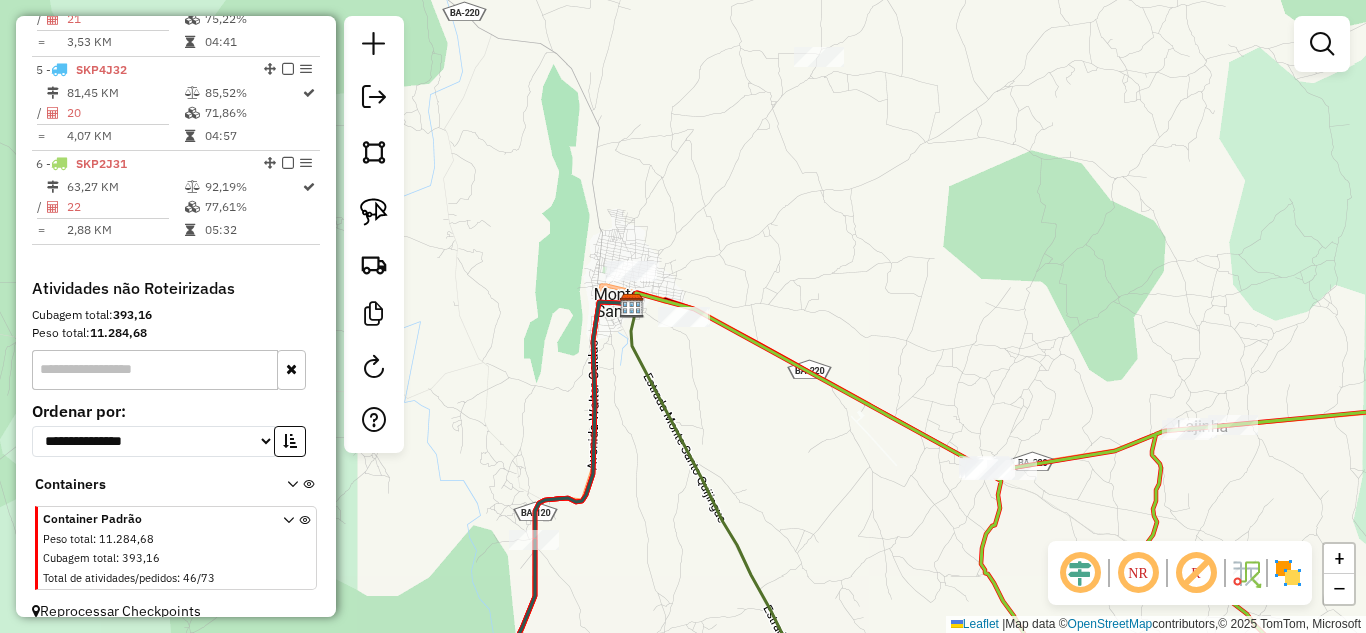 drag, startPoint x: 795, startPoint y: 346, endPoint x: 799, endPoint y: 440, distance: 94.08507 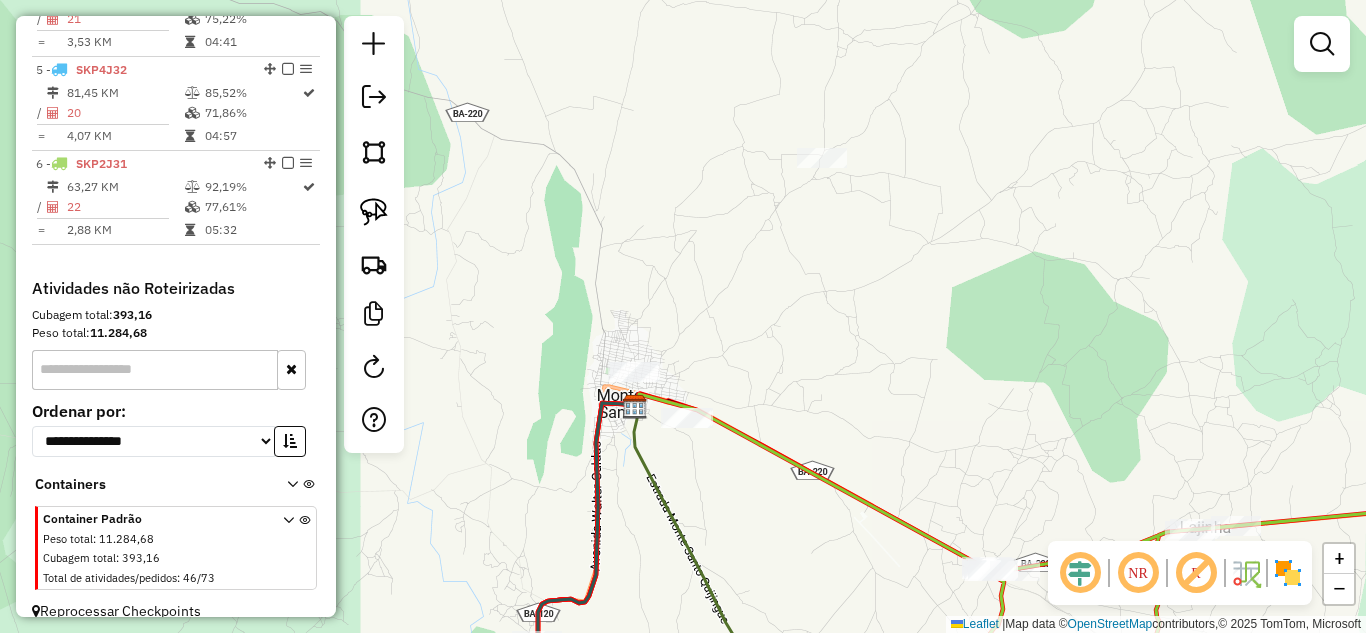 drag, startPoint x: 868, startPoint y: 307, endPoint x: 870, endPoint y: 388, distance: 81.02469 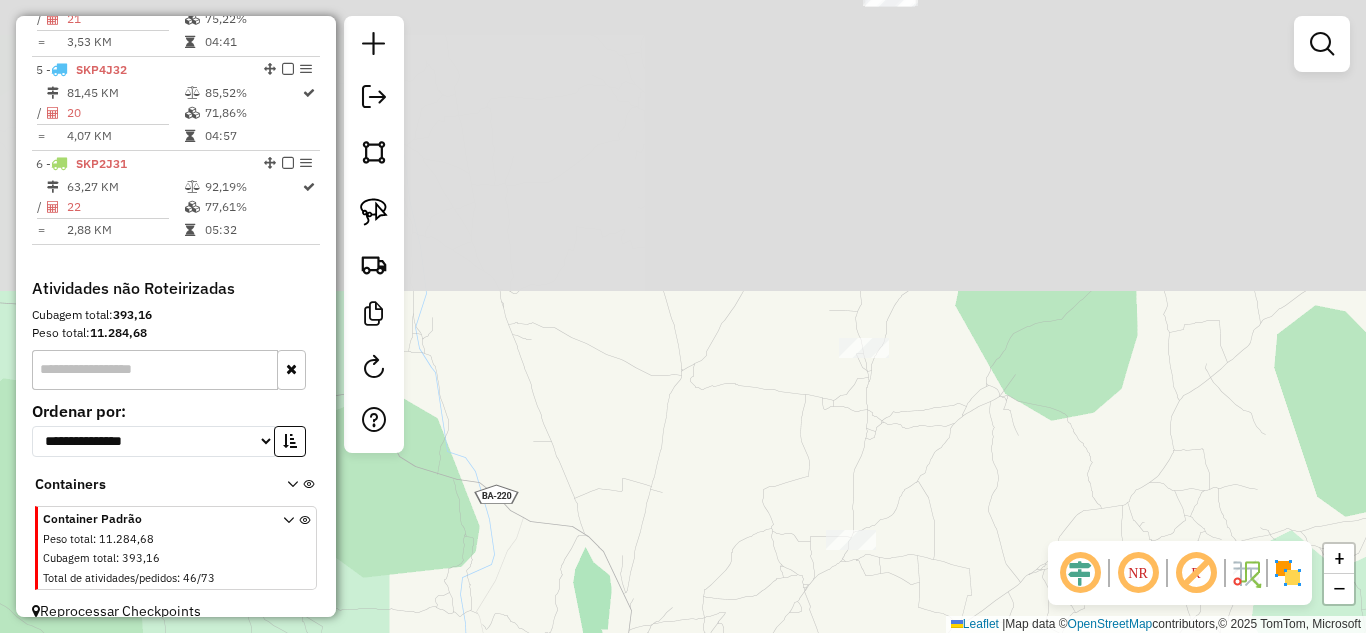 drag, startPoint x: 866, startPoint y: 130, endPoint x: 899, endPoint y: 456, distance: 327.666 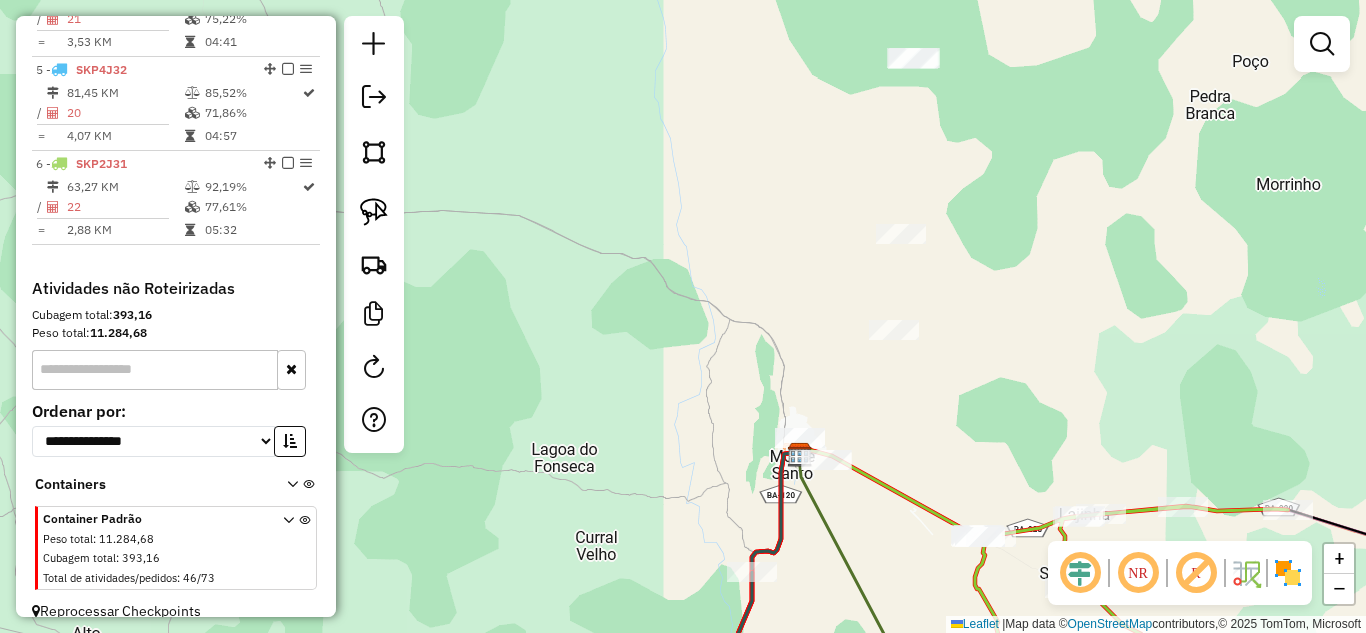 drag, startPoint x: 955, startPoint y: 349, endPoint x: 960, endPoint y: 286, distance: 63.1981 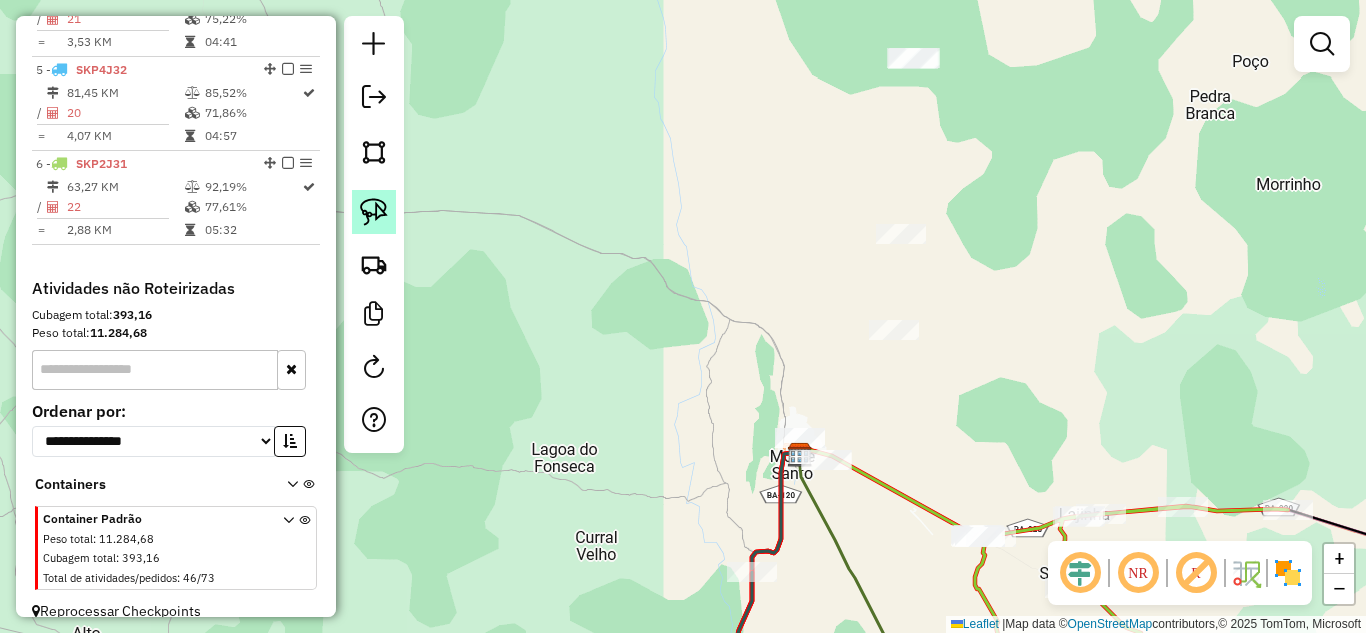 click 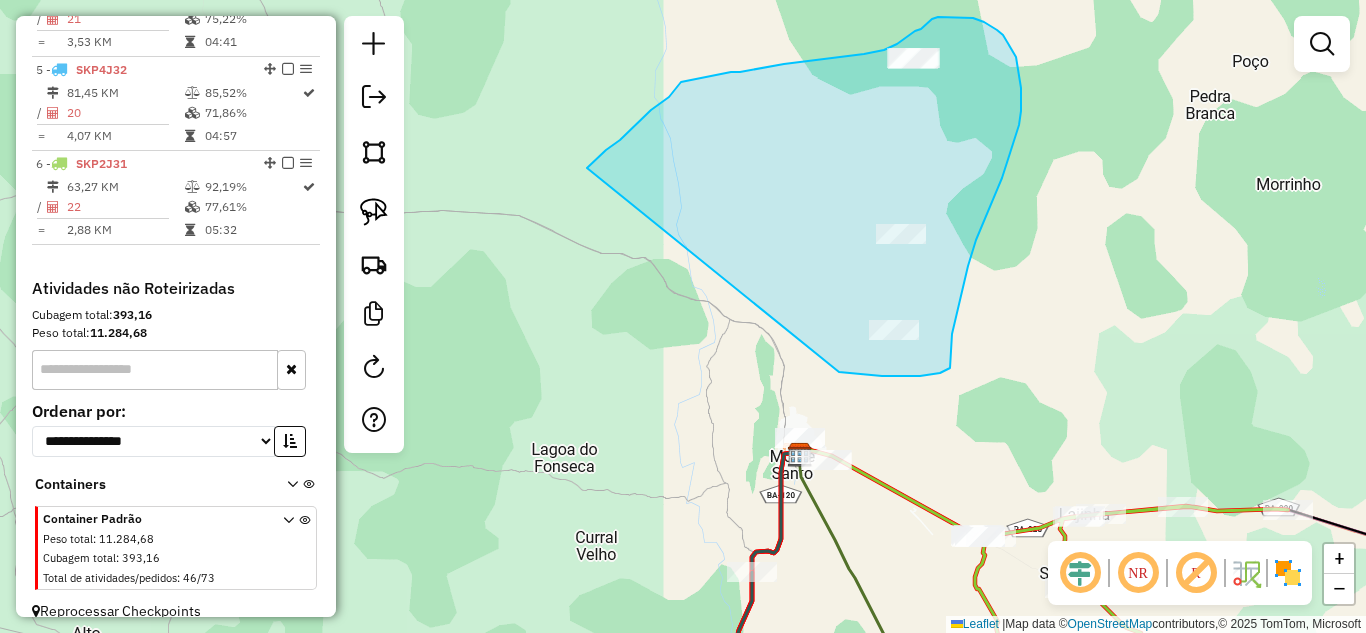 drag, startPoint x: 597, startPoint y: 159, endPoint x: 839, endPoint y: 372, distance: 322.3864 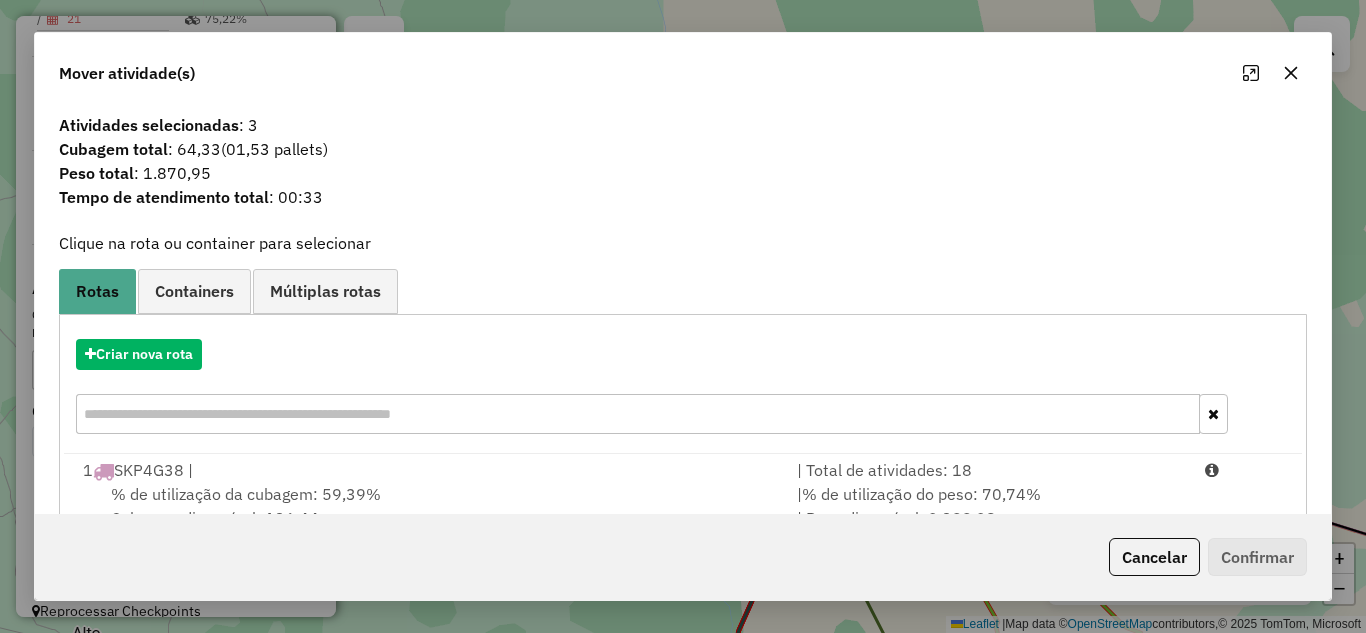 click 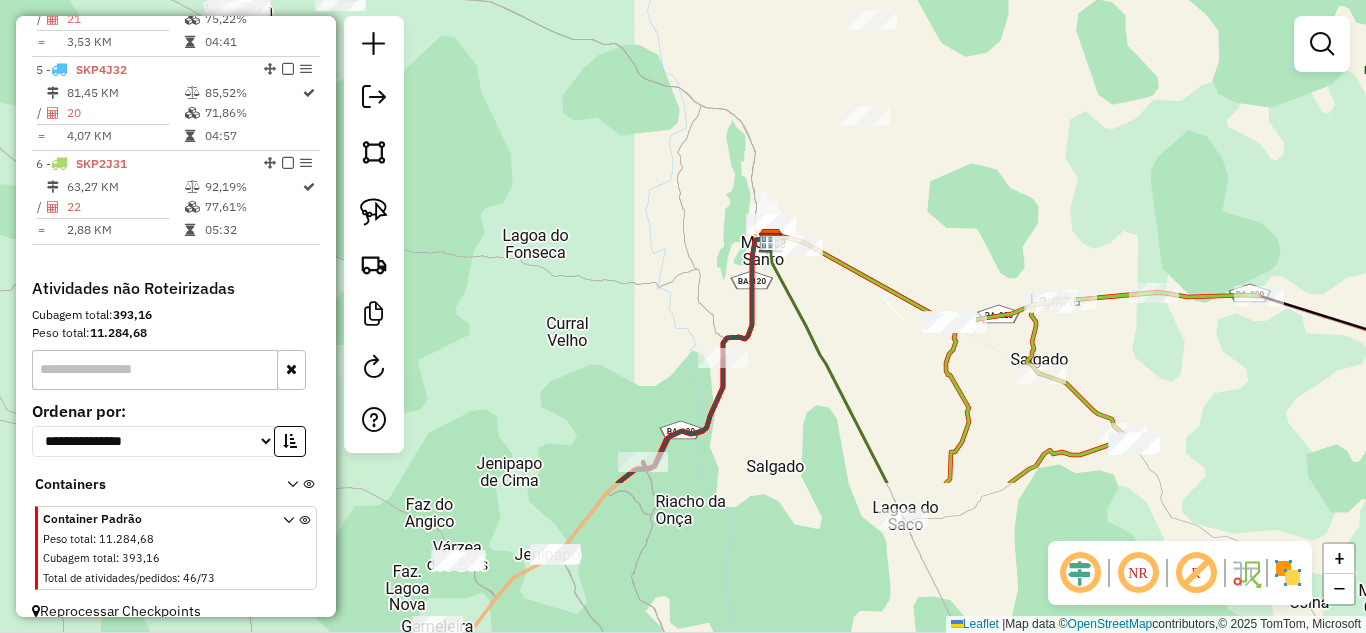 drag, startPoint x: 982, startPoint y: 505, endPoint x: 955, endPoint y: 294, distance: 212.72047 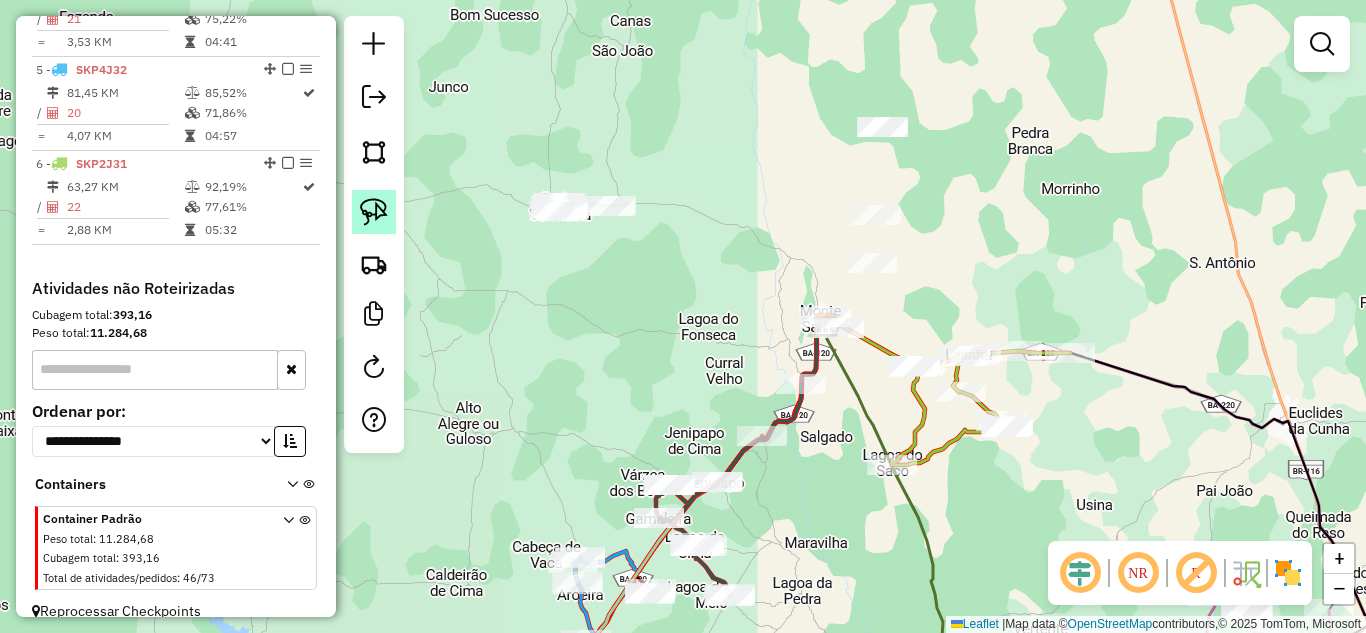 click 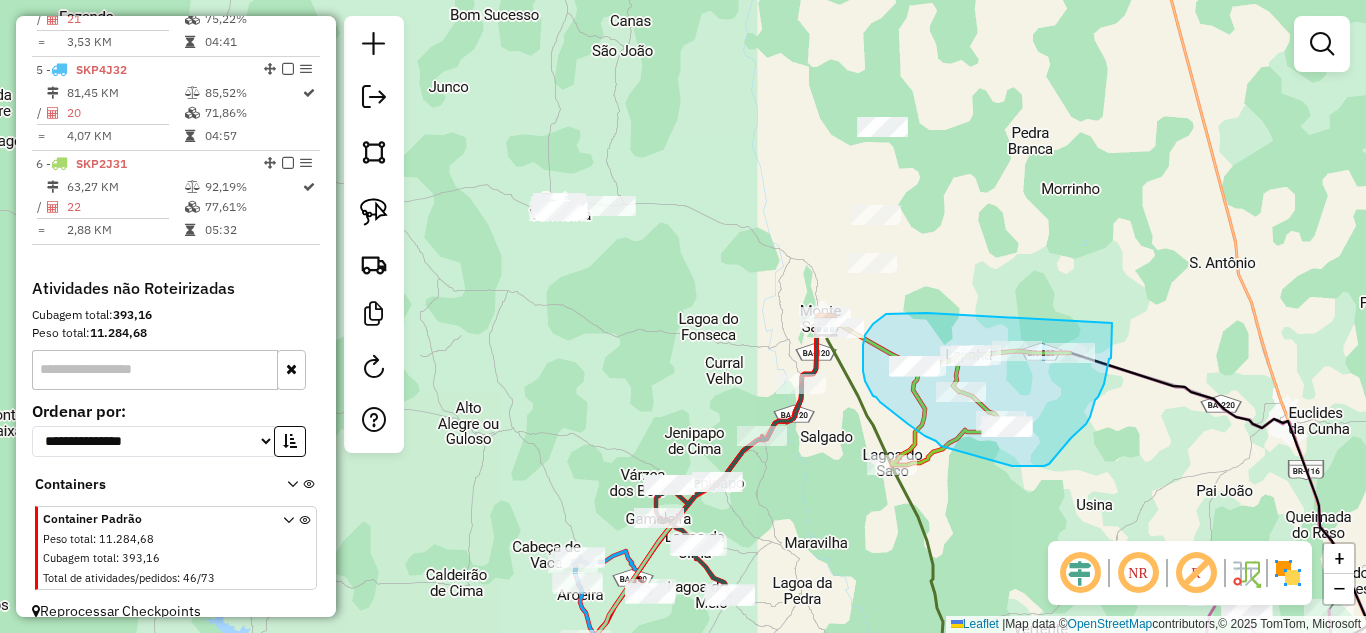 drag, startPoint x: 913, startPoint y: 313, endPoint x: 1112, endPoint y: 323, distance: 199.2511 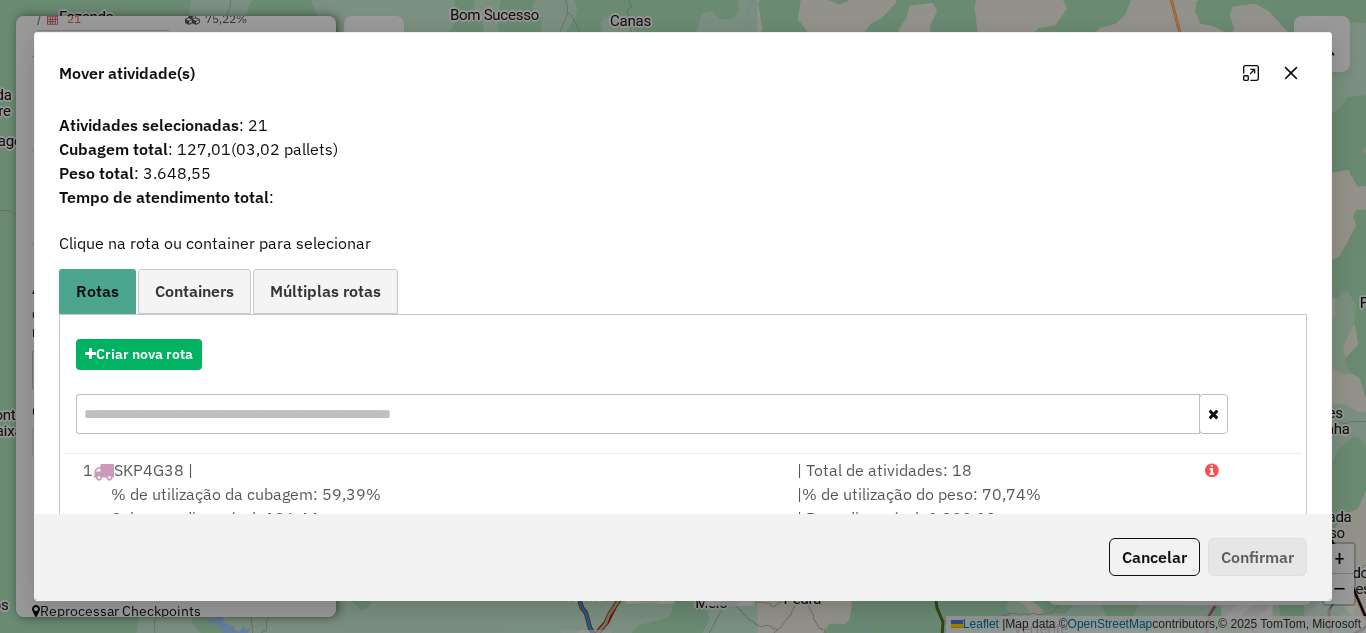 click 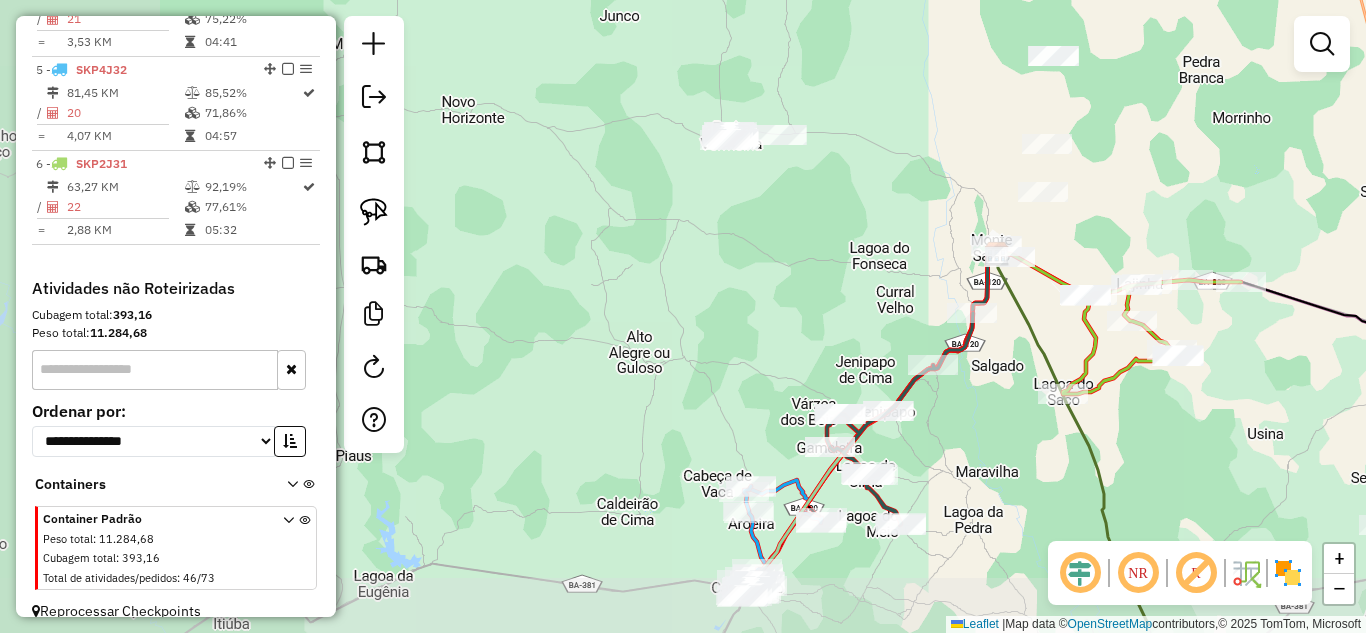 drag, startPoint x: 829, startPoint y: 481, endPoint x: 1000, endPoint y: 411, distance: 184.77283 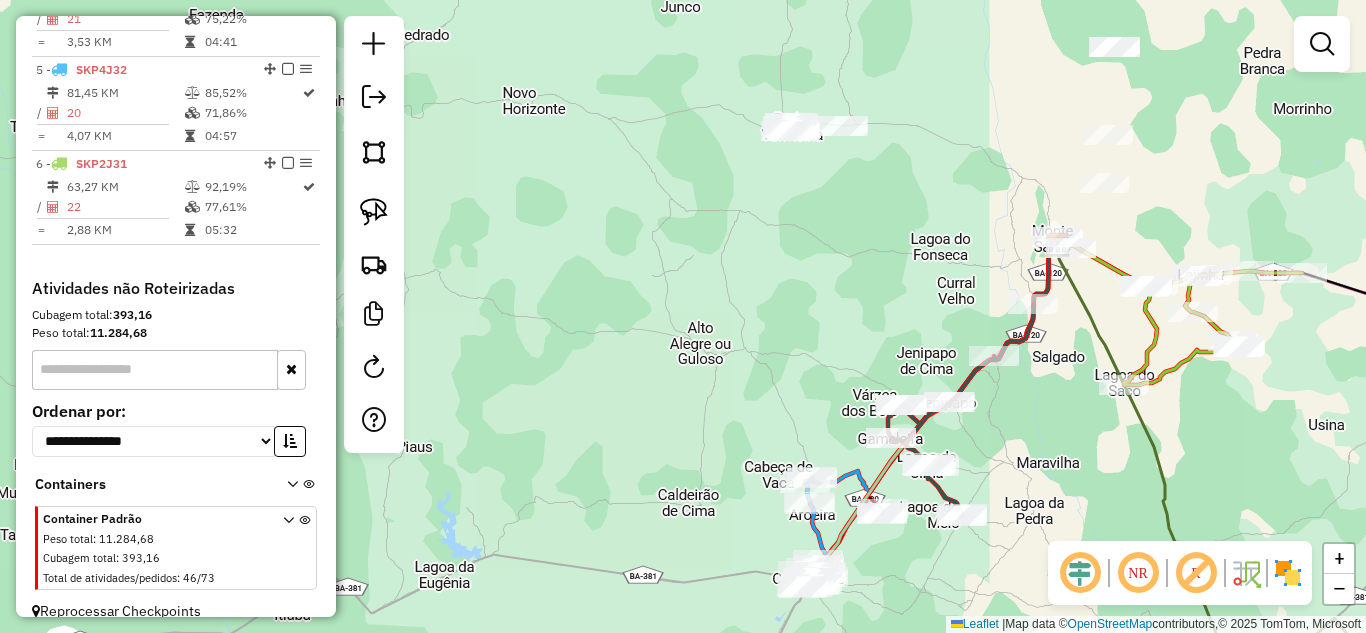 drag, startPoint x: 846, startPoint y: 212, endPoint x: 871, endPoint y: -29, distance: 242.29321 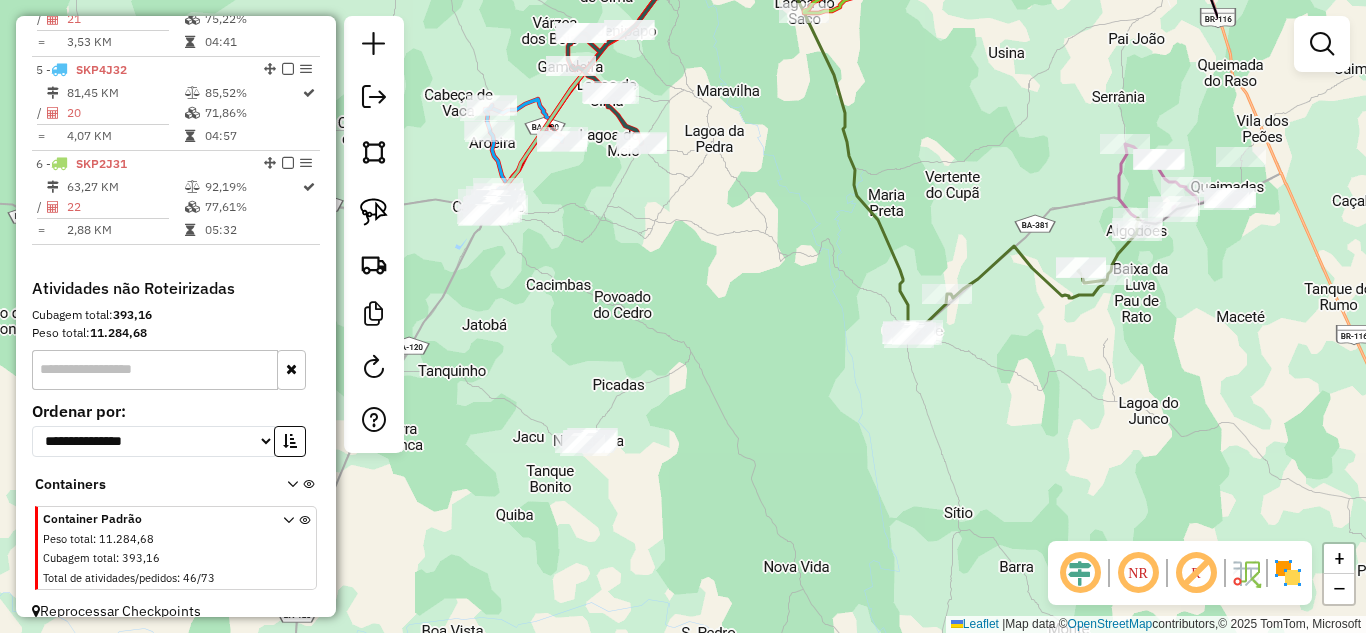 drag, startPoint x: 1143, startPoint y: 401, endPoint x: 859, endPoint y: 260, distance: 317.0757 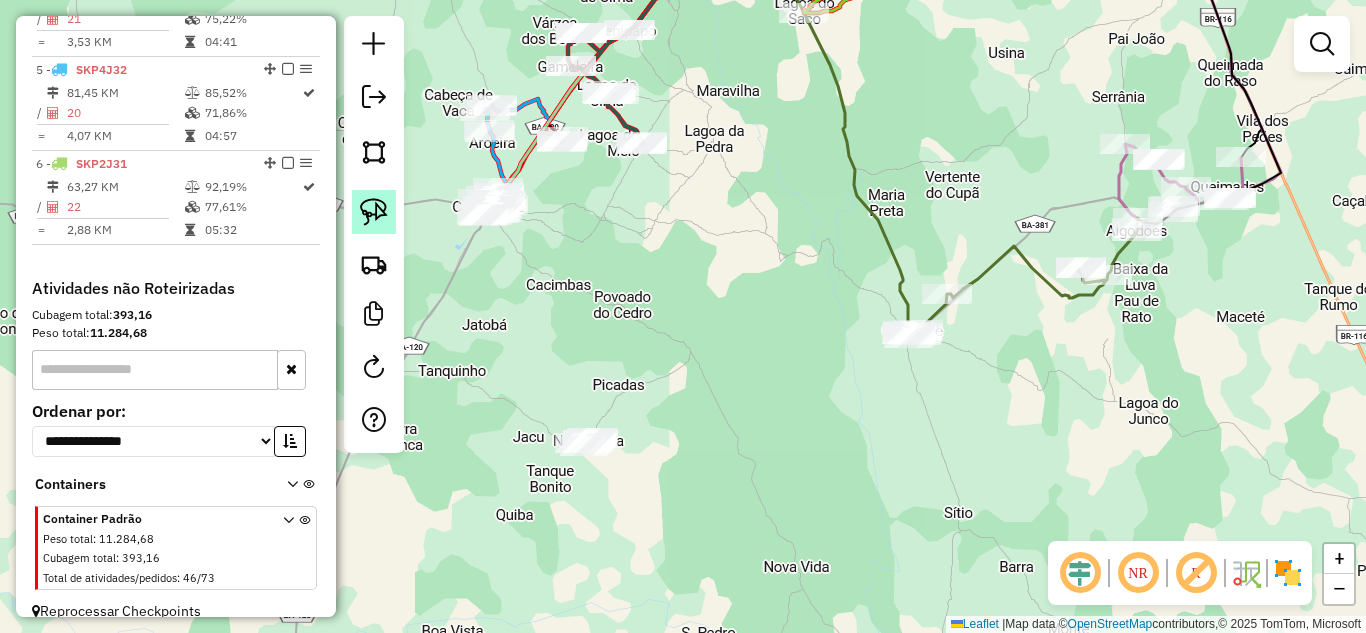 click 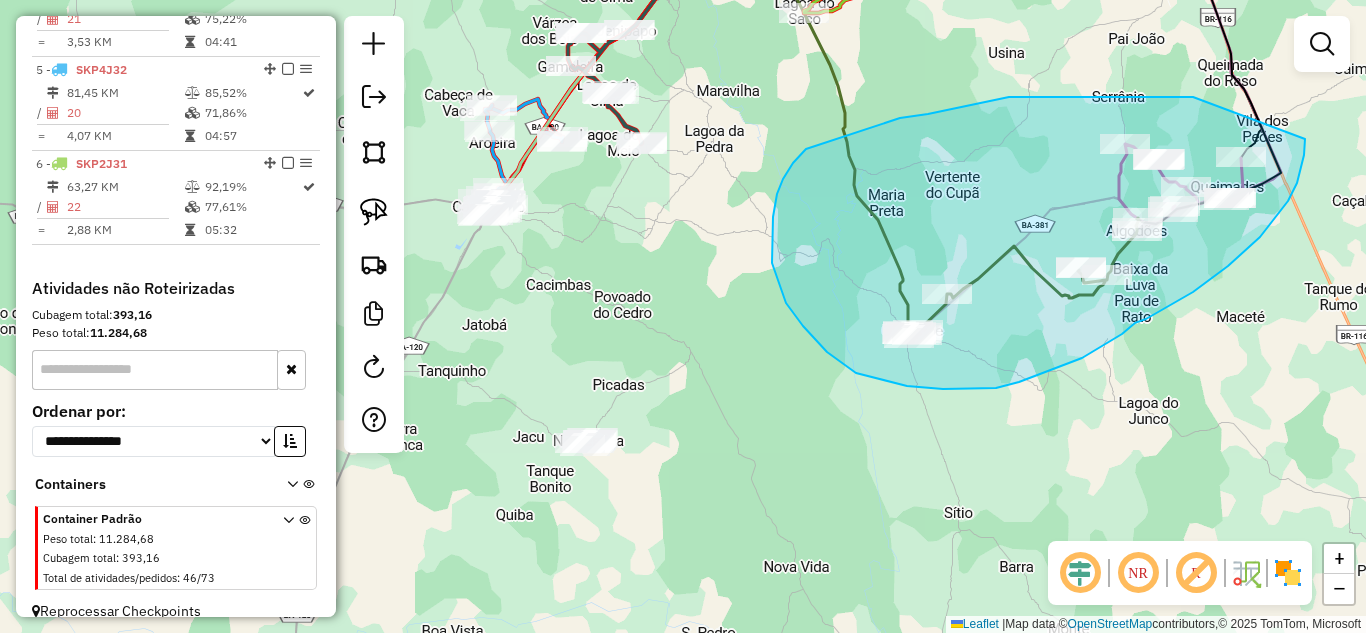 drag, startPoint x: 1193, startPoint y: 97, endPoint x: 1305, endPoint y: 139, distance: 119.61605 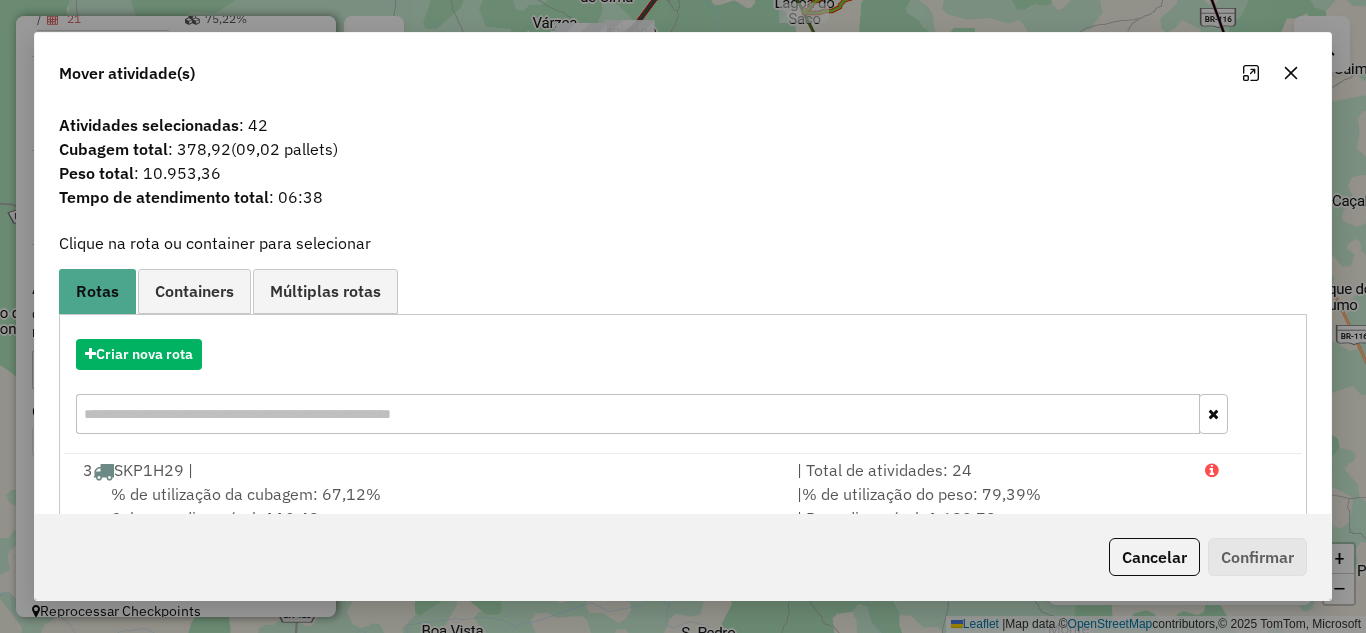 click 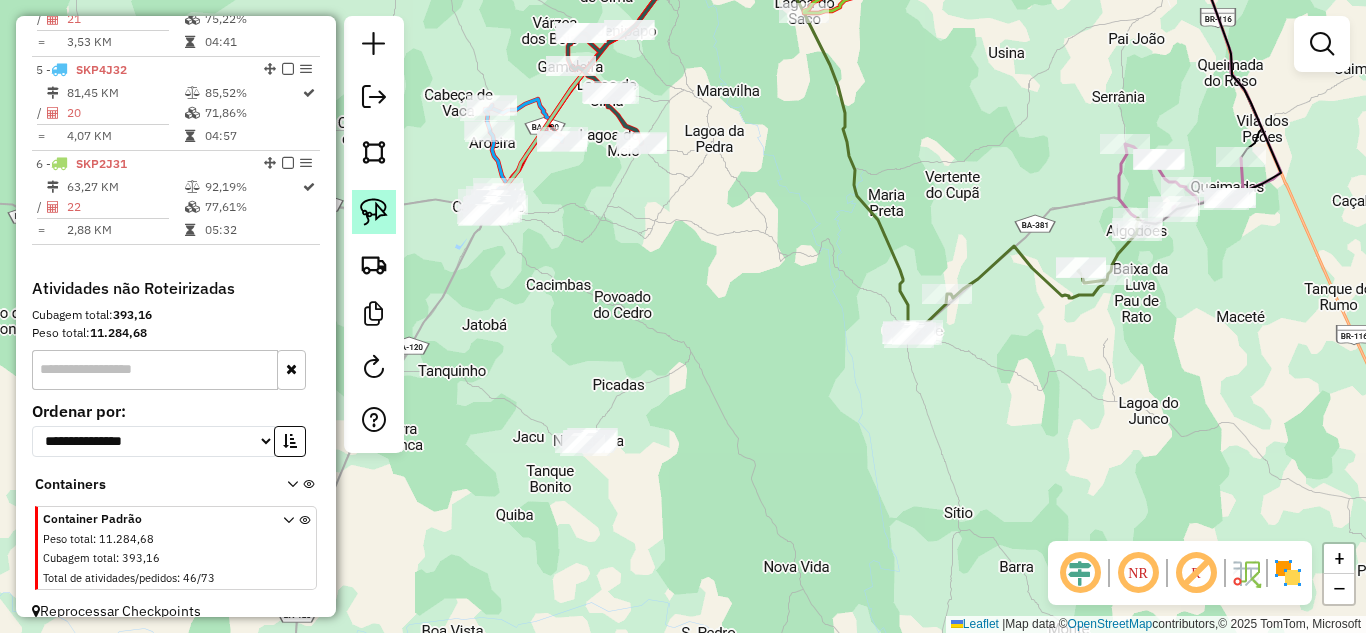 click 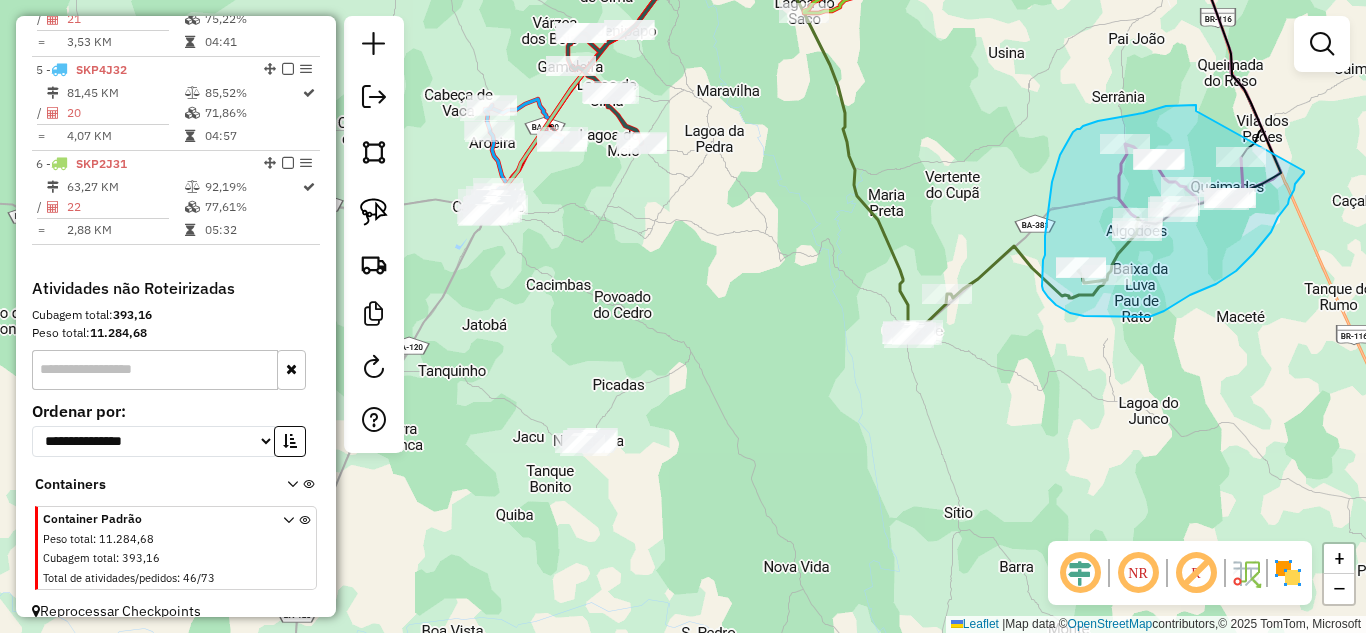 drag, startPoint x: 1196, startPoint y: 111, endPoint x: 1304, endPoint y: 171, distance: 123.54756 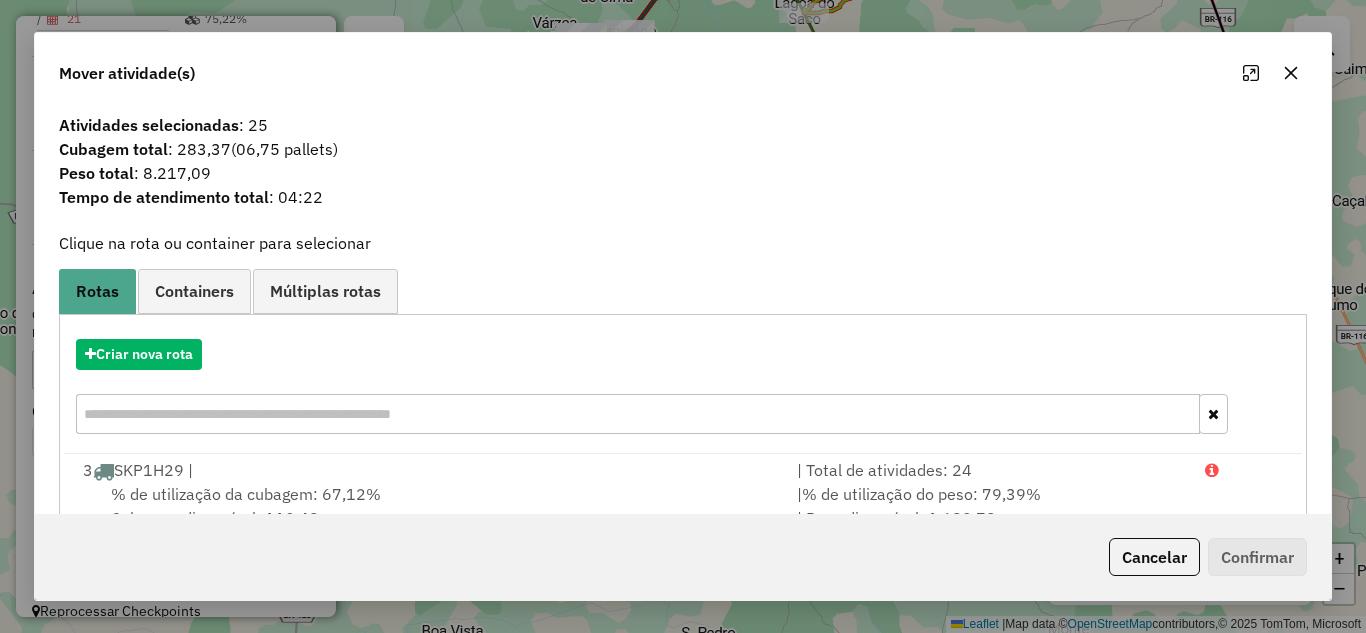 click 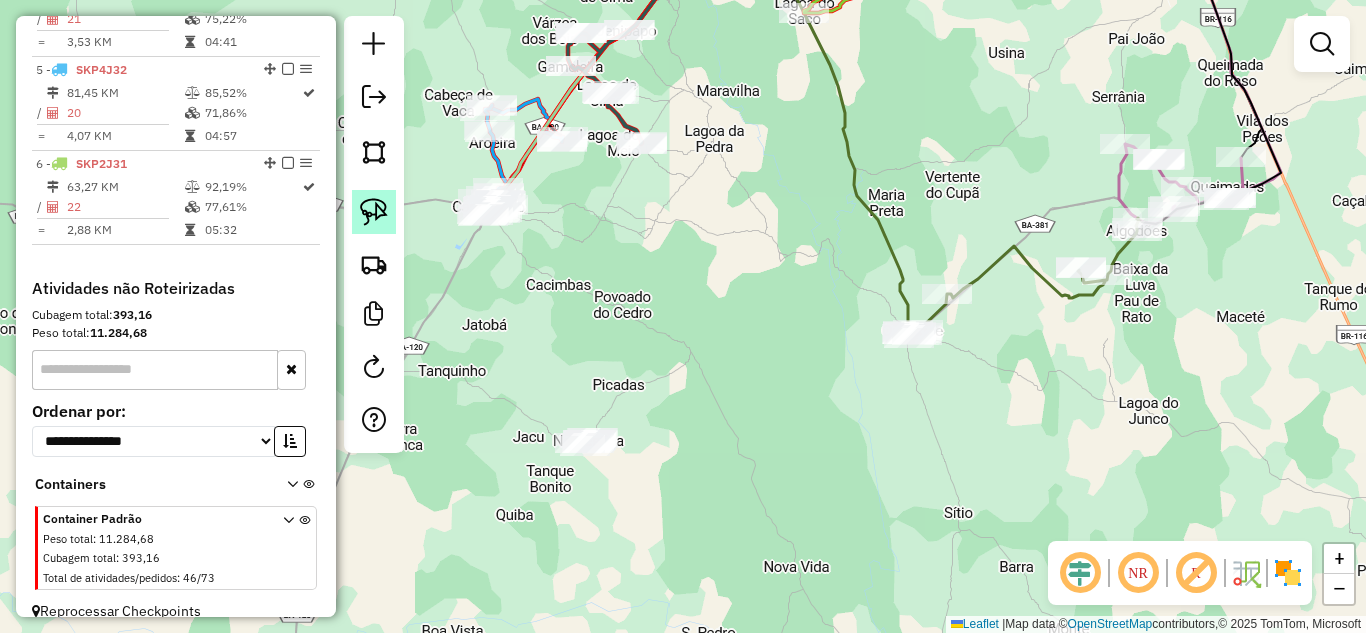click 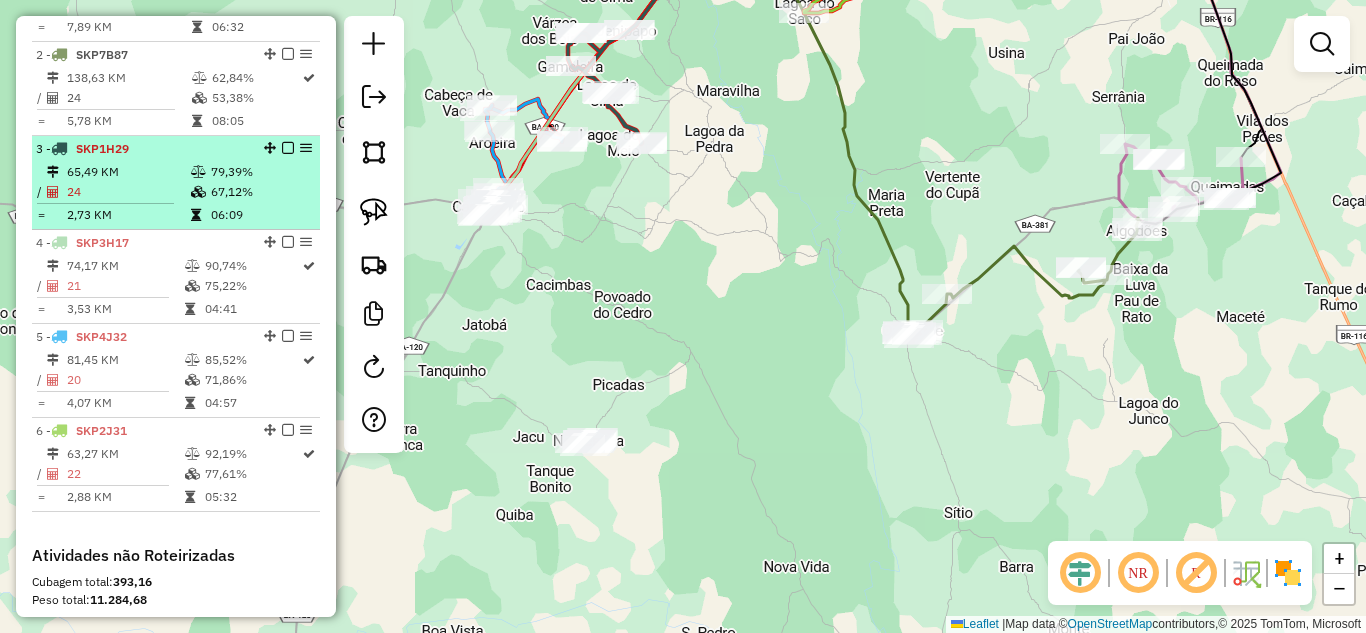 scroll, scrollTop: 667, scrollLeft: 0, axis: vertical 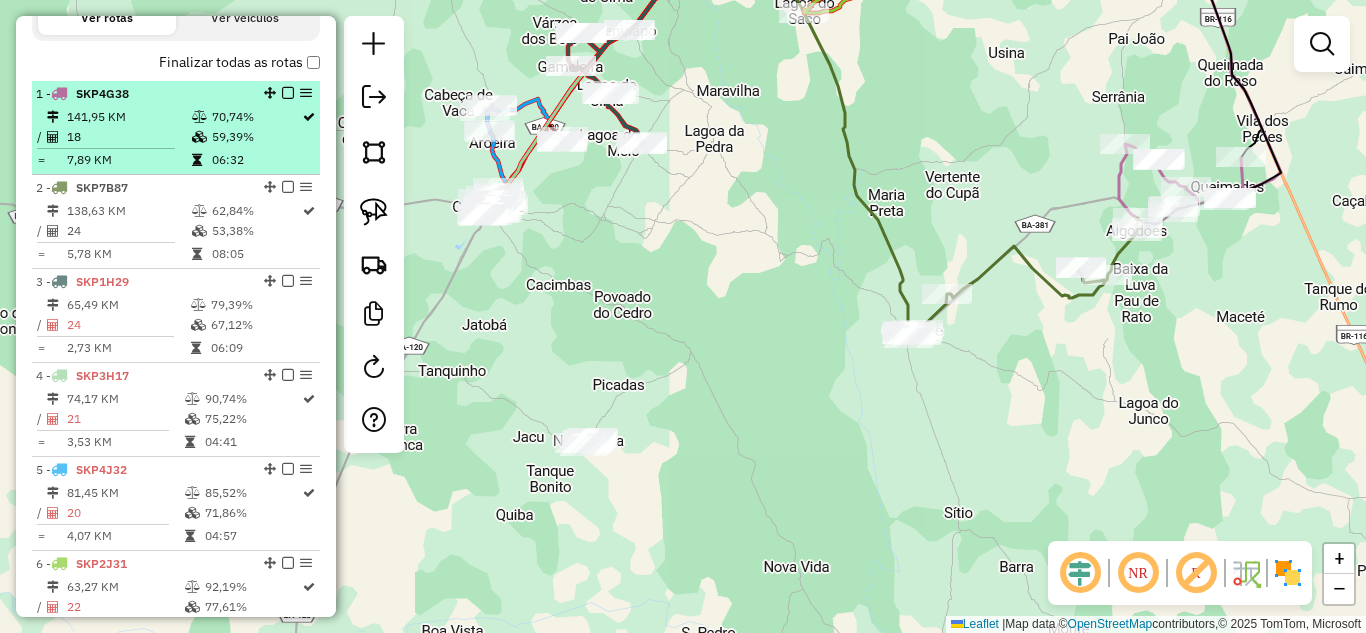 click at bounding box center [56, 137] 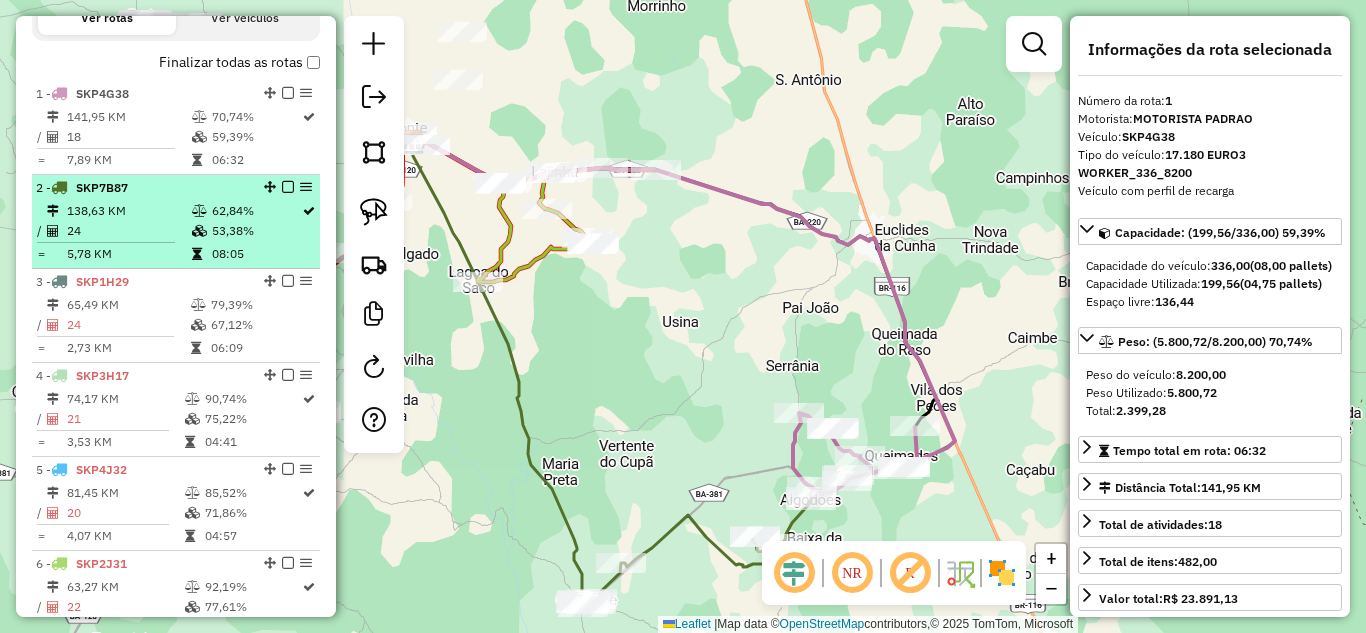 click on "24" at bounding box center [128, 231] 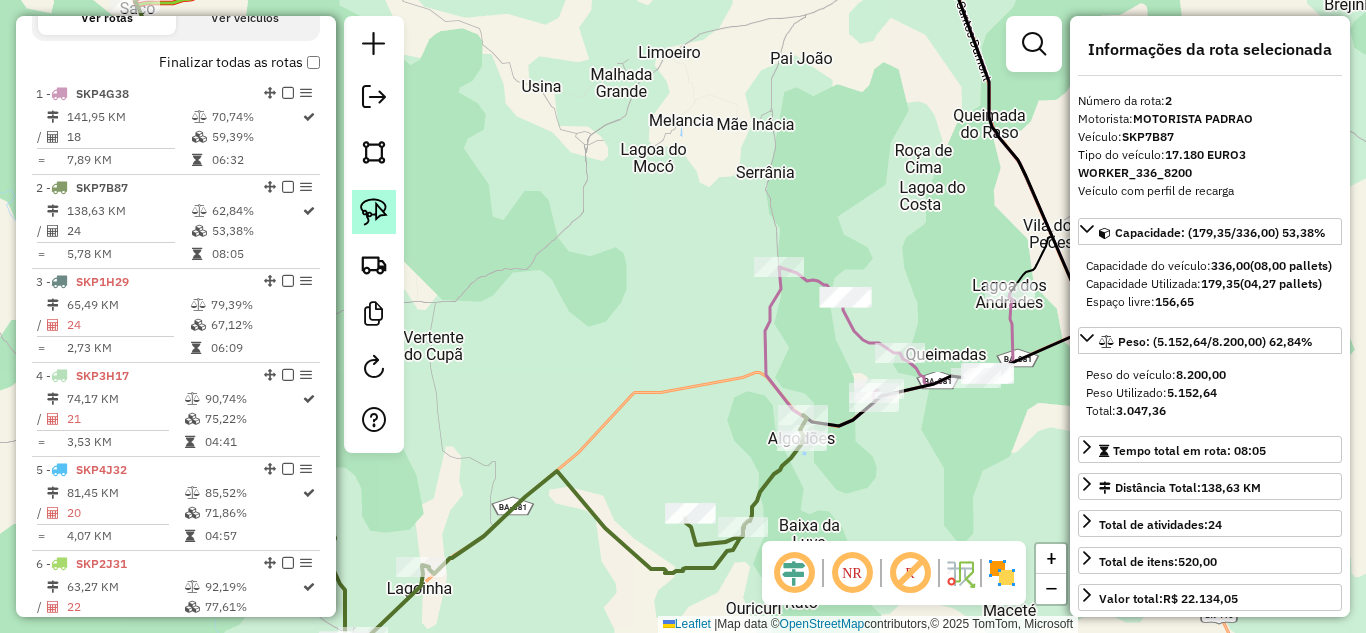 click 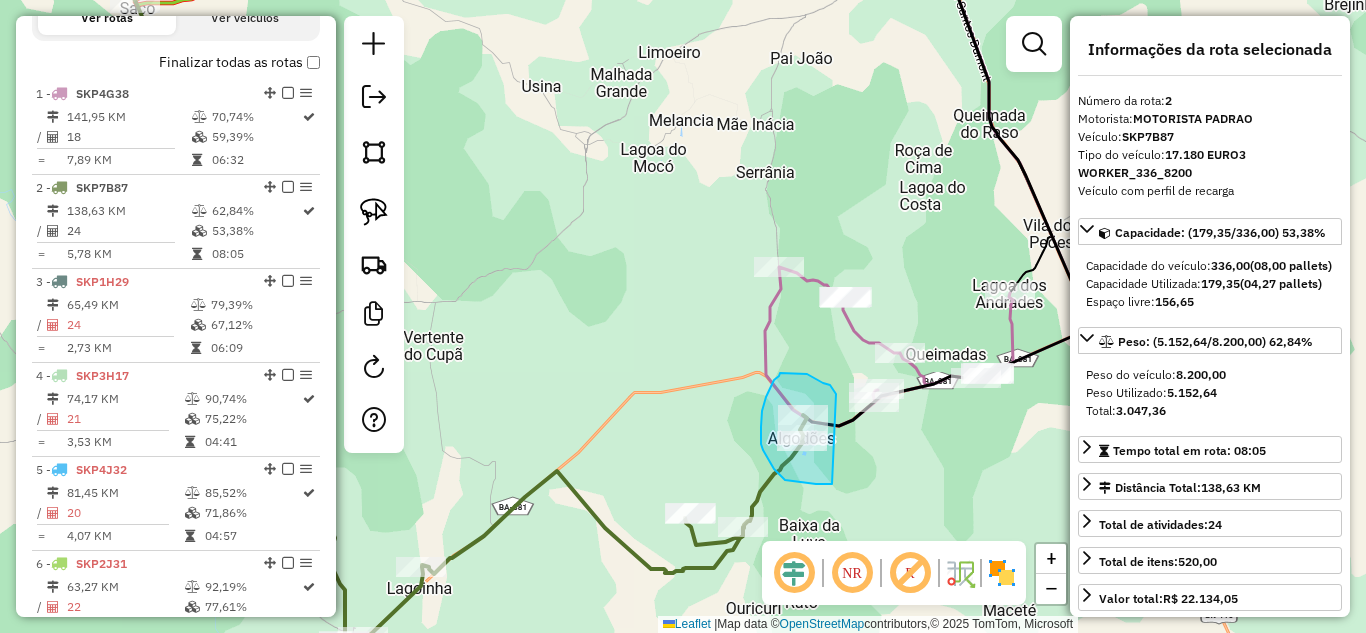 drag, startPoint x: 830, startPoint y: 385, endPoint x: 832, endPoint y: 484, distance: 99.0202 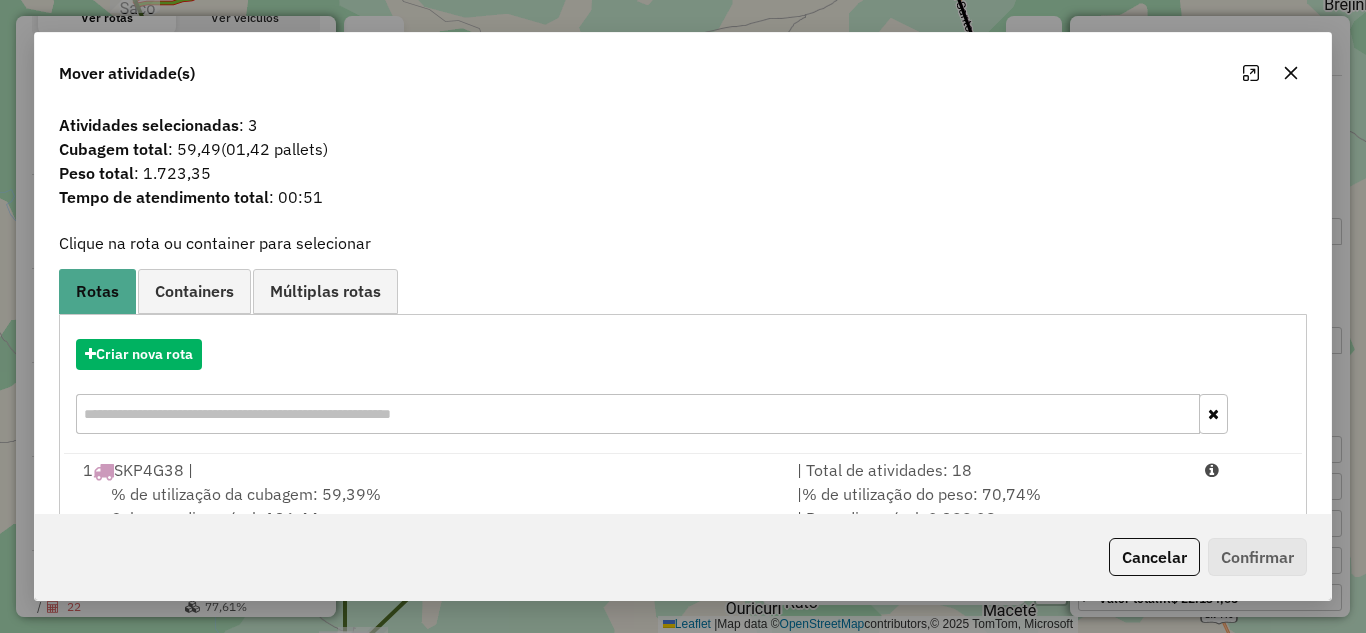 click 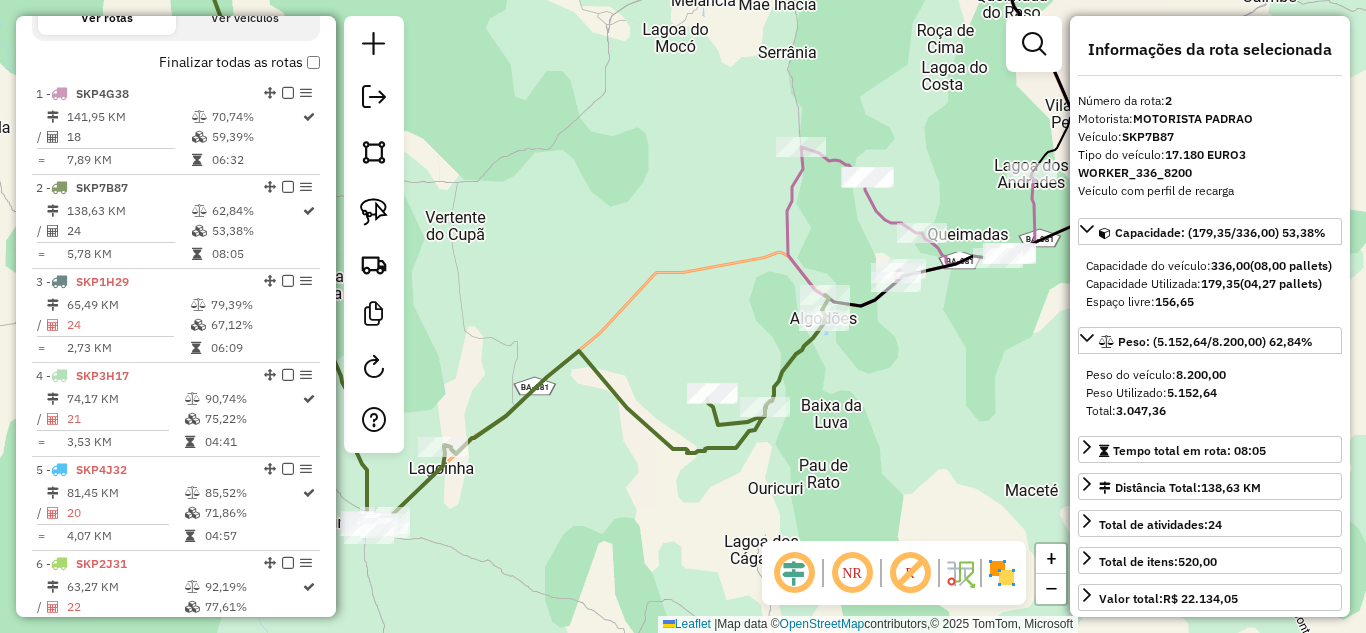 drag, startPoint x: 889, startPoint y: 471, endPoint x: 911, endPoint y: 351, distance: 122 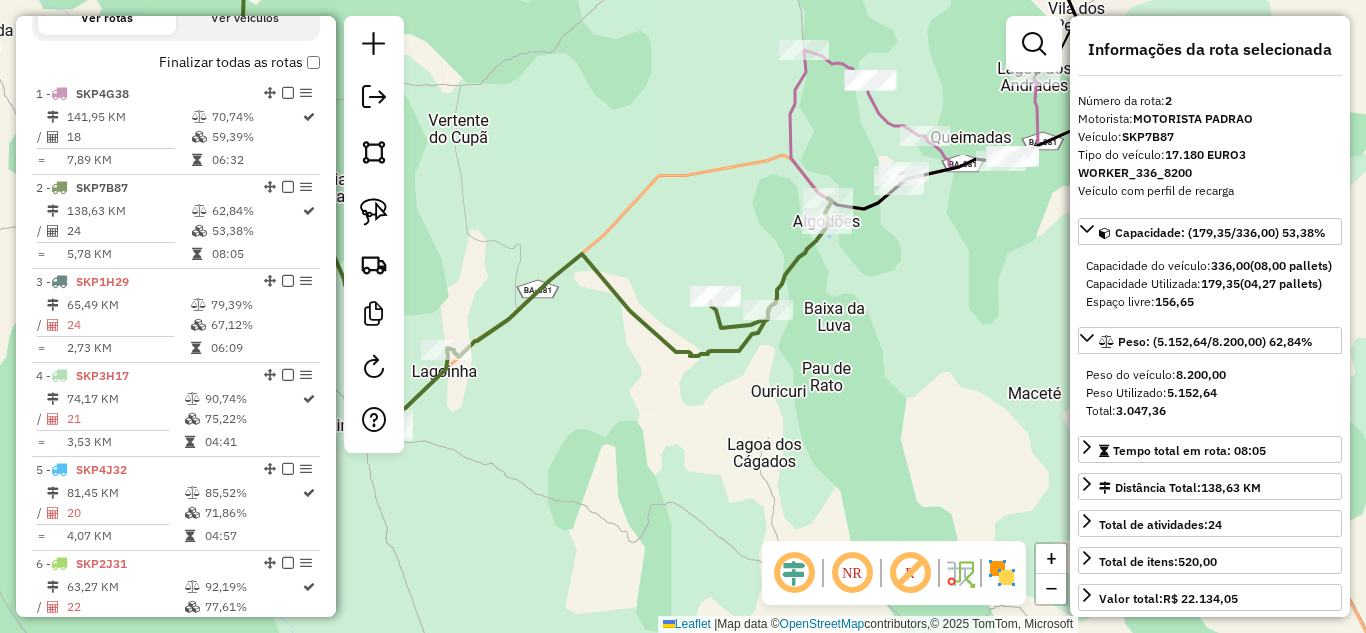 drag, startPoint x: 752, startPoint y: 319, endPoint x: 755, endPoint y: 222, distance: 97.04638 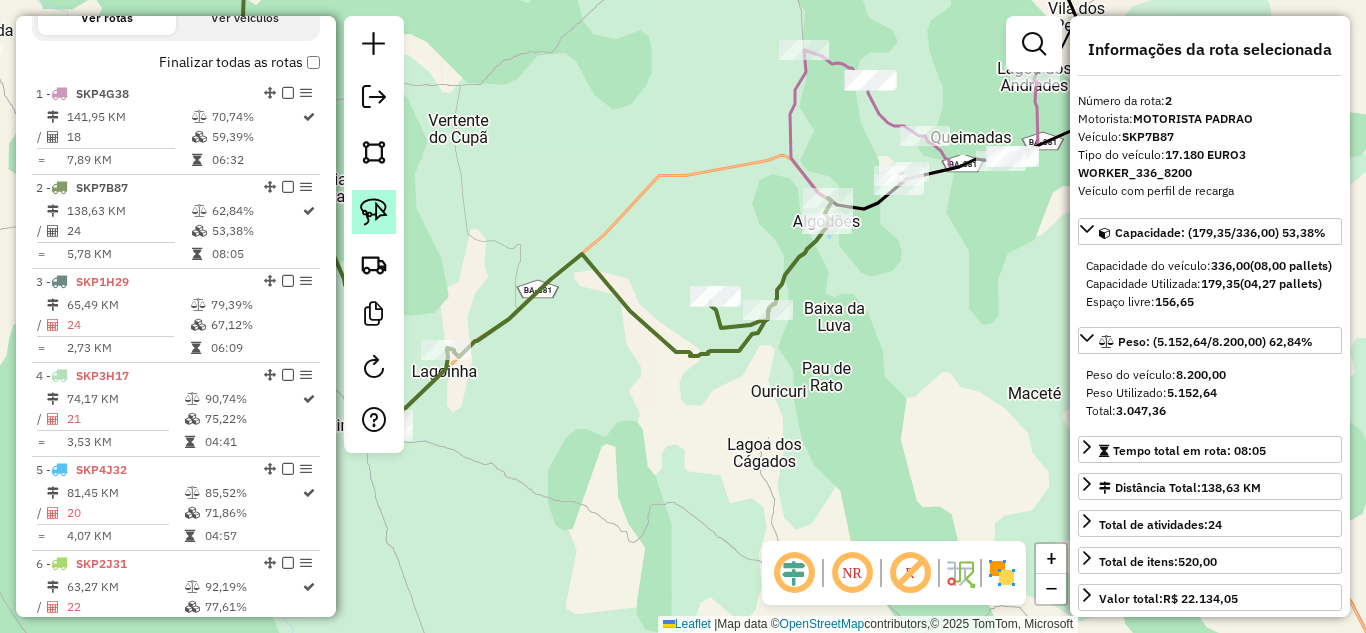click 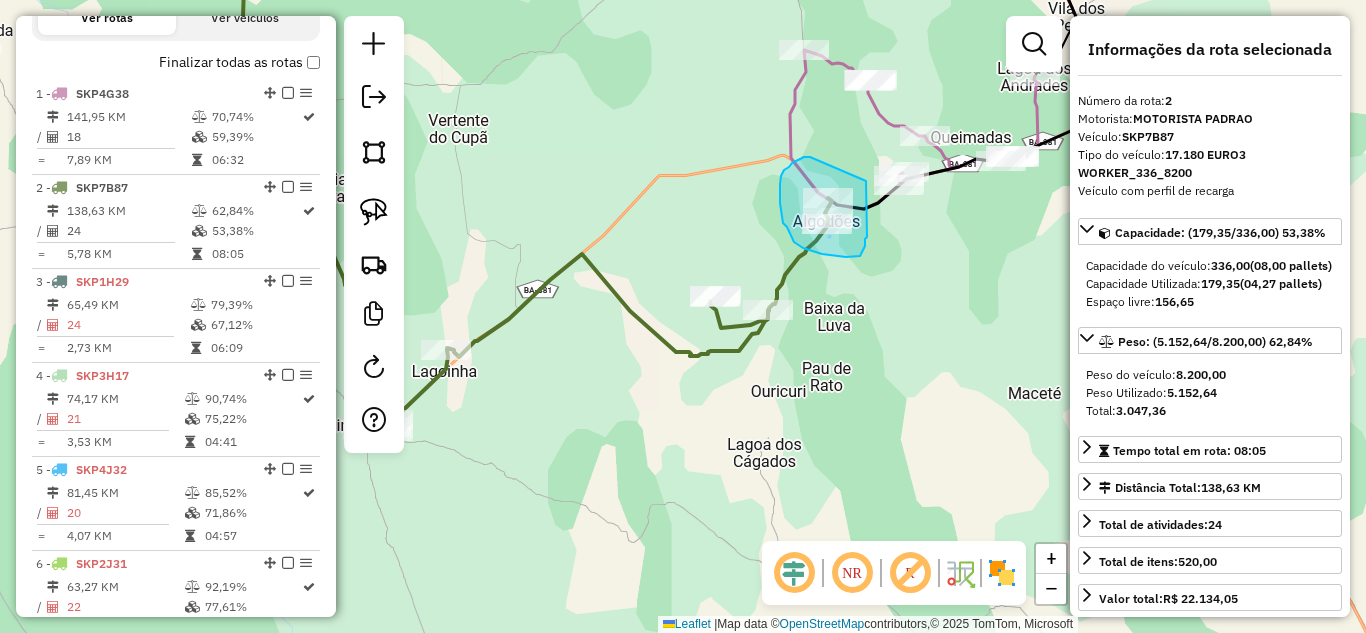 drag, startPoint x: 810, startPoint y: 157, endPoint x: 866, endPoint y: 181, distance: 60.926186 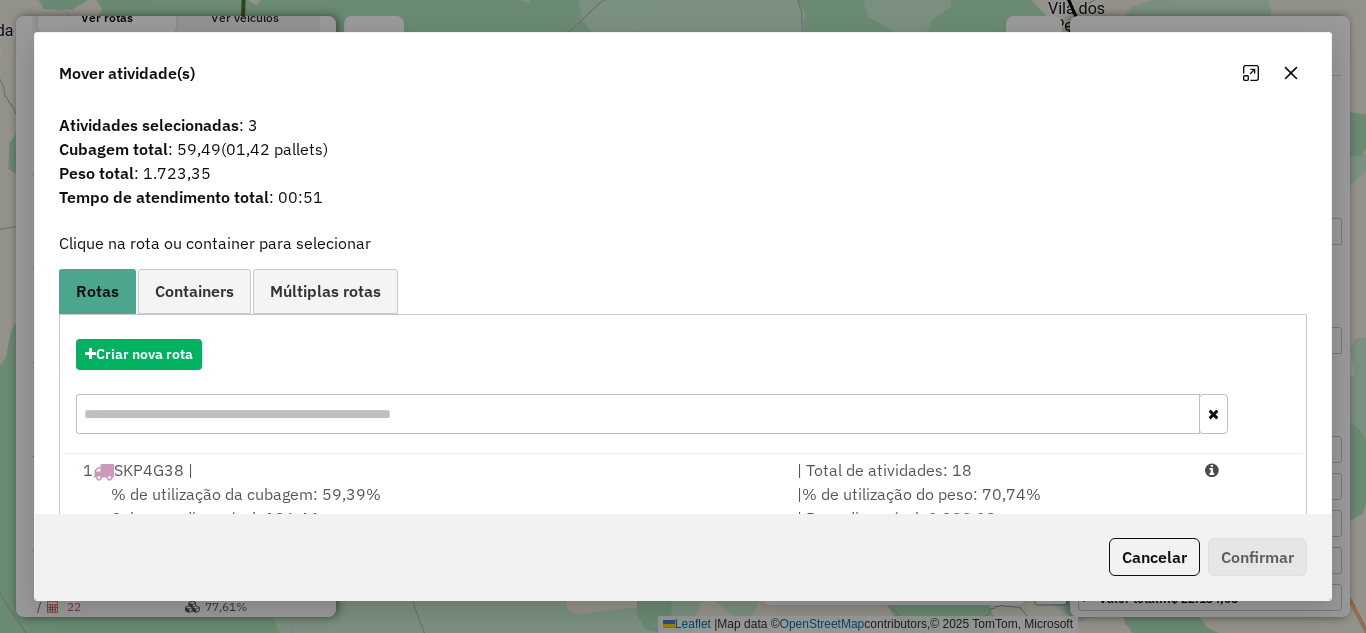 click 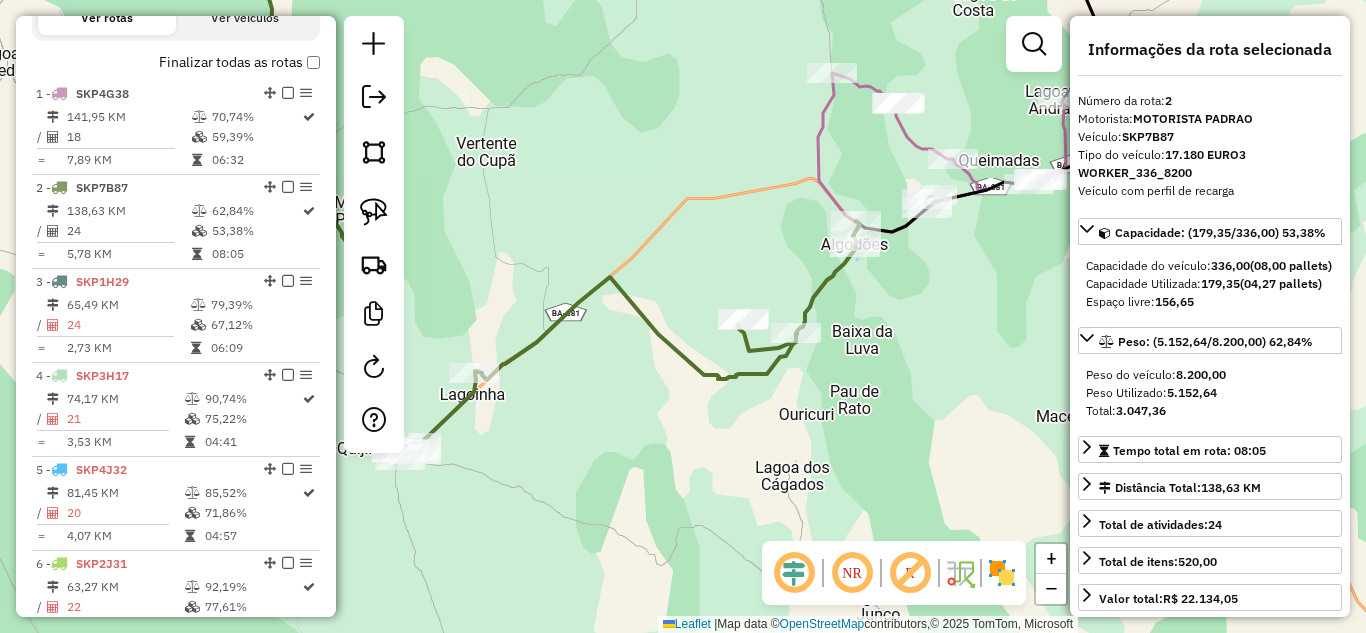 drag, startPoint x: 507, startPoint y: 144, endPoint x: 884, endPoint y: 273, distance: 398.45953 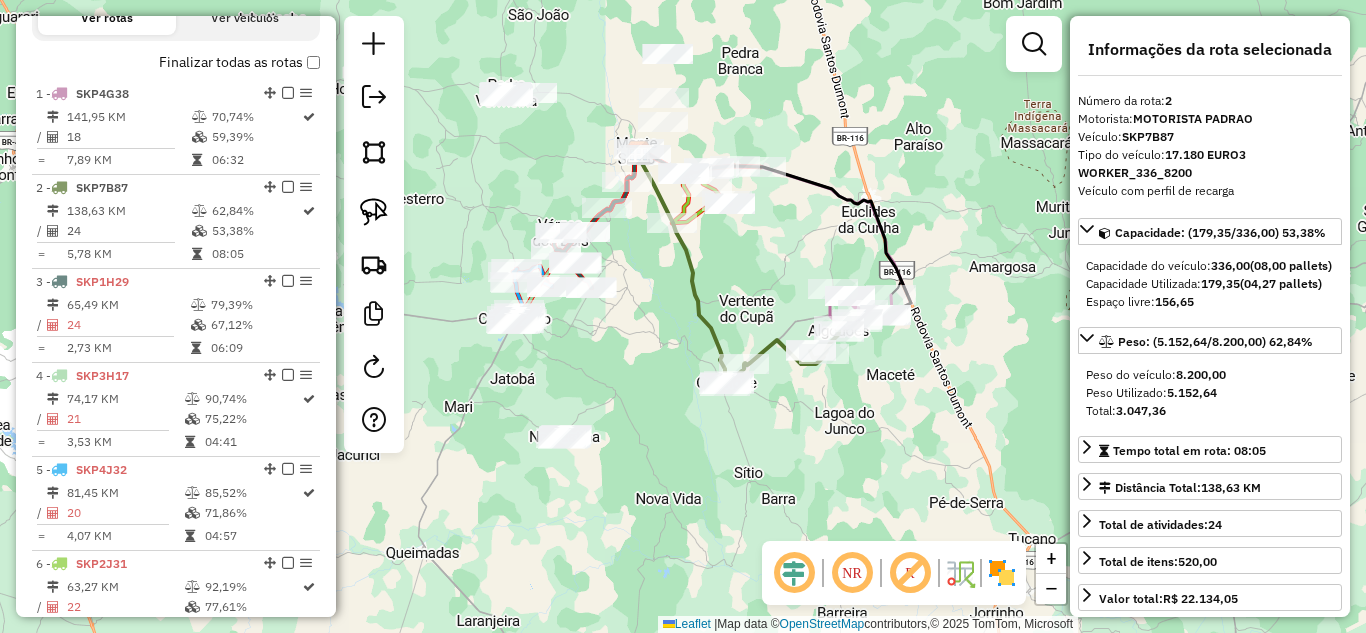 drag, startPoint x: 760, startPoint y: 166, endPoint x: 768, endPoint y: 306, distance: 140.22838 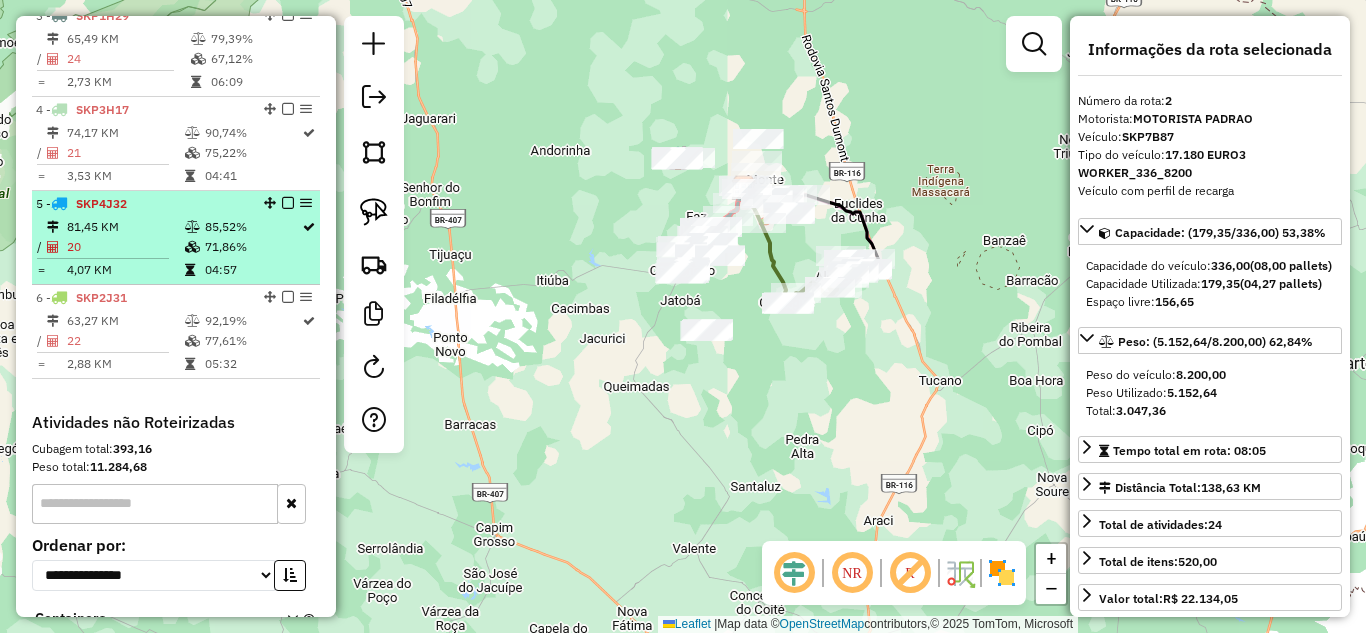 scroll, scrollTop: 800, scrollLeft: 0, axis: vertical 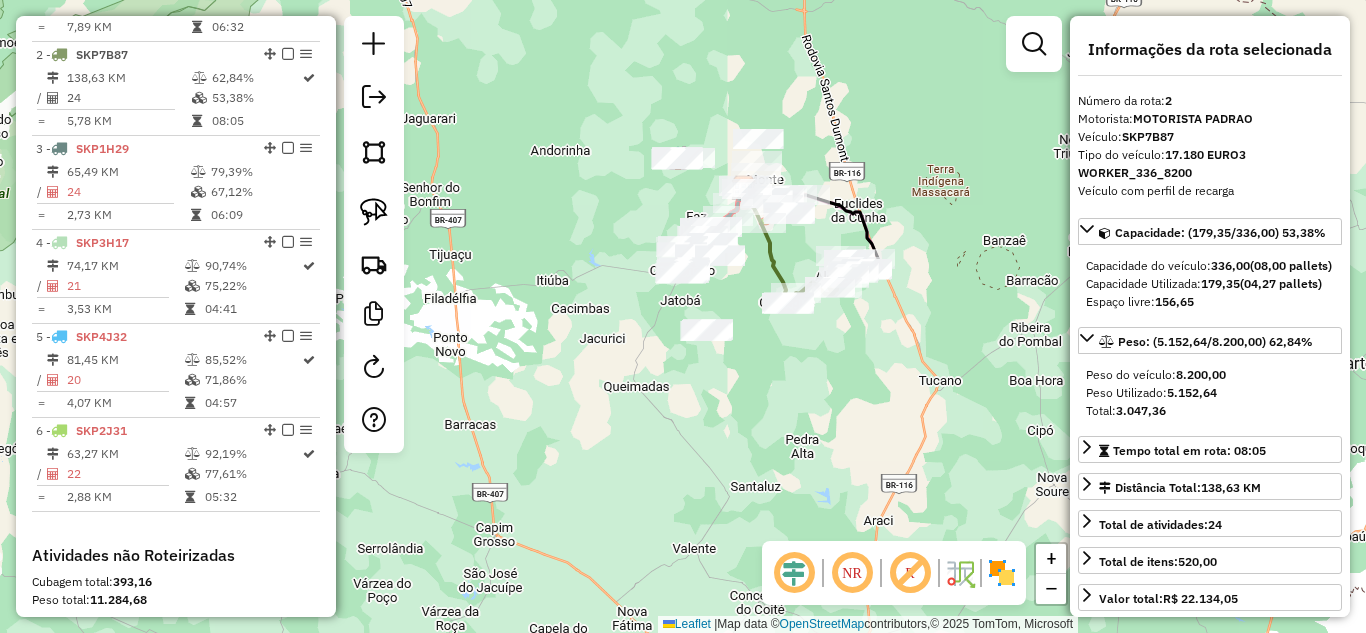click on "Janela de atendimento Grade de atendimento Capacidade Transportadoras Veículos Cliente Pedidos  Rotas Selecione os dias de semana para filtrar as janelas de atendimento  Seg   Ter   Qua   Qui   Sex   Sáb   Dom  Informe o período da janela de atendimento: De: Até:  Filtrar exatamente a janela do cliente  Considerar janela de atendimento padrão  Selecione os dias de semana para filtrar as grades de atendimento  Seg   Ter   Qua   Qui   Sex   Sáb   Dom   Considerar clientes sem dia de atendimento cadastrado  Clientes fora do dia de atendimento selecionado Filtrar as atividades entre os valores definidos abaixo:  Peso mínimo:   Peso máximo:   Cubagem mínima:   Cubagem máxima:   De:   Até:  Filtrar as atividades entre o tempo de atendimento definido abaixo:  De:   Até:   Considerar capacidade total dos clientes não roteirizados Transportadora: Selecione um ou mais itens Tipo de veículo: Selecione um ou mais itens Veículo: Selecione um ou mais itens Motorista: Selecione um ou mais itens Nome: Rótulo:" 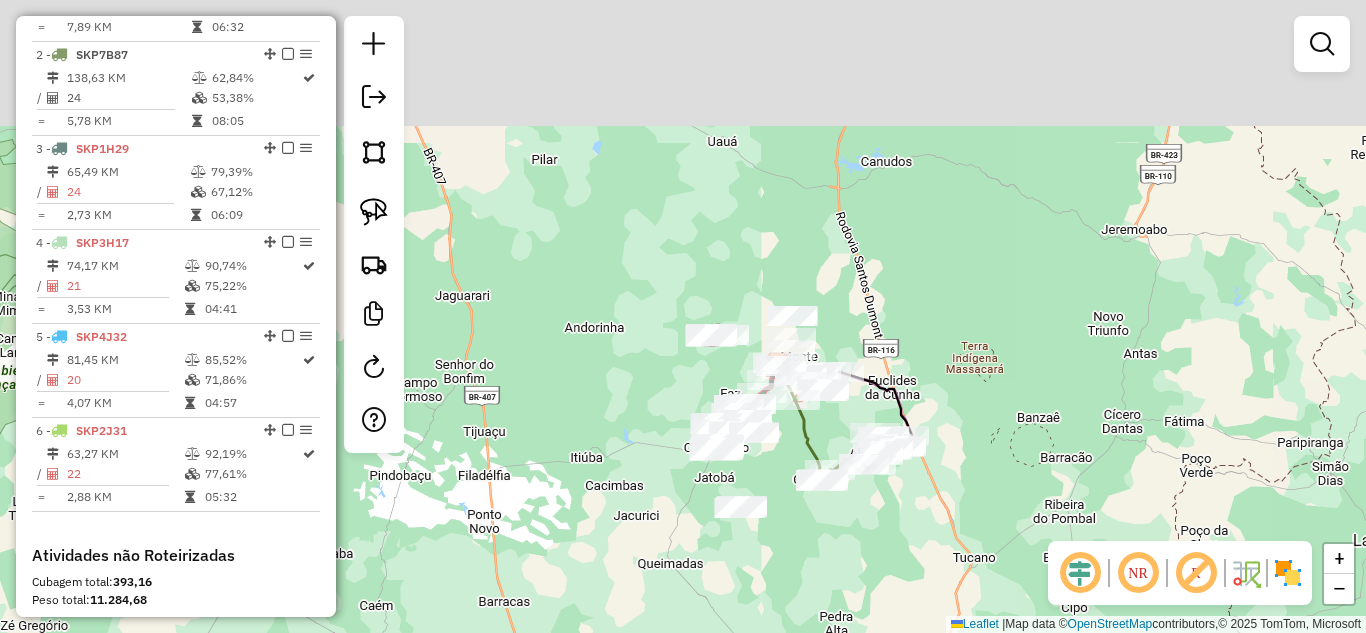 drag, startPoint x: 575, startPoint y: 219, endPoint x: 740, endPoint y: 434, distance: 271.0166 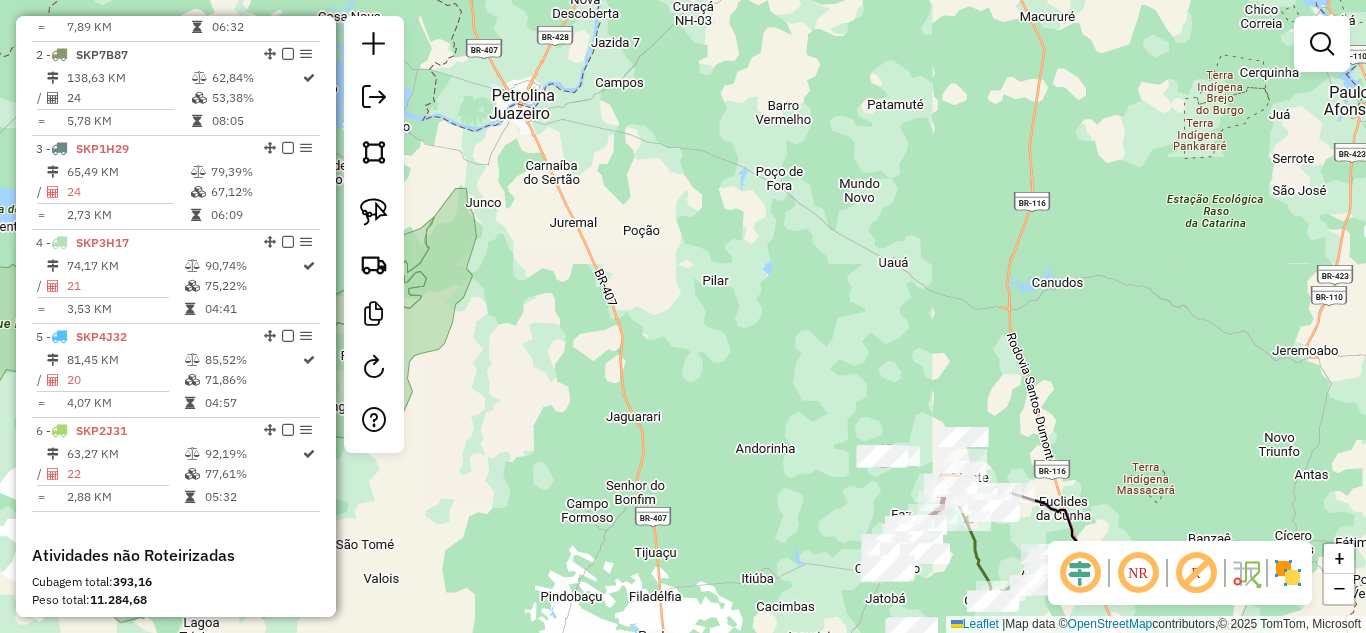 drag, startPoint x: 737, startPoint y: 426, endPoint x: 786, endPoint y: 493, distance: 83.00603 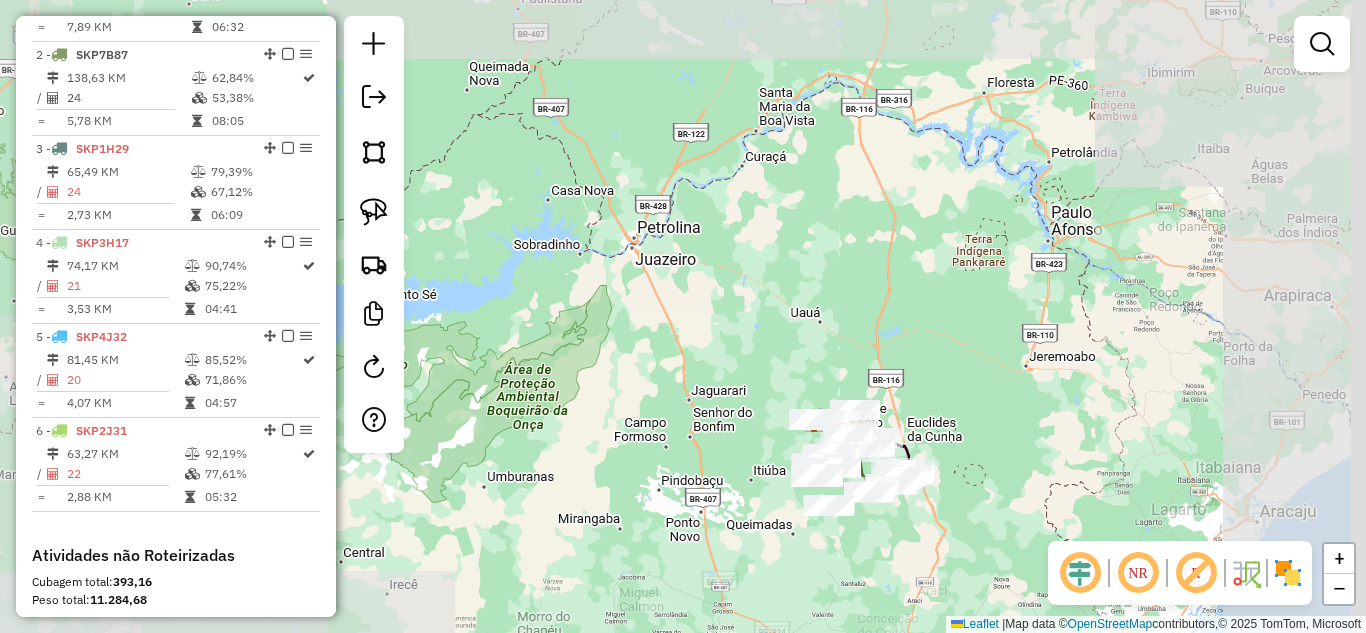 drag, startPoint x: 743, startPoint y: 436, endPoint x: 630, endPoint y: 257, distance: 211.68373 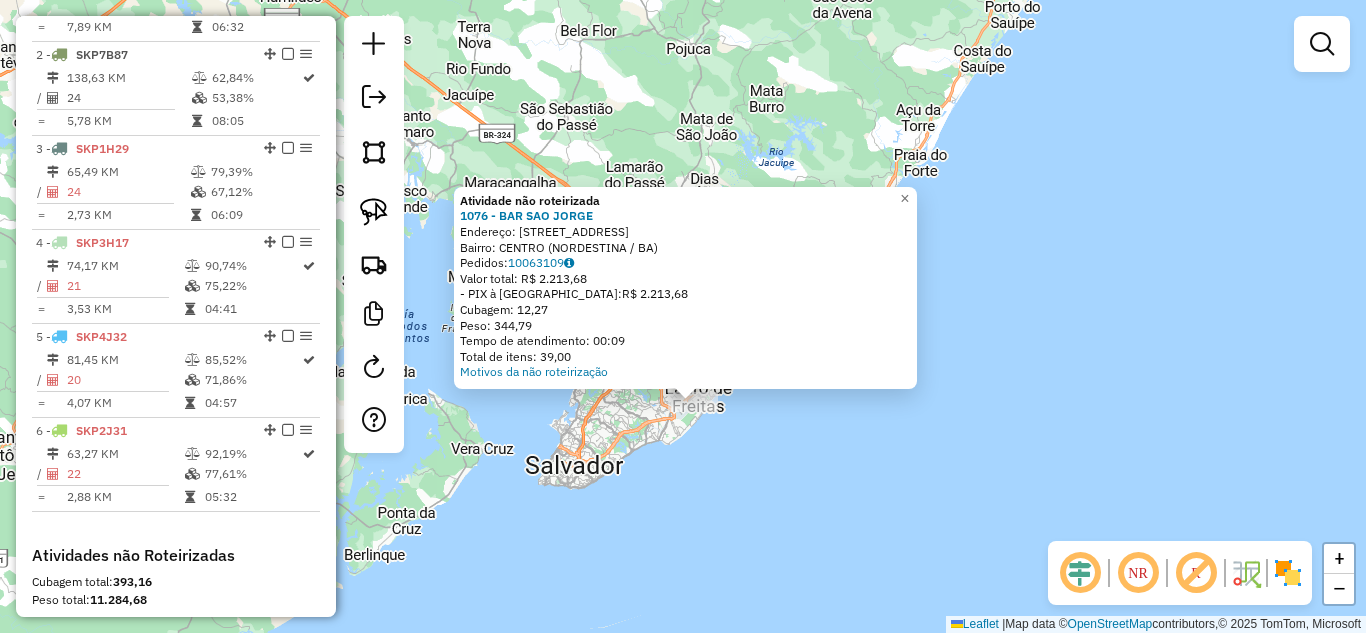 drag, startPoint x: 708, startPoint y: 350, endPoint x: 742, endPoint y: 485, distance: 139.21565 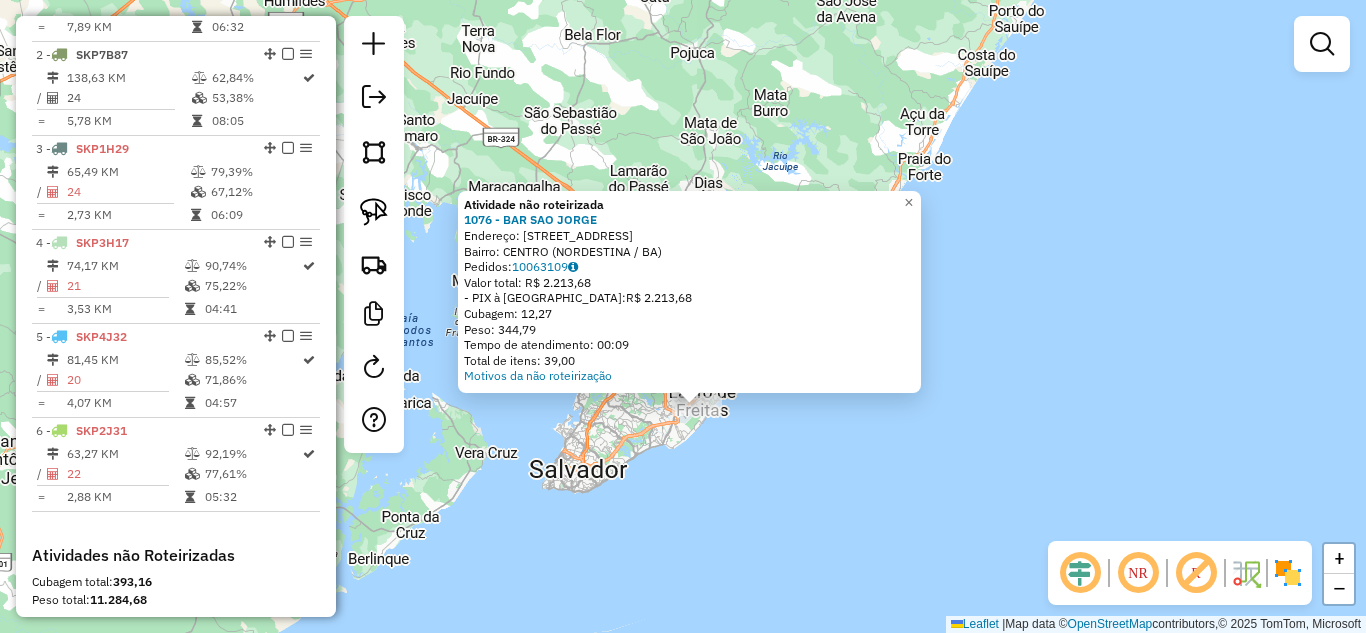 click on "Atividade não roteirizada 1076 - BAR SAO [PERSON_NAME]:  [STREET_ADDRESS]   Pedidos:  10063109   Valor total: R$ 2.213,68   - PIX à Vista:  R$ 2.213,68   Cubagem: 12,27   Peso: 344,79   Tempo de atendimento: 00:09   Total de itens: 39,00  Motivos da não roteirização × Janela de atendimento Grade de atendimento Capacidade Transportadoras Veículos Cliente Pedidos  Rotas Selecione os dias de semana para filtrar as janelas de atendimento  Seg   Ter   Qua   Qui   Sex   Sáb   Dom  Informe o período da janela de atendimento: De: Até:  Filtrar exatamente a janela do cliente  Considerar janela de atendimento padrão  Selecione os dias de semana para filtrar as grades de atendimento  Seg   Ter   Qua   Qui   Sex   Sáb   Dom   Considerar clientes sem dia de atendimento cadastrado  Clientes fora do dia de atendimento selecionado Filtrar as atividades entre os valores definidos abaixo:  Peso mínimo:   Peso máximo:   Cubagem mínima:   Cubagem máxima:   De:   Até:   De:" 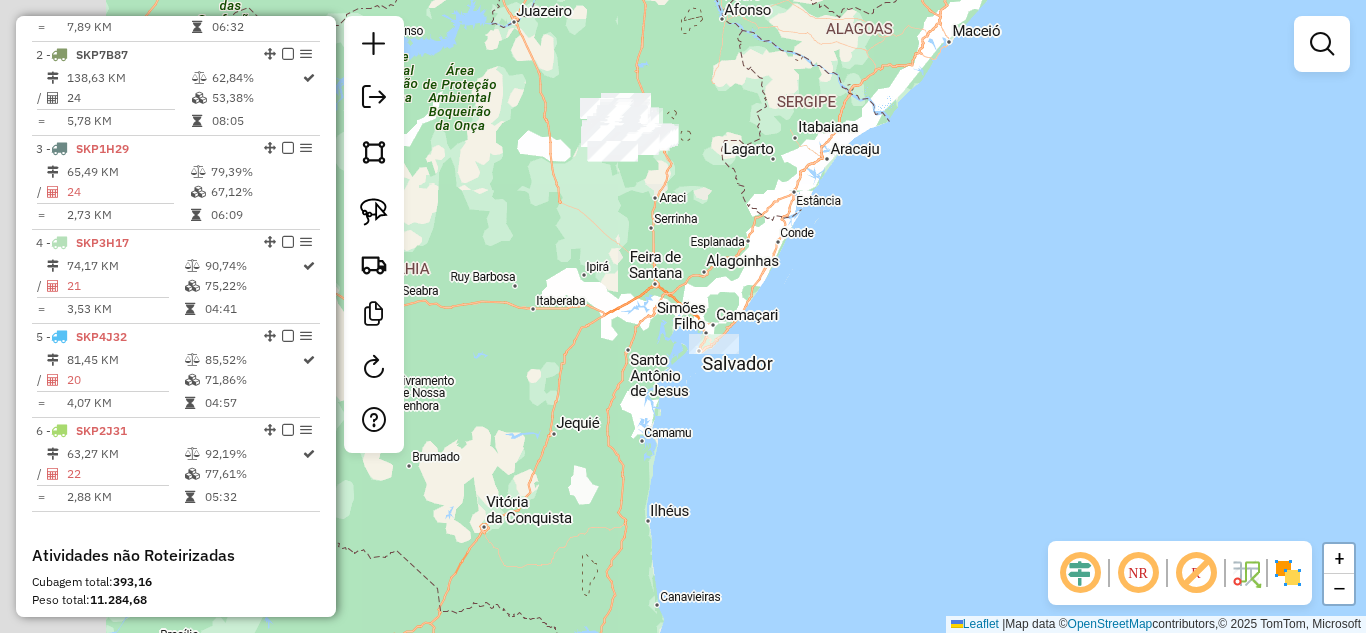 drag, startPoint x: 570, startPoint y: 252, endPoint x: 692, endPoint y: 304, distance: 132.61975 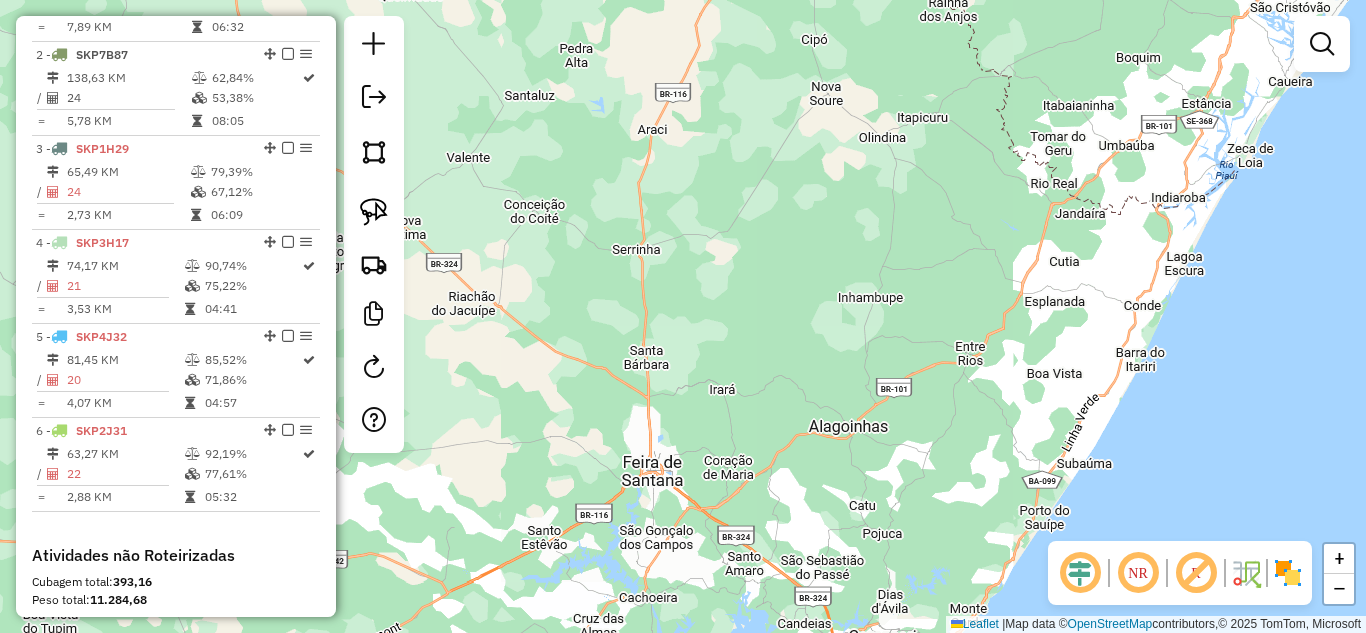 drag, startPoint x: 724, startPoint y: 244, endPoint x: 639, endPoint y: 171, distance: 112.04463 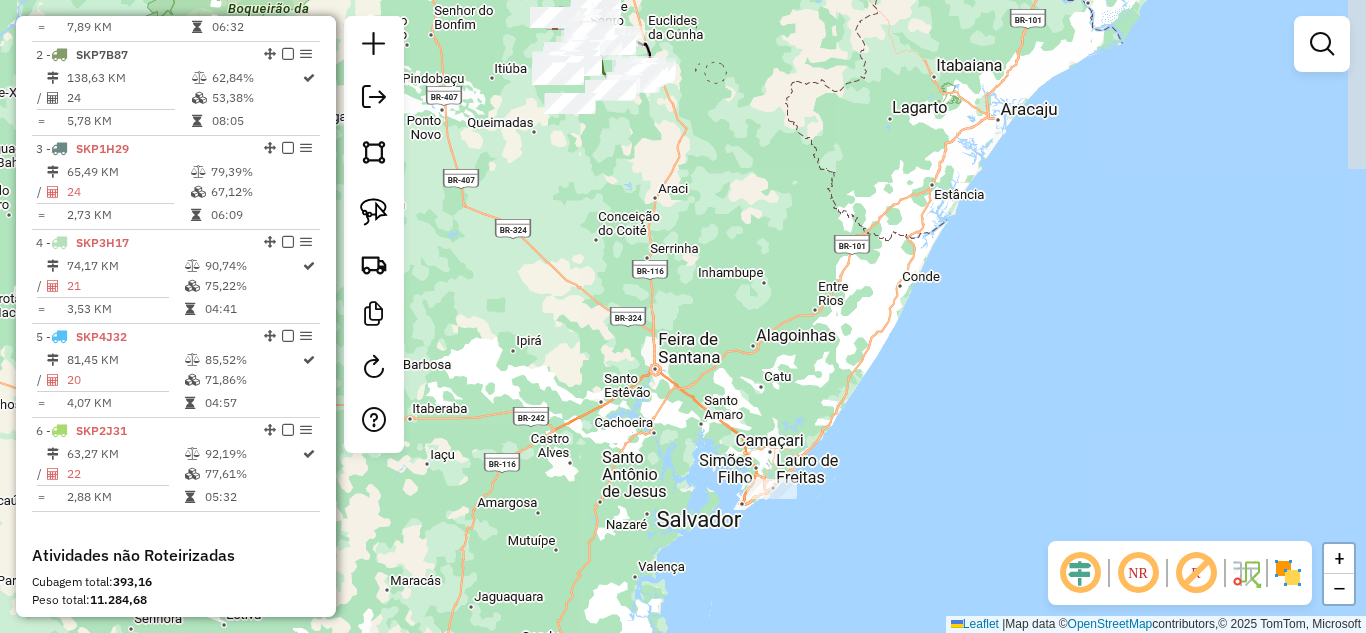 drag, startPoint x: 664, startPoint y: 227, endPoint x: 639, endPoint y: 209, distance: 30.805843 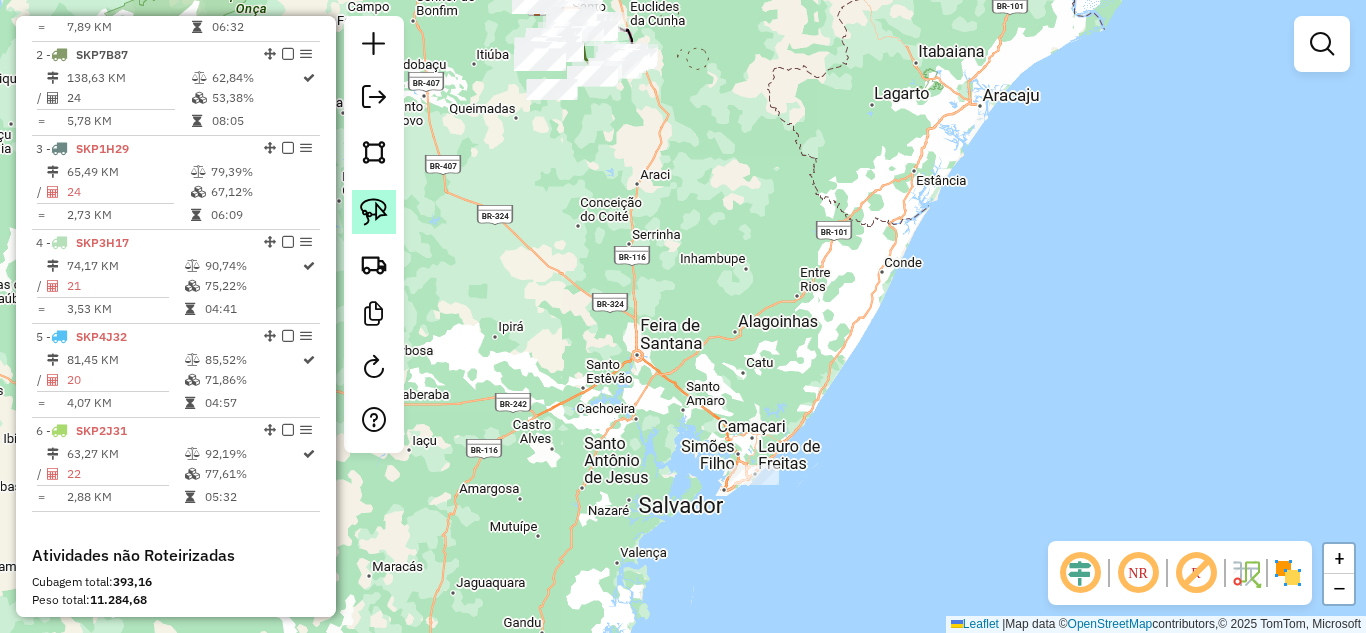 click 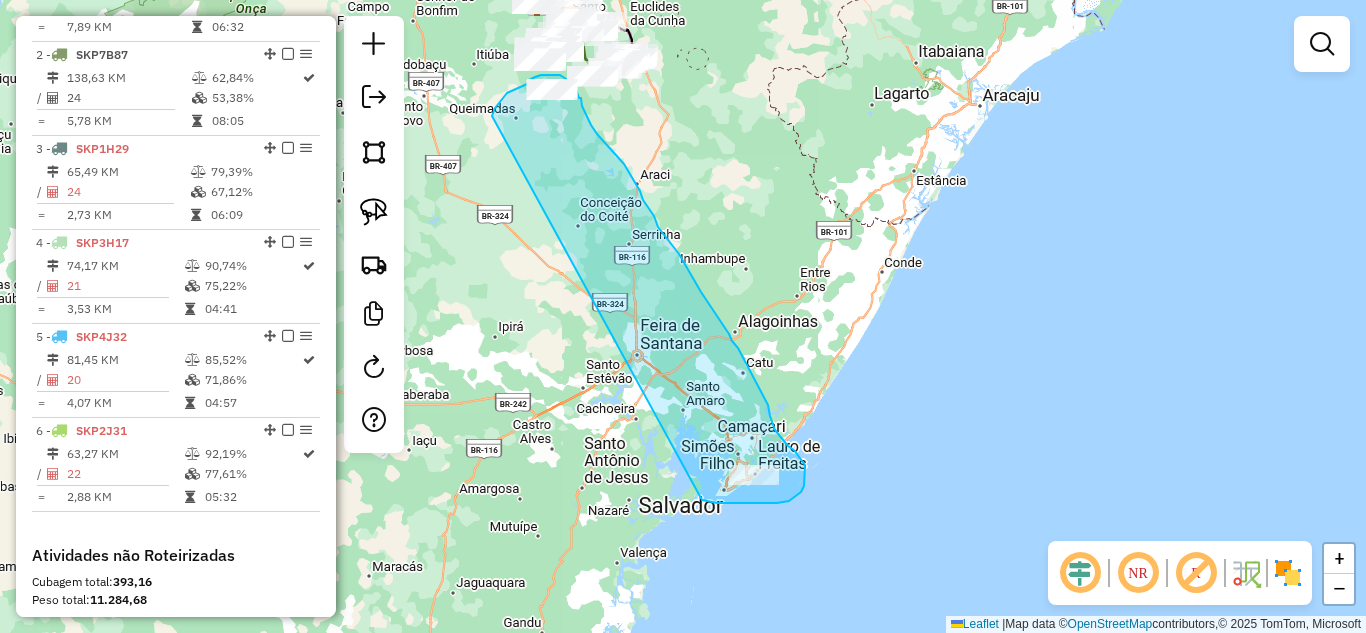 drag, startPoint x: 492, startPoint y: 116, endPoint x: 702, endPoint y: 500, distance: 437.6711 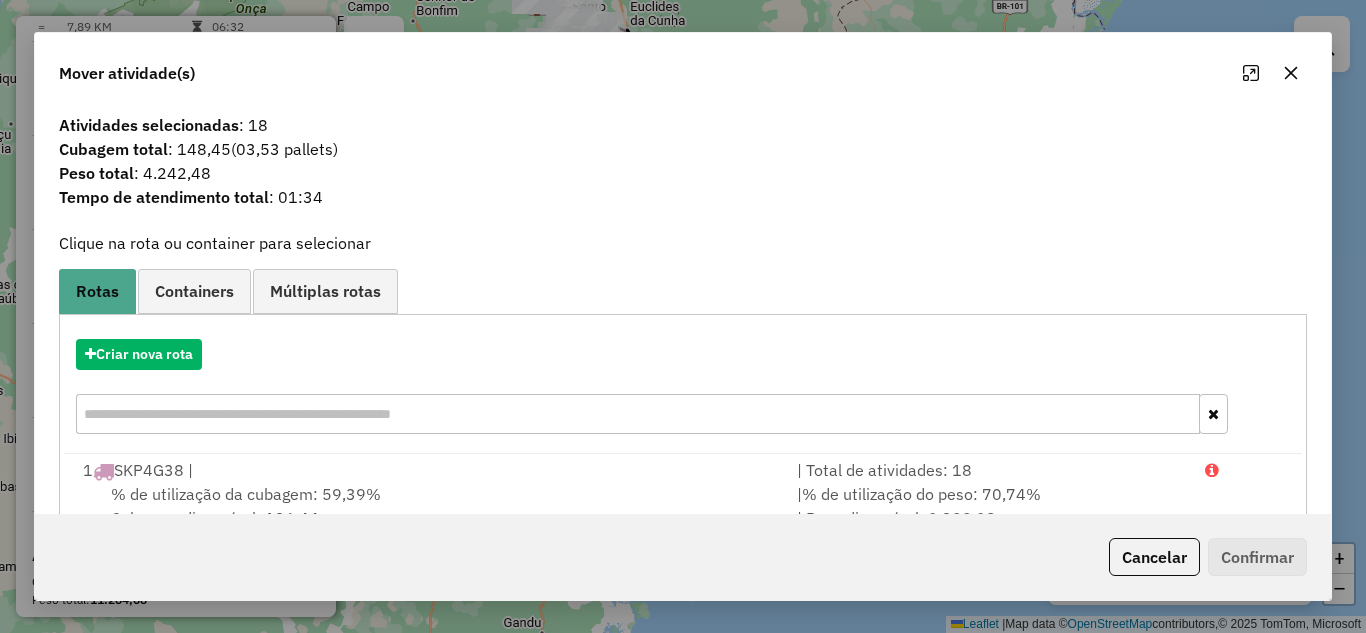 click 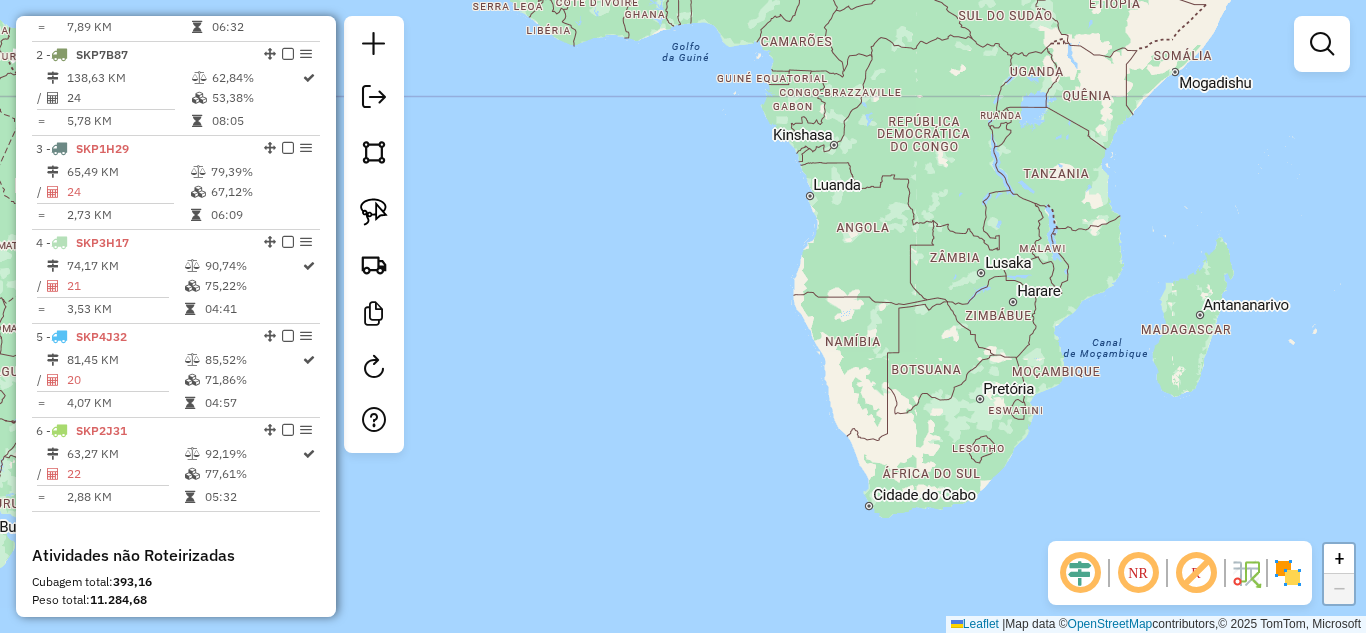 drag, startPoint x: 1079, startPoint y: 265, endPoint x: 1199, endPoint y: 198, distance: 137.43726 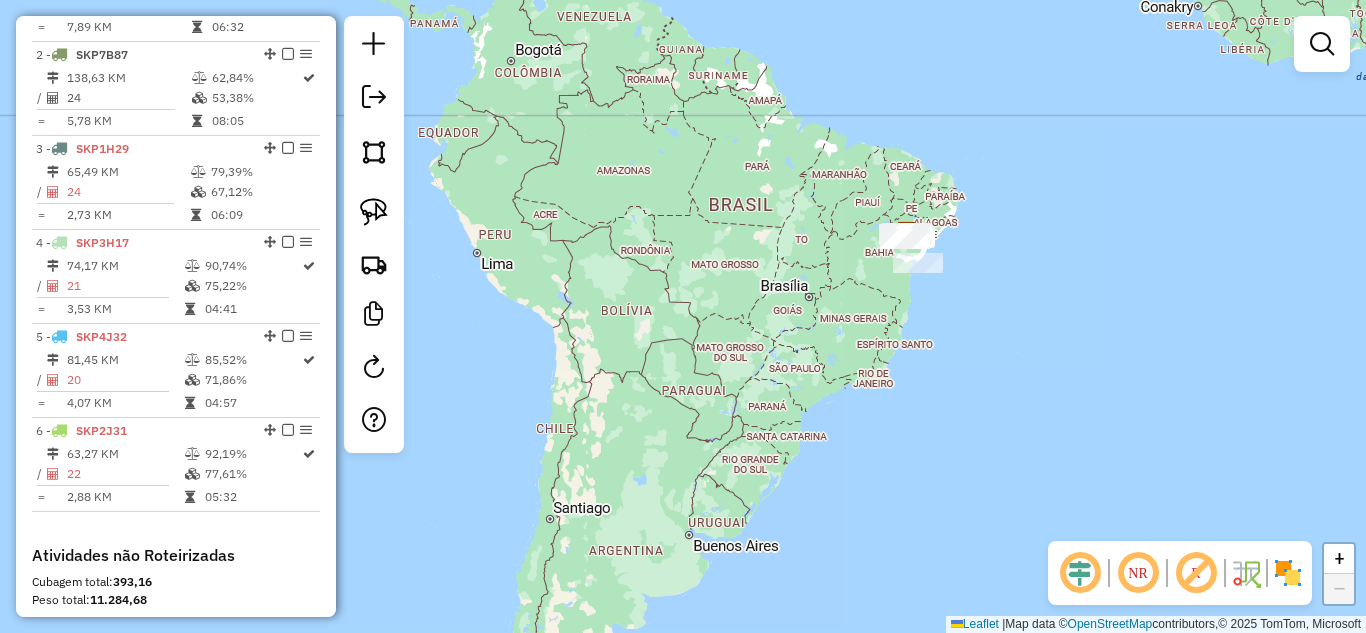 drag, startPoint x: 623, startPoint y: 299, endPoint x: 1003, endPoint y: 510, distance: 434.65042 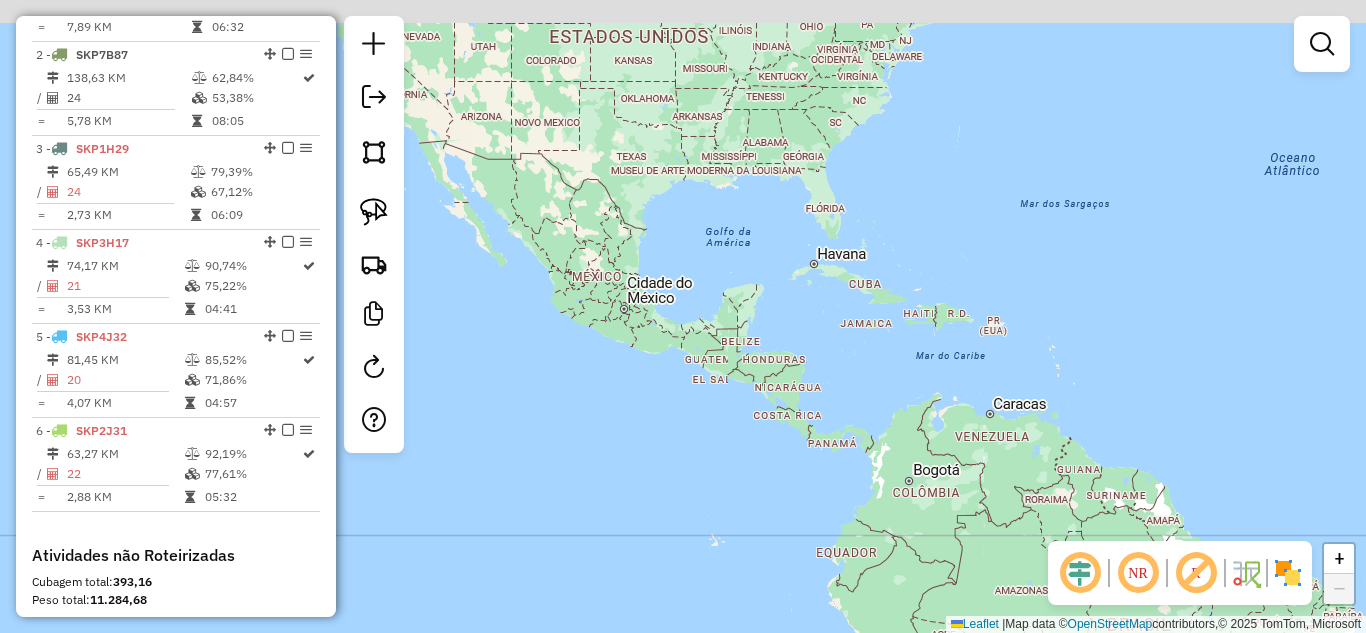 drag, startPoint x: 932, startPoint y: 341, endPoint x: 926, endPoint y: 510, distance: 169.10648 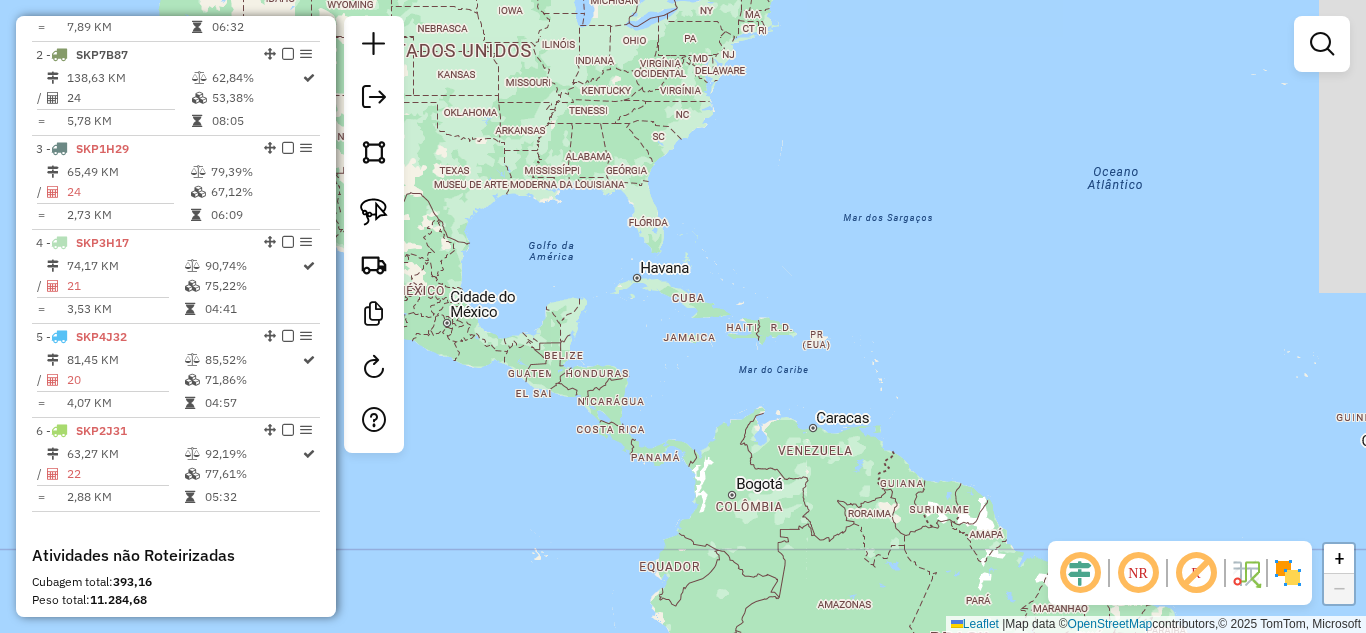 drag, startPoint x: 820, startPoint y: 289, endPoint x: 600, endPoint y: 230, distance: 227.77402 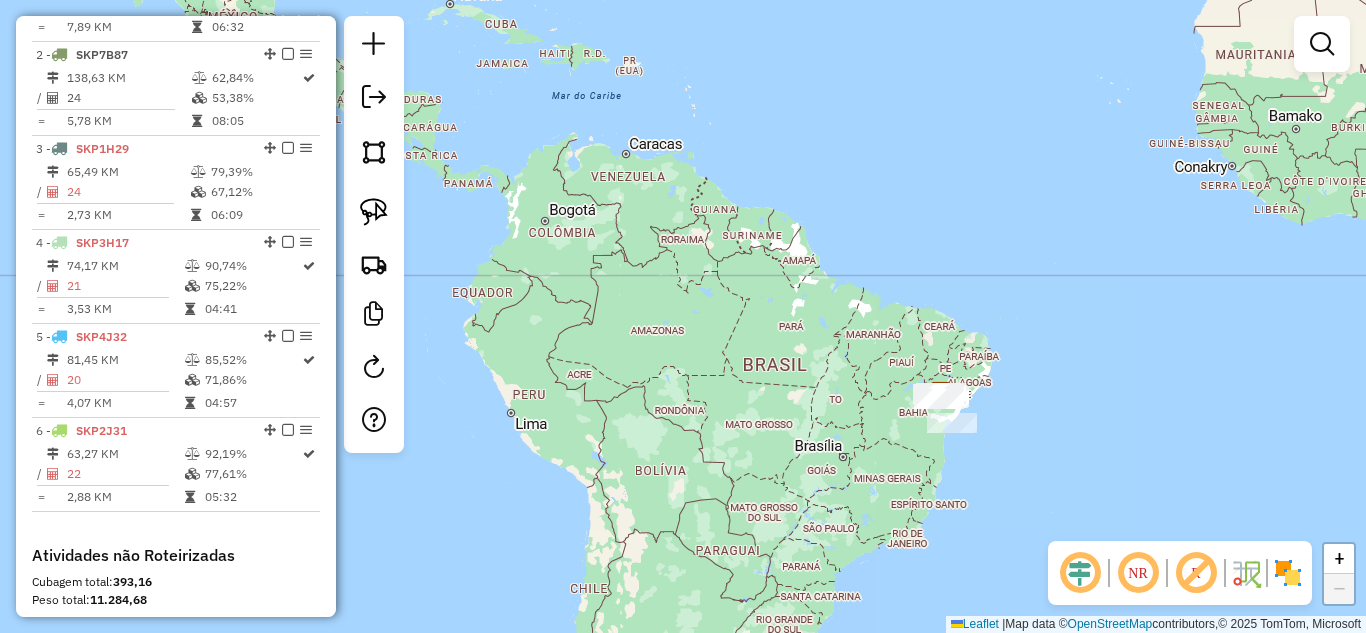 drag, startPoint x: 837, startPoint y: 466, endPoint x: 649, endPoint y: 178, distance: 343.93024 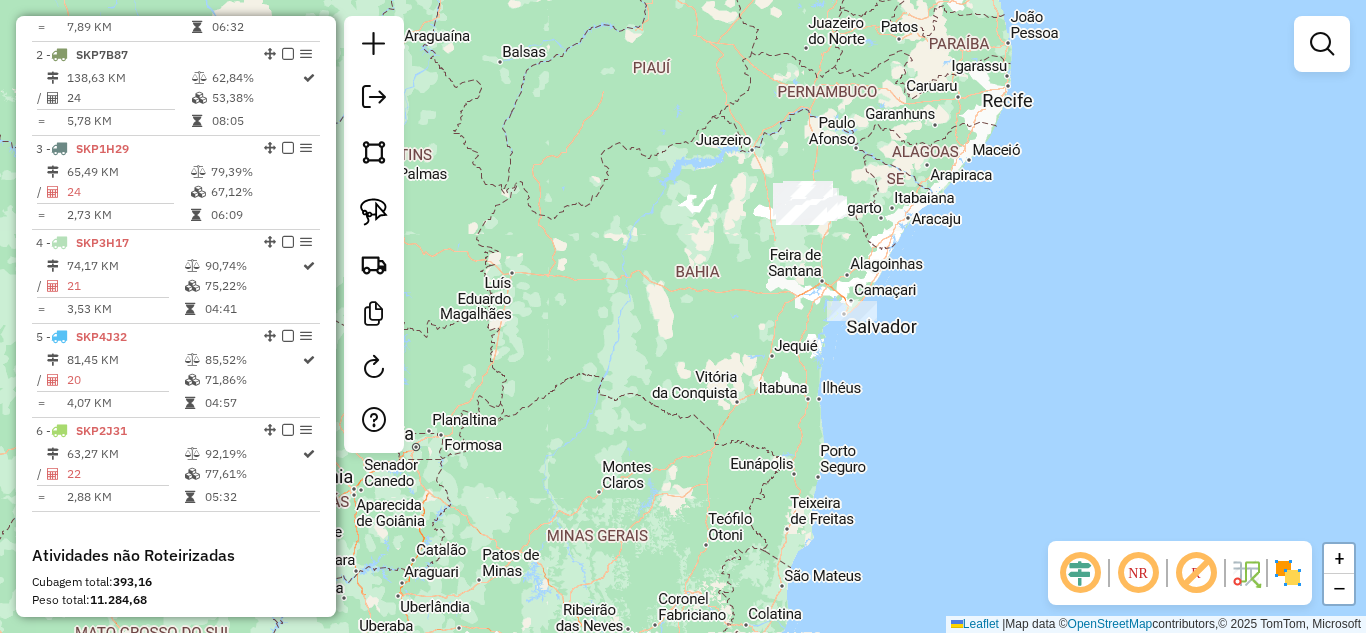 drag, startPoint x: 920, startPoint y: 249, endPoint x: 862, endPoint y: 348, distance: 114.73883 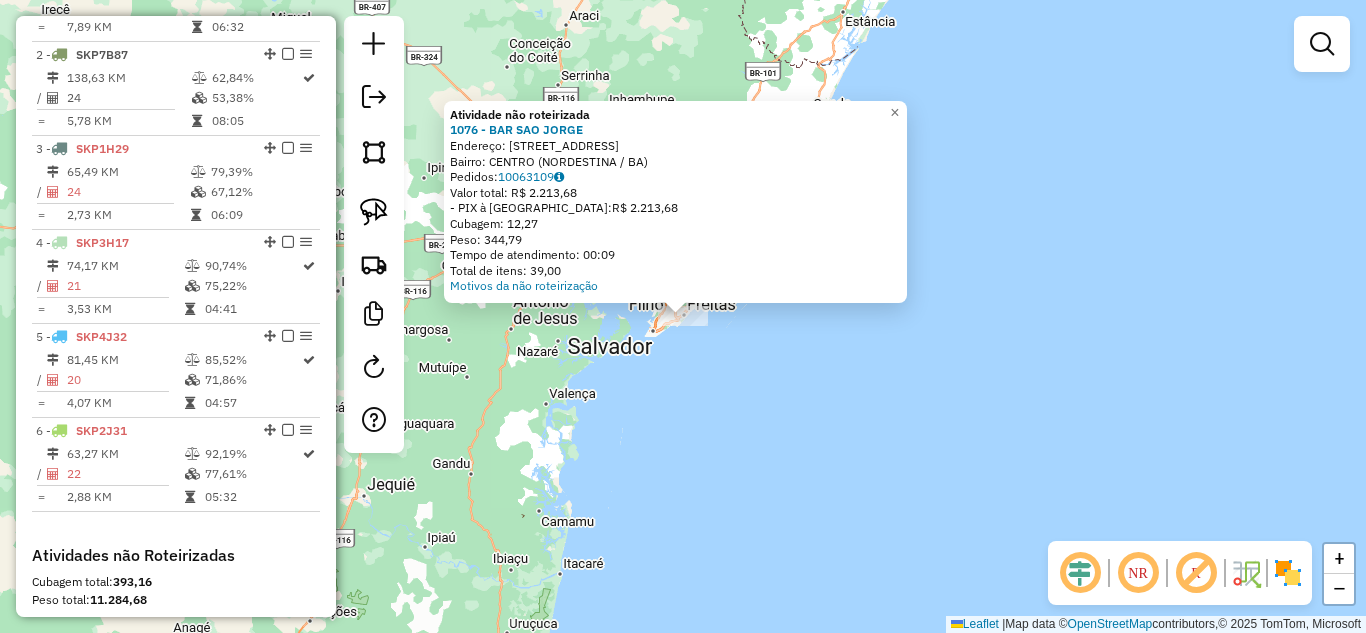click on "Atividade não roteirizada 1076 - BAR SAO [PERSON_NAME]:  [STREET_ADDRESS]   Pedidos:  10063109   Valor total: R$ 2.213,68   - PIX à Vista:  R$ 2.213,68   Cubagem: 12,27   Peso: 344,79   Tempo de atendimento: 00:09   Total de itens: 39,00  Motivos da não roteirização × Janela de atendimento Grade de atendimento Capacidade Transportadoras Veículos Cliente Pedidos  Rotas Selecione os dias de semana para filtrar as janelas de atendimento  Seg   Ter   Qua   Qui   Sex   Sáb   Dom  Informe o período da janela de atendimento: De: Até:  Filtrar exatamente a janela do cliente  Considerar janela de atendimento padrão  Selecione os dias de semana para filtrar as grades de atendimento  Seg   Ter   Qua   Qui   Sex   Sáb   Dom   Considerar clientes sem dia de atendimento cadastrado  Clientes fora do dia de atendimento selecionado Filtrar as atividades entre os valores definidos abaixo:  Peso mínimo:   Peso máximo:   Cubagem mínima:   Cubagem máxima:   De:   Até:   De:" 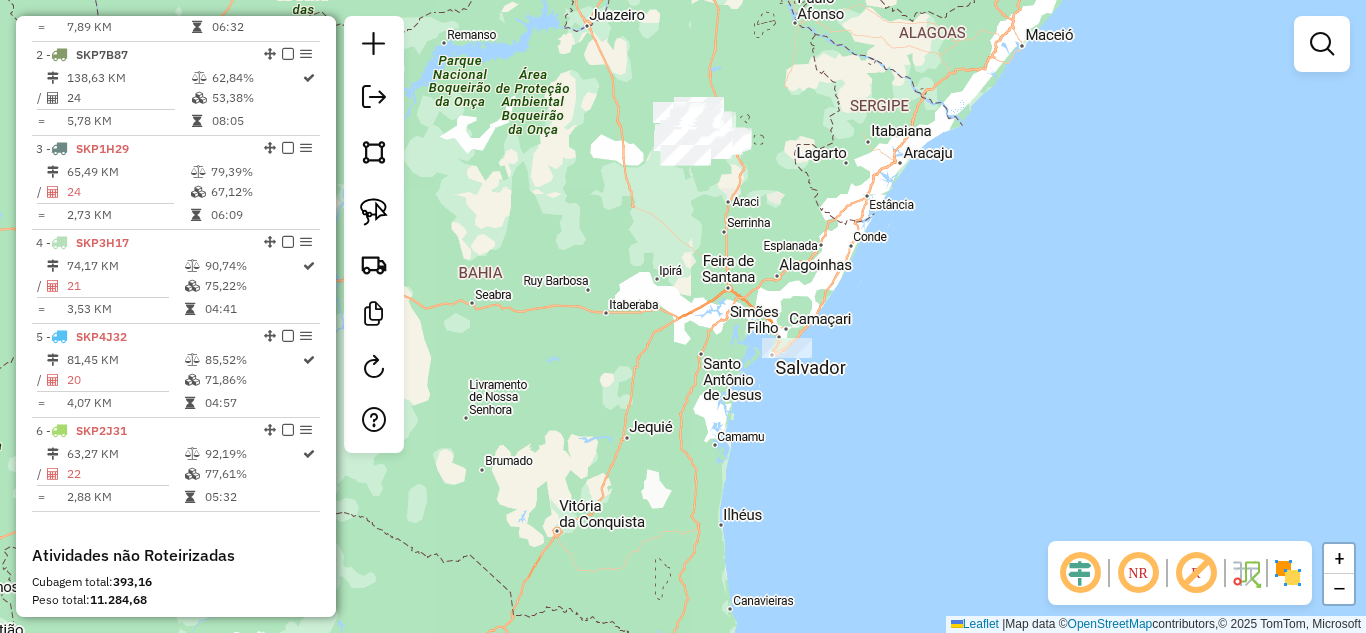 drag, startPoint x: 743, startPoint y: 194, endPoint x: 756, endPoint y: 226, distance: 34.539833 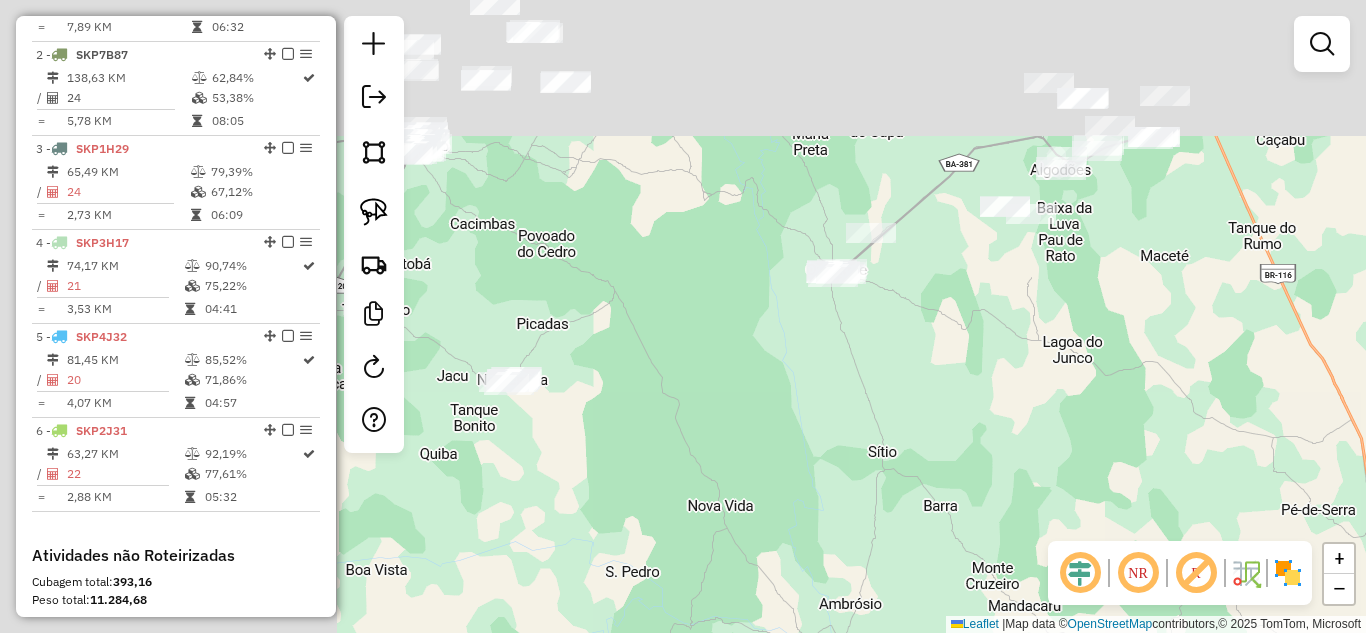 drag, startPoint x: 625, startPoint y: 107, endPoint x: 1173, endPoint y: 446, distance: 644.3795 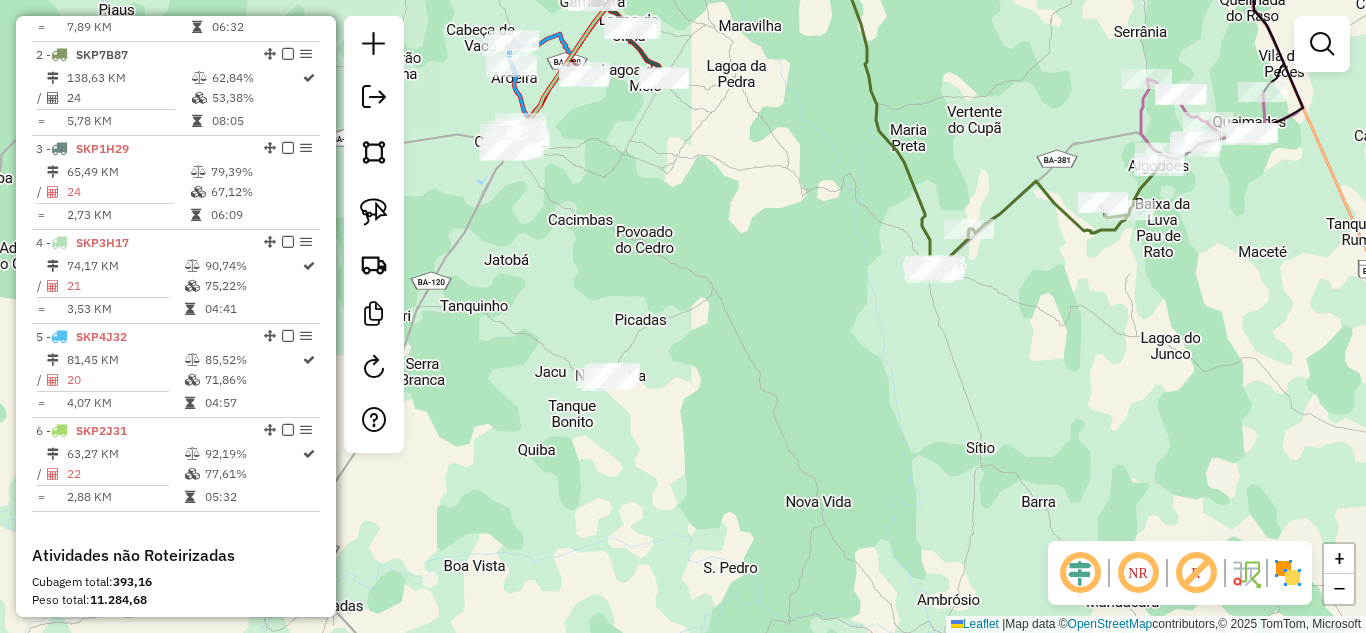 drag, startPoint x: 864, startPoint y: 106, endPoint x: 769, endPoint y: 642, distance: 544.35376 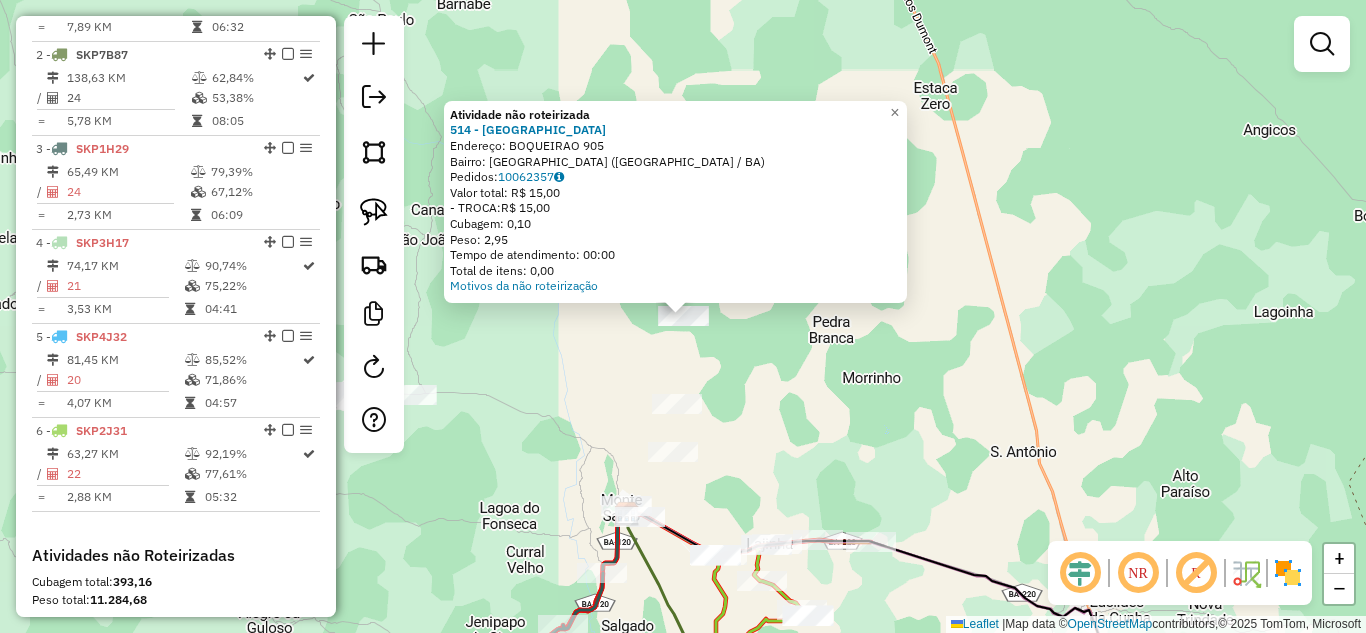 click on "Atividade não roteirizada 514 - BAR DO [GEOGRAPHIC_DATA]  Endereço:  BOQUEIRAO 905   Bairro: [GEOGRAPHIC_DATA] ([GEOGRAPHIC_DATA] / BA)   [GEOGRAPHIC_DATA]:  10062357   Valor total: R$ 15,00   - TROCA:  R$ 15,00   Cubagem: 0,10   Peso: 2,95   Tempo de atendimento: 00:00   Total de itens: 0,00  Motivos da não roteirização × Janela de atendimento Grade de atendimento Capacidade Transportadoras Veículos Cliente Pedidos  Rotas Selecione os dias de semana para filtrar as janelas de atendimento  Seg   Ter   Qua   Qui   Sex   Sáb   Dom  Informe o período da janela de atendimento: De: Até:  Filtrar exatamente a janela do cliente  Considerar janela de atendimento padrão  Selecione os dias de semana para filtrar as grades de atendimento  Seg   Ter   Qua   Qui   Sex   Sáb   Dom   Considerar clientes sem dia de atendimento cadastrado  Clientes fora do dia de atendimento selecionado Filtrar as atividades entre os valores definidos abaixo:  Peso mínimo:   Peso máximo:   Cubagem mínima:   Cubagem máxima:   De:   Até:   De:   Até:  Veículo: +" 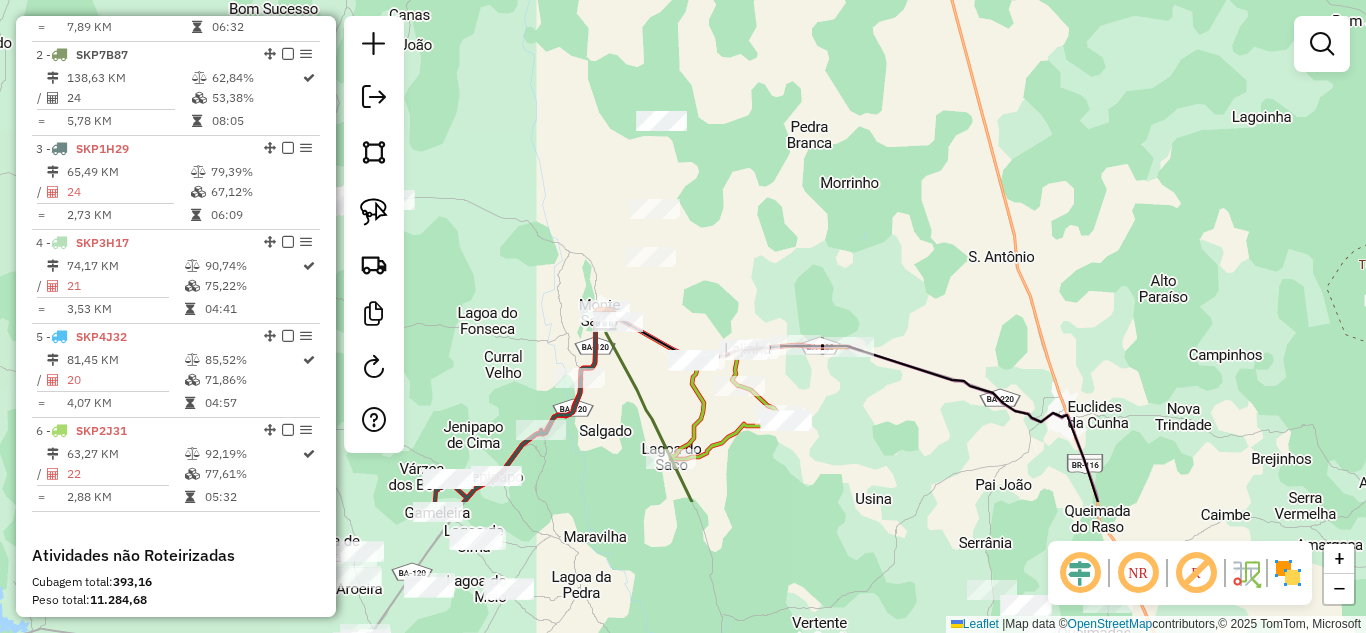 drag, startPoint x: 868, startPoint y: 409, endPoint x: 857, endPoint y: 126, distance: 283.2137 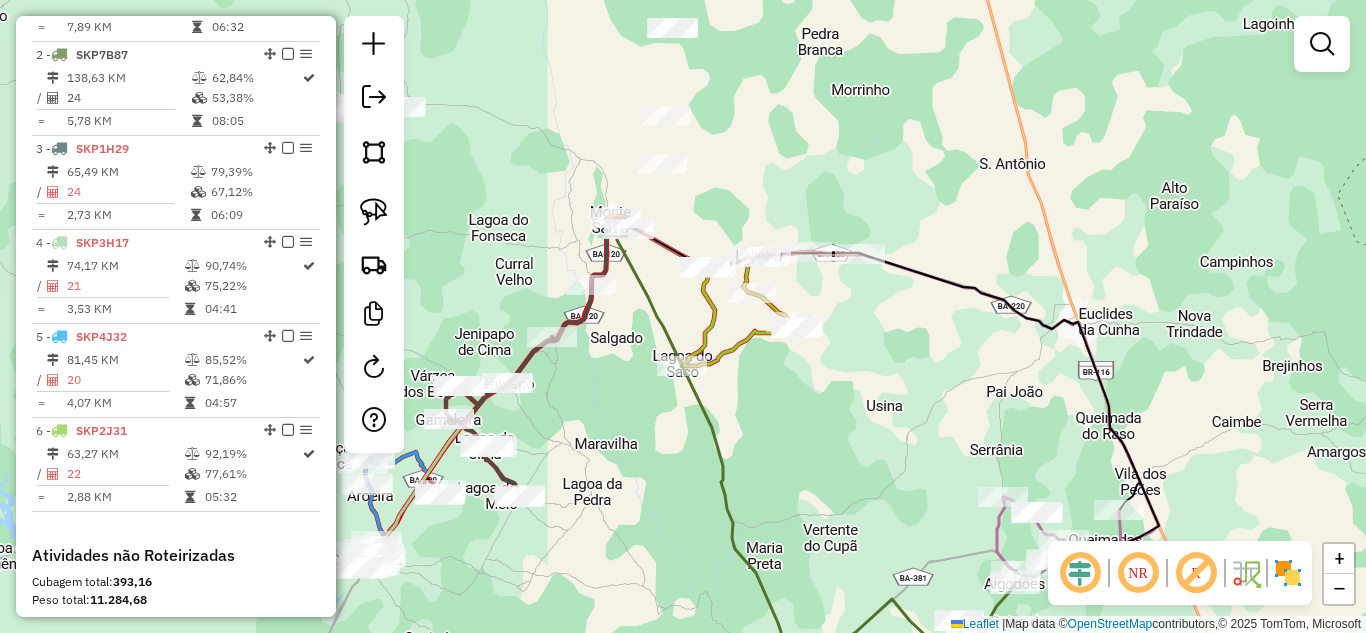 drag, startPoint x: 934, startPoint y: 368, endPoint x: 984, endPoint y: 196, distance: 179.12007 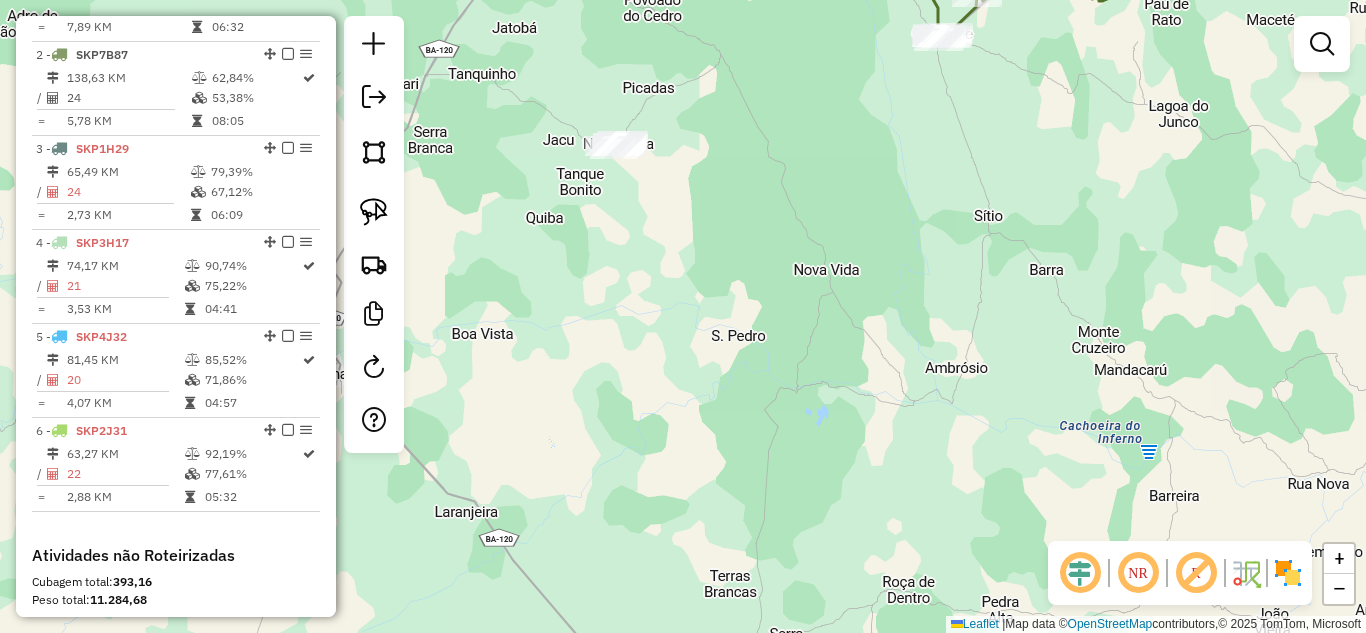 drag, startPoint x: 877, startPoint y: 454, endPoint x: 997, endPoint y: 79, distance: 393.73215 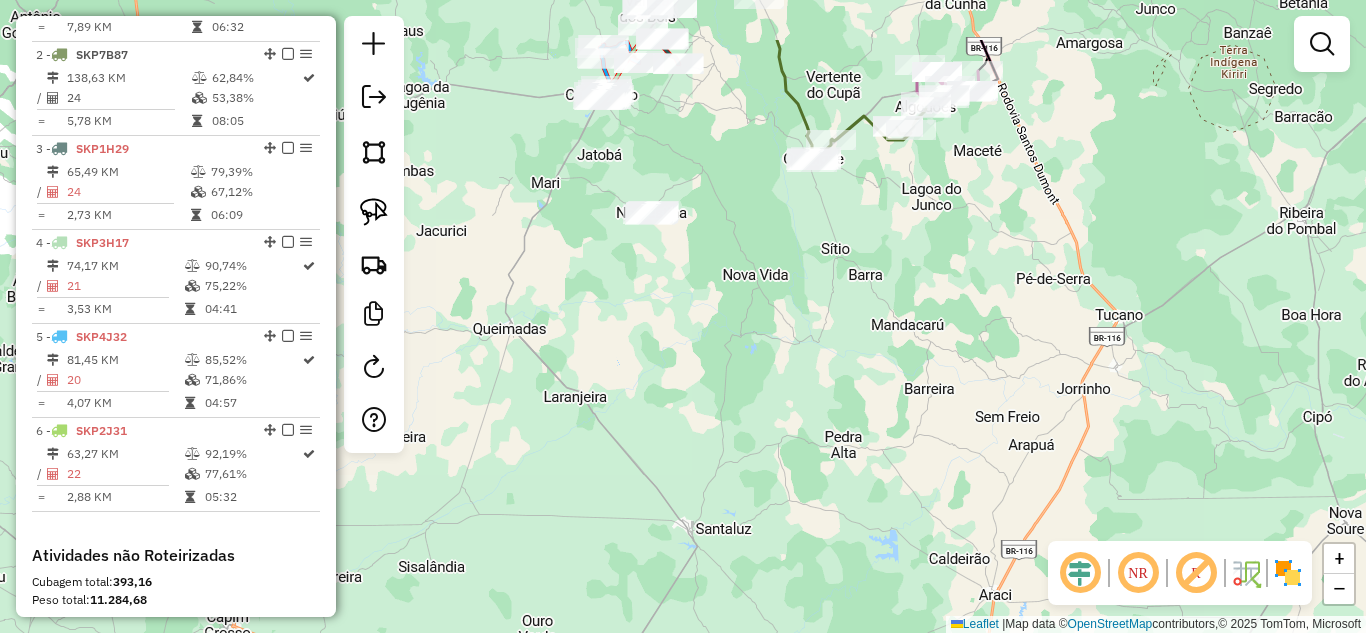 drag, startPoint x: 1029, startPoint y: 192, endPoint x: 878, endPoint y: 296, distance: 183.3494 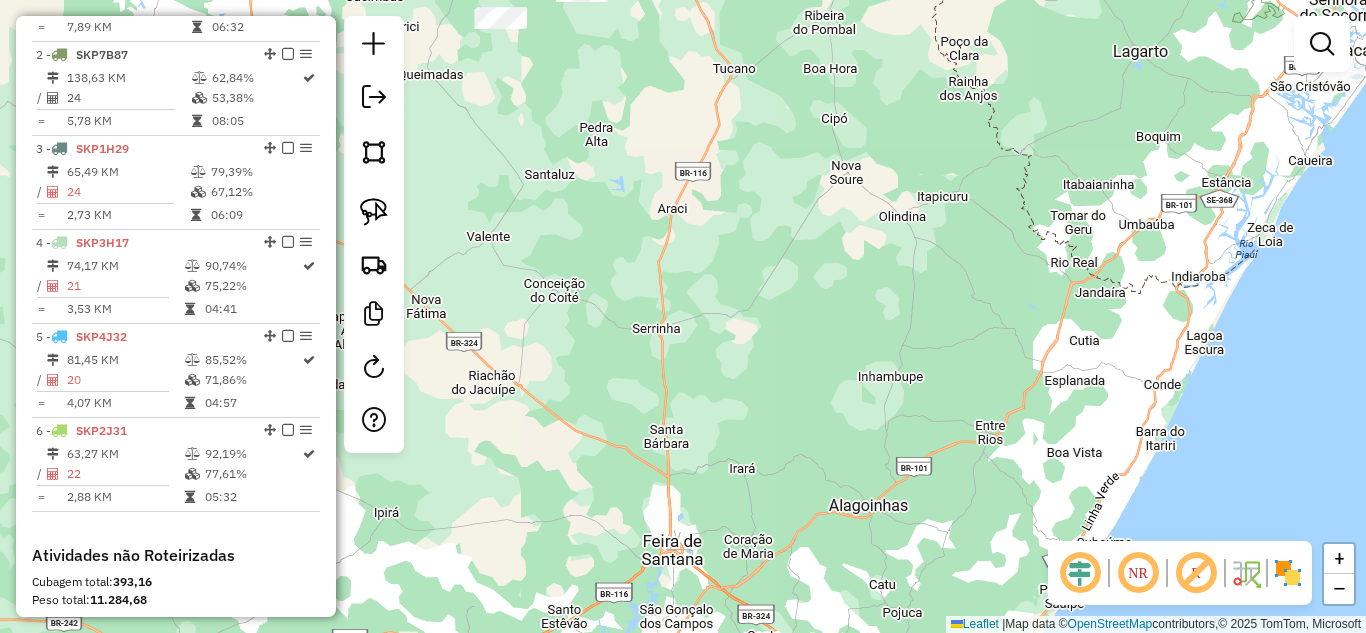 drag, startPoint x: 692, startPoint y: 249, endPoint x: 578, endPoint y: 82, distance: 202.2004 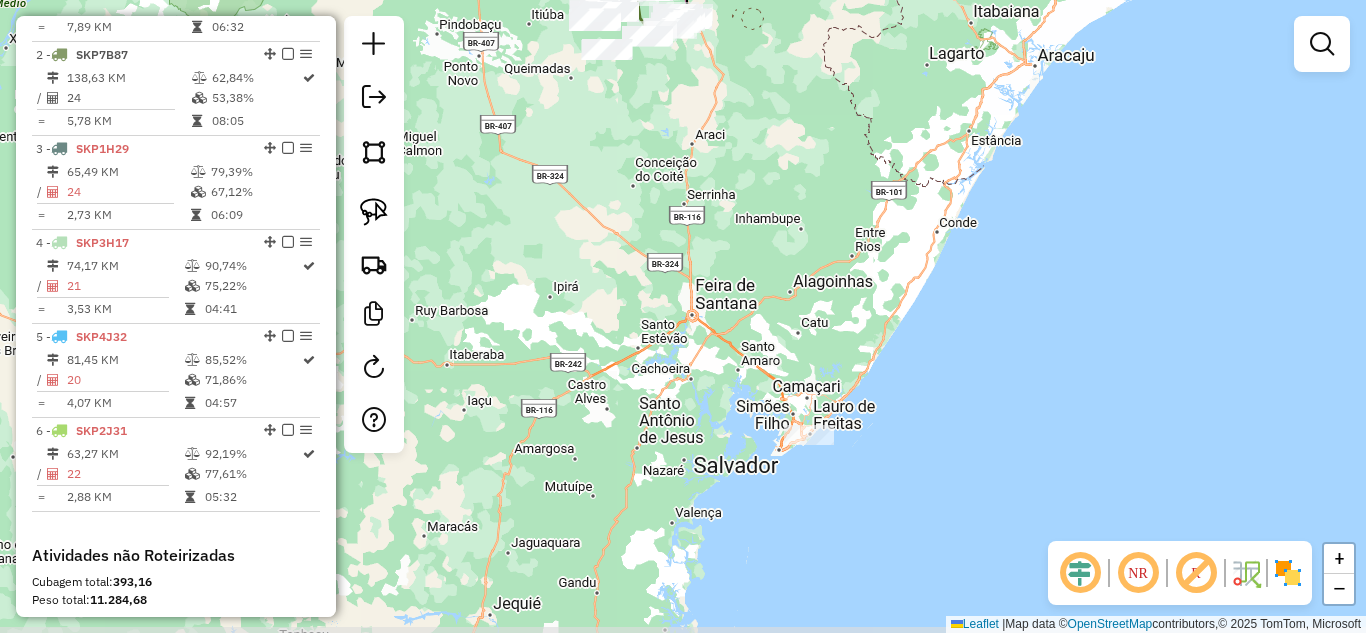 drag, startPoint x: 801, startPoint y: 166, endPoint x: 852, endPoint y: 149, distance: 53.75872 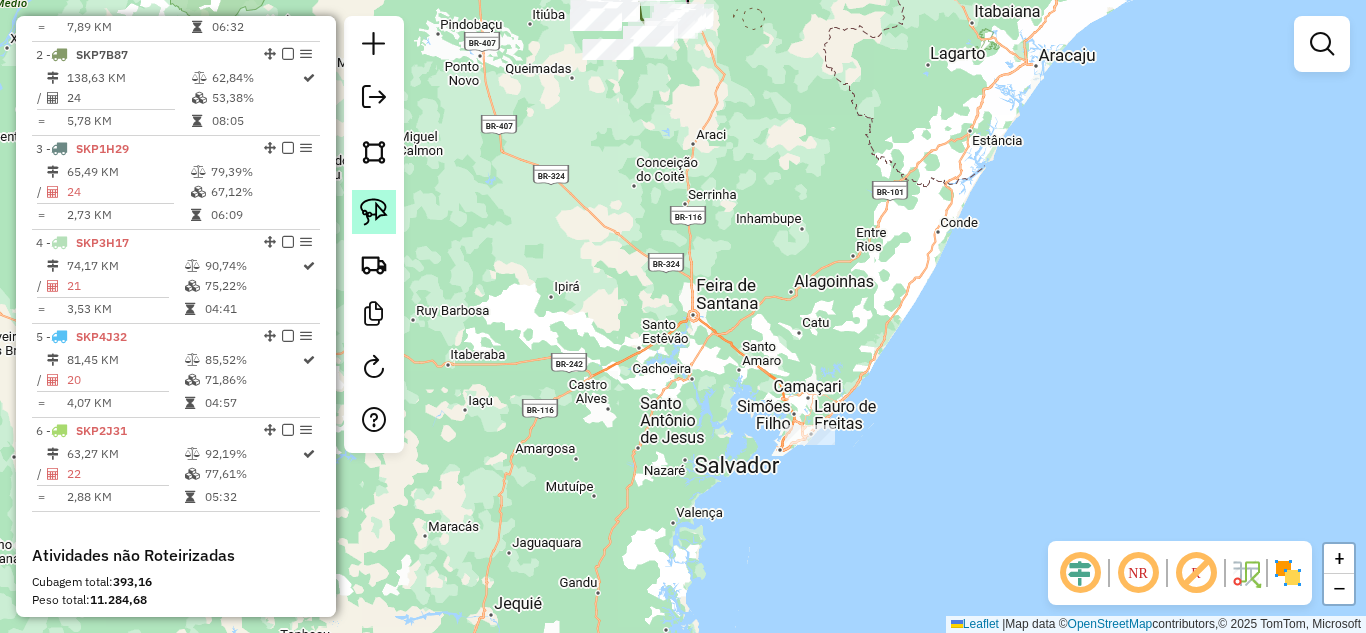 drag, startPoint x: 368, startPoint y: 216, endPoint x: 523, endPoint y: 179, distance: 159.35495 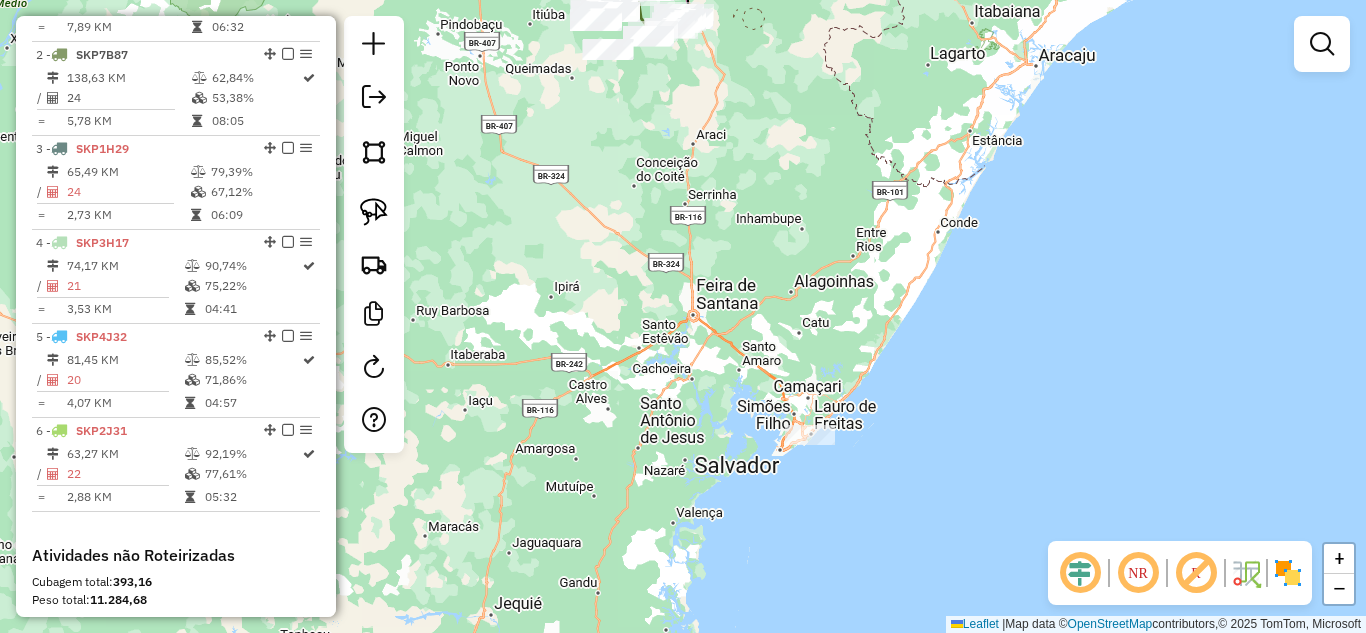click 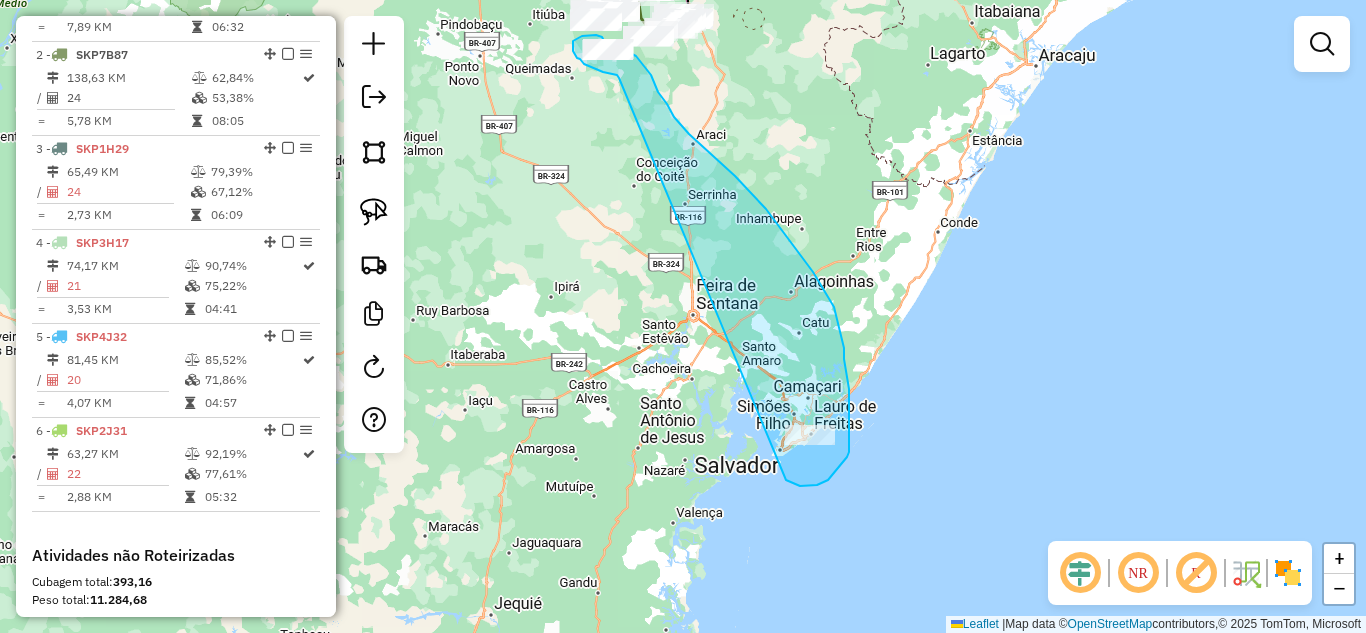 drag, startPoint x: 617, startPoint y: 75, endPoint x: 786, endPoint y: 479, distance: 437.92352 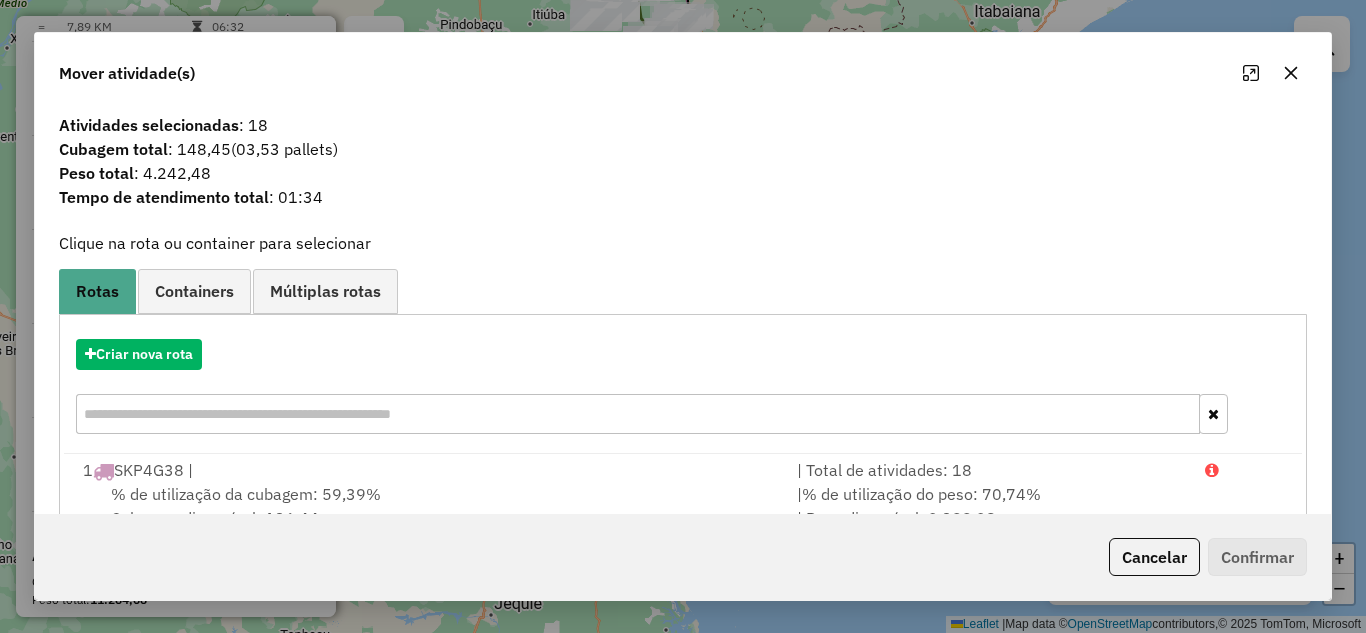 drag, startPoint x: 1285, startPoint y: 63, endPoint x: 1038, endPoint y: 177, distance: 272.0386 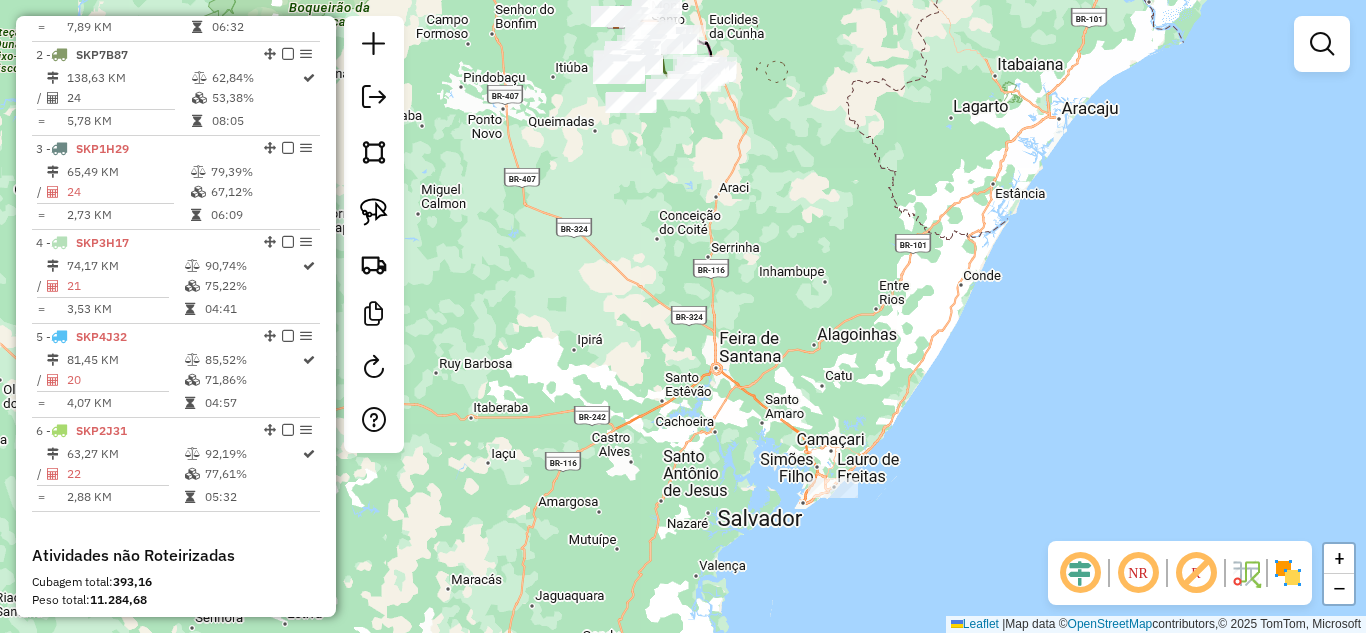 drag, startPoint x: 599, startPoint y: 163, endPoint x: 943, endPoint y: 496, distance: 478.77448 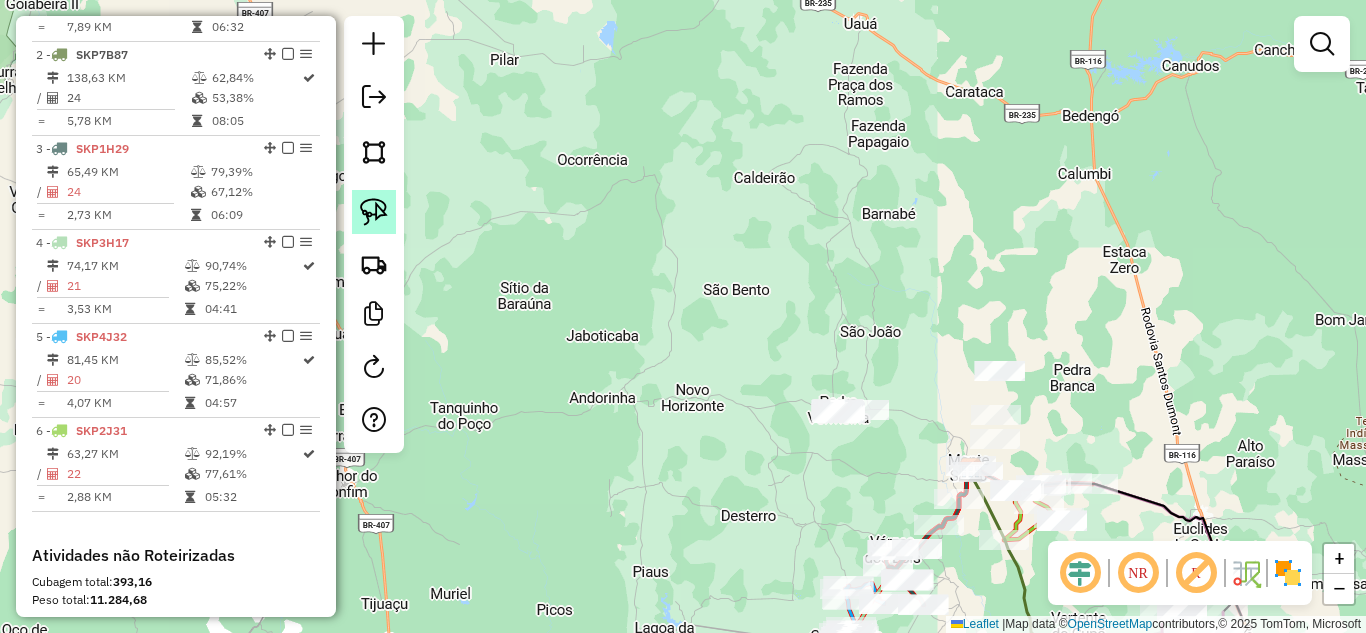 click 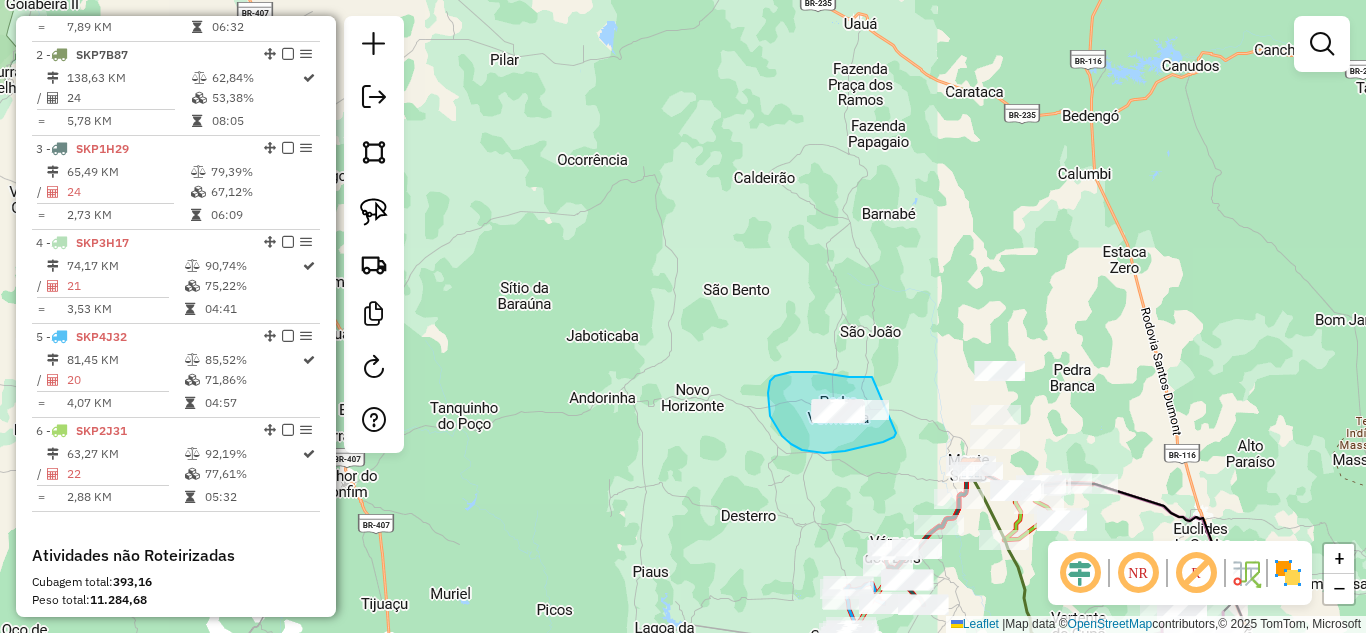 drag, startPoint x: 839, startPoint y: 375, endPoint x: 896, endPoint y: 412, distance: 67.95587 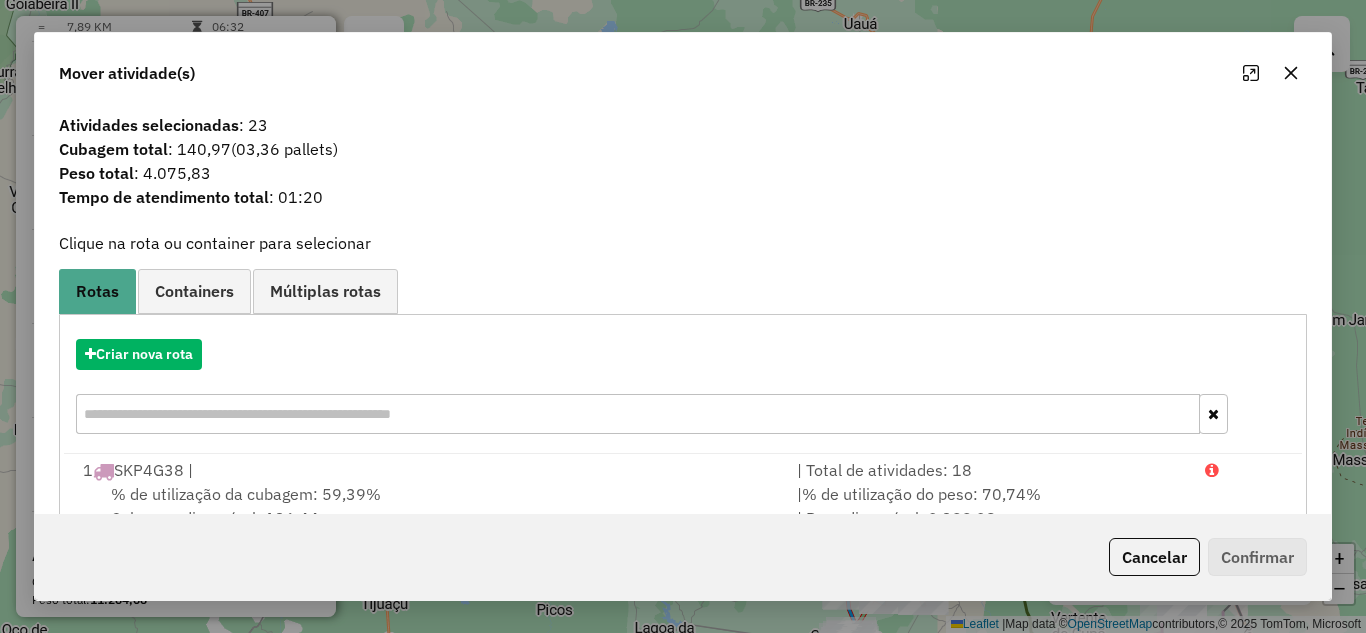click 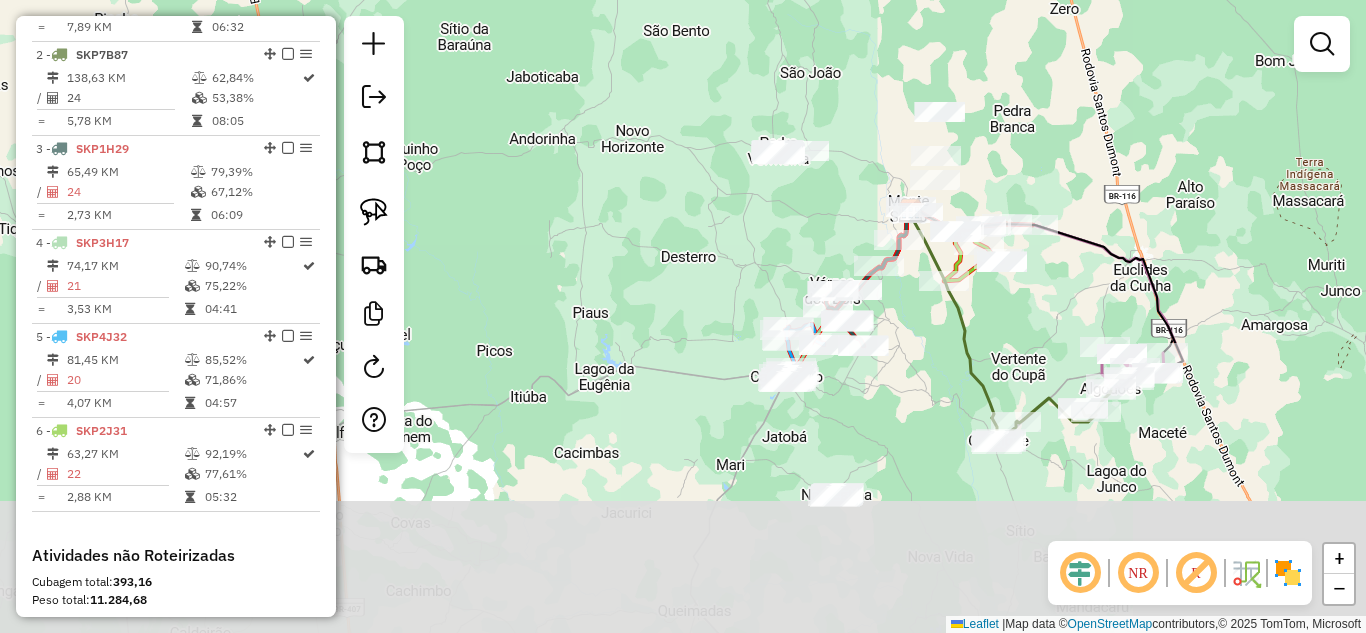 drag, startPoint x: 1060, startPoint y: 416, endPoint x: 997, endPoint y: 155, distance: 268.49582 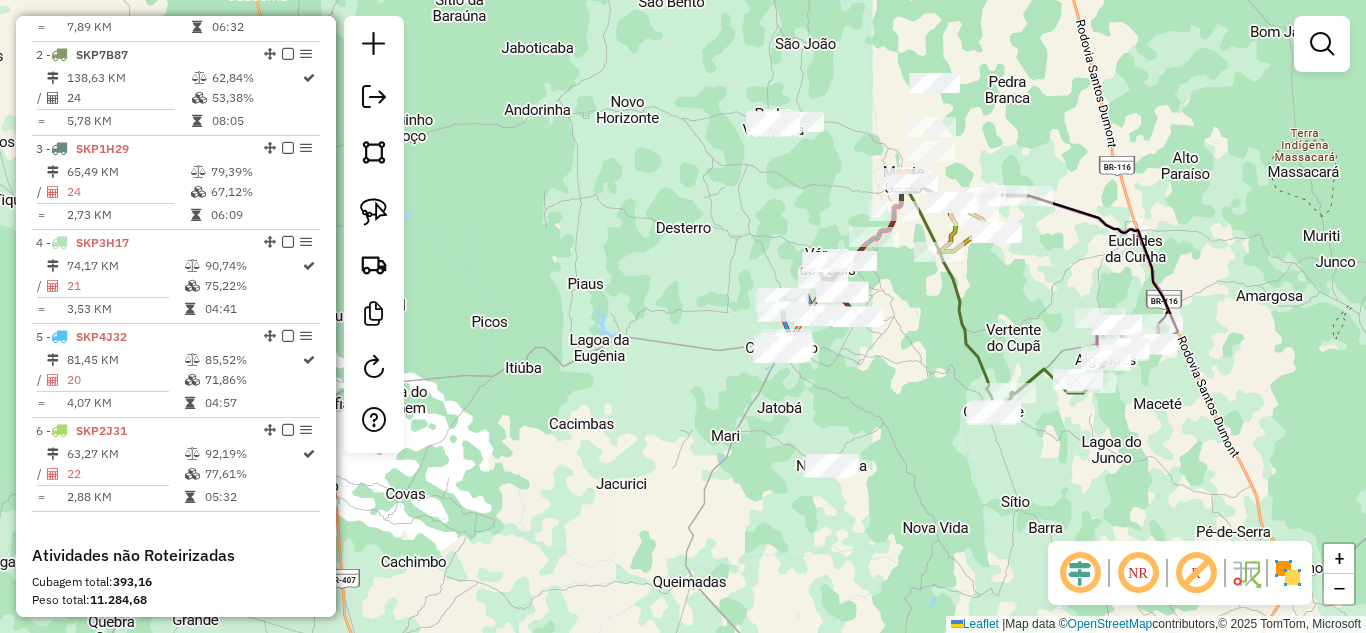 drag, startPoint x: 1006, startPoint y: 384, endPoint x: 1002, endPoint y: 343, distance: 41.19466 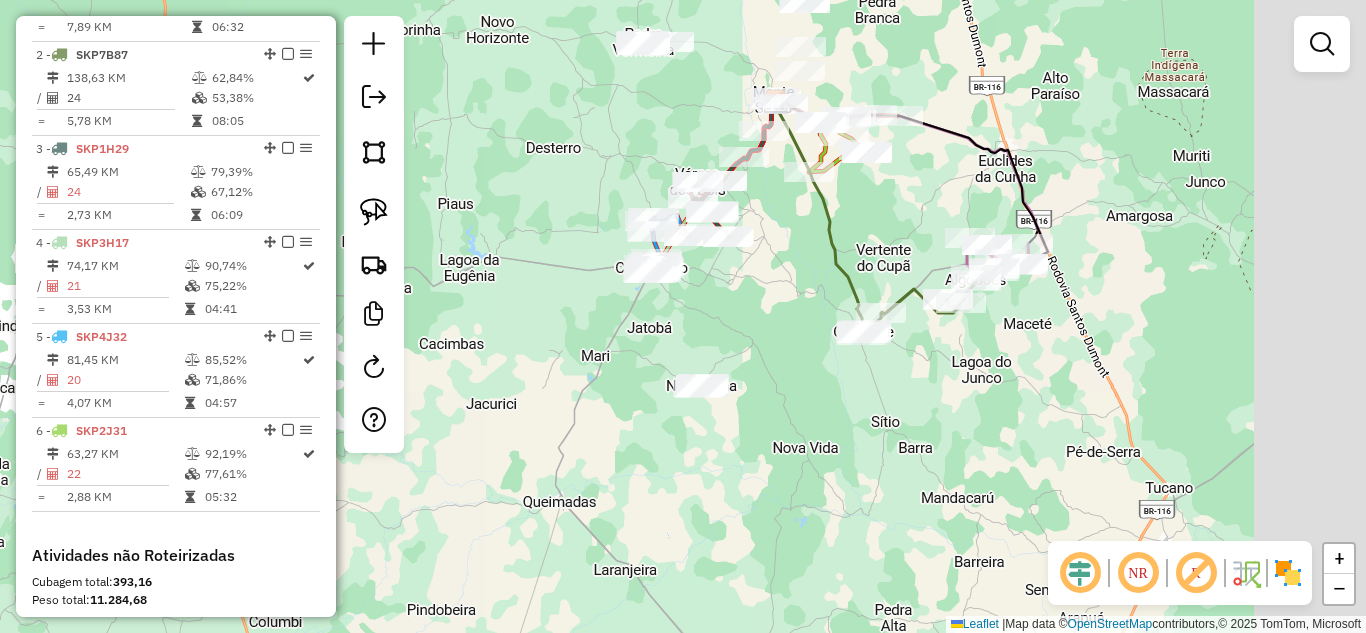 drag, startPoint x: 1023, startPoint y: 480, endPoint x: 894, endPoint y: 416, distance: 144.00348 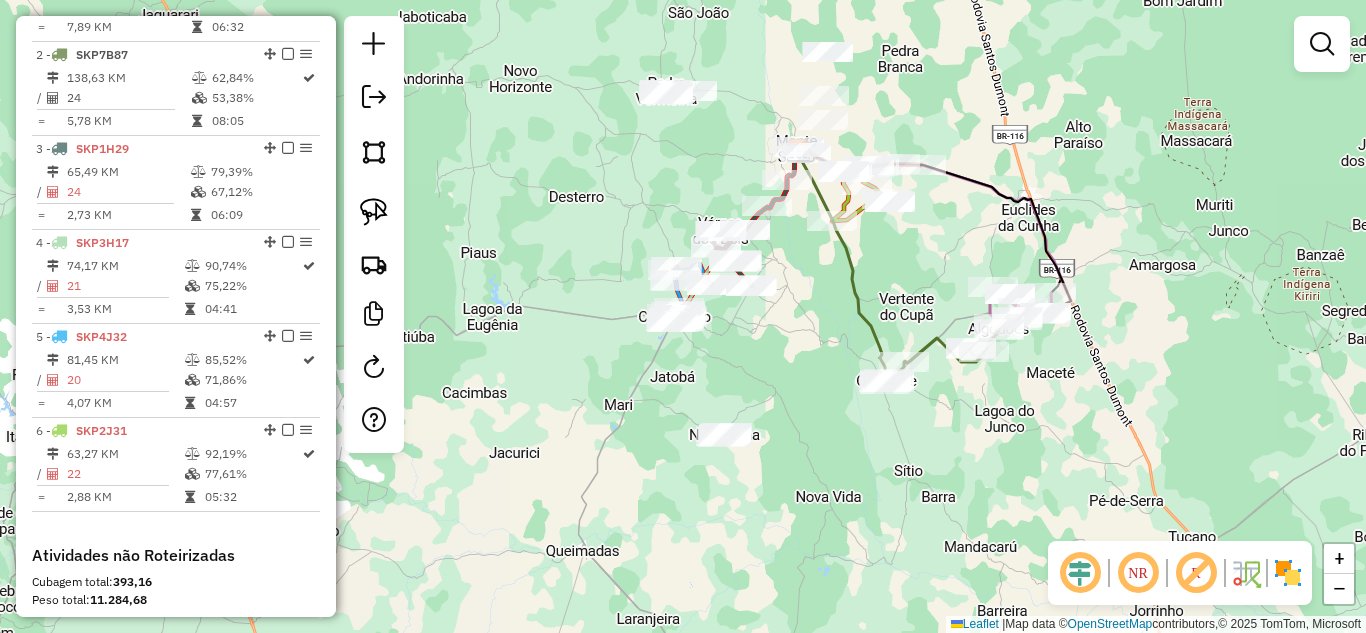 drag, startPoint x: 845, startPoint y: 68, endPoint x: 892, endPoint y: 196, distance: 136.35616 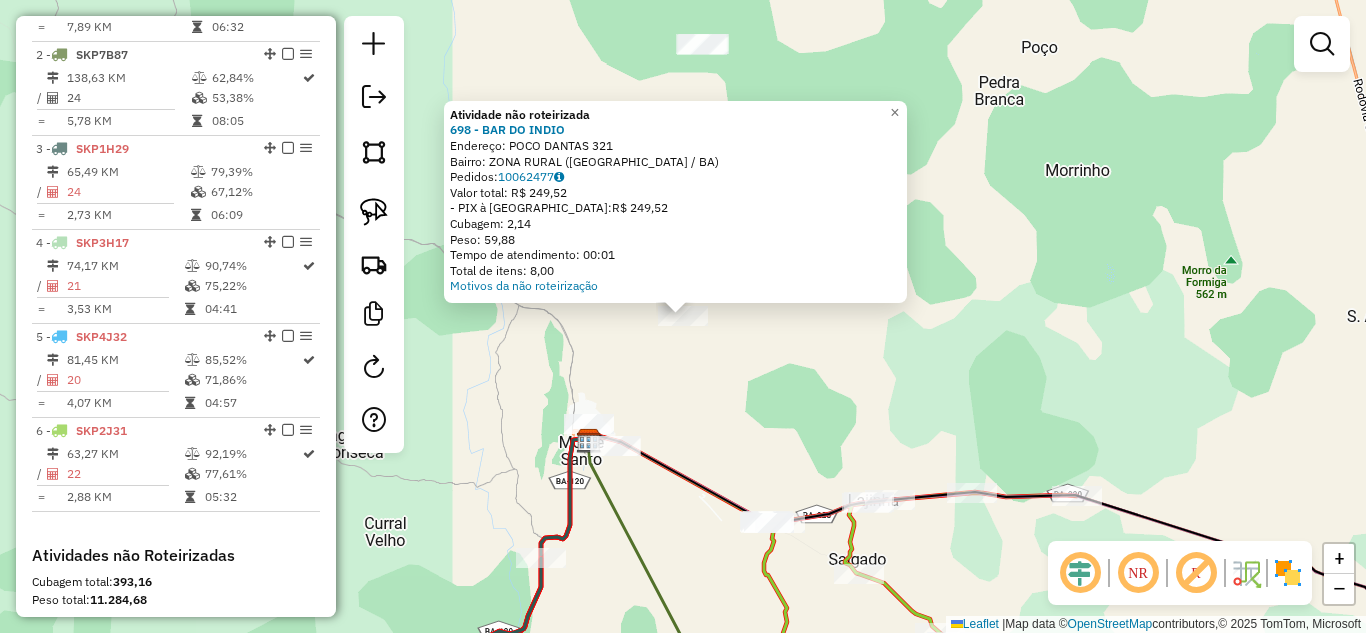 click on "Atividade não roteirizada 698 - BAR DO INDIO  Endereço:  POCO DANTAS 321   Bairro: ZONA RURAL ([GEOGRAPHIC_DATA] / BA)   Pedidos:  10062477   Valor total: R$ 249,52   - PIX à Vista:  R$ 249,52   Cubagem: 2,14   Peso: 59,88   Tempo de atendimento: 00:01   Total de itens: 8,00  Motivos da não roteirização × Janela de atendimento Grade de atendimento Capacidade Transportadoras Veículos Cliente Pedidos  Rotas Selecione os dias de semana para filtrar as janelas de atendimento  Seg   Ter   Qua   Qui   Sex   Sáb   Dom  Informe o período da janela de atendimento: De: Até:  Filtrar exatamente a janela do cliente  Considerar janela de atendimento padrão  Selecione os dias de semana para filtrar as grades de atendimento  Seg   Ter   Qua   Qui   Sex   Sáb   Dom   Considerar clientes sem dia de atendimento cadastrado  Clientes fora do dia de atendimento selecionado Filtrar as atividades entre os valores definidos abaixo:  Peso mínimo:   Peso máximo:   Cubagem mínima:   Cubagem máxima:   De:   Até:   De:  Nome:" 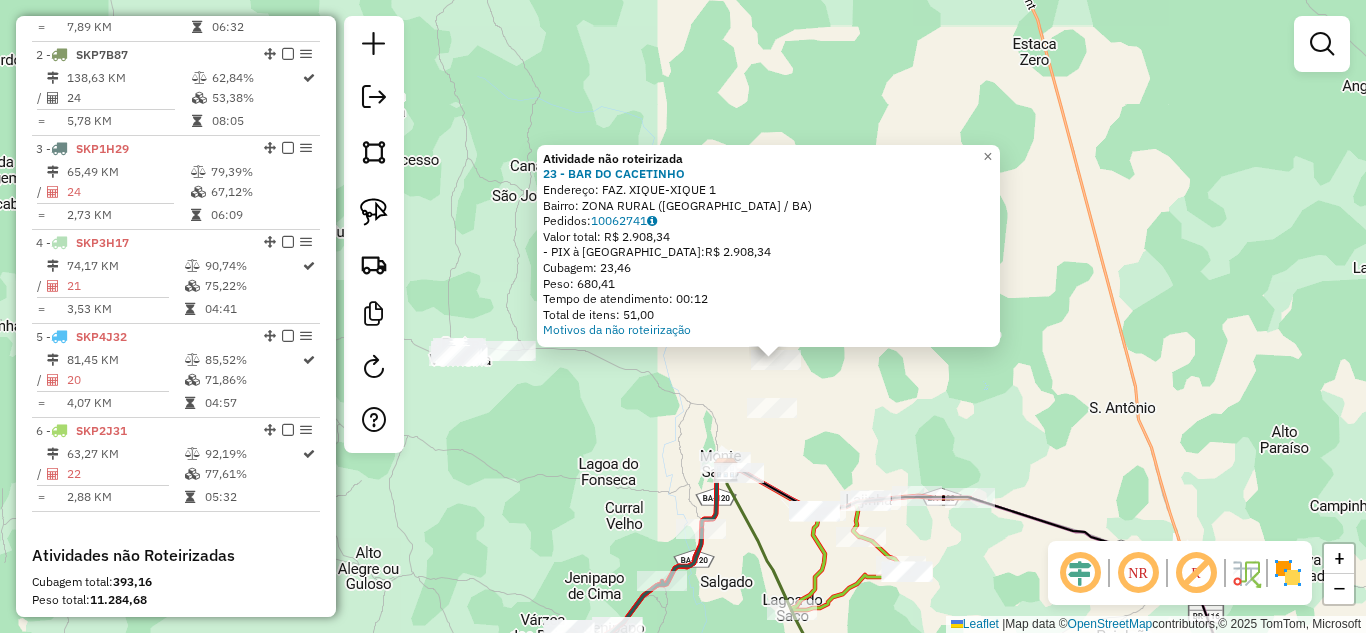 drag, startPoint x: 835, startPoint y: 472, endPoint x: 835, endPoint y: 460, distance: 12 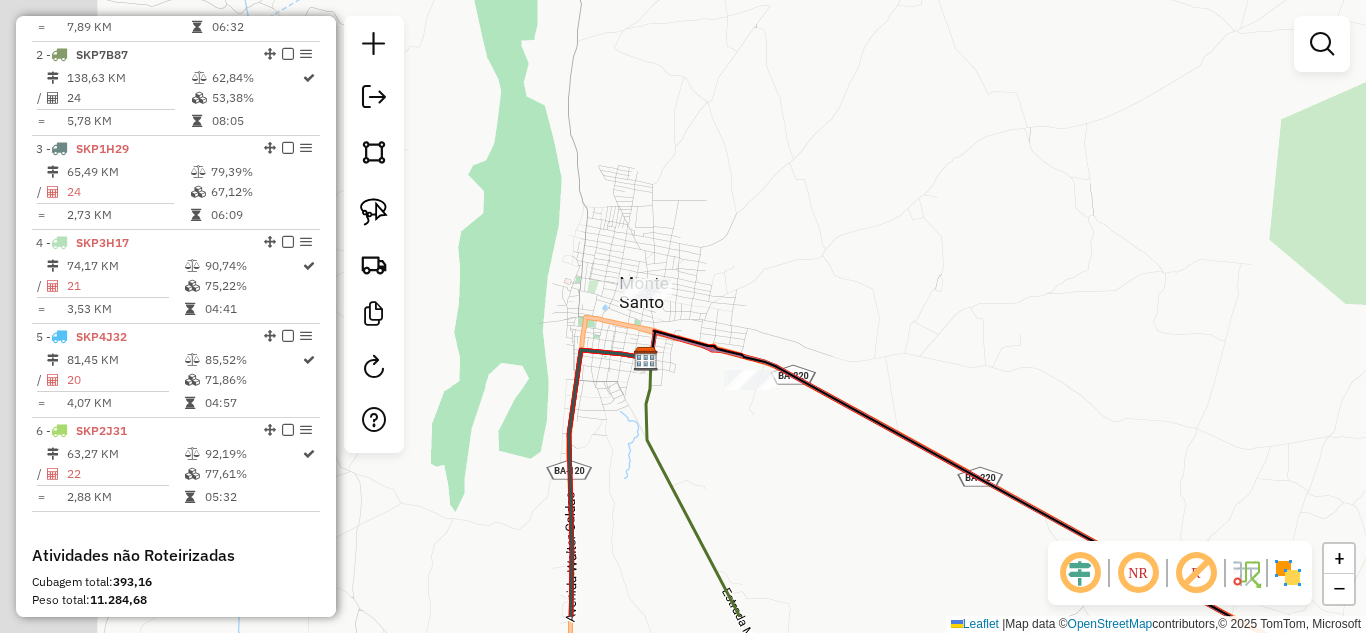 drag, startPoint x: 687, startPoint y: 464, endPoint x: 827, endPoint y: 400, distance: 153.93506 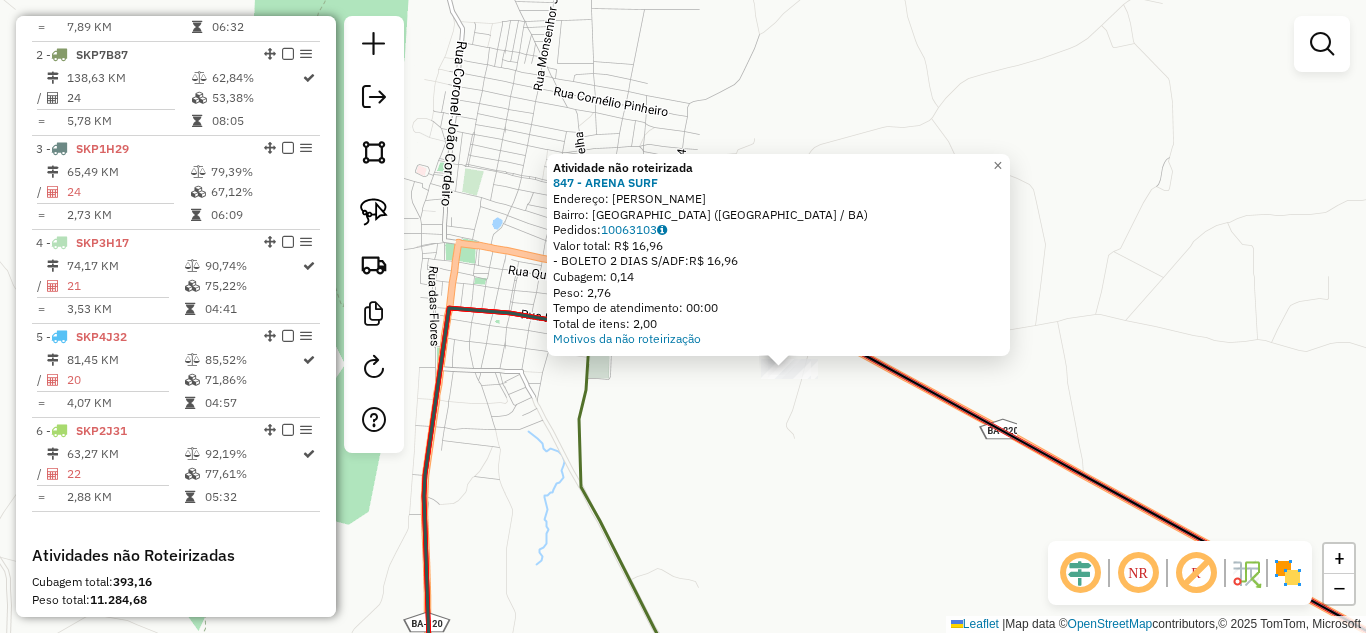 drag, startPoint x: 738, startPoint y: 356, endPoint x: 879, endPoint y: 490, distance: 194.51735 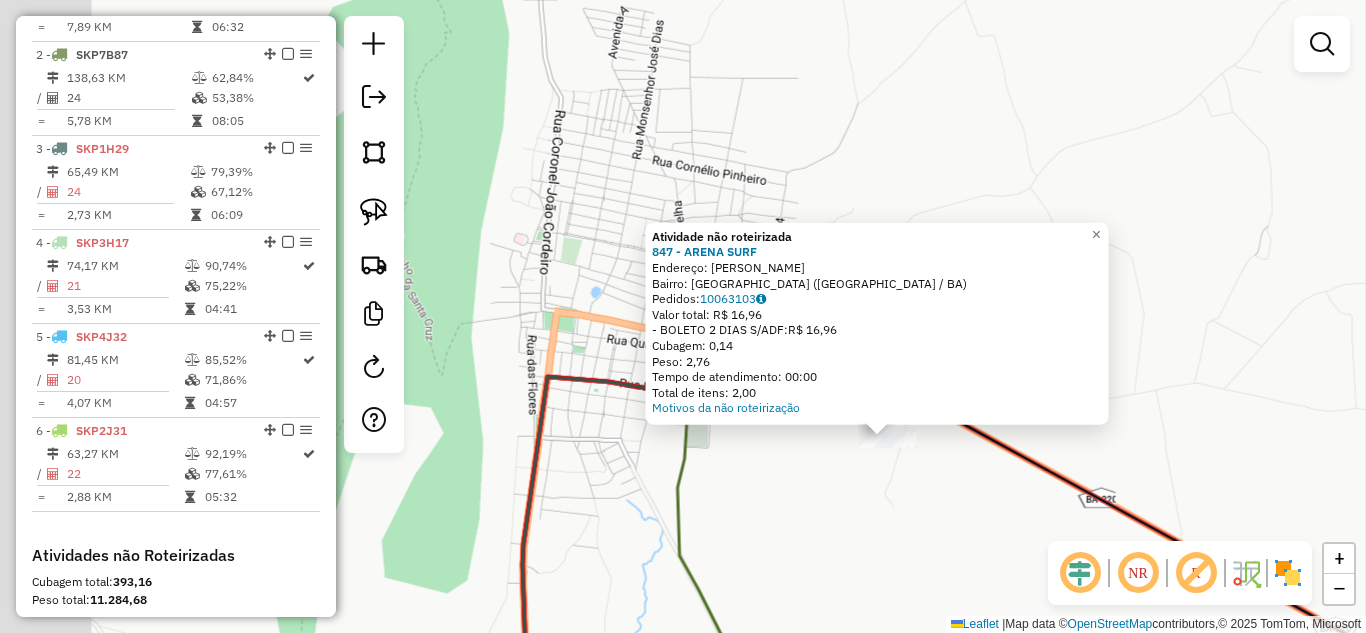 click on "Atividade não roteirizada 847 - ARENA SURF  Endereço:  monsenhor berenguer SN   Bairro: [GEOGRAPHIC_DATA] ([GEOGRAPHIC_DATA] / BA)   [GEOGRAPHIC_DATA]:  10063103   Valor total: R$ 16,96   - BOLETO 2 DIAS S/ADF:  R$ 16,96   Cubagem: 0,14   Peso: 2,76   Tempo de atendimento: 00:00   Total de itens: 2,00  Motivos da não roteirização × Janela de atendimento Grade de atendimento Capacidade Transportadoras Veículos Cliente Pedidos  Rotas Selecione os dias de semana para filtrar as janelas de atendimento  Seg   Ter   Qua   Qui   Sex   Sáb   Dom  Informe o período da janela de atendimento: De: Até:  Filtrar exatamente a janela do cliente  Considerar janela de atendimento padrão  Selecione os dias de semana para filtrar as grades de atendimento  Seg   Ter   Qua   Qui   Sex   Sáb   Dom   Considerar clientes sem dia de atendimento cadastrado  Clientes fora do dia de atendimento selecionado Filtrar as atividades entre os valores definidos abaixo:  Peso mínimo:   Peso máximo:   Cubagem mínima:   Cubagem máxima:   De:   Até:   De:" 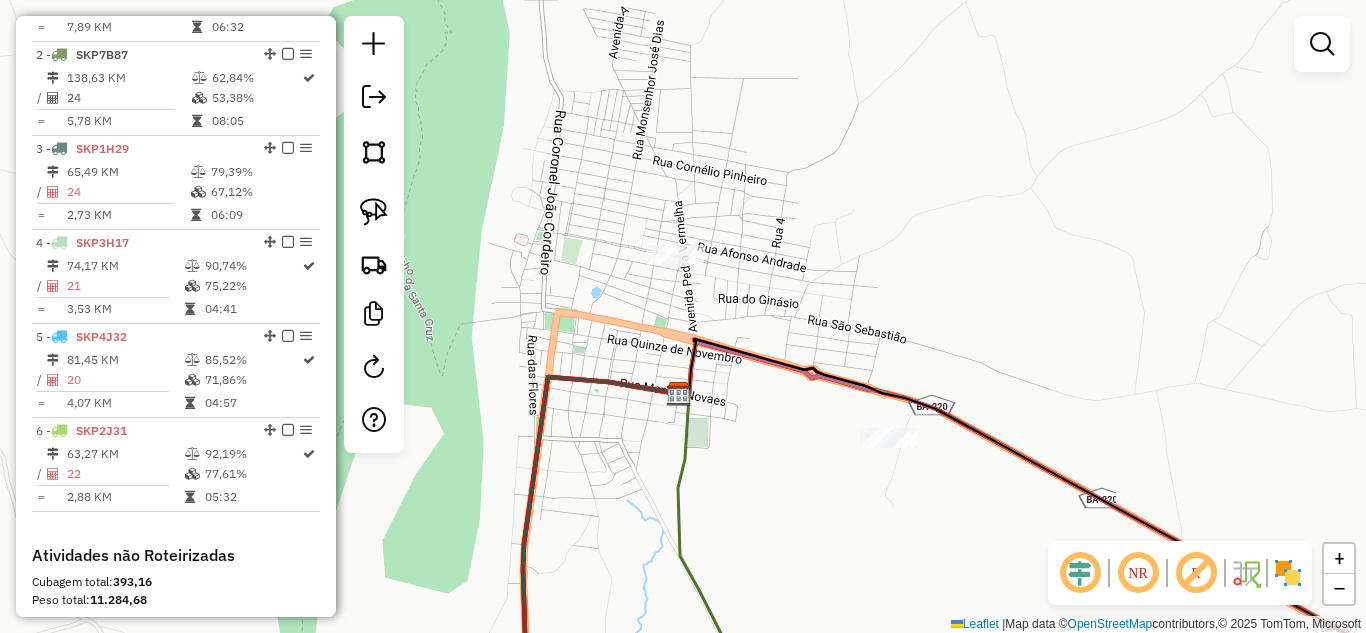 click on "Janela de atendimento Grade de atendimento Capacidade Transportadoras Veículos Cliente Pedidos  Rotas Selecione os dias de semana para filtrar as janelas de atendimento  Seg   Ter   Qua   Qui   Sex   Sáb   Dom  Informe o período da janela de atendimento: De: Até:  Filtrar exatamente a janela do cliente  Considerar janela de atendimento padrão  Selecione os dias de semana para filtrar as grades de atendimento  Seg   Ter   Qua   Qui   Sex   Sáb   Dom   Considerar clientes sem dia de atendimento cadastrado  Clientes fora do dia de atendimento selecionado Filtrar as atividades entre os valores definidos abaixo:  Peso mínimo:   Peso máximo:   Cubagem mínima:   Cubagem máxima:   De:   Até:  Filtrar as atividades entre o tempo de atendimento definido abaixo:  De:   Até:   Considerar capacidade total dos clientes não roteirizados Transportadora: Selecione um ou mais itens Tipo de veículo: Selecione um ou mais itens Veículo: Selecione um ou mais itens Motorista: Selecione um ou mais itens Nome: Rótulo:" 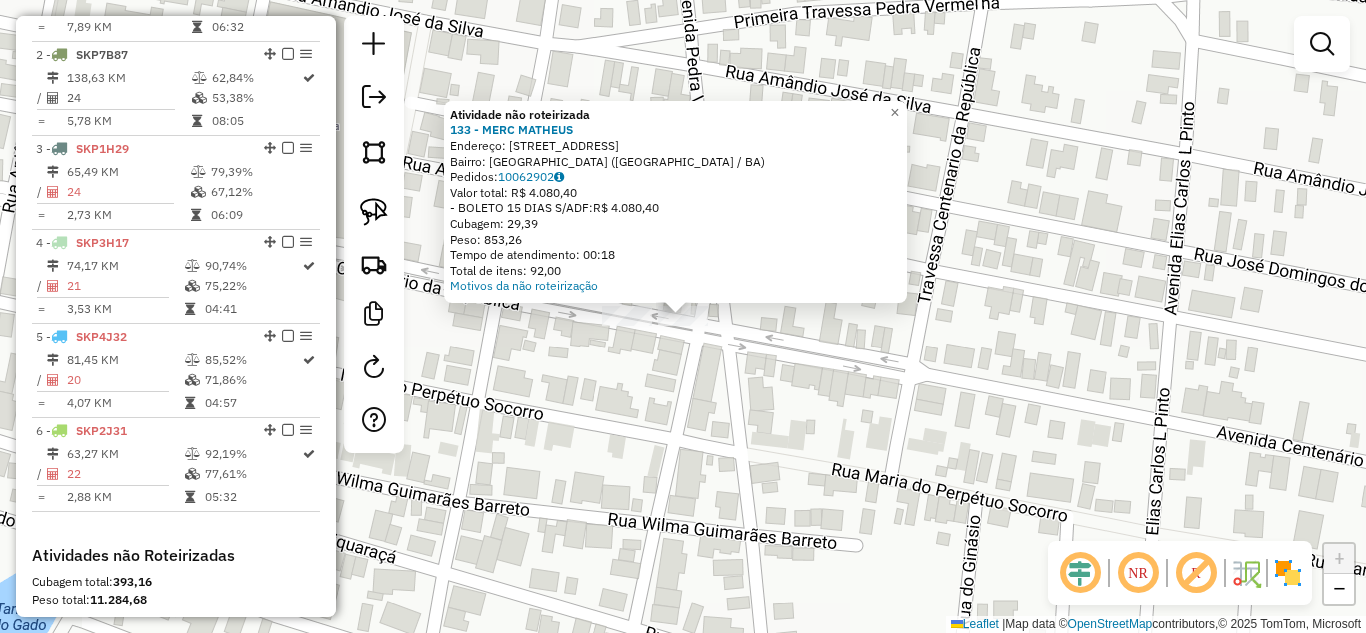 drag, startPoint x: 562, startPoint y: 238, endPoint x: 476, endPoint y: 233, distance: 86.145226 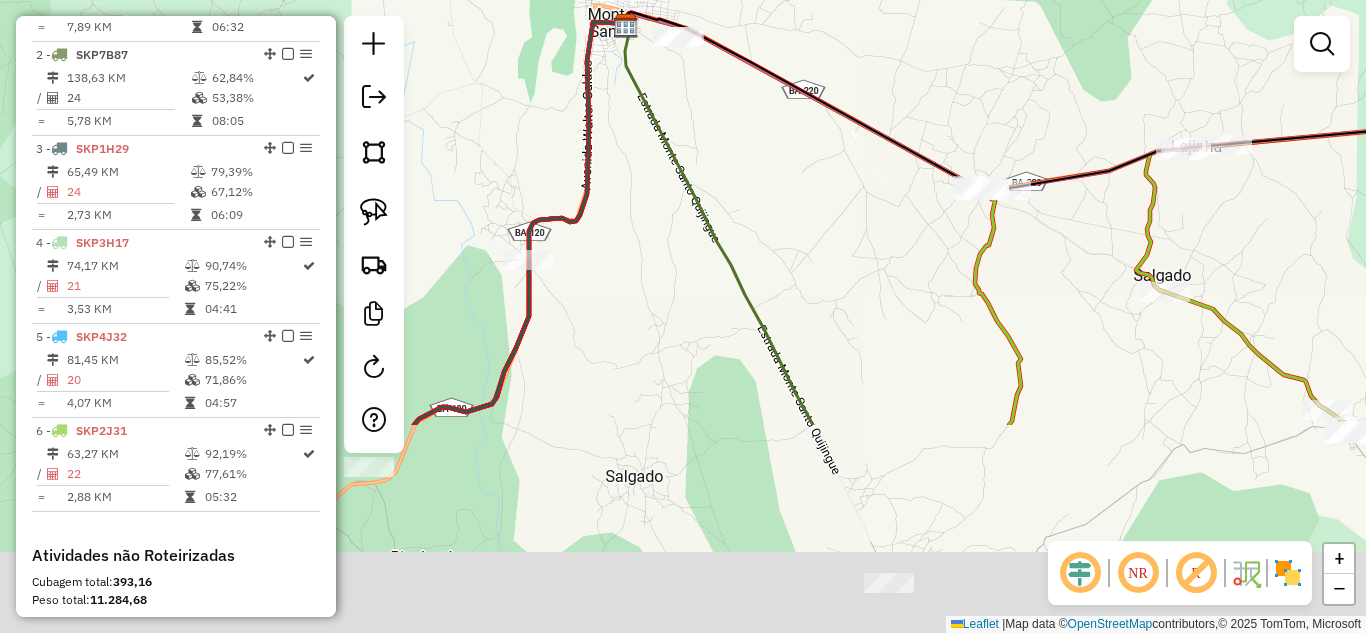 drag, startPoint x: 701, startPoint y: 446, endPoint x: 723, endPoint y: 165, distance: 281.8599 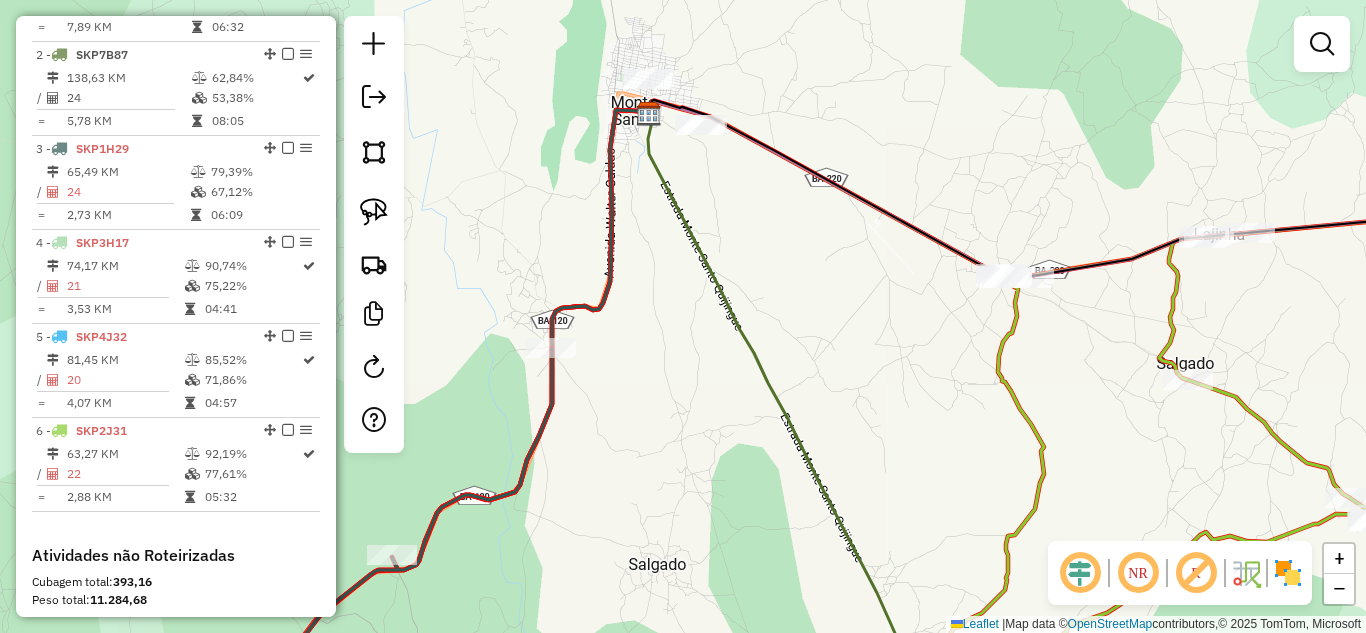 drag, startPoint x: 749, startPoint y: 254, endPoint x: 766, endPoint y: 300, distance: 49.0408 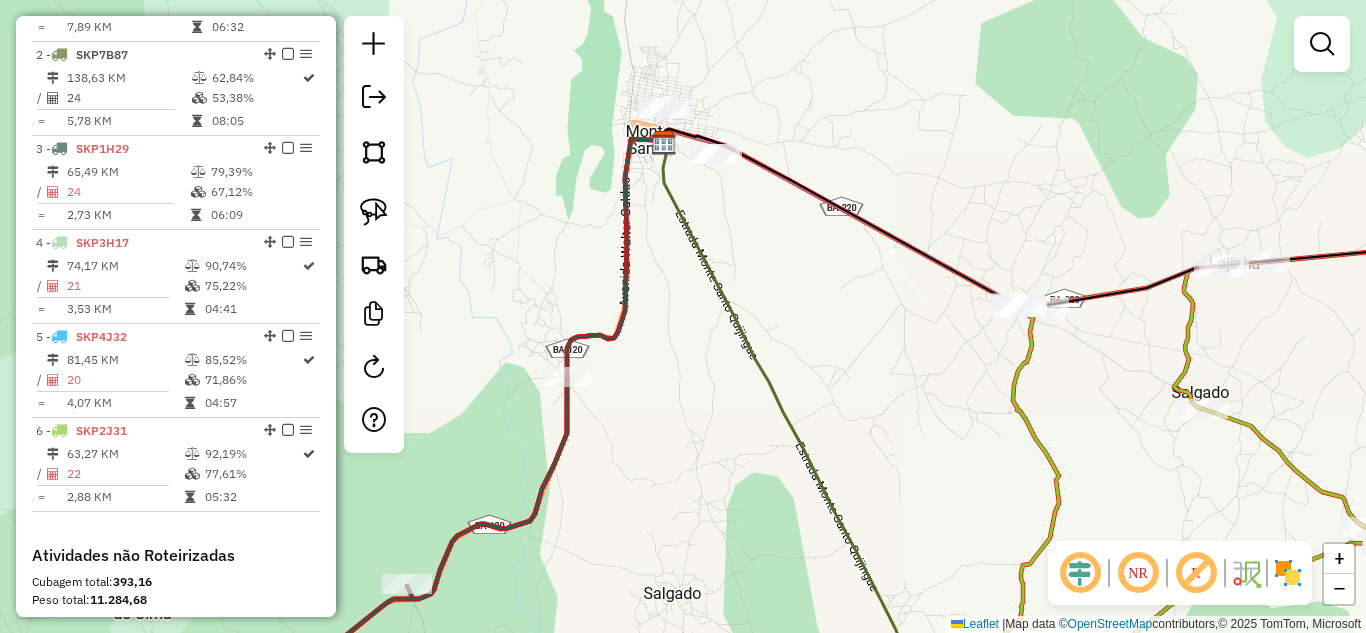 drag, startPoint x: 784, startPoint y: 223, endPoint x: 815, endPoint y: 293, distance: 76.55717 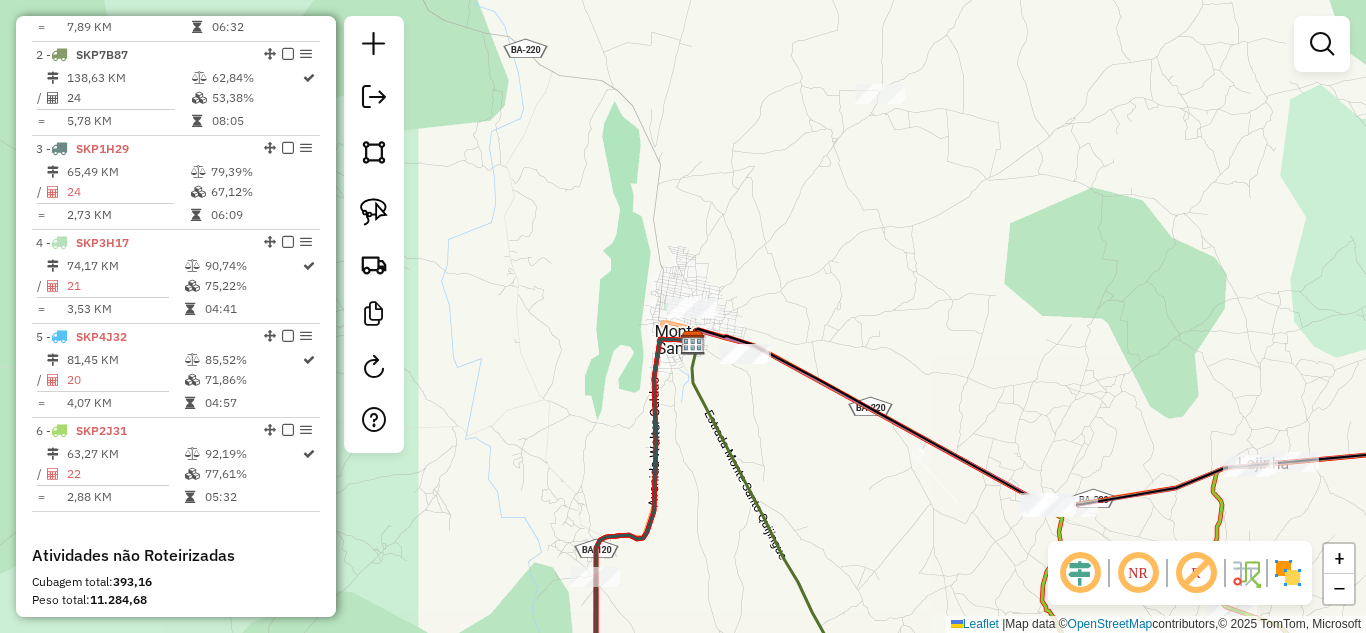 drag, startPoint x: 834, startPoint y: 125, endPoint x: 876, endPoint y: 225, distance: 108.461975 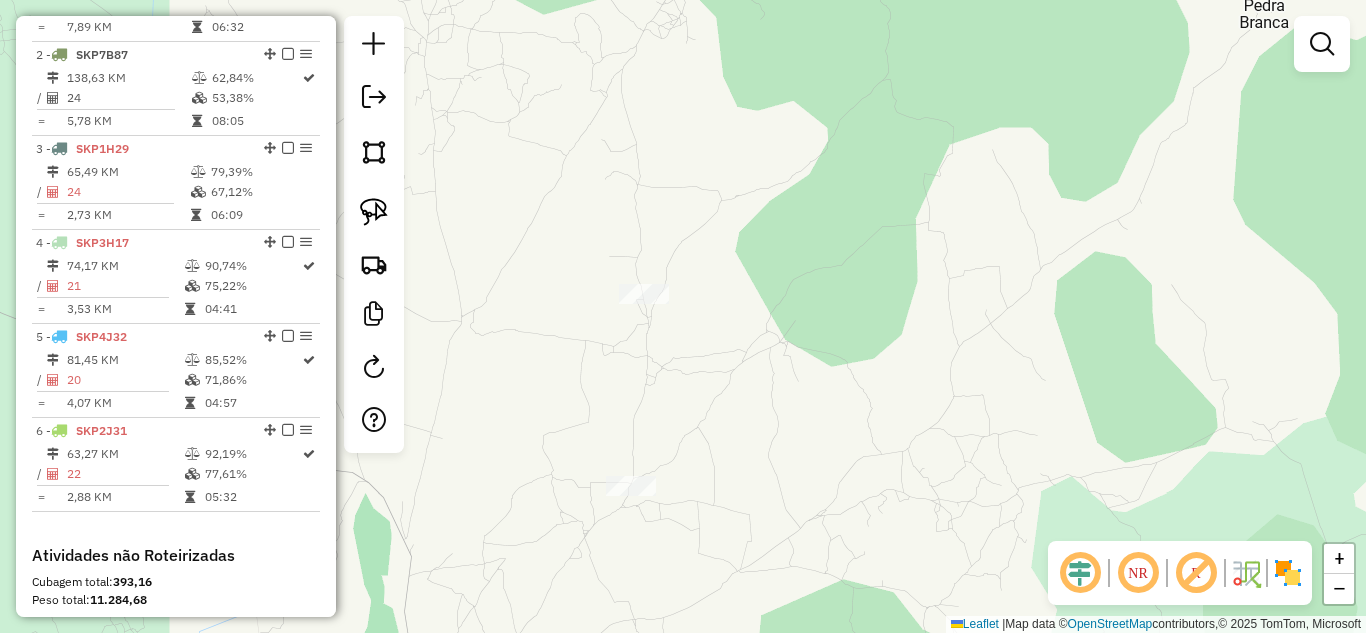 drag, startPoint x: 911, startPoint y: 248, endPoint x: 765, endPoint y: 486, distance: 279.21317 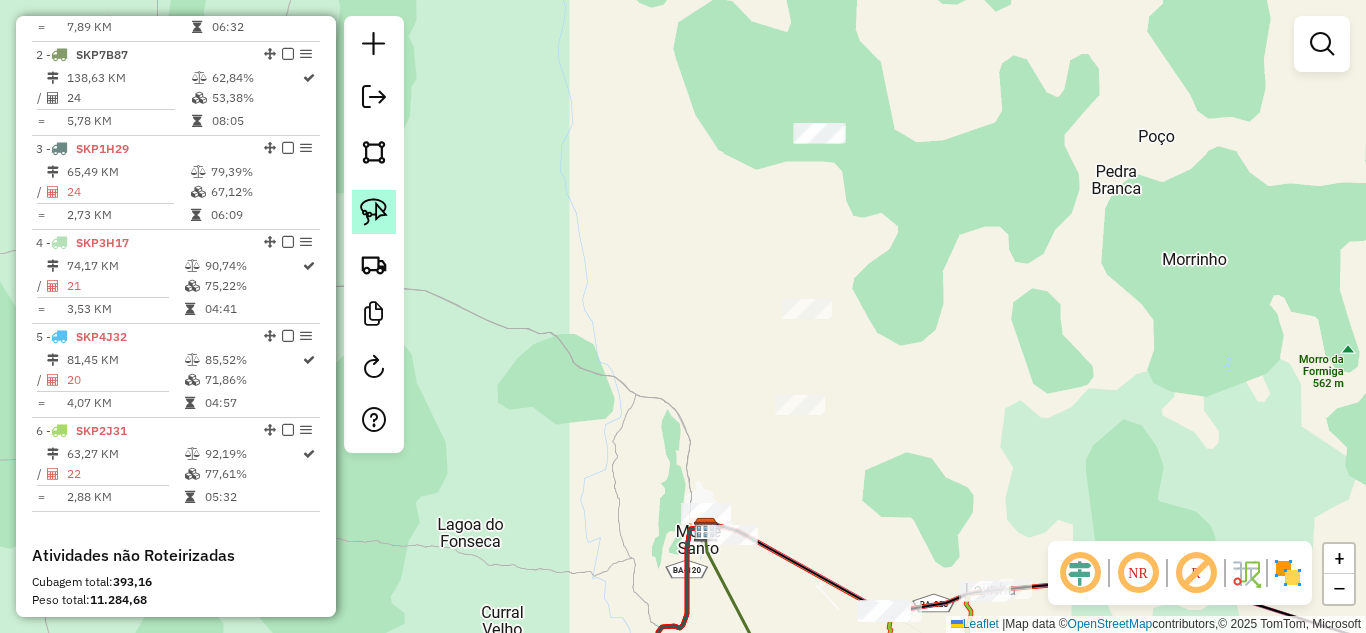 drag, startPoint x: 386, startPoint y: 216, endPoint x: 620, endPoint y: 207, distance: 234.17302 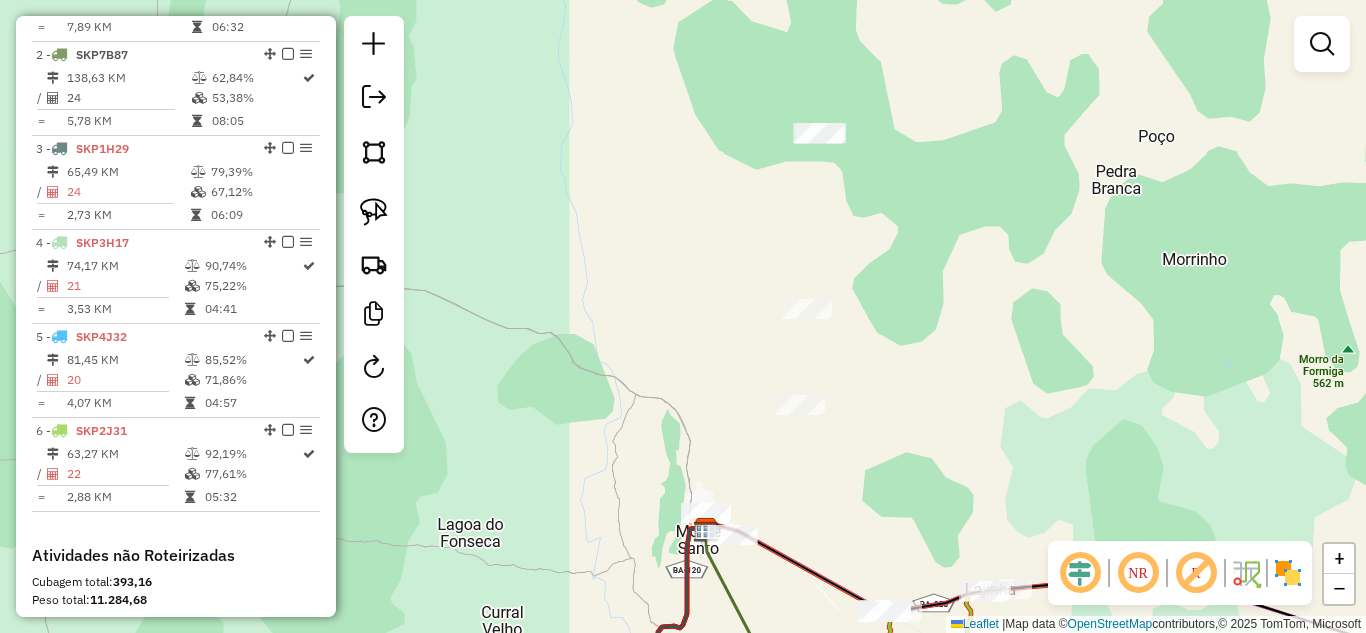 click 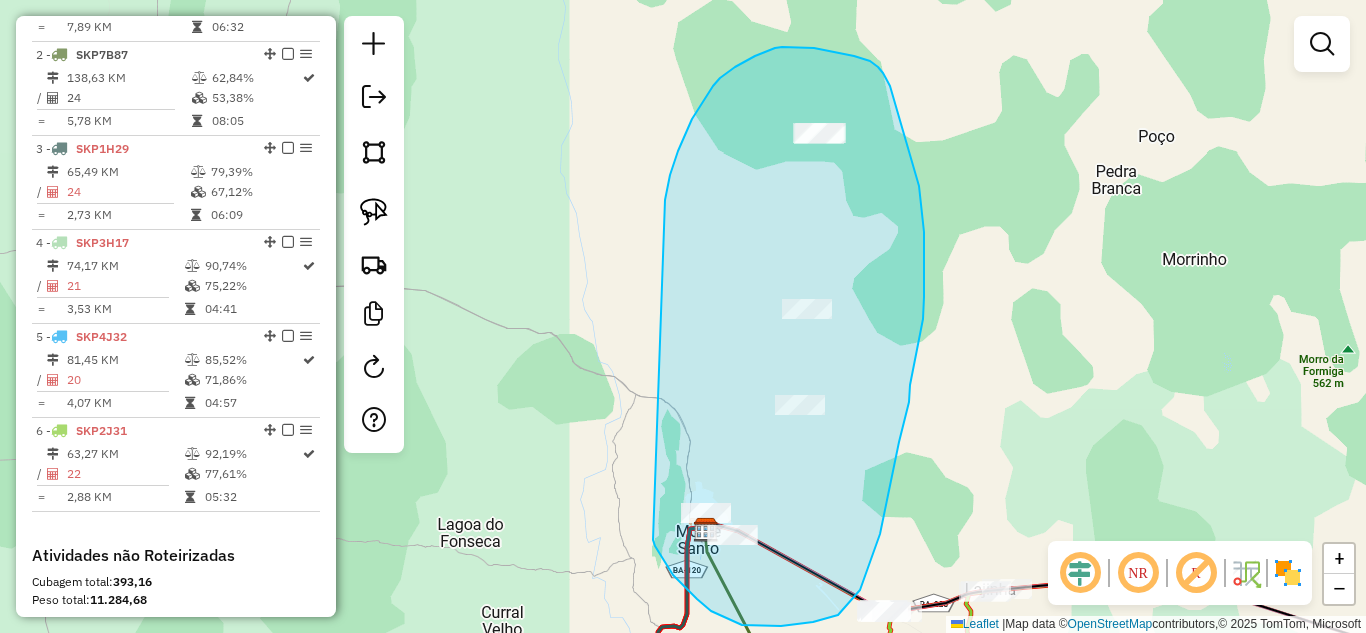 drag, startPoint x: 701, startPoint y: 106, endPoint x: 653, endPoint y: 532, distance: 428.6957 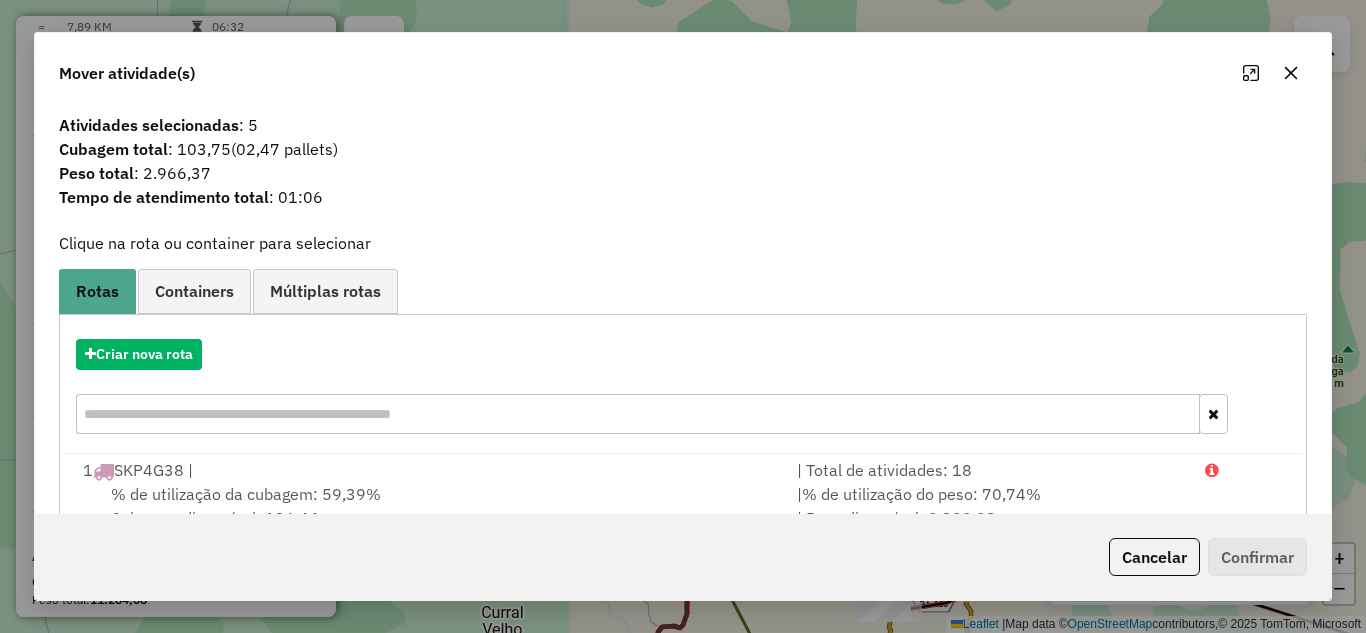 click 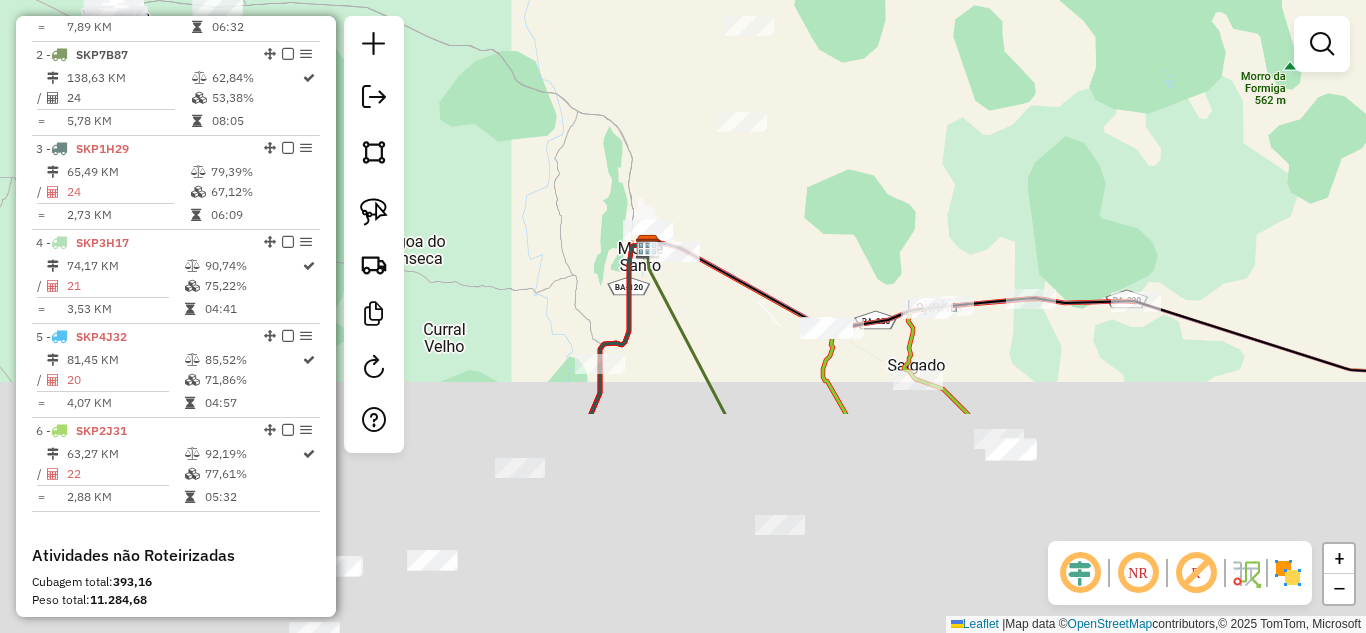 drag, startPoint x: 973, startPoint y: 419, endPoint x: 927, endPoint y: 61, distance: 360.9432 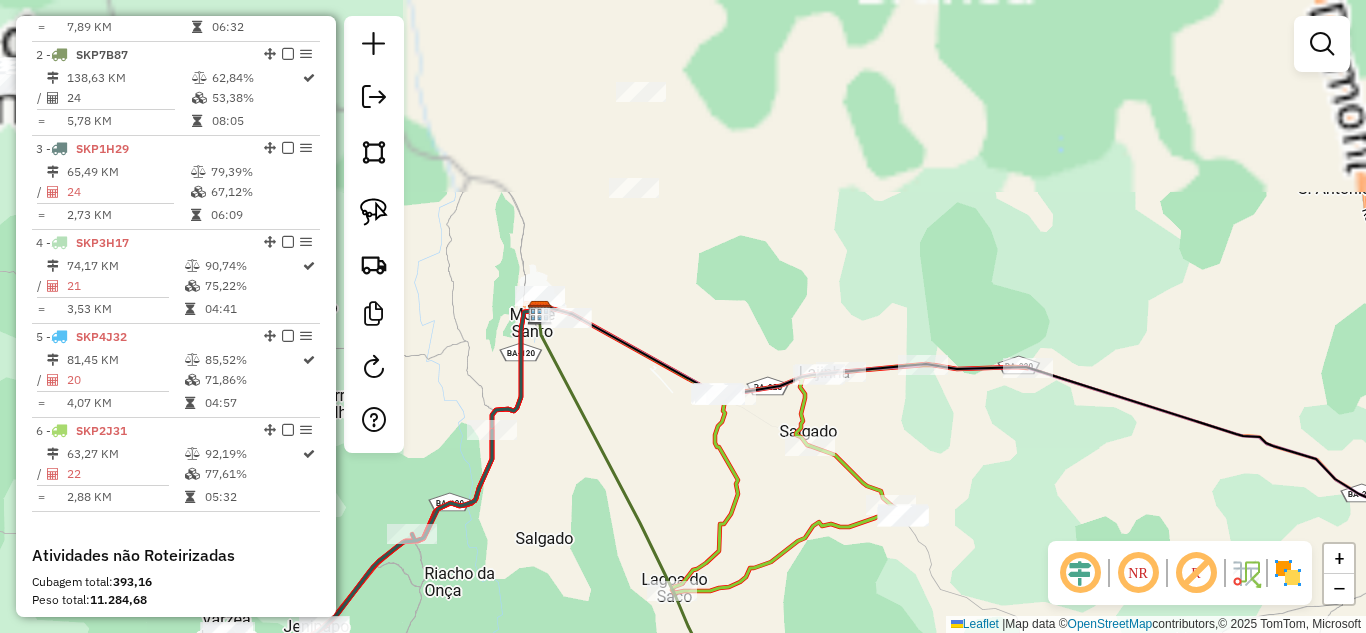 drag, startPoint x: 787, startPoint y: 30, endPoint x: 850, endPoint y: 301, distance: 278.22653 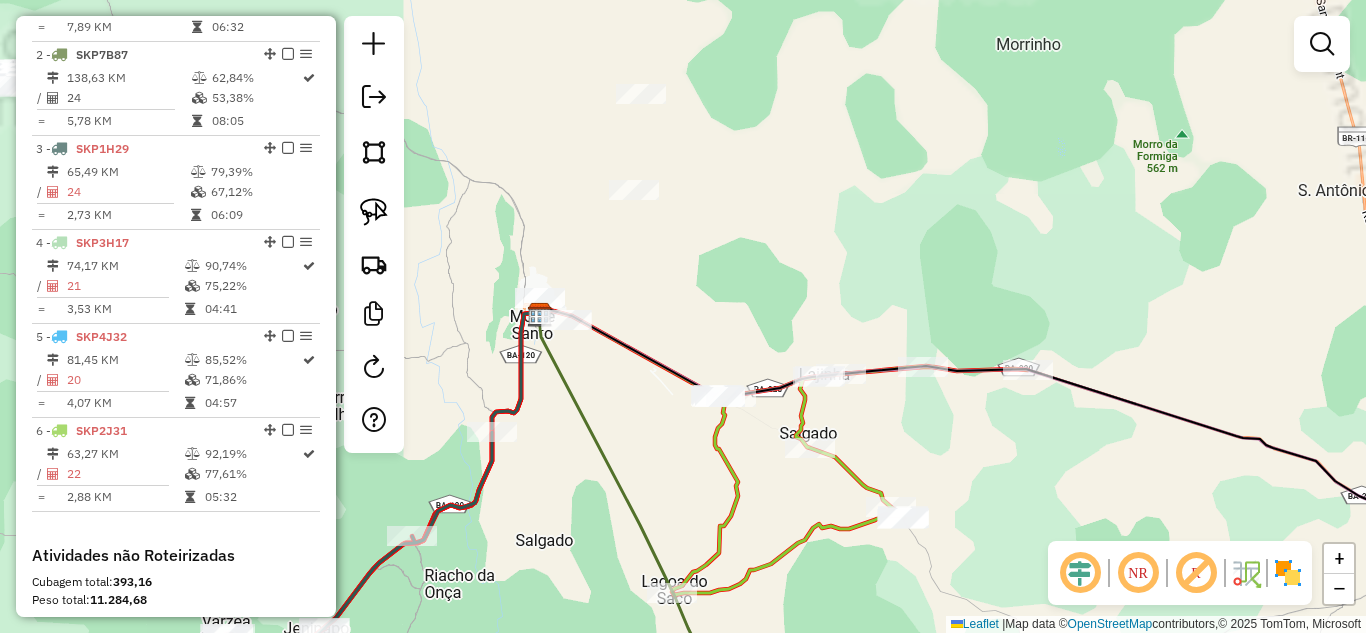 drag, startPoint x: 823, startPoint y: 250, endPoint x: 826, endPoint y: 281, distance: 31.144823 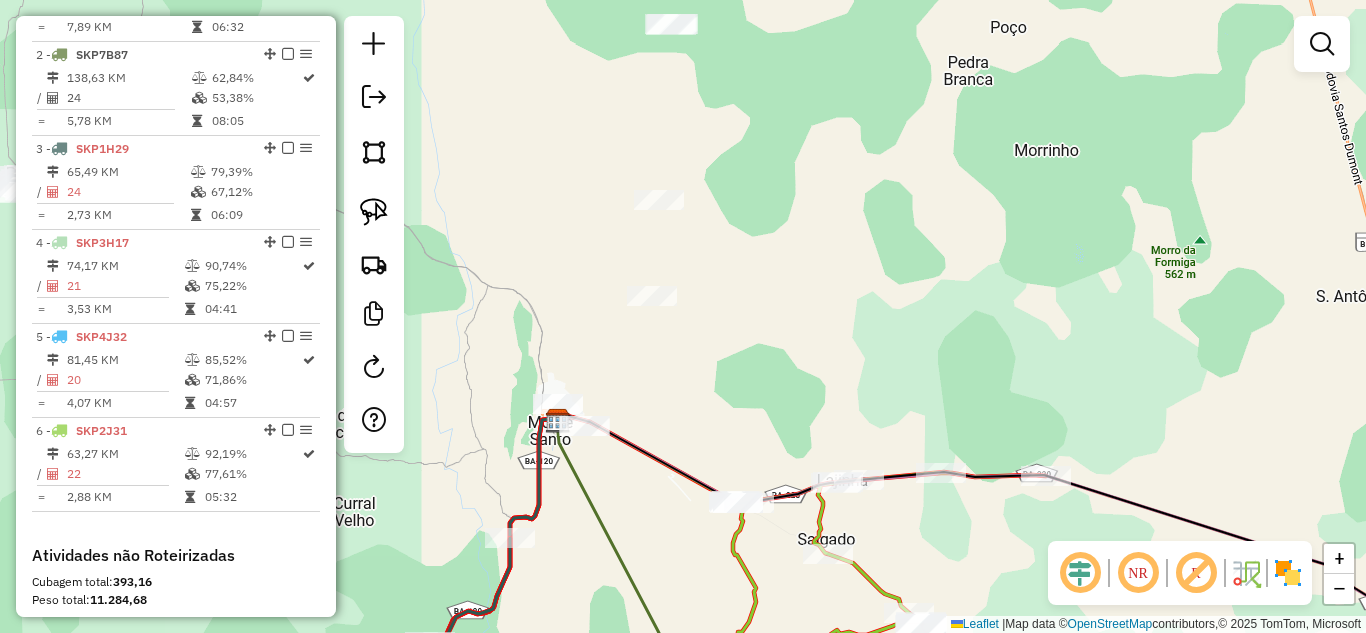 drag, startPoint x: 728, startPoint y: 221, endPoint x: 731, endPoint y: 232, distance: 11.401754 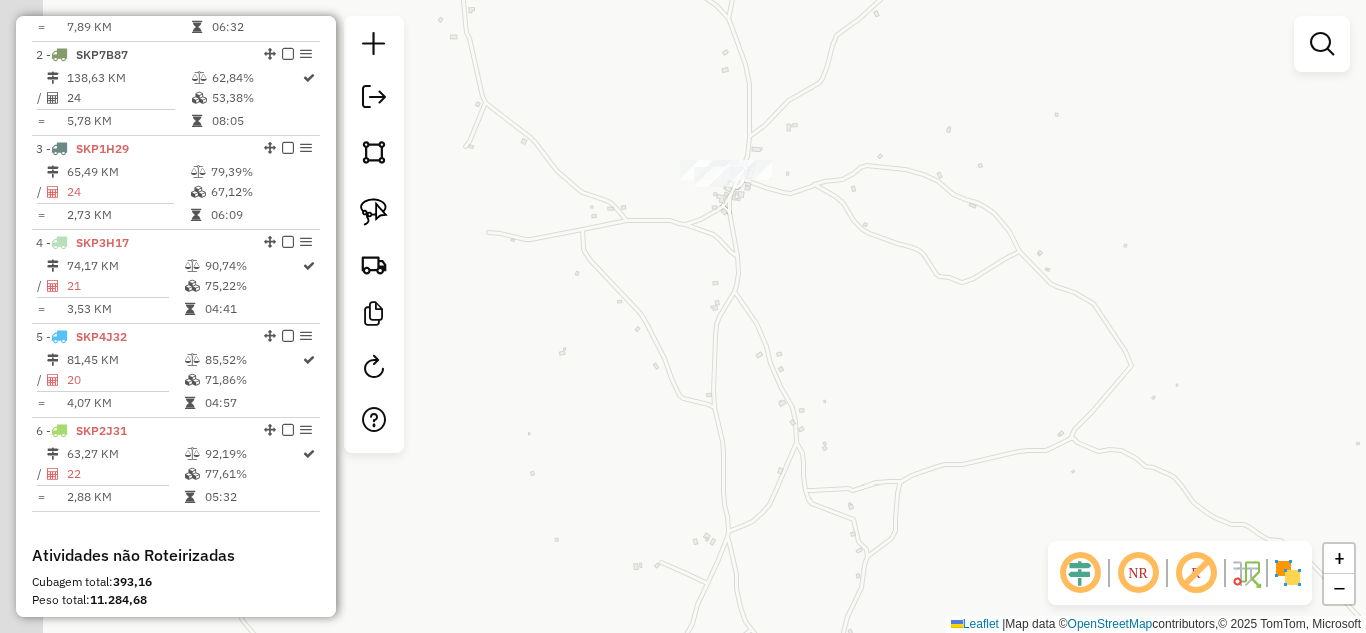 drag, startPoint x: 762, startPoint y: 347, endPoint x: 836, endPoint y: 512, distance: 180.83418 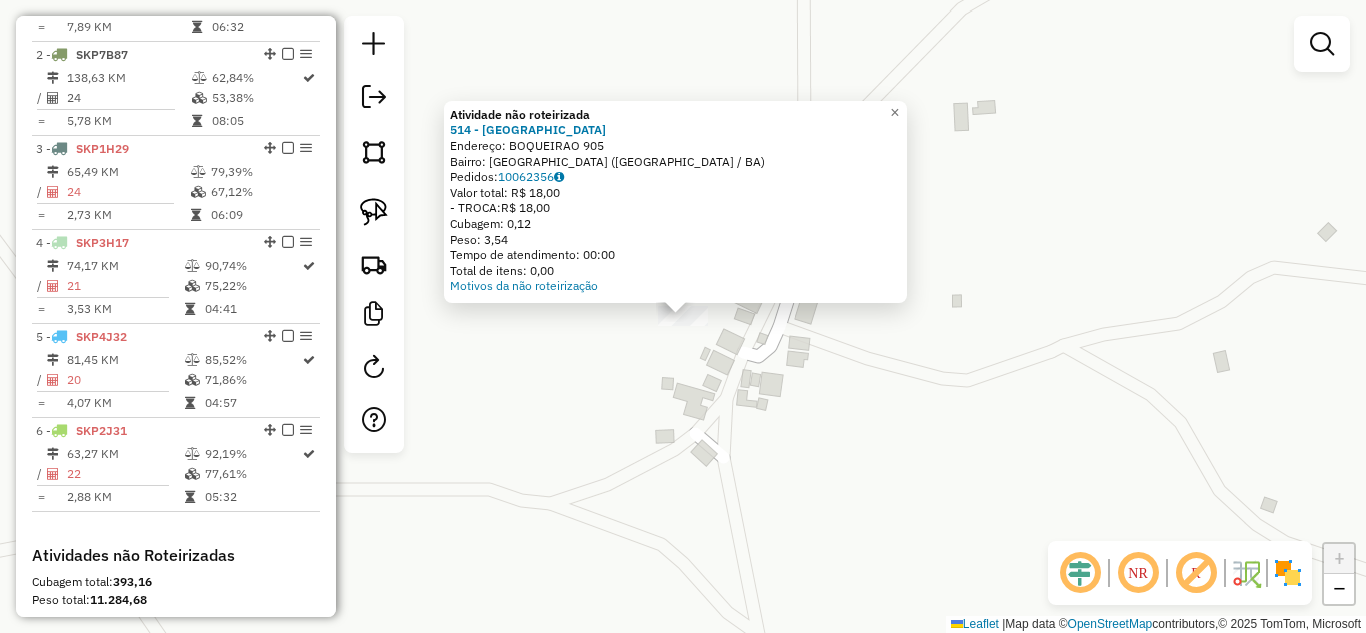 click on "Atividade não roteirizada 514 - BAR DO [GEOGRAPHIC_DATA]  Endereço:  BOQUEIRAO 905   Bairro: [GEOGRAPHIC_DATA] ([GEOGRAPHIC_DATA] / BA)   [GEOGRAPHIC_DATA]:  10062356   Valor total: R$ 18,00   - TROCA:  R$ 18,00   Cubagem: 0,12   Peso: 3,54   Tempo de atendimento: 00:00   Total de itens: 0,00  Motivos da não roteirização × Janela de atendimento Grade de atendimento Capacidade Transportadoras Veículos Cliente Pedidos  Rotas Selecione os dias de semana para filtrar as janelas de atendimento  Seg   Ter   Qua   Qui   Sex   Sáb   Dom  Informe o período da janela de atendimento: De: Até:  Filtrar exatamente a janela do cliente  Considerar janela de atendimento padrão  Selecione os dias de semana para filtrar as grades de atendimento  Seg   Ter   Qua   Qui   Sex   Sáb   Dom   Considerar clientes sem dia de atendimento cadastrado  Clientes fora do dia de atendimento selecionado Filtrar as atividades entre os valores definidos abaixo:  Peso mínimo:   Peso máximo:   Cubagem mínima:   Cubagem máxima:   De:   Até:   De:   Até:  Veículo: +" 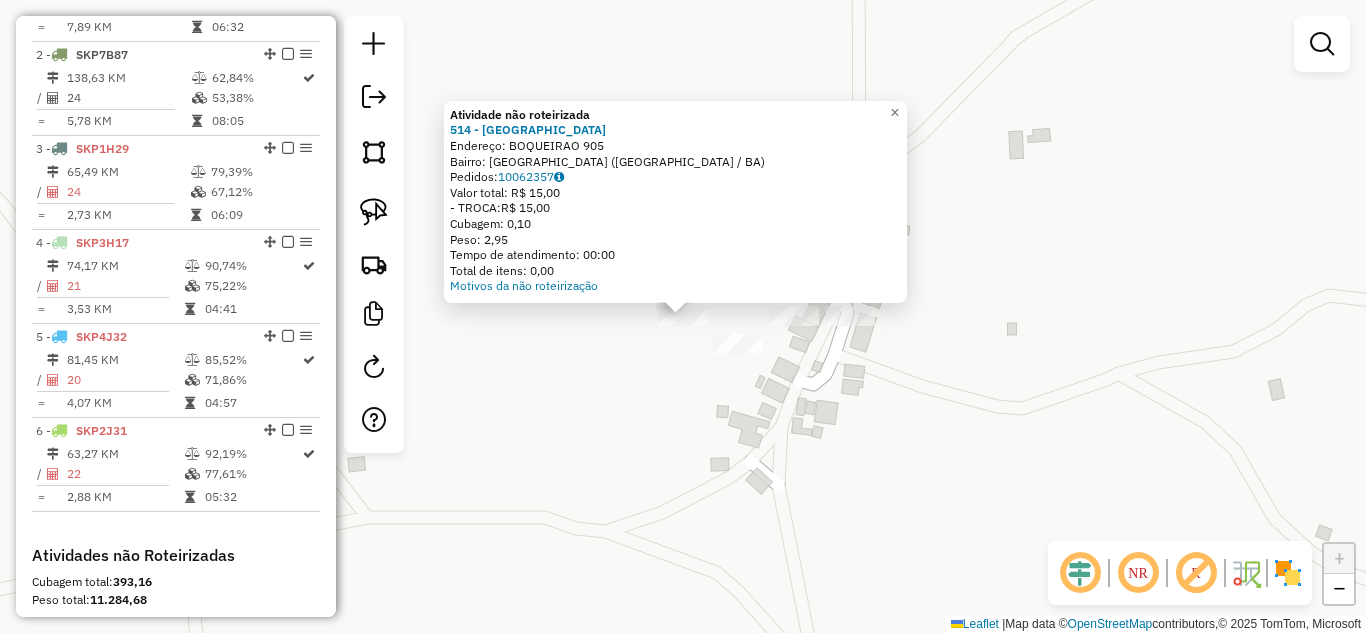 click on "Atividade não roteirizada 514 - BAR DO [GEOGRAPHIC_DATA]  Endereço:  BOQUEIRAO 905   Bairro: [GEOGRAPHIC_DATA] ([GEOGRAPHIC_DATA] / BA)   [GEOGRAPHIC_DATA]:  10062357   Valor total: R$ 15,00   - TROCA:  R$ 15,00   Cubagem: 0,10   Peso: 2,95   Tempo de atendimento: 00:00   Total de itens: 0,00  Motivos da não roteirização × Janela de atendimento Grade de atendimento Capacidade Transportadoras Veículos Cliente Pedidos  Rotas Selecione os dias de semana para filtrar as janelas de atendimento  Seg   Ter   Qua   Qui   Sex   Sáb   Dom  Informe o período da janela de atendimento: De: Até:  Filtrar exatamente a janela do cliente  Considerar janela de atendimento padrão  Selecione os dias de semana para filtrar as grades de atendimento  Seg   Ter   Qua   Qui   Sex   Sáb   Dom   Considerar clientes sem dia de atendimento cadastrado  Clientes fora do dia de atendimento selecionado Filtrar as atividades entre os valores definidos abaixo:  Peso mínimo:   Peso máximo:   Cubagem mínima:   Cubagem máxima:   De:   Até:   De:   Até:  Veículo: +" 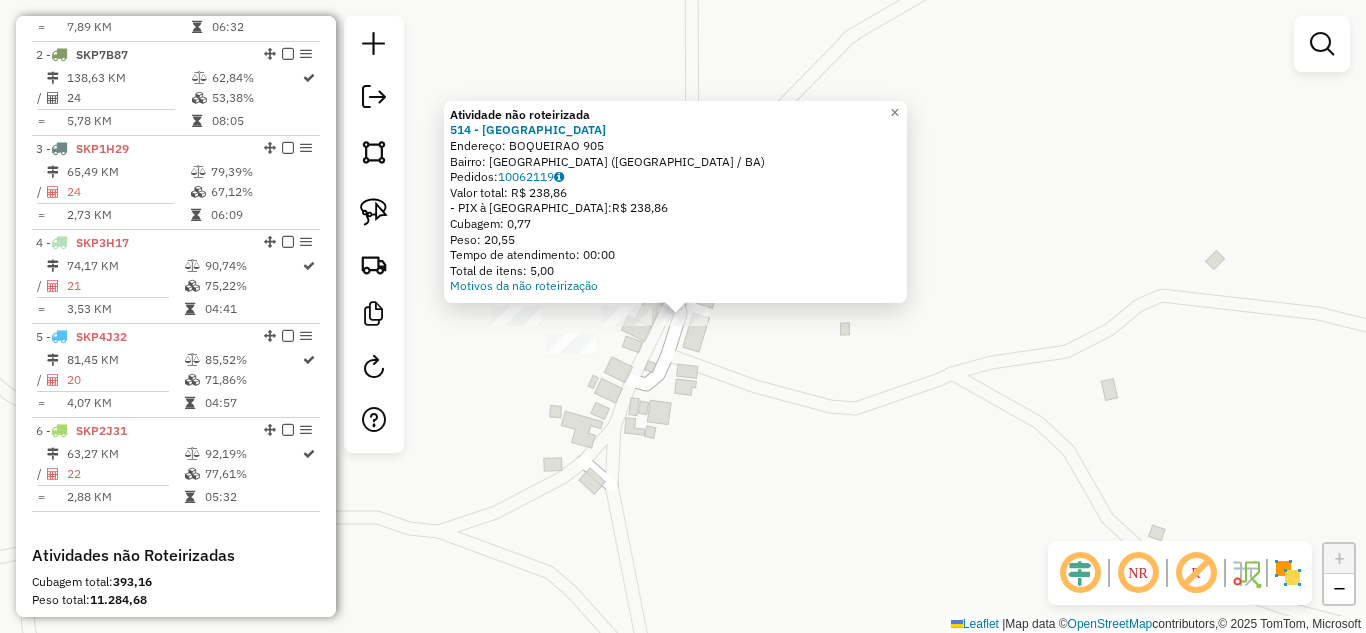 click on "Atividade não roteirizada 514 - BAR DO [GEOGRAPHIC_DATA]  Endereço:  BOQUEIRAO 905   Bairro: [GEOGRAPHIC_DATA] ([GEOGRAPHIC_DATA] / BA)   [GEOGRAPHIC_DATA]:  10062119   Valor total: R$ 238,86   - PIX à Vista:  R$ 238,86   Cubagem: 0,77   Peso: 20,55   Tempo de atendimento: 00:00   Total de itens: 5,00  Motivos da não roteirização × Janela de atendimento Grade de atendimento Capacidade Transportadoras Veículos Cliente Pedidos  Rotas Selecione os dias de semana para filtrar as janelas de atendimento  Seg   Ter   Qua   Qui   Sex   Sáb   Dom  Informe o período da janela de atendimento: De: Até:  Filtrar exatamente a janela do cliente  Considerar janela de atendimento padrão  Selecione os dias de semana para filtrar as grades de atendimento  Seg   Ter   Qua   Qui   Sex   Sáb   Dom   Considerar clientes sem dia de atendimento cadastrado  Clientes fora do dia de atendimento selecionado Filtrar as atividades entre os valores definidos abaixo:  Peso mínimo:   Peso máximo:   Cubagem mínima:   Cubagem máxima:   De:   Até:   De:   Até:  +" 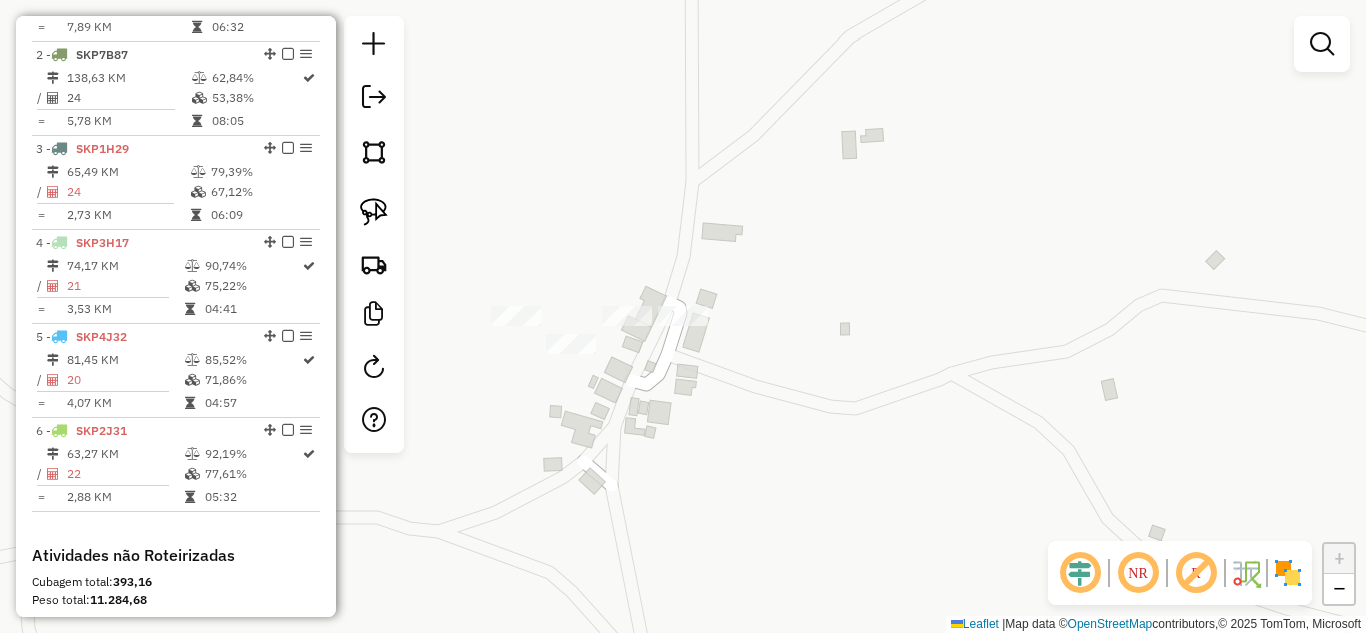 click 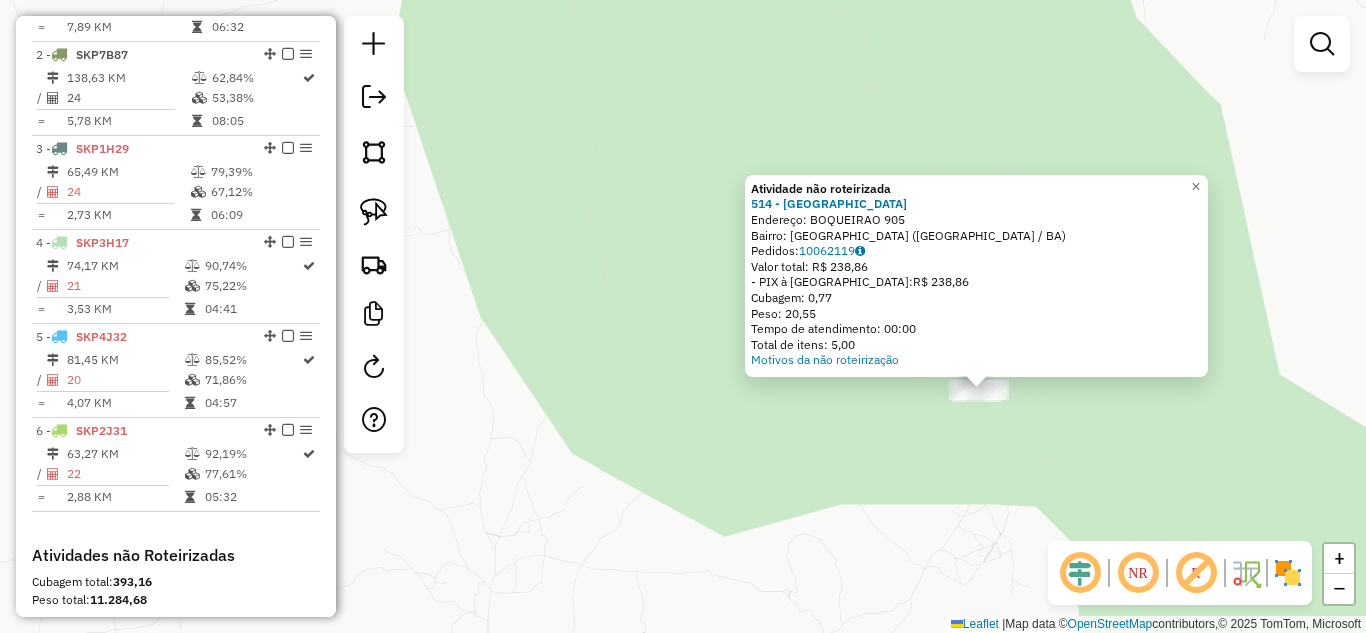 click on "Atividade não roteirizada 514 - BAR DO [GEOGRAPHIC_DATA]  Endereço:  BOQUEIRAO 905   Bairro: [GEOGRAPHIC_DATA] ([GEOGRAPHIC_DATA] / BA)   [GEOGRAPHIC_DATA]:  10062119   Valor total: R$ 238,86   - PIX à Vista:  R$ 238,86   Cubagem: 0,77   Peso: 20,55   Tempo de atendimento: 00:00   Total de itens: 5,00  Motivos da não roteirização × Janela de atendimento Grade de atendimento Capacidade Transportadoras Veículos Cliente Pedidos  Rotas Selecione os dias de semana para filtrar as janelas de atendimento  Seg   Ter   Qua   Qui   Sex   Sáb   Dom  Informe o período da janela de atendimento: De: Até:  Filtrar exatamente a janela do cliente  Considerar janela de atendimento padrão  Selecione os dias de semana para filtrar as grades de atendimento  Seg   Ter   Qua   Qui   Sex   Sáb   Dom   Considerar clientes sem dia de atendimento cadastrado  Clientes fora do dia de atendimento selecionado Filtrar as atividades entre os valores definidos abaixo:  Peso mínimo:   Peso máximo:   Cubagem mínima:   Cubagem máxima:   De:   Até:   De:   Até:  +" 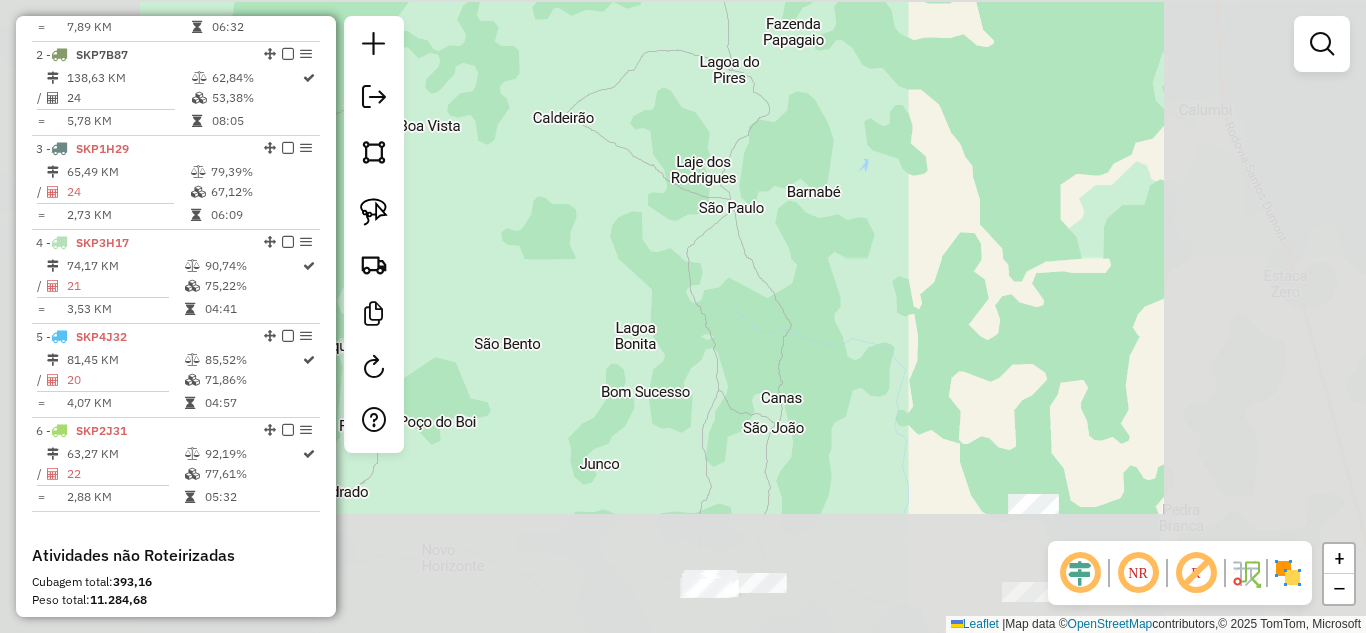 drag, startPoint x: 1033, startPoint y: 516, endPoint x: 1018, endPoint y: 242, distance: 274.41028 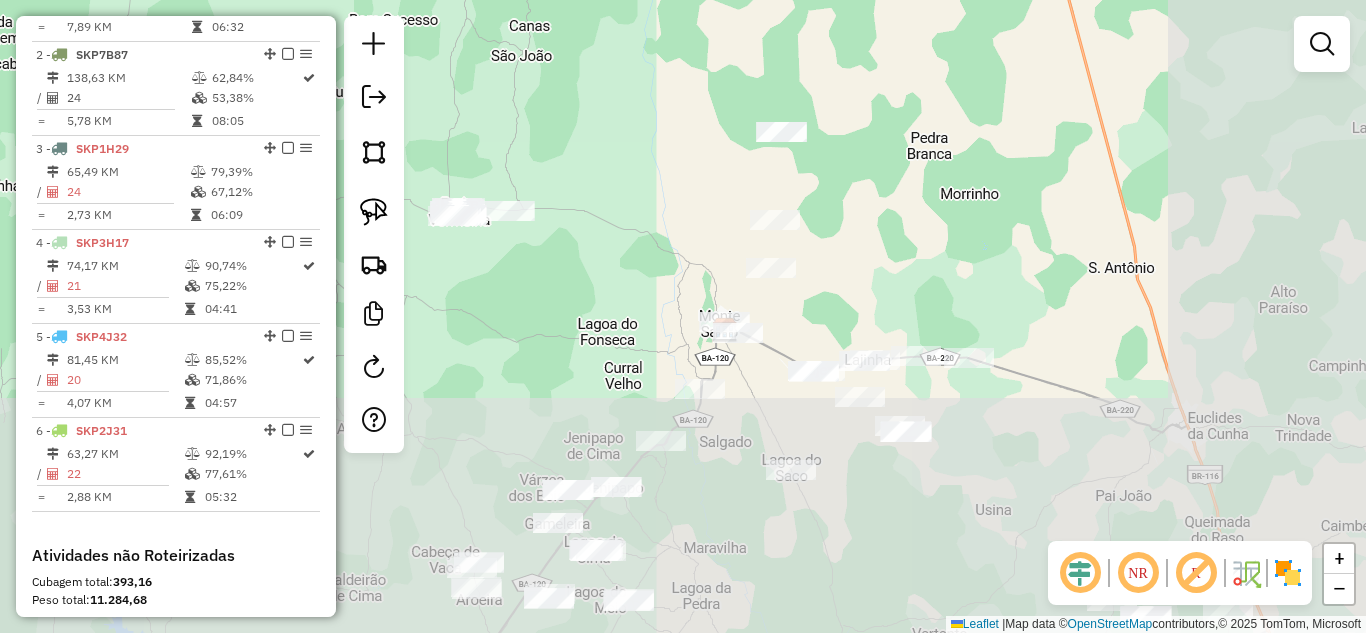 drag, startPoint x: 967, startPoint y: 414, endPoint x: 756, endPoint y: 112, distance: 368.40875 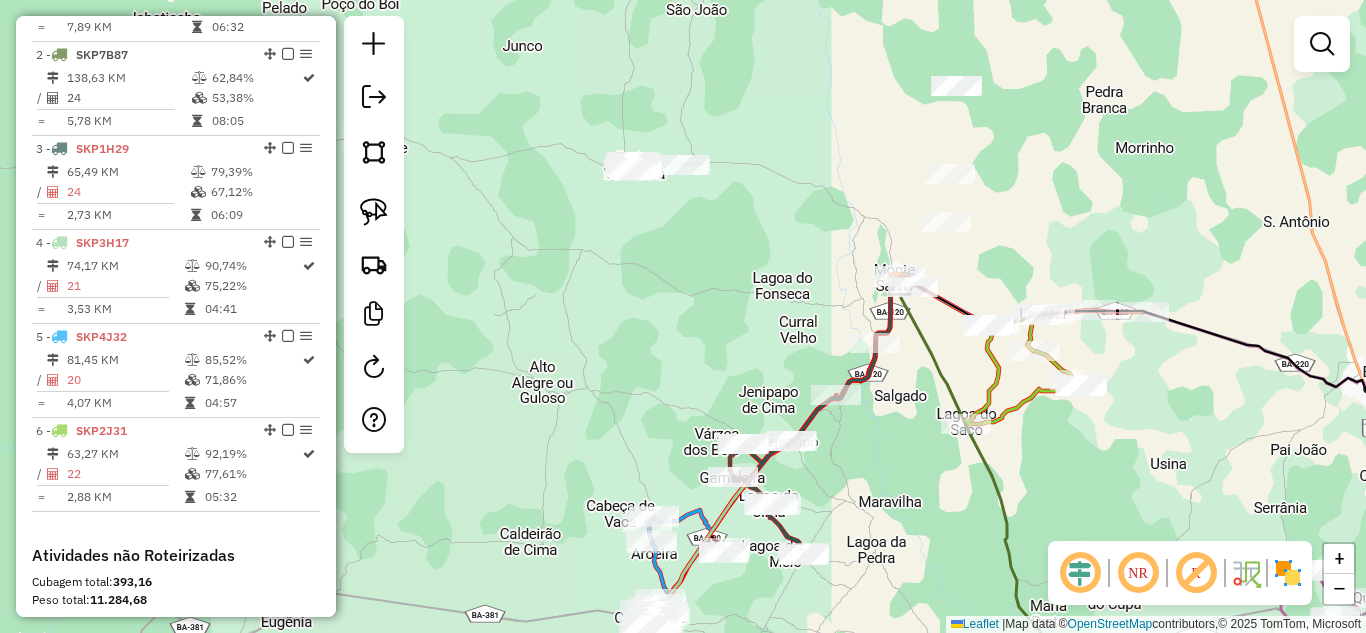 drag, startPoint x: 766, startPoint y: 394, endPoint x: 942, endPoint y: 364, distance: 178.53851 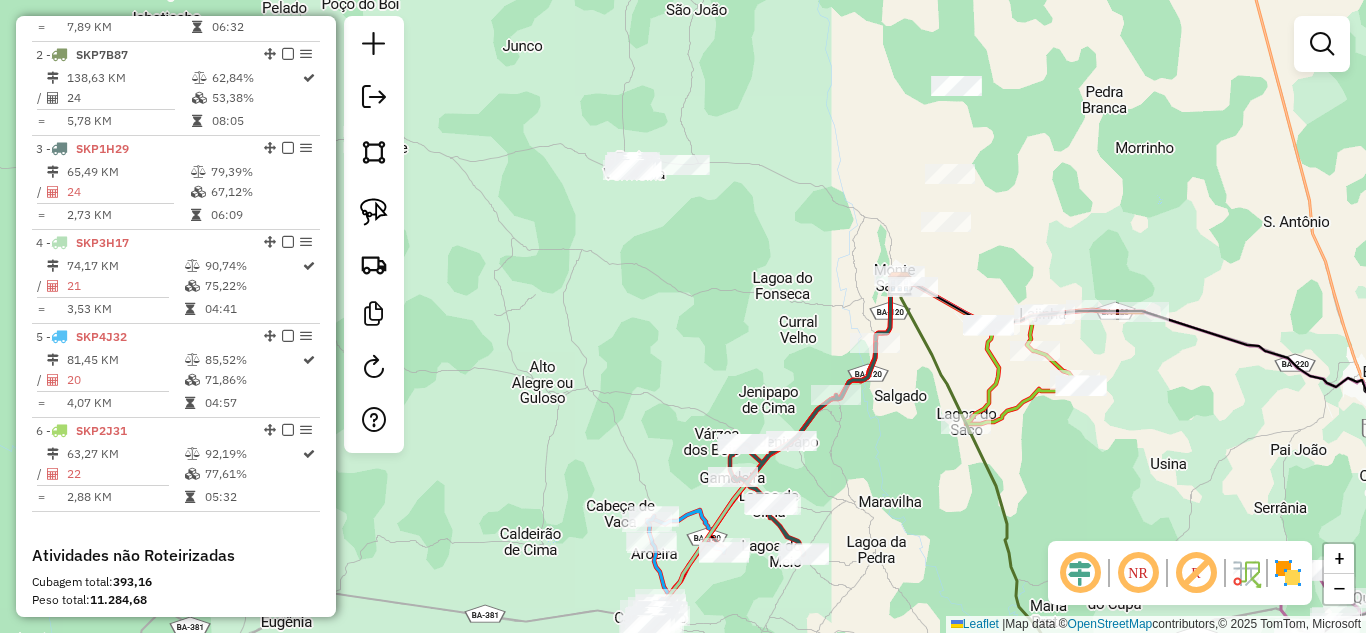 drag, startPoint x: 381, startPoint y: 204, endPoint x: 495, endPoint y: 209, distance: 114.1096 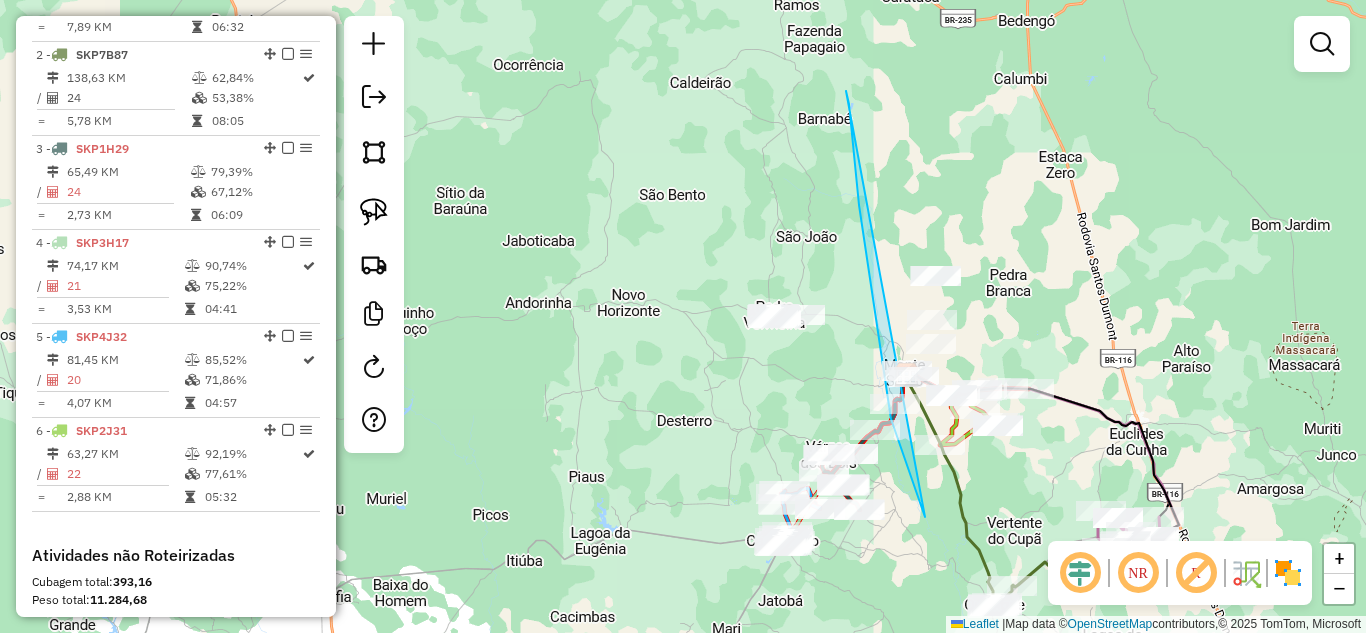 drag, startPoint x: 925, startPoint y: 517, endPoint x: 842, endPoint y: 83, distance: 441.86536 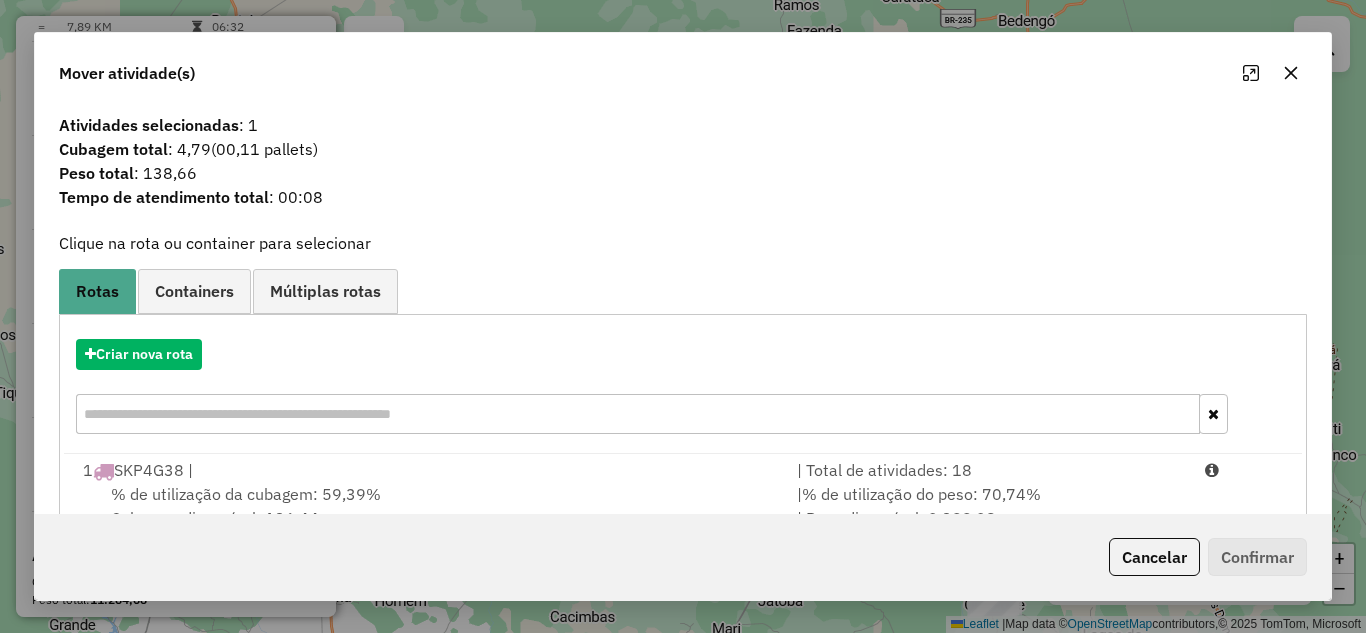 drag, startPoint x: 1305, startPoint y: 63, endPoint x: 1277, endPoint y: 67, distance: 28.284271 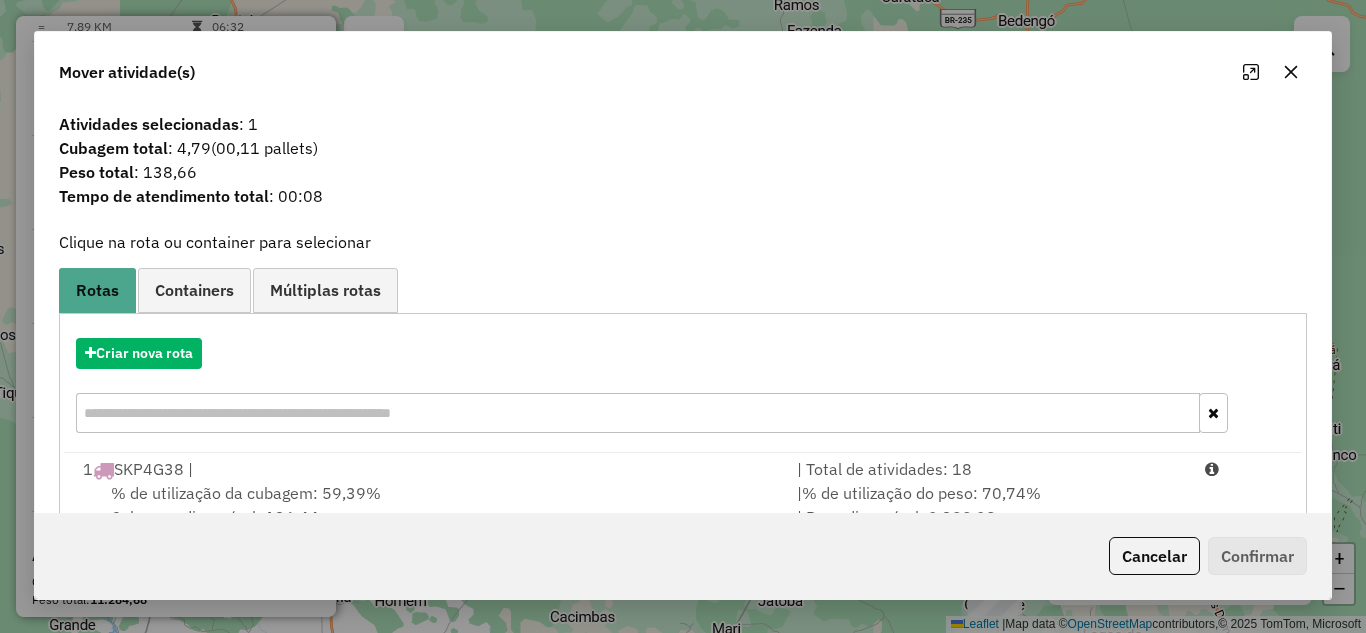 click 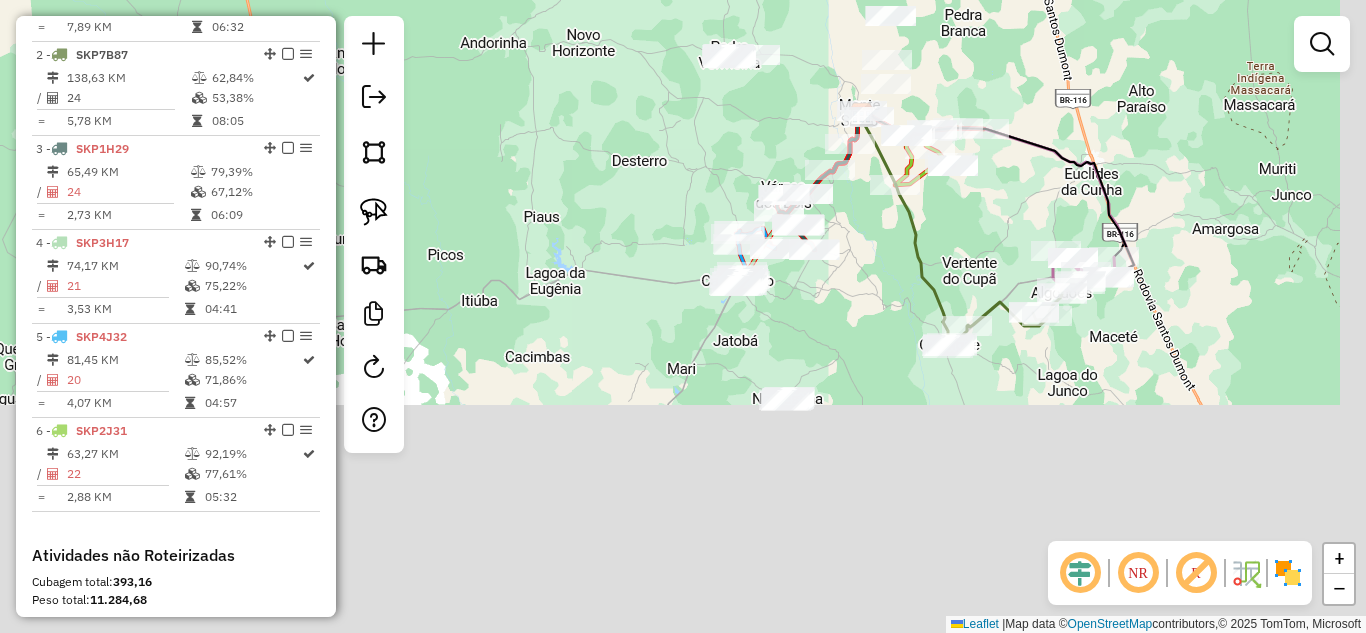 drag, startPoint x: 1068, startPoint y: 461, endPoint x: 1016, endPoint y: 172, distance: 293.64093 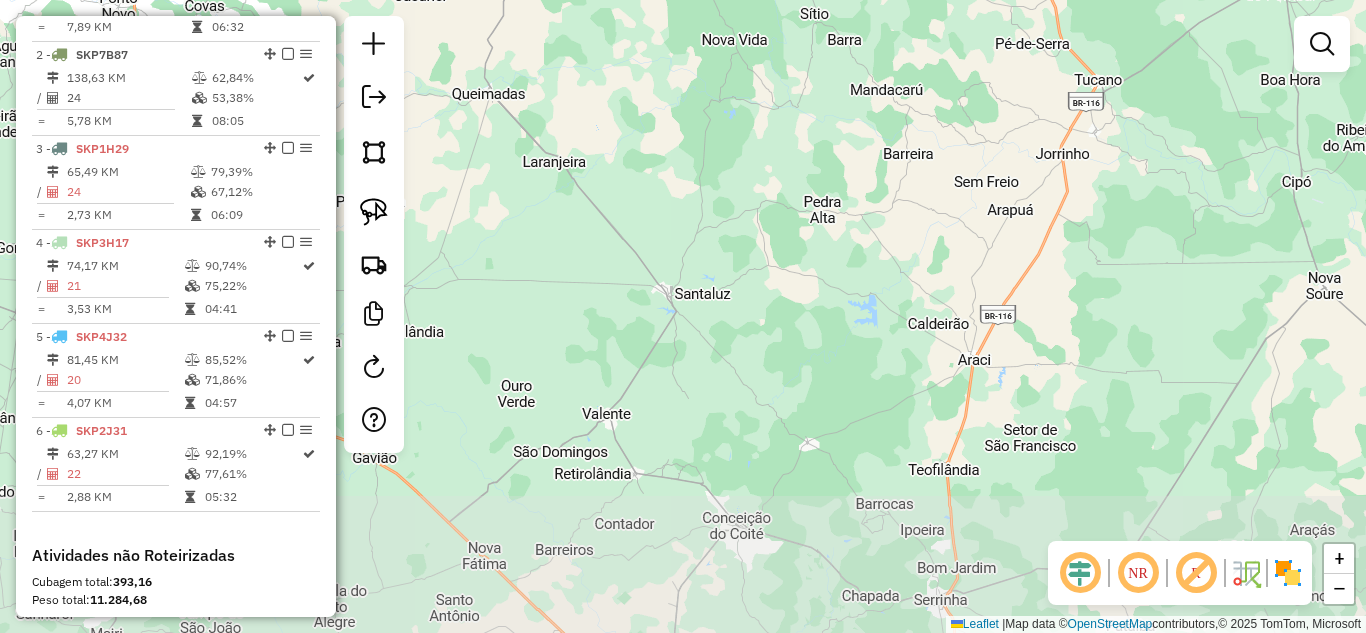 drag, startPoint x: 981, startPoint y: 484, endPoint x: 879, endPoint y: 123, distance: 375.1333 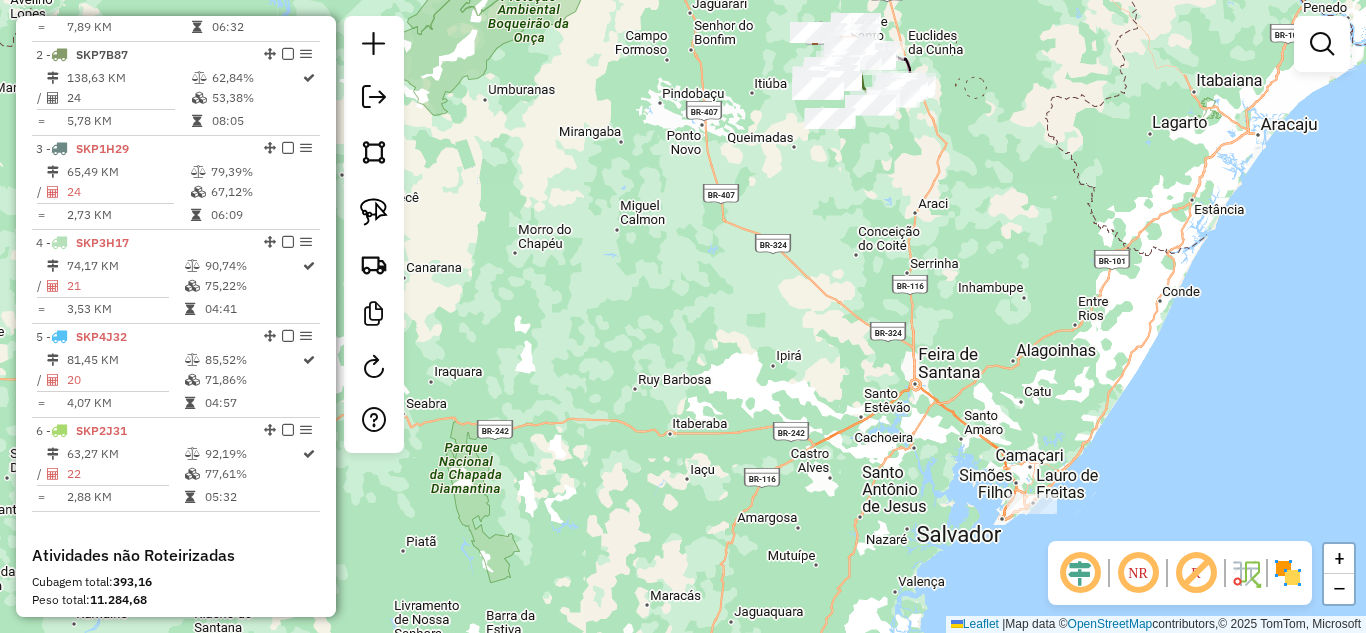 click on "Janela de atendimento Grade de atendimento Capacidade Transportadoras Veículos Cliente Pedidos  Rotas Selecione os dias de semana para filtrar as janelas de atendimento  Seg   Ter   Qua   Qui   Sex   Sáb   Dom  Informe o período da janela de atendimento: De: Até:  Filtrar exatamente a janela do cliente  Considerar janela de atendimento padrão  Selecione os dias de semana para filtrar as grades de atendimento  Seg   Ter   Qua   Qui   Sex   Sáb   Dom   Considerar clientes sem dia de atendimento cadastrado  Clientes fora do dia de atendimento selecionado Filtrar as atividades entre os valores definidos abaixo:  Peso mínimo:   Peso máximo:   Cubagem mínima:   Cubagem máxima:   De:   Até:  Filtrar as atividades entre o tempo de atendimento definido abaixo:  De:   Até:   Considerar capacidade total dos clientes não roteirizados Transportadora: Selecione um ou mais itens Tipo de veículo: Selecione um ou mais itens Veículo: Selecione um ou mais itens Motorista: Selecione um ou mais itens Nome: Rótulo:" 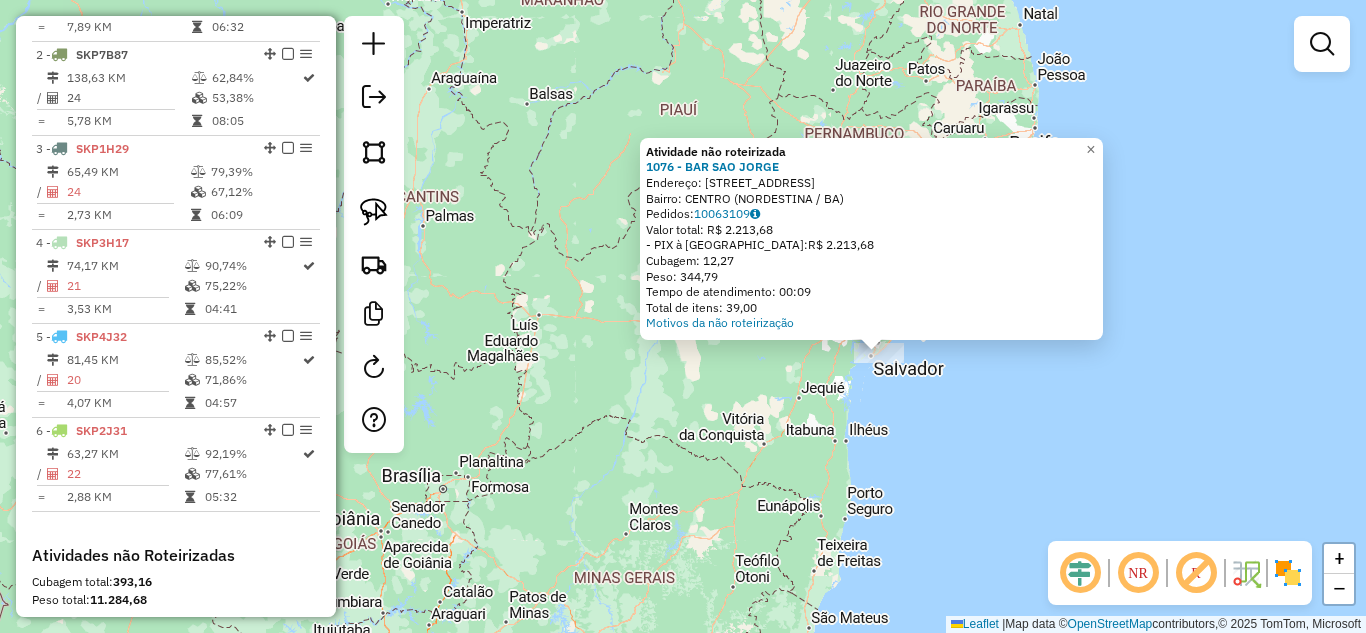 click on "Atividade não roteirizada 1076 - BAR SAO [PERSON_NAME]:  [STREET_ADDRESS]   Pedidos:  10063109   Valor total: R$ 2.213,68   - PIX à Vista:  R$ 2.213,68   Cubagem: 12,27   Peso: 344,79   Tempo de atendimento: 00:09   Total de itens: 39,00  Motivos da não roteirização × Janela de atendimento Grade de atendimento Capacidade Transportadoras Veículos Cliente Pedidos  Rotas Selecione os dias de semana para filtrar as janelas de atendimento  Seg   Ter   Qua   Qui   Sex   Sáb   Dom  Informe o período da janela de atendimento: De: Até:  Filtrar exatamente a janela do cliente  Considerar janela de atendimento padrão  Selecione os dias de semana para filtrar as grades de atendimento  Seg   Ter   Qua   Qui   Sex   Sáb   Dom   Considerar clientes sem dia de atendimento cadastrado  Clientes fora do dia de atendimento selecionado Filtrar as atividades entre os valores definidos abaixo:  Peso mínimo:   Peso máximo:   Cubagem mínima:   Cubagem máxima:   De:   Até:   De:" 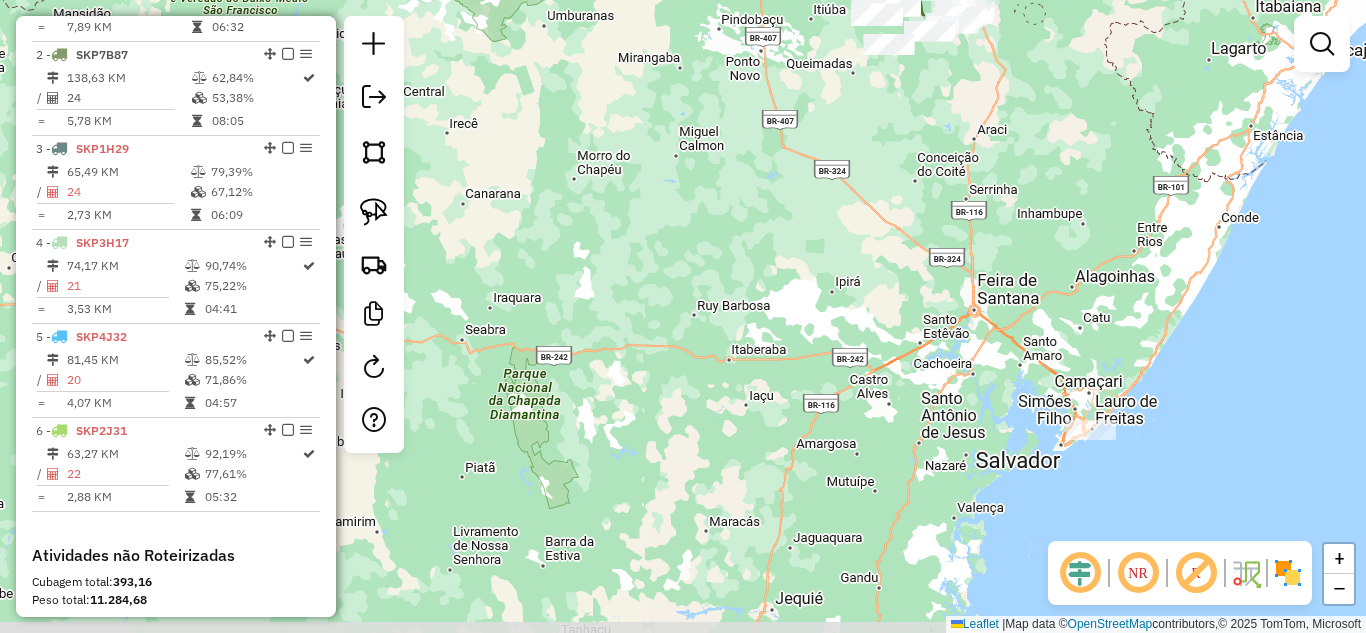 drag, startPoint x: 938, startPoint y: 301, endPoint x: 1025, endPoint y: 132, distance: 190.07893 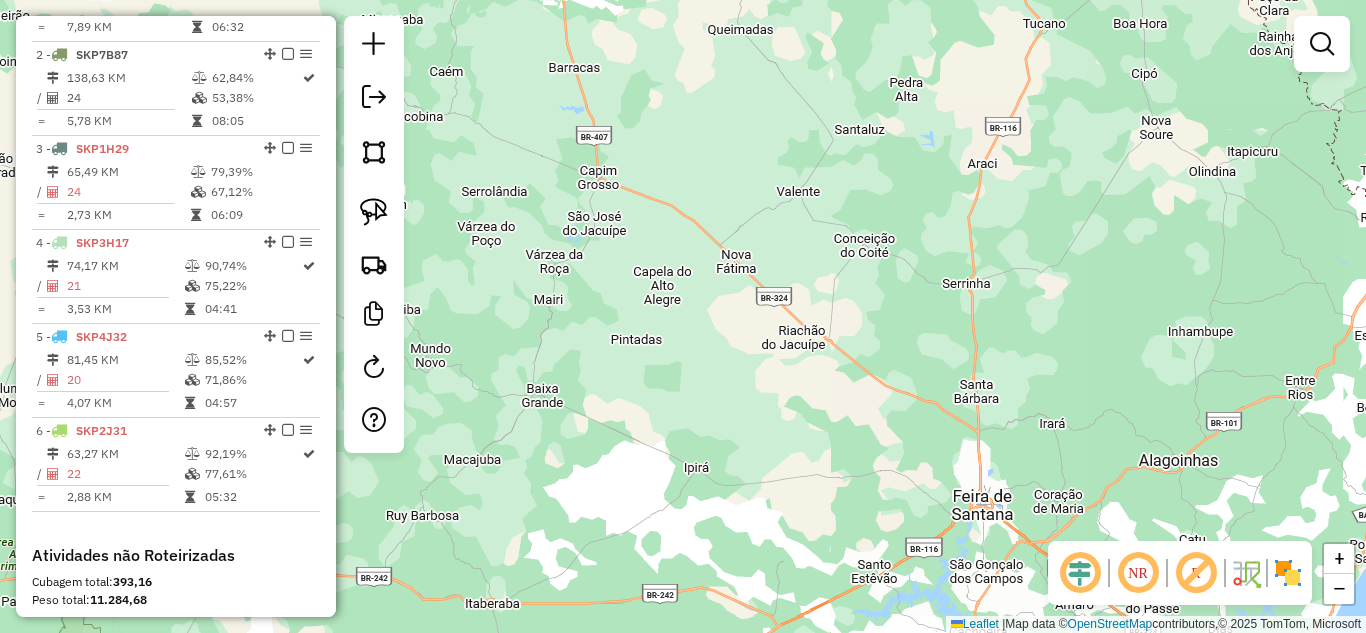 drag, startPoint x: 900, startPoint y: 120, endPoint x: 987, endPoint y: 383, distance: 277.01624 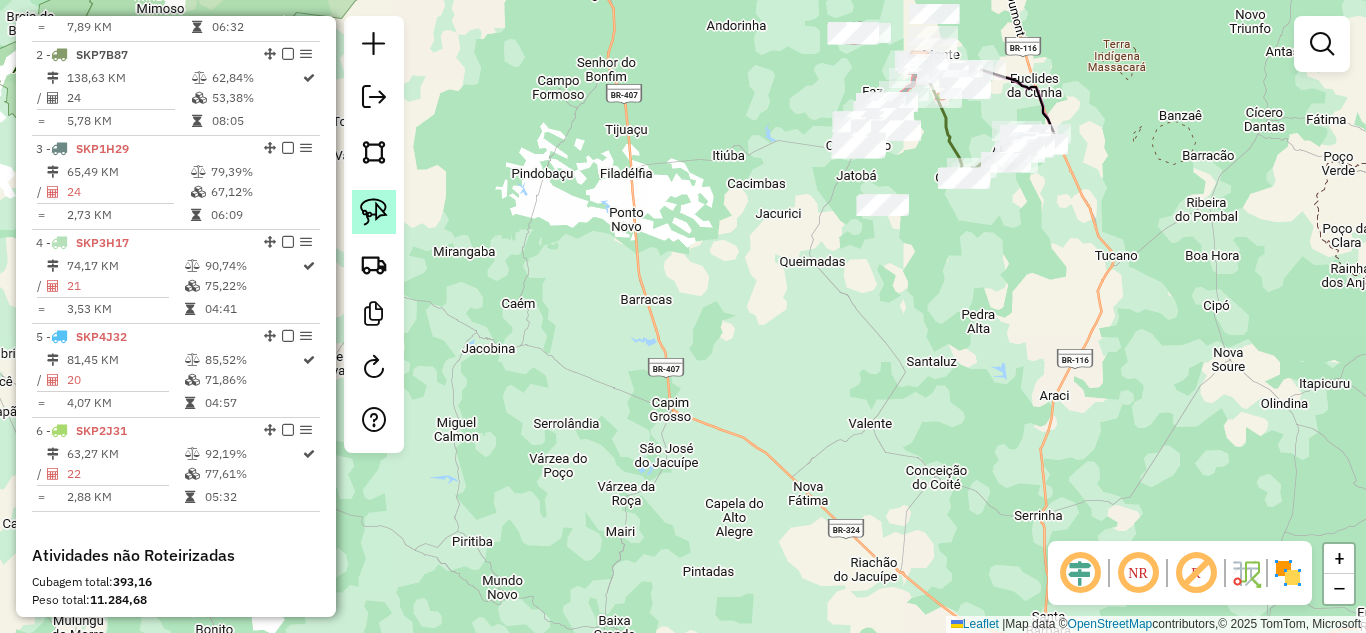click 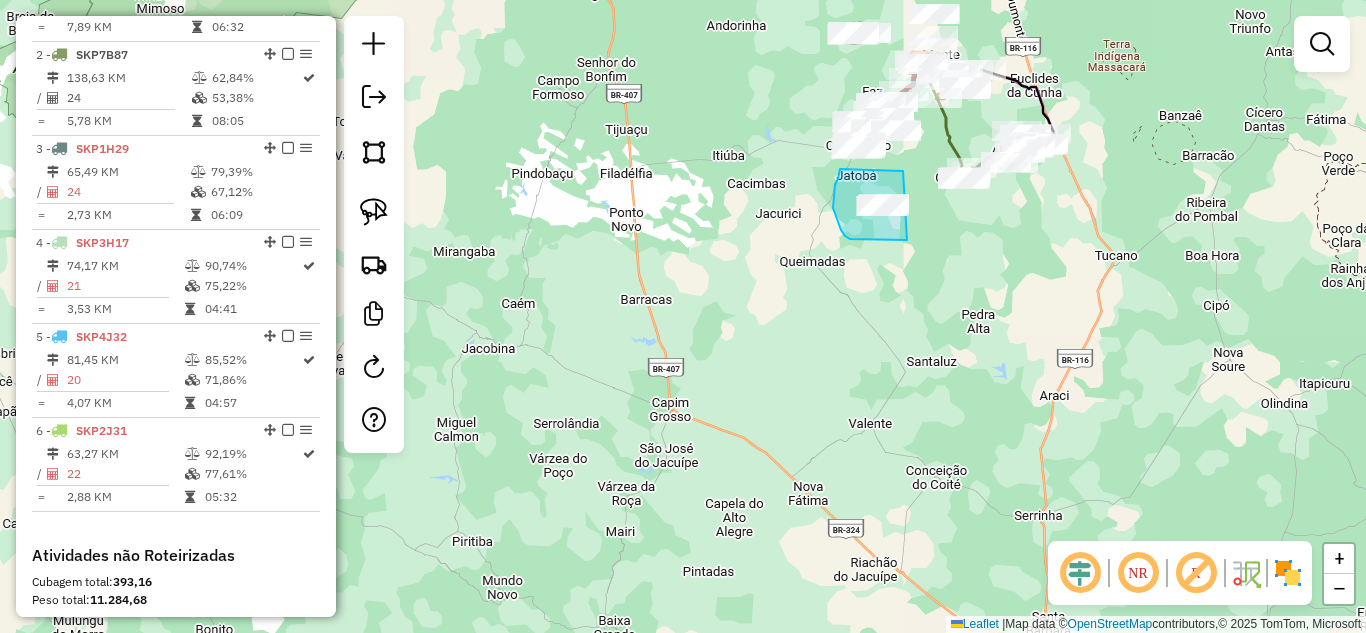 drag, startPoint x: 880, startPoint y: 170, endPoint x: 907, endPoint y: 240, distance: 75.026665 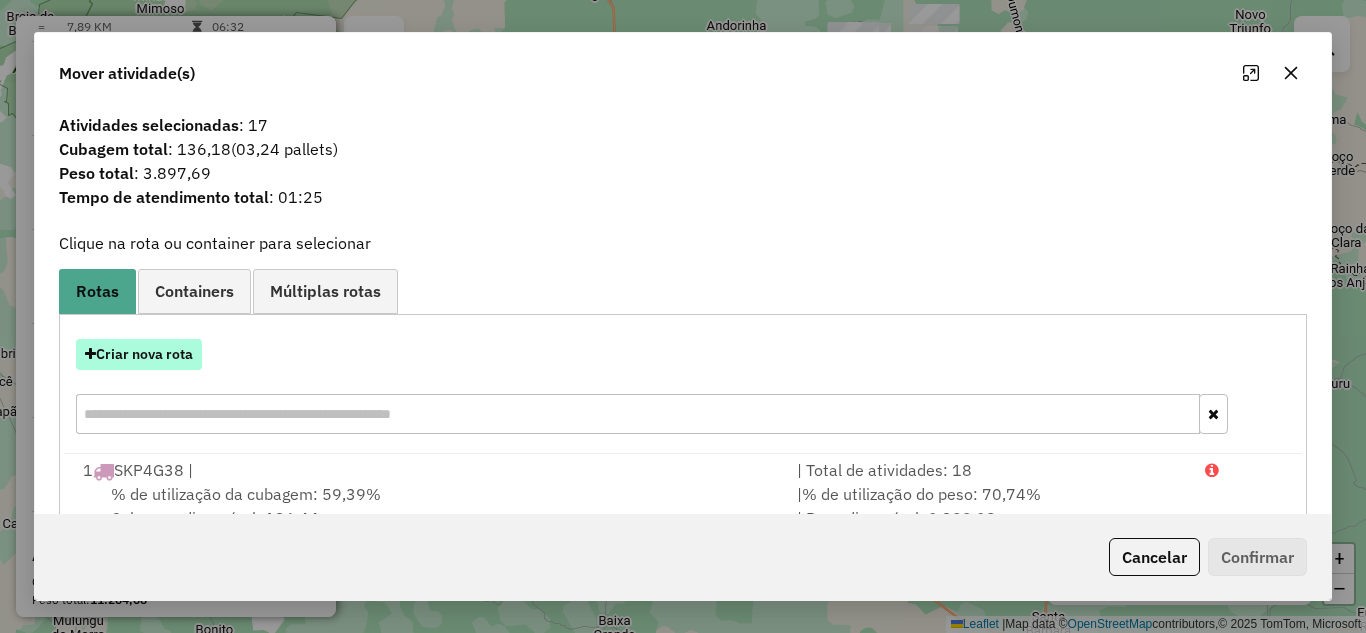 click on "Criar nova rota" at bounding box center [139, 354] 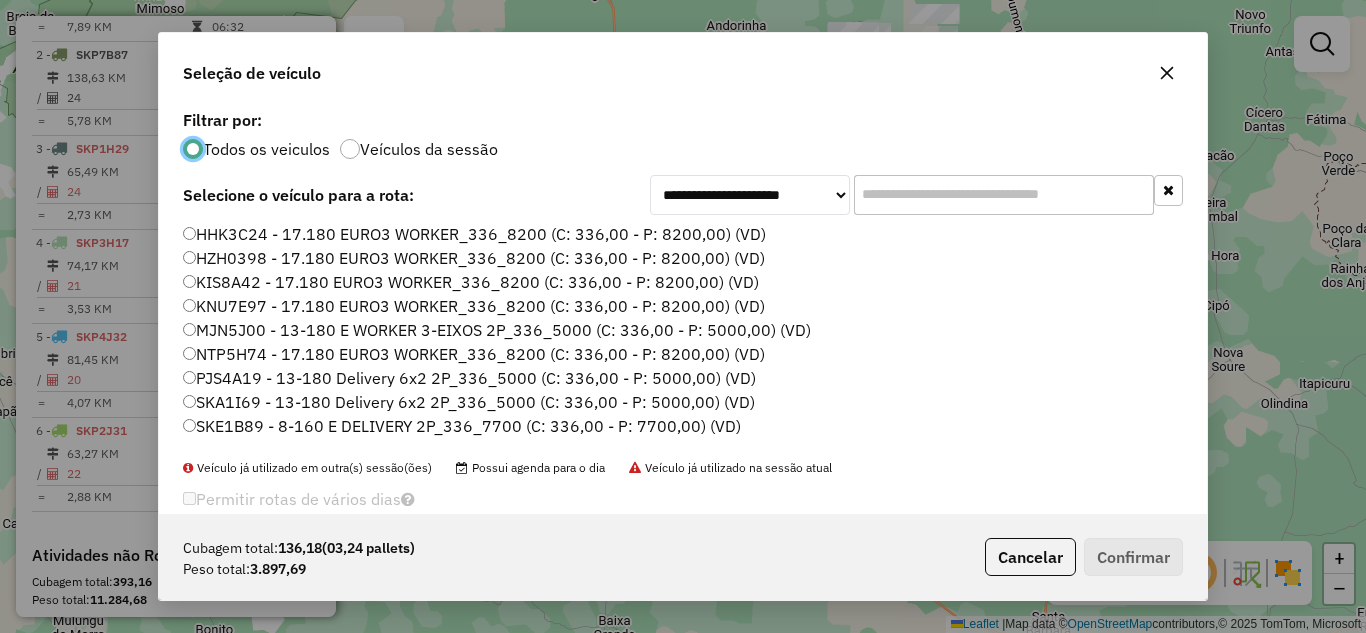 scroll, scrollTop: 11, scrollLeft: 6, axis: both 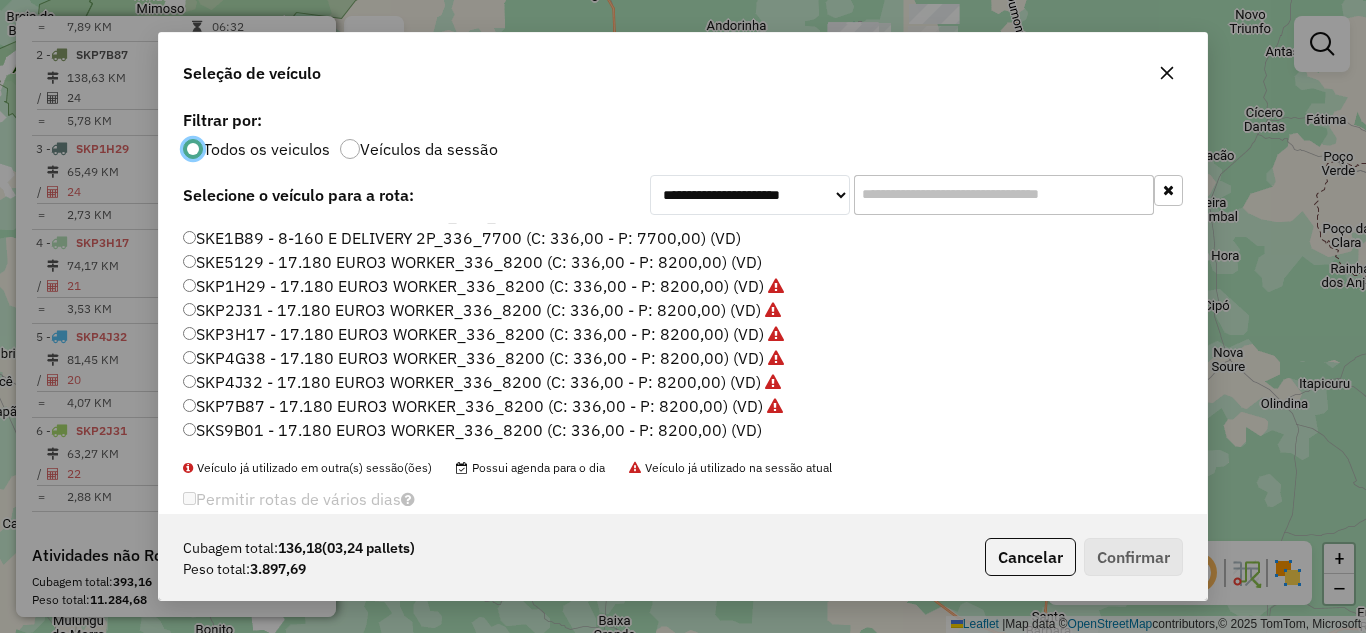 click on "SKE5129 - 17.180 EURO3 WORKER_336_8200 (C: 336,00 - P: 8200,00) (VD)" 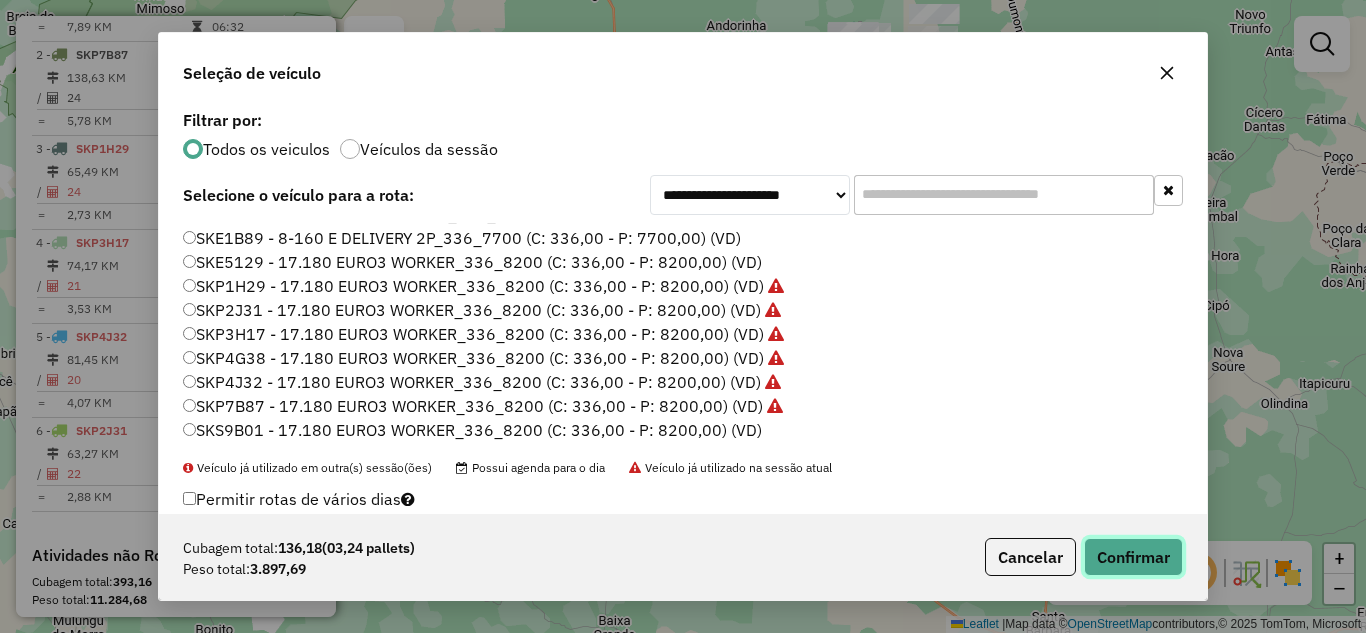 click on "Confirmar" 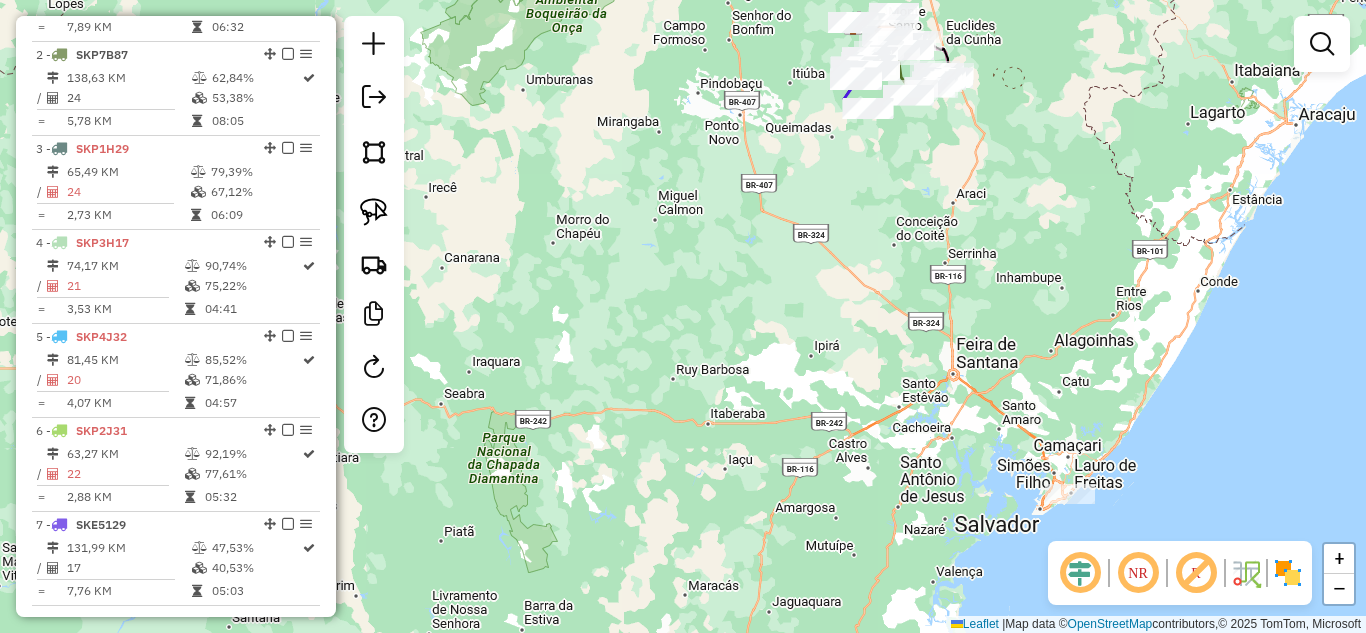 drag, startPoint x: 988, startPoint y: 461, endPoint x: 904, endPoint y: 239, distance: 237.36049 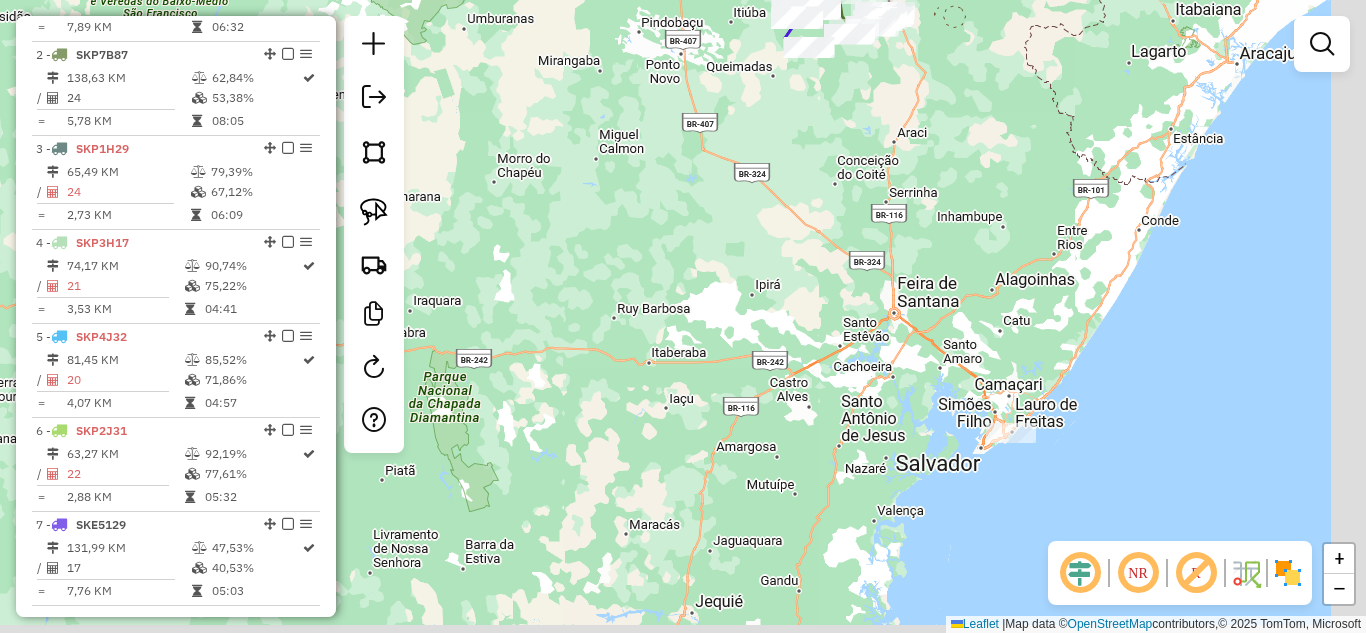 drag, startPoint x: 984, startPoint y: 457, endPoint x: 931, endPoint y: 416, distance: 67.00746 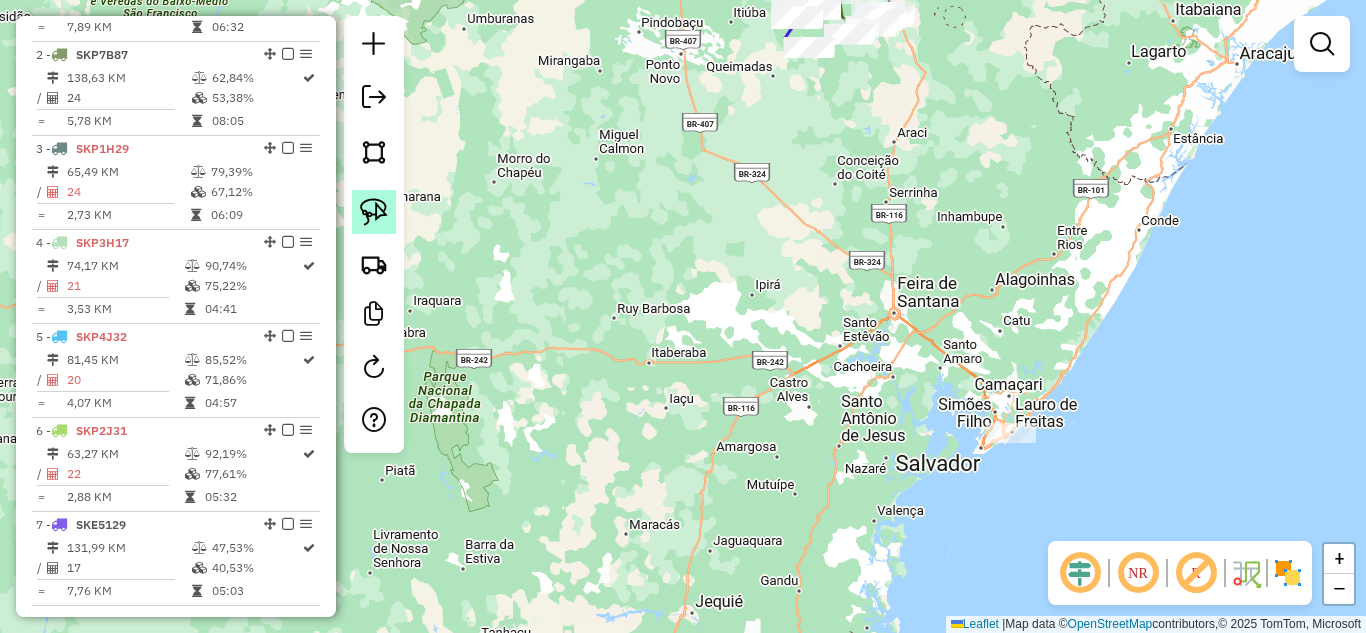 click 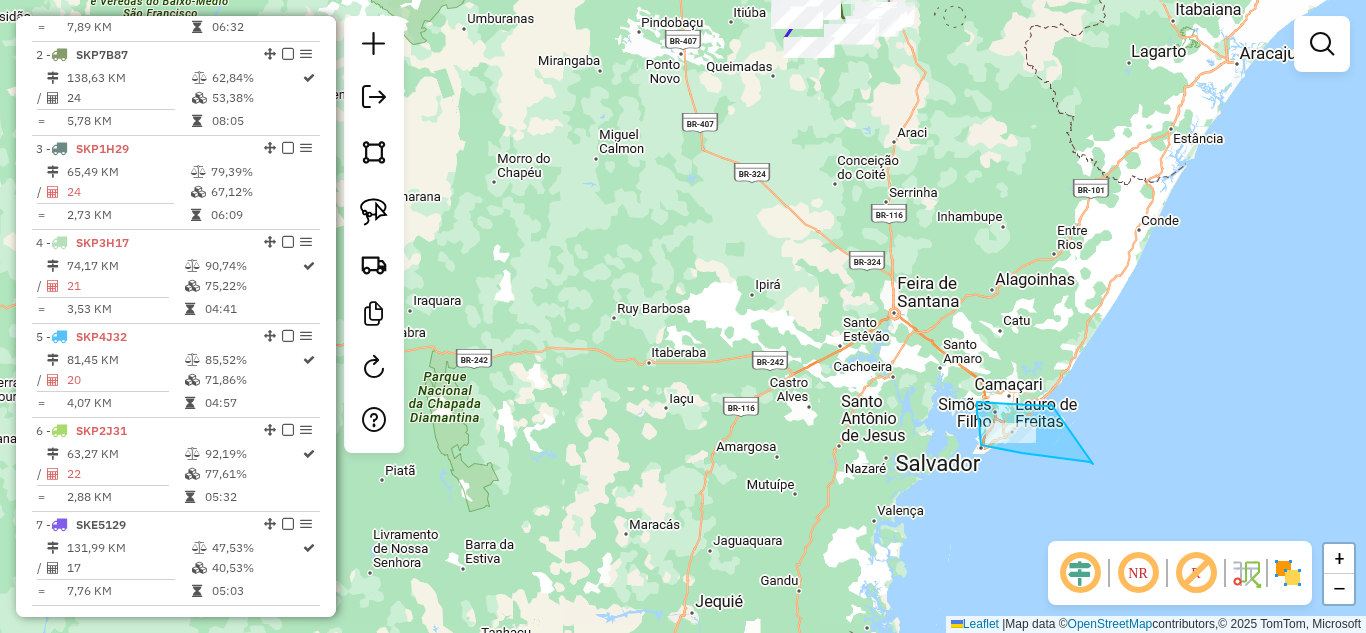 drag, startPoint x: 1051, startPoint y: 404, endPoint x: 1093, endPoint y: 464, distance: 73.239334 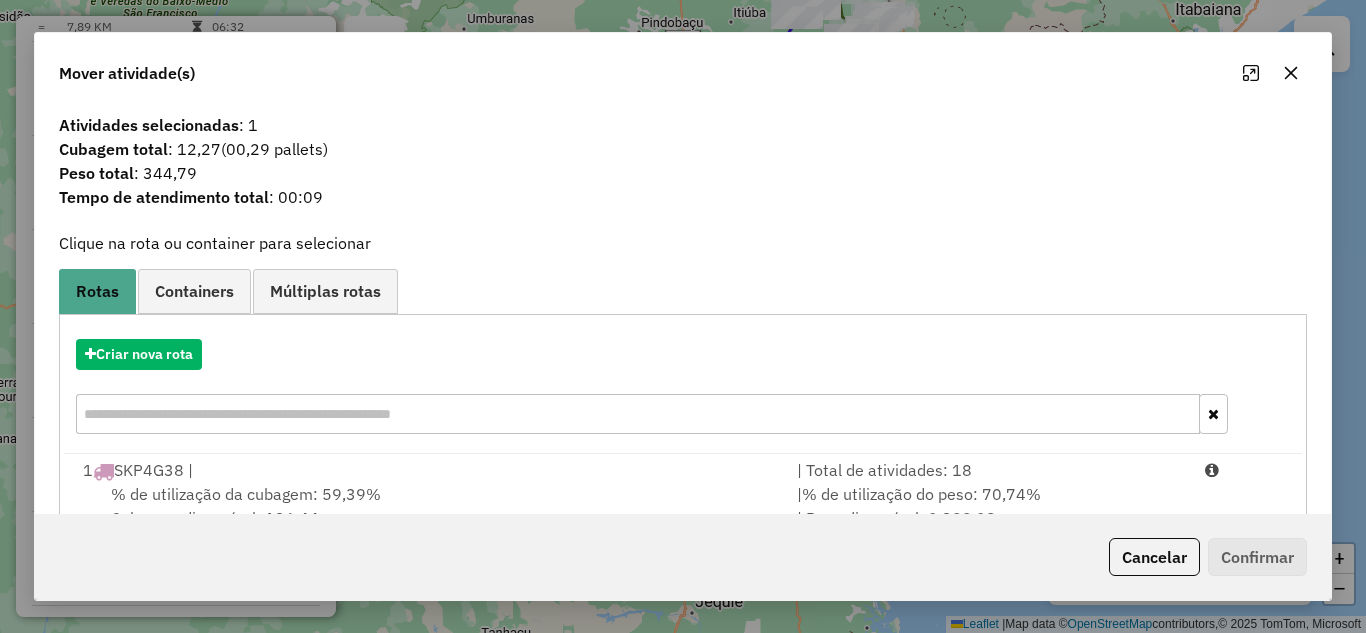 scroll, scrollTop: 267, scrollLeft: 0, axis: vertical 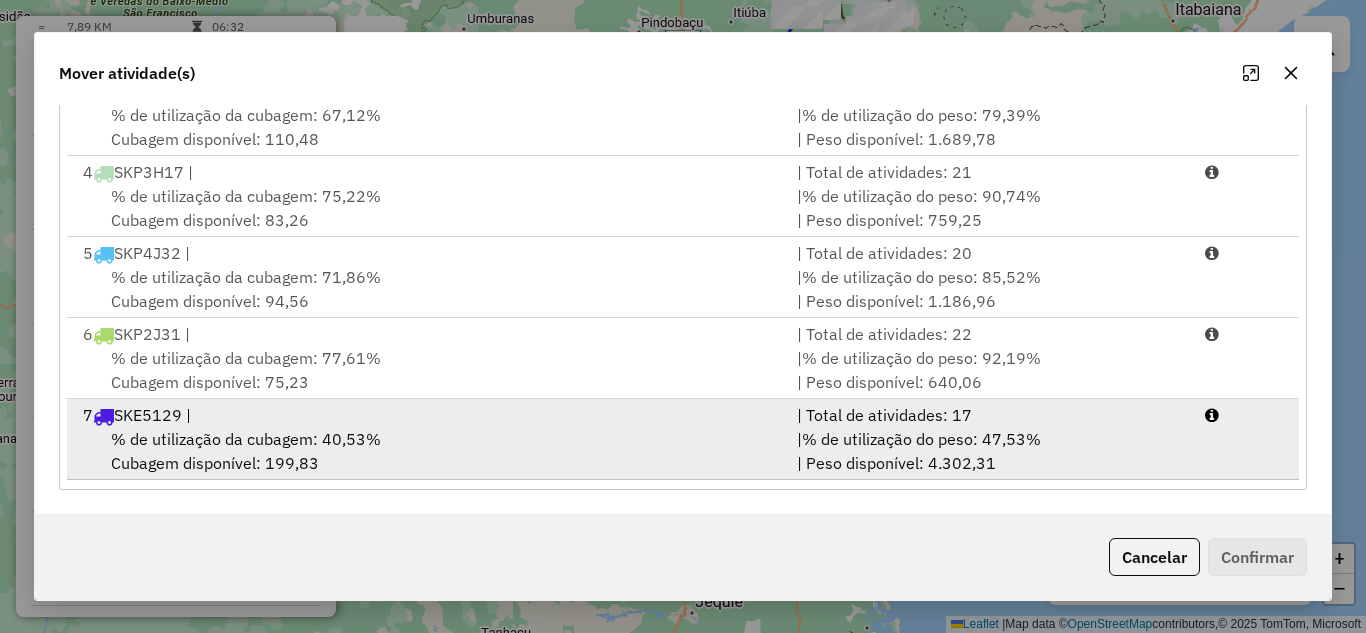 click on "% de utilização da cubagem: 40,53%  Cubagem disponível: 199,83" at bounding box center [428, 451] 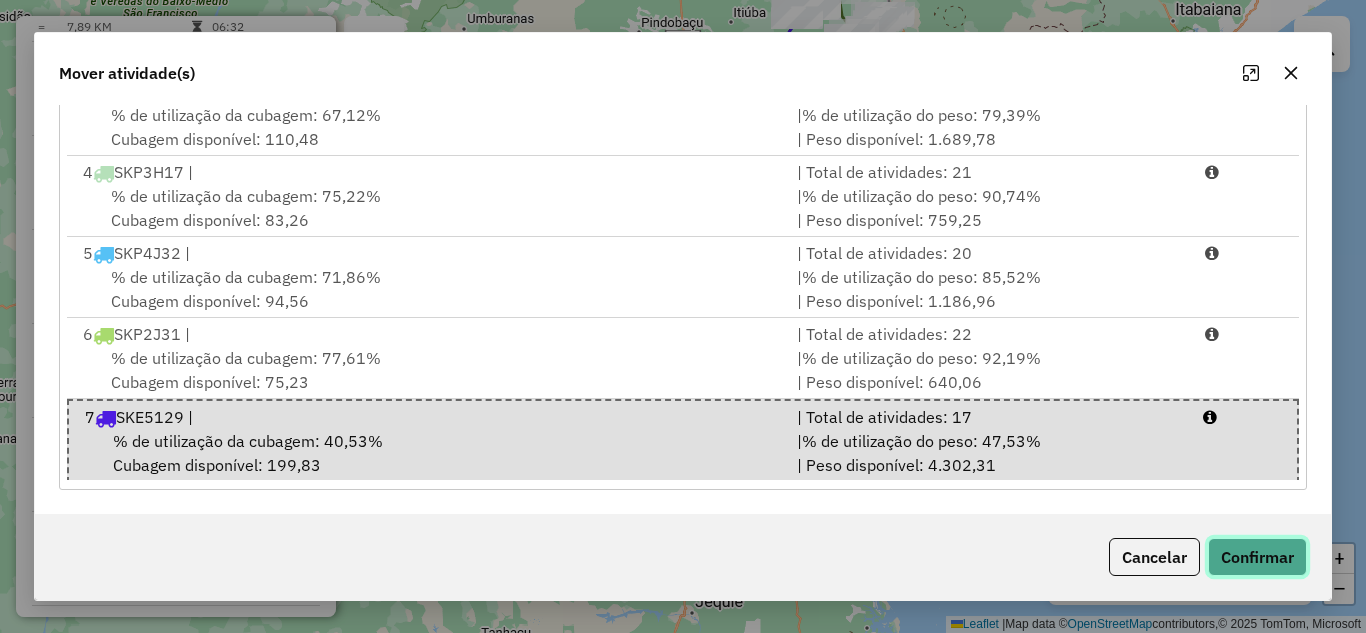 click on "Confirmar" 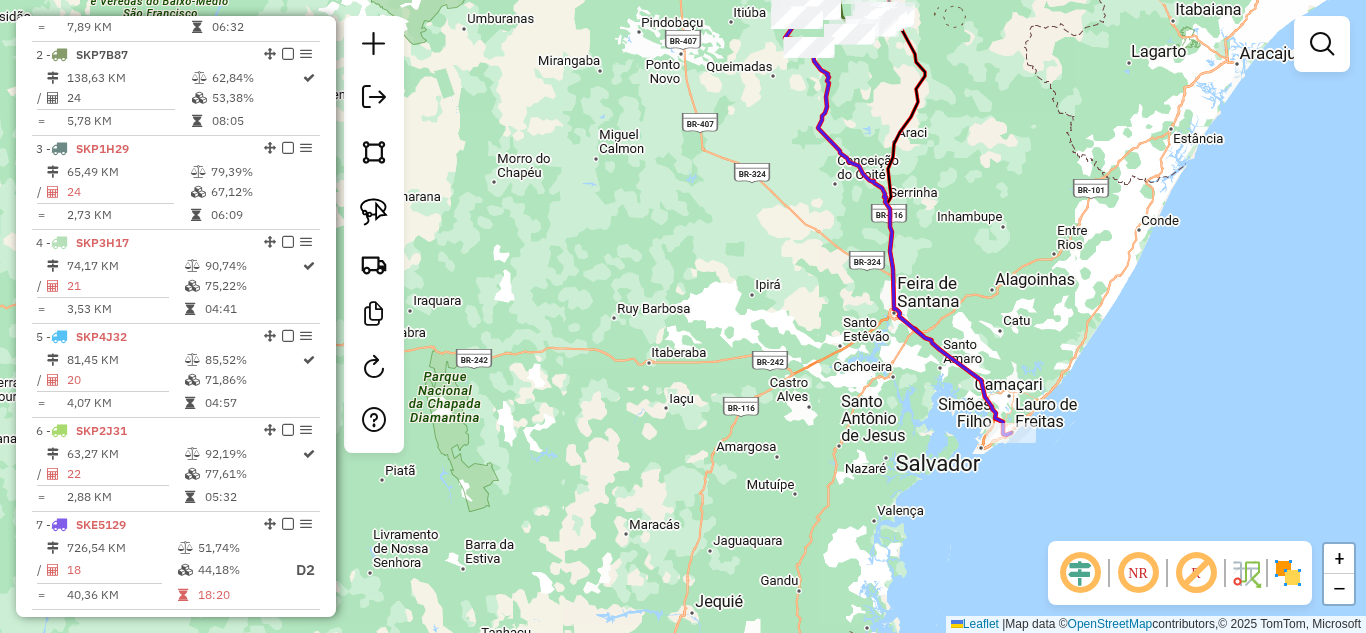 scroll, scrollTop: 0, scrollLeft: 0, axis: both 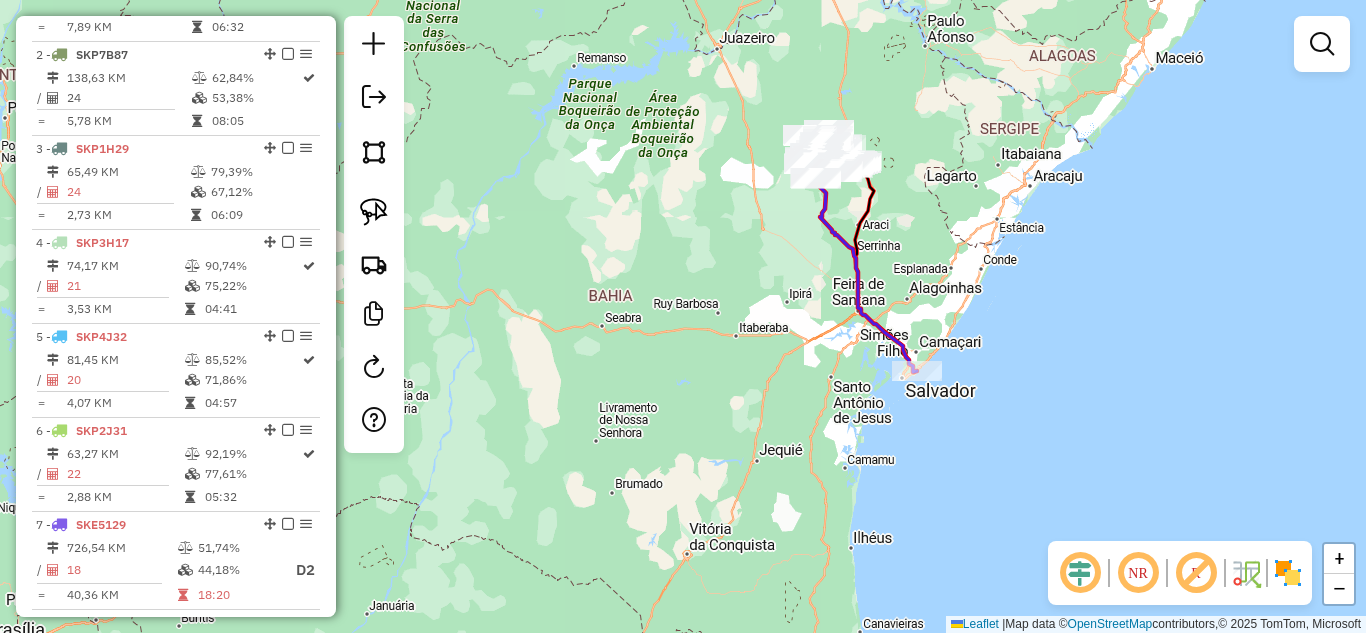 drag, startPoint x: 970, startPoint y: 184, endPoint x: 967, endPoint y: 258, distance: 74.06078 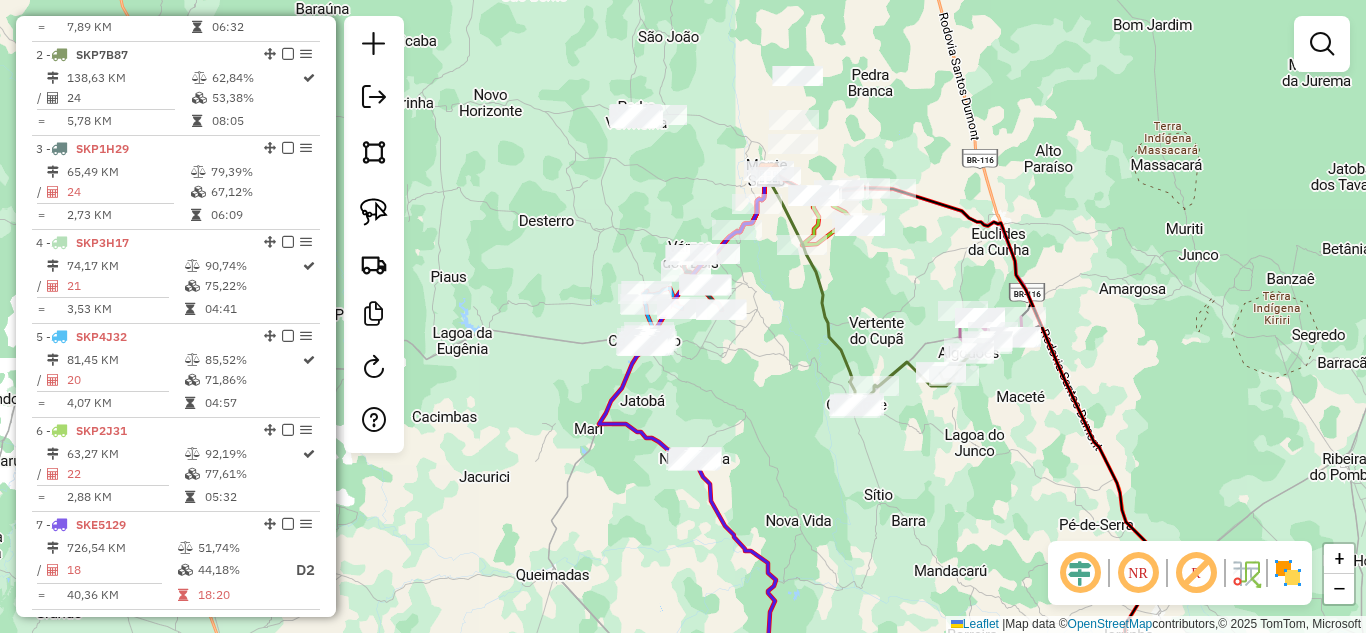 drag, startPoint x: 758, startPoint y: 96, endPoint x: 882, endPoint y: 122, distance: 126.69649 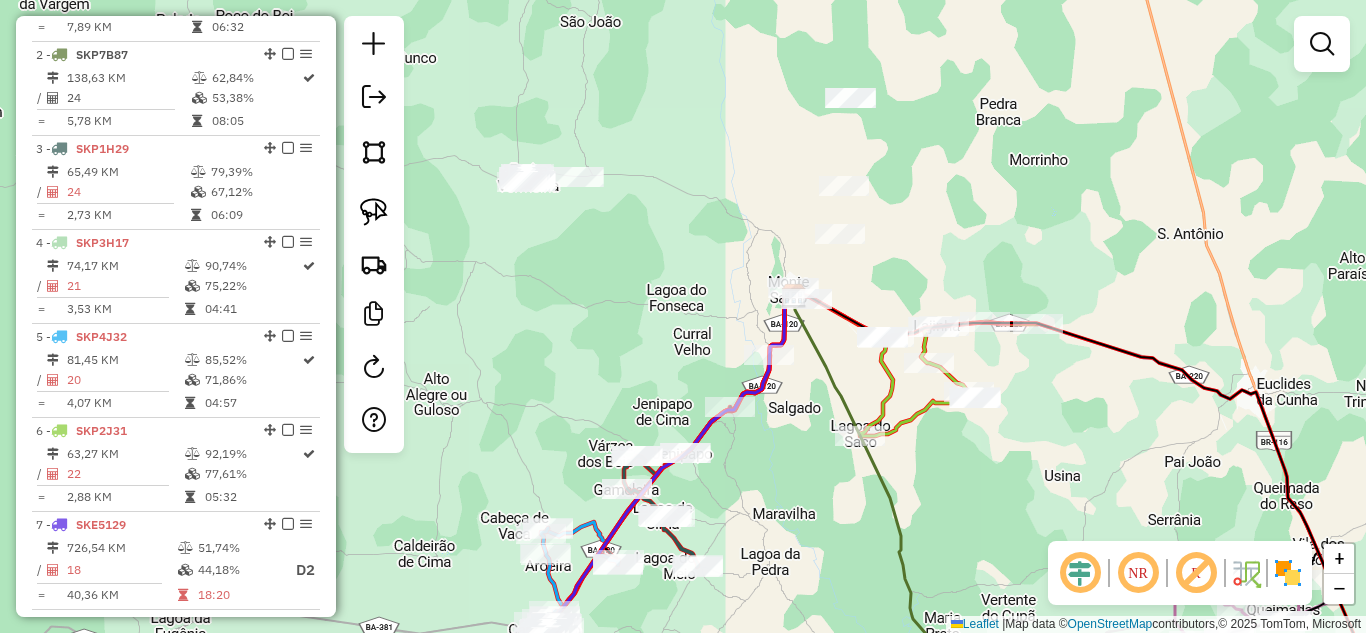 drag, startPoint x: 818, startPoint y: 174, endPoint x: 908, endPoint y: 269, distance: 130.86252 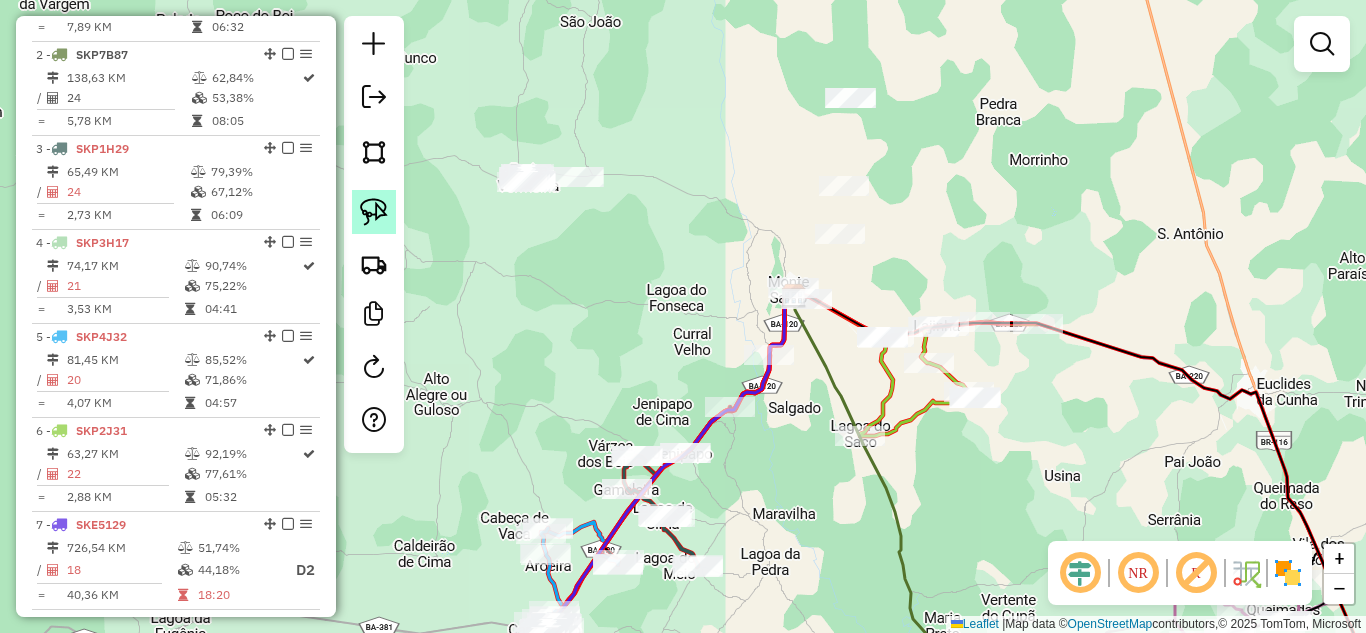 click 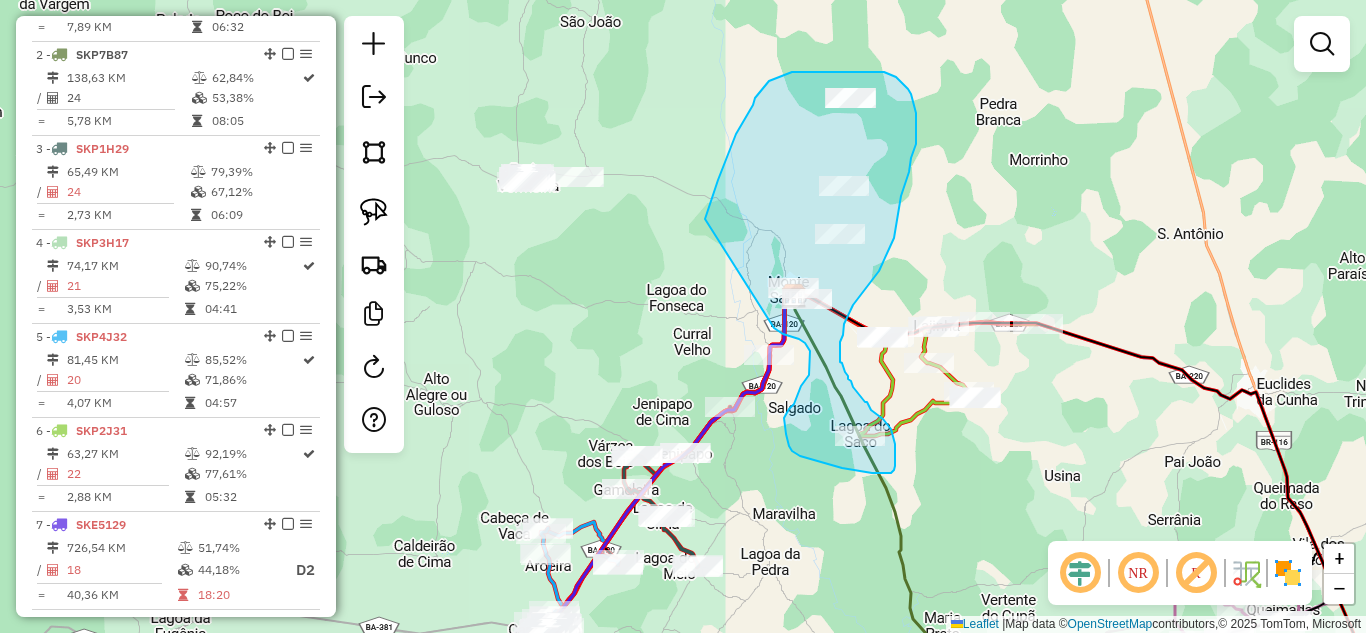 drag, startPoint x: 710, startPoint y: 204, endPoint x: 774, endPoint y: 328, distance: 139.54211 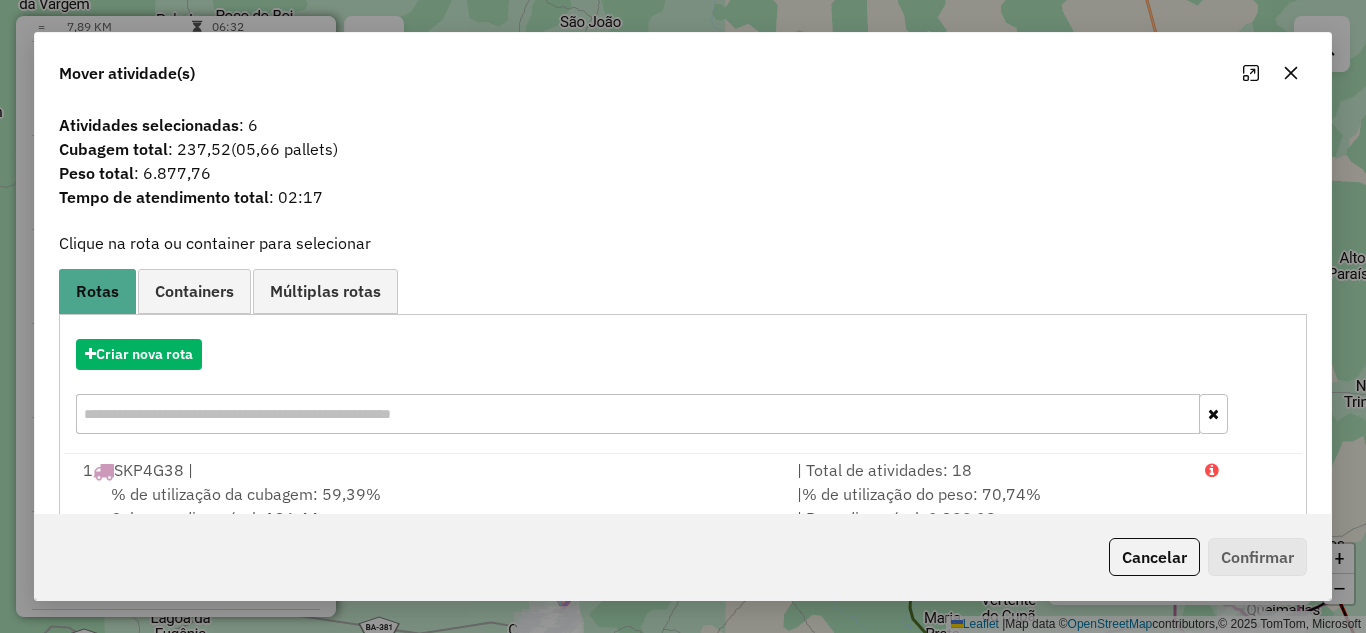 click 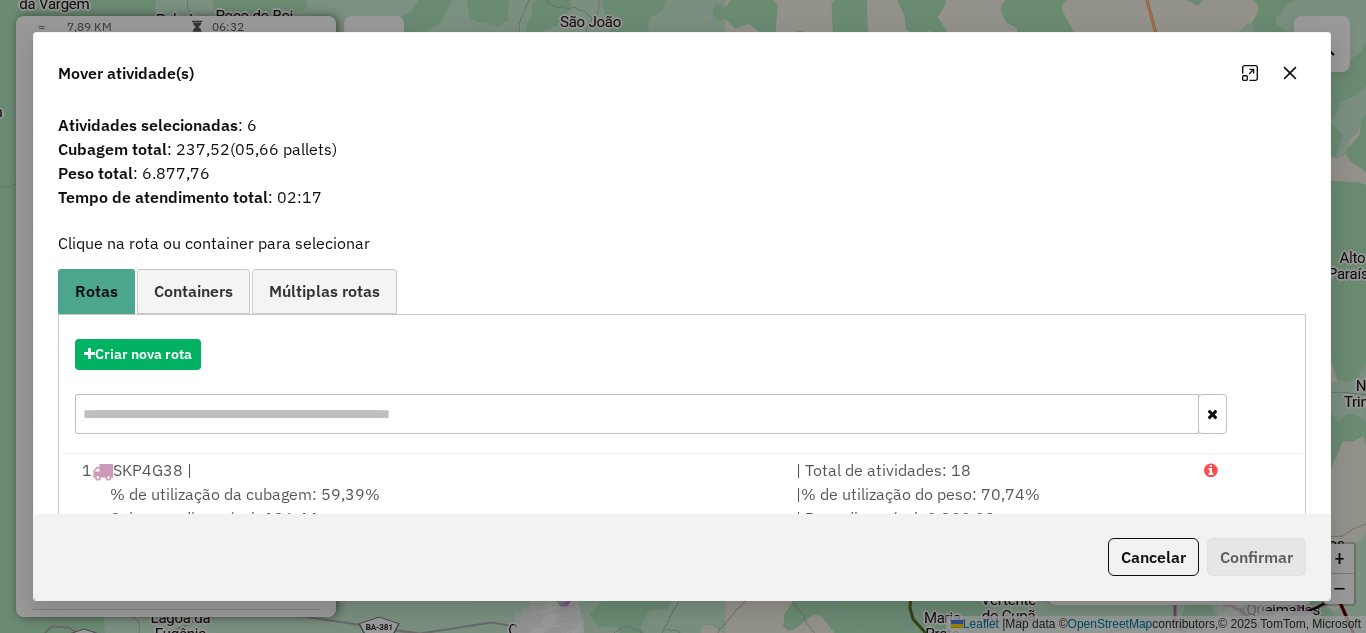 click 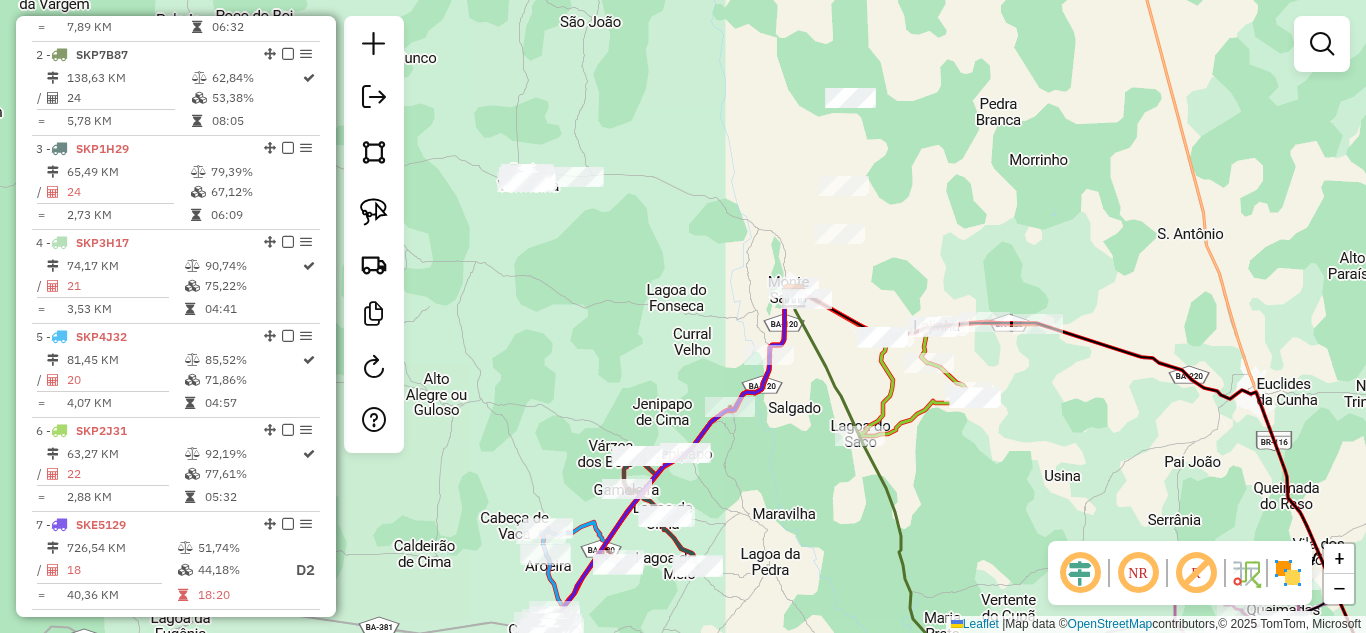 drag, startPoint x: 368, startPoint y: 227, endPoint x: 404, endPoint y: 230, distance: 36.124783 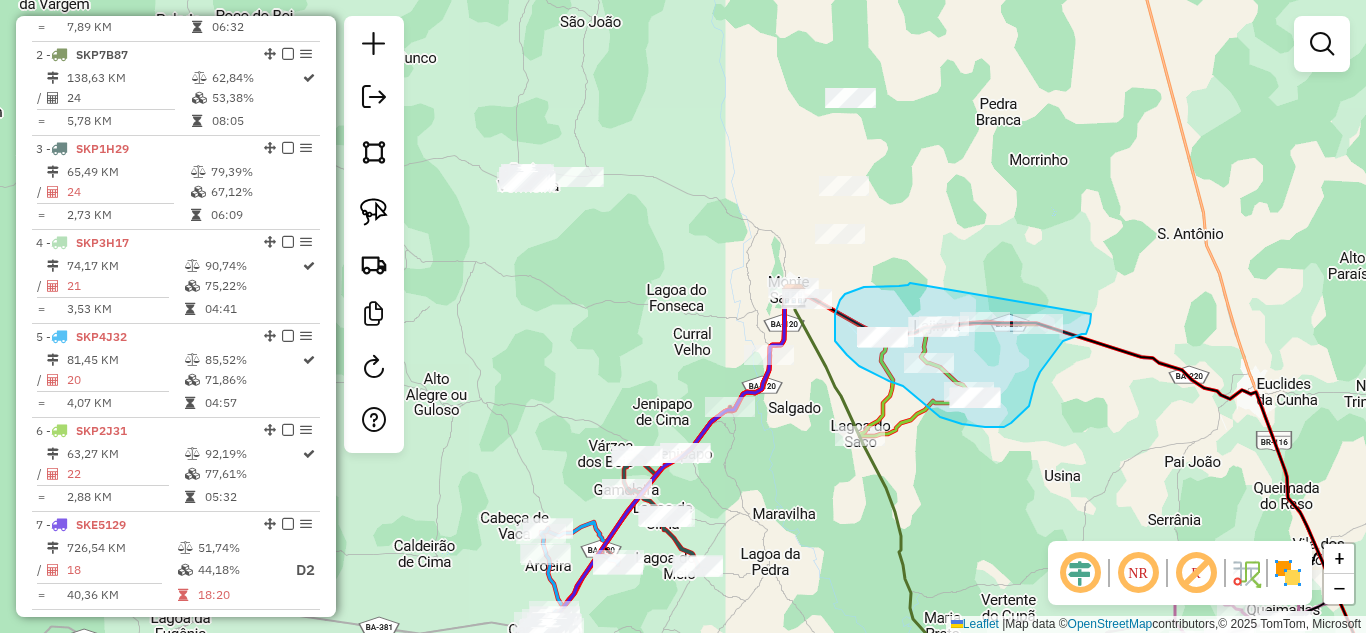 drag, startPoint x: 875, startPoint y: 286, endPoint x: 1091, endPoint y: 314, distance: 217.80725 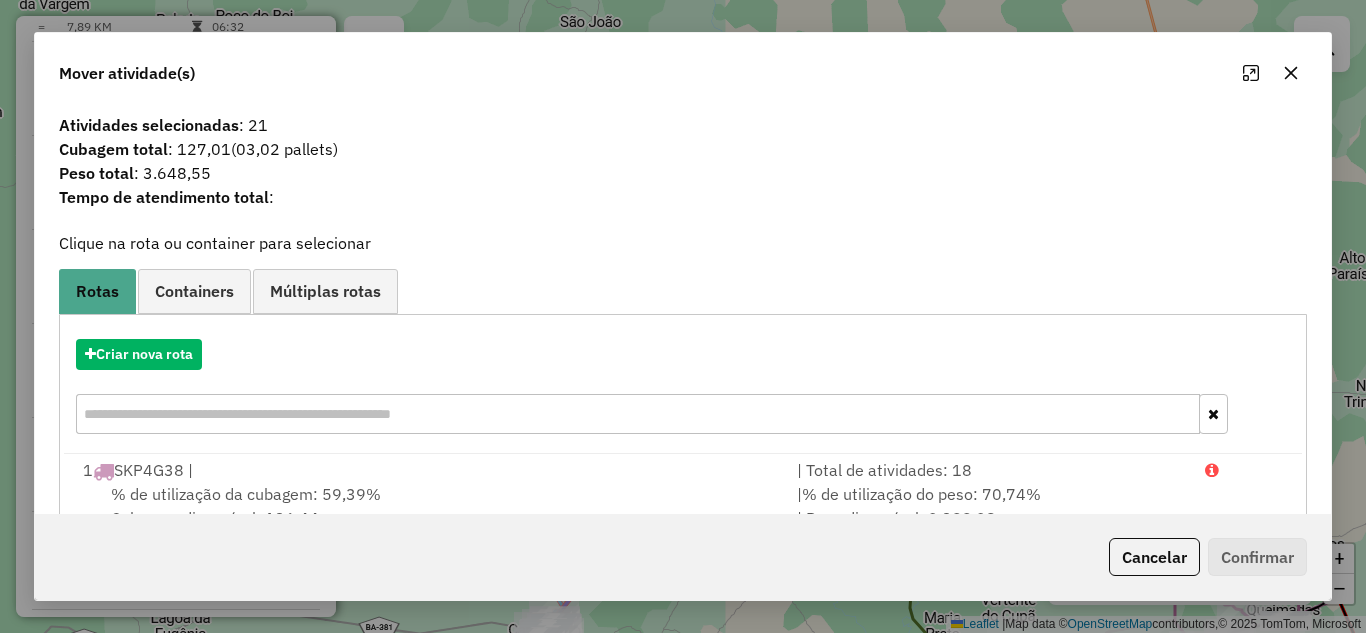 click 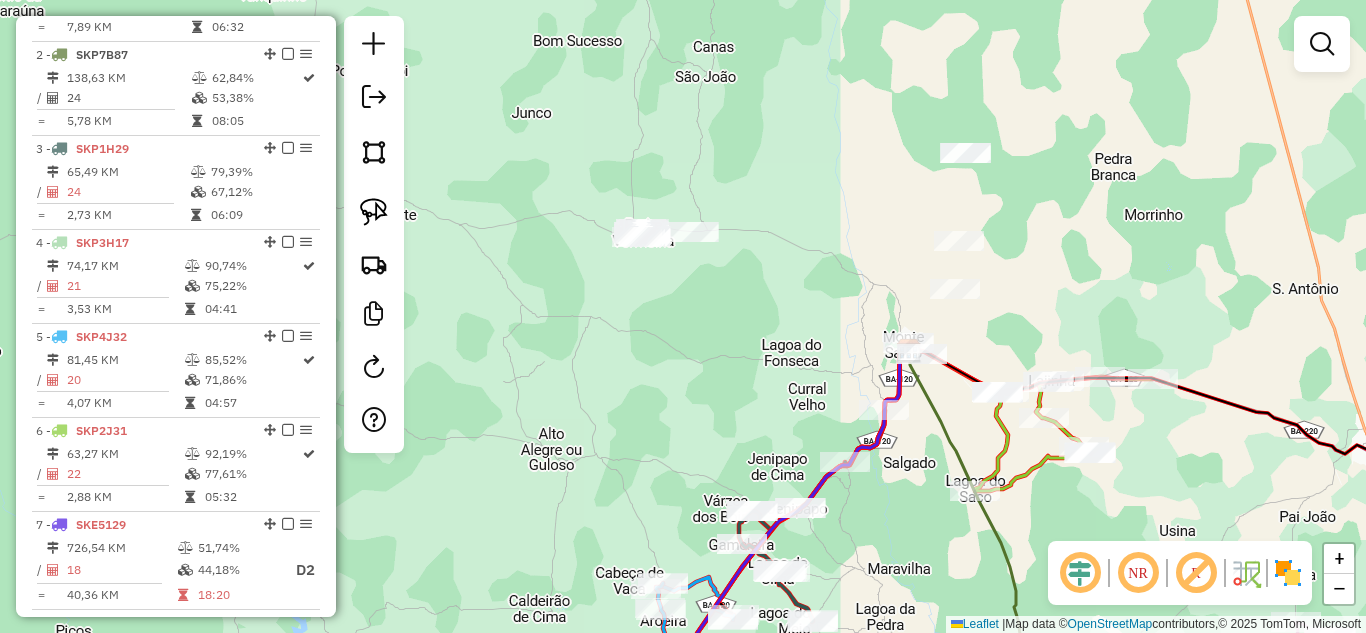 drag, startPoint x: 795, startPoint y: 469, endPoint x: 910, endPoint y: 524, distance: 127.47549 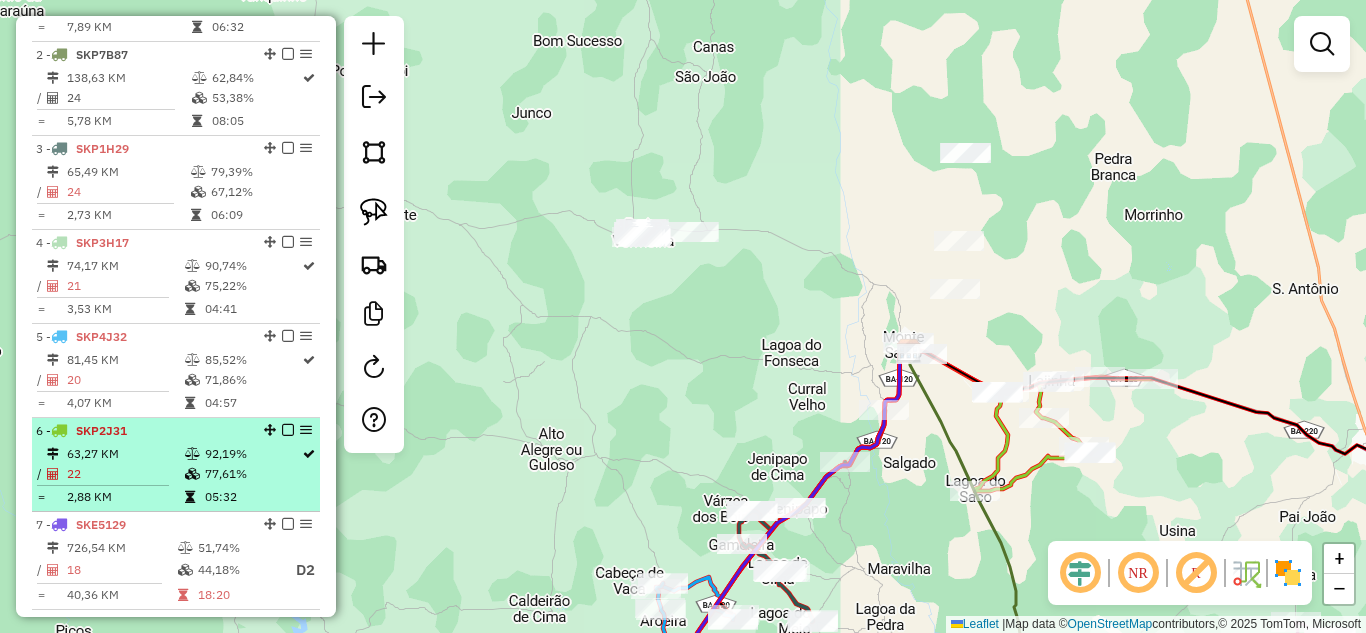 scroll, scrollTop: 933, scrollLeft: 0, axis: vertical 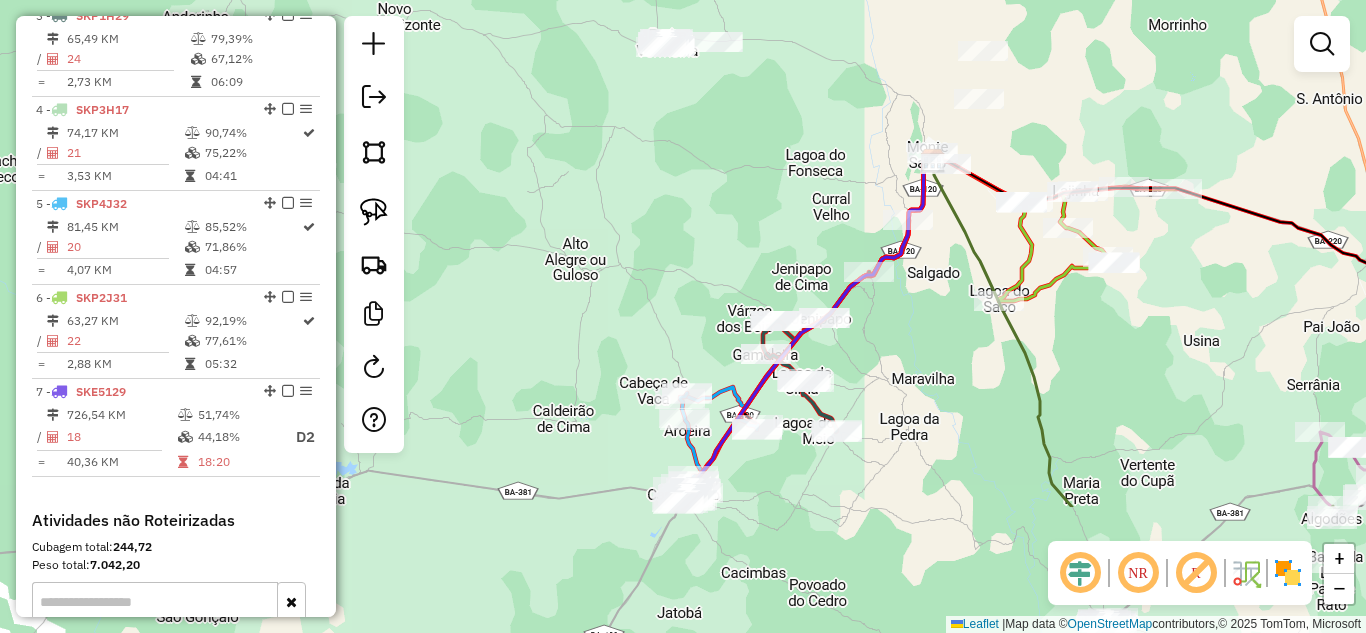 drag, startPoint x: 924, startPoint y: 548, endPoint x: 948, endPoint y: 358, distance: 191.5098 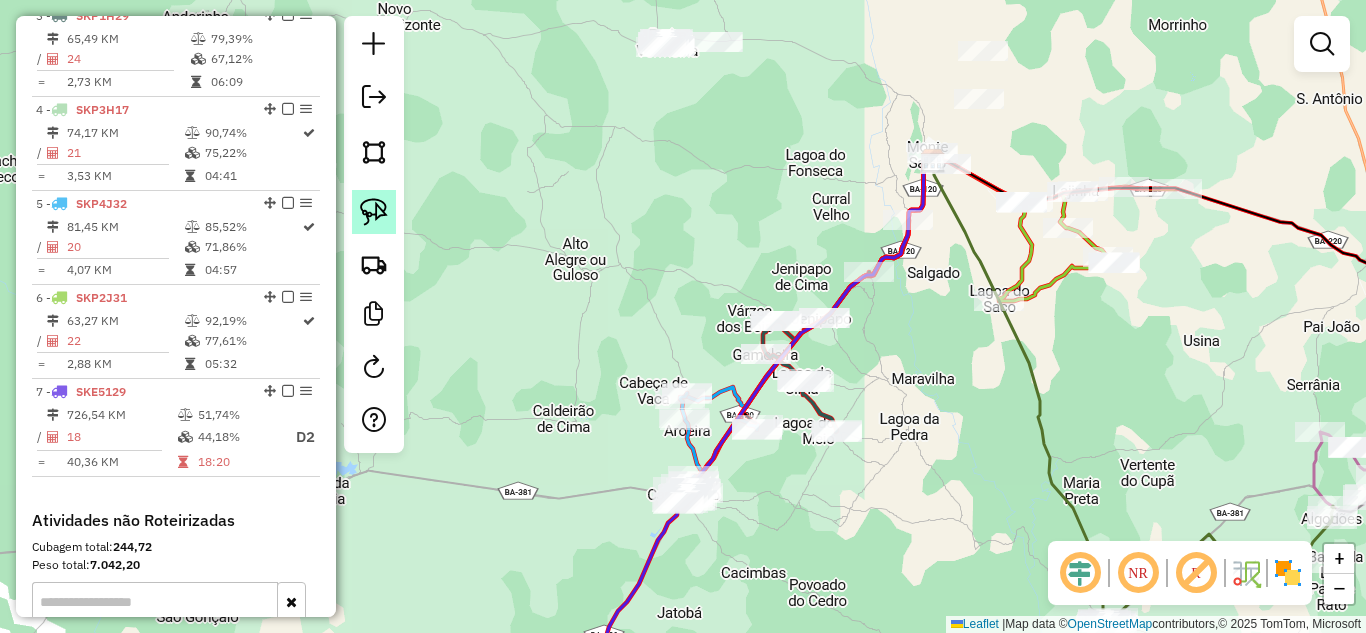 click 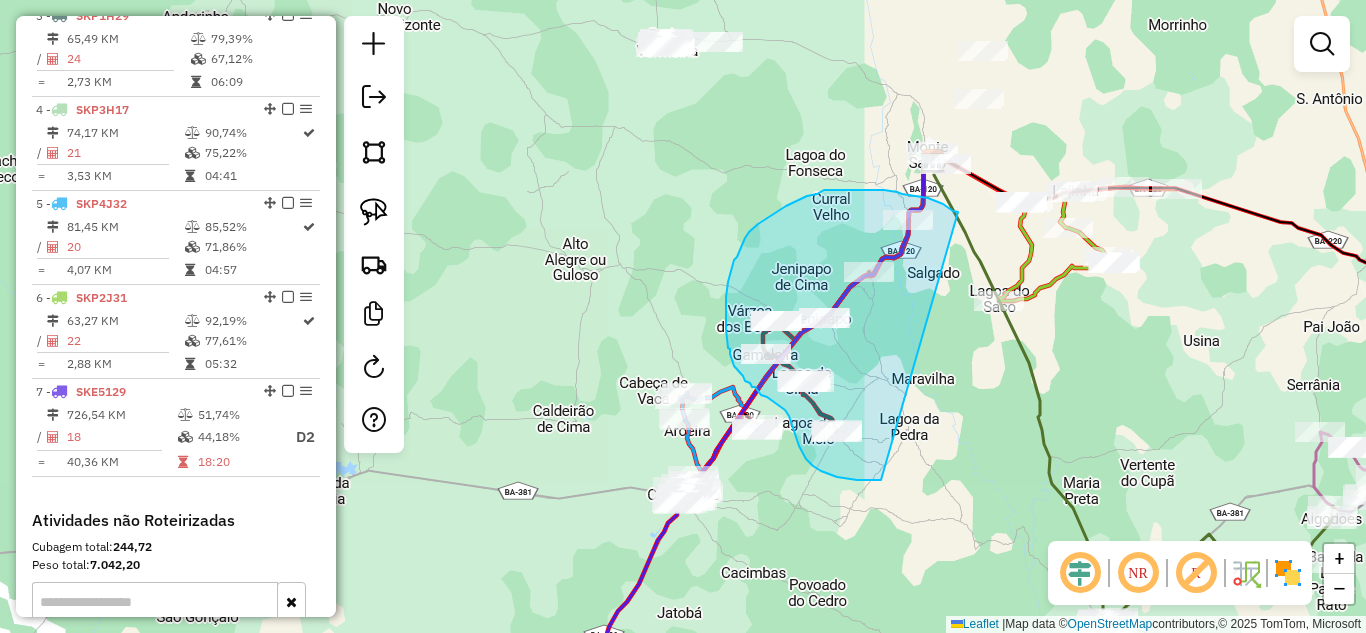drag, startPoint x: 958, startPoint y: 212, endPoint x: 881, endPoint y: 480, distance: 278.84225 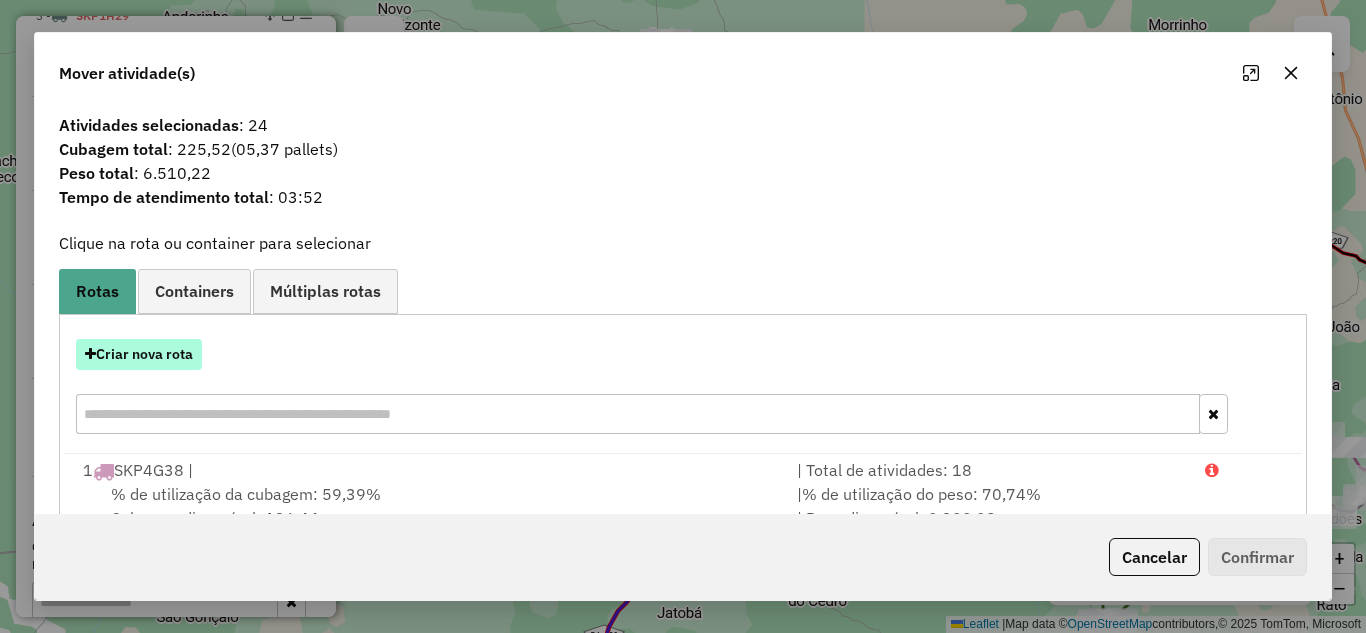 click on "Criar nova rota" at bounding box center (139, 354) 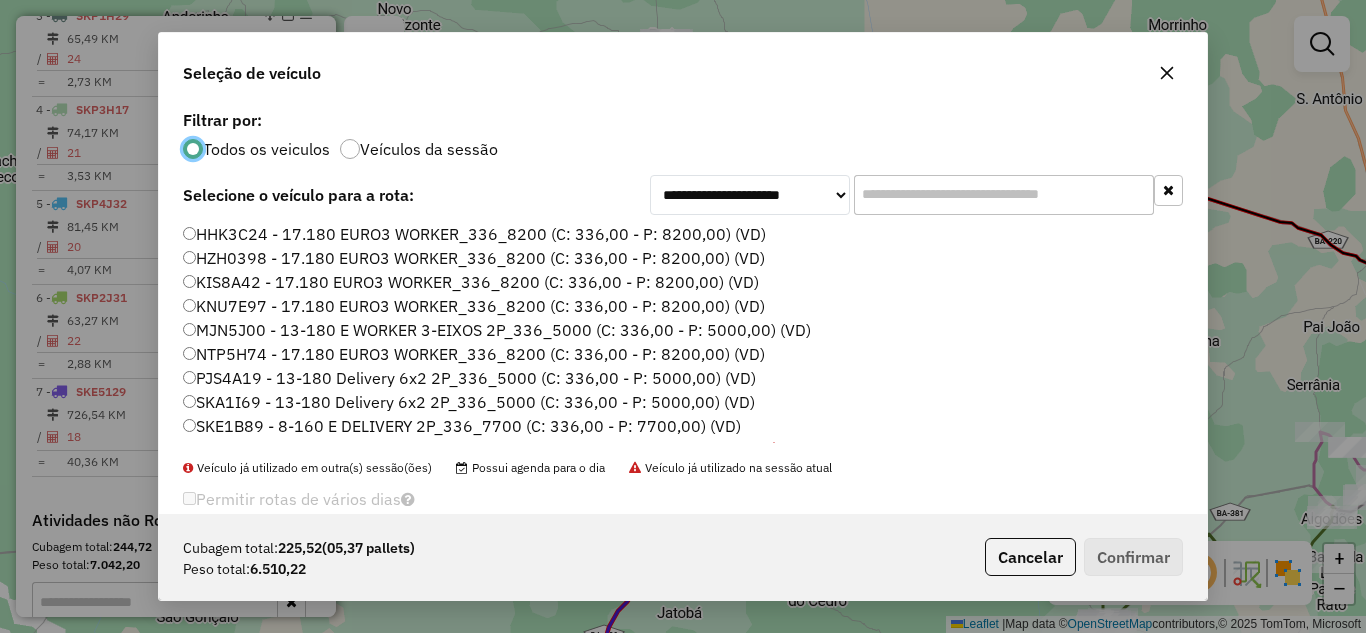 scroll, scrollTop: 11, scrollLeft: 6, axis: both 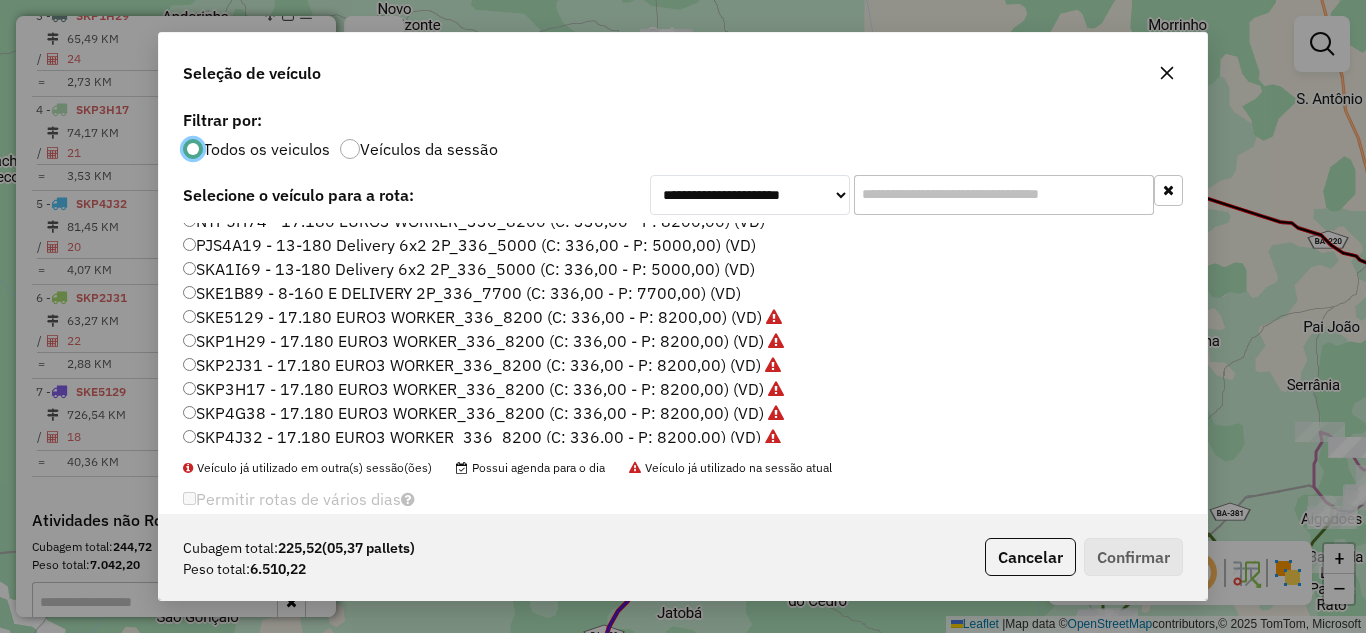 click on "SKA1I69 - 13-180 Delivery 6x2 2P_336_5000 (C: 336,00 - P: 5000,00) (VD)" 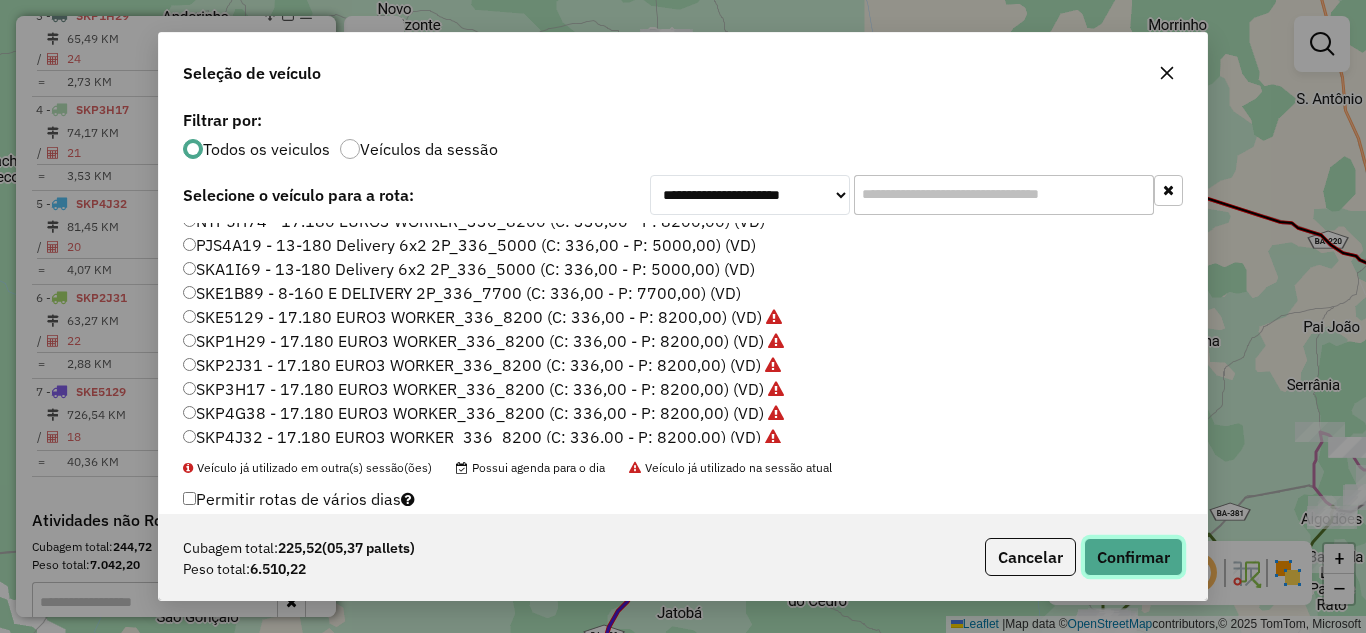 click on "Confirmar" 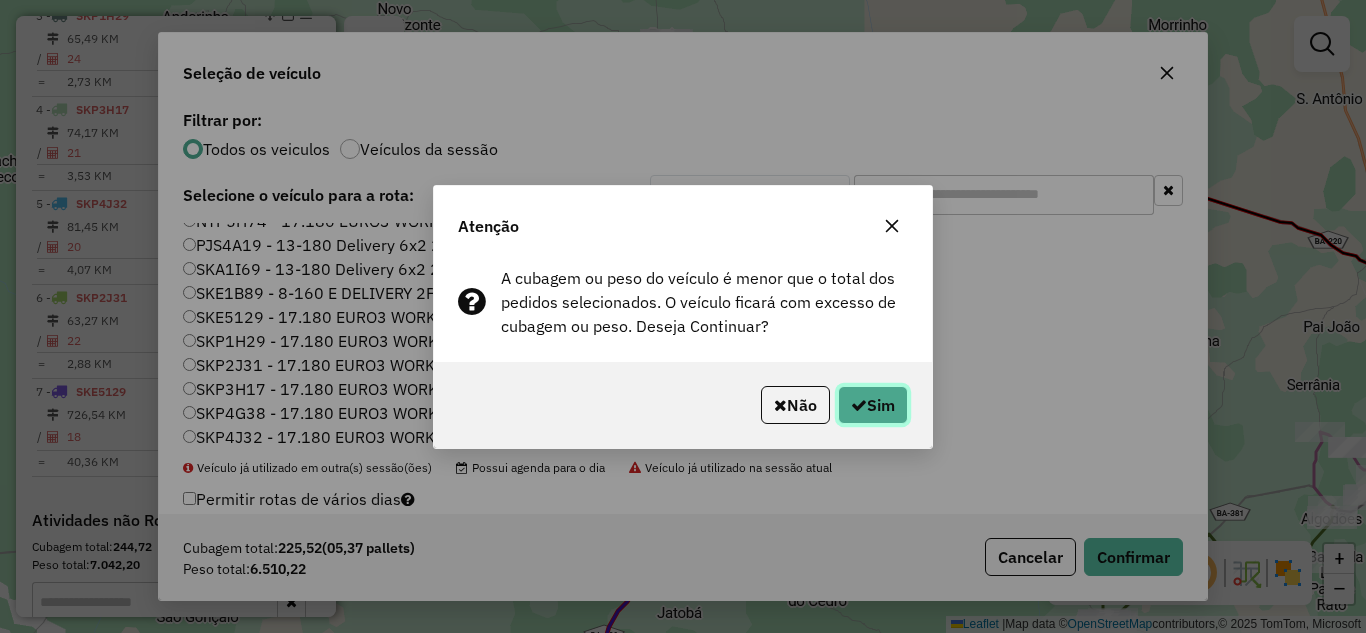 click on "Sim" 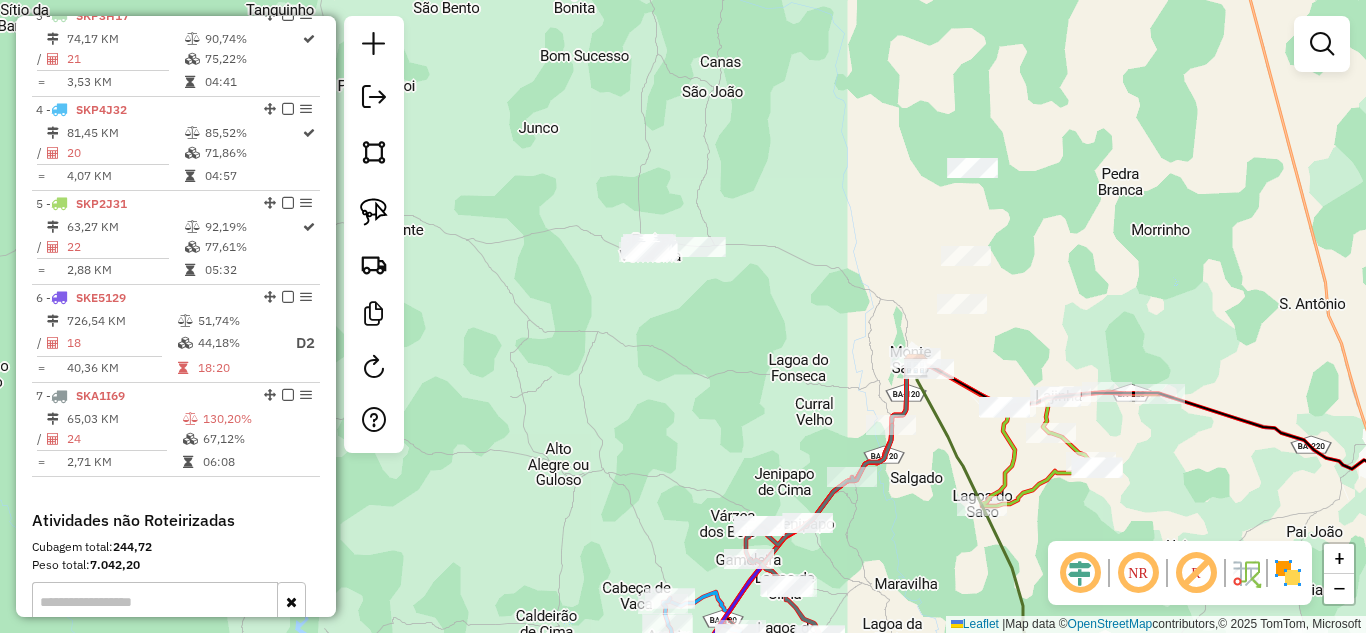 drag, startPoint x: 1013, startPoint y: 126, endPoint x: 996, endPoint y: 331, distance: 205.70367 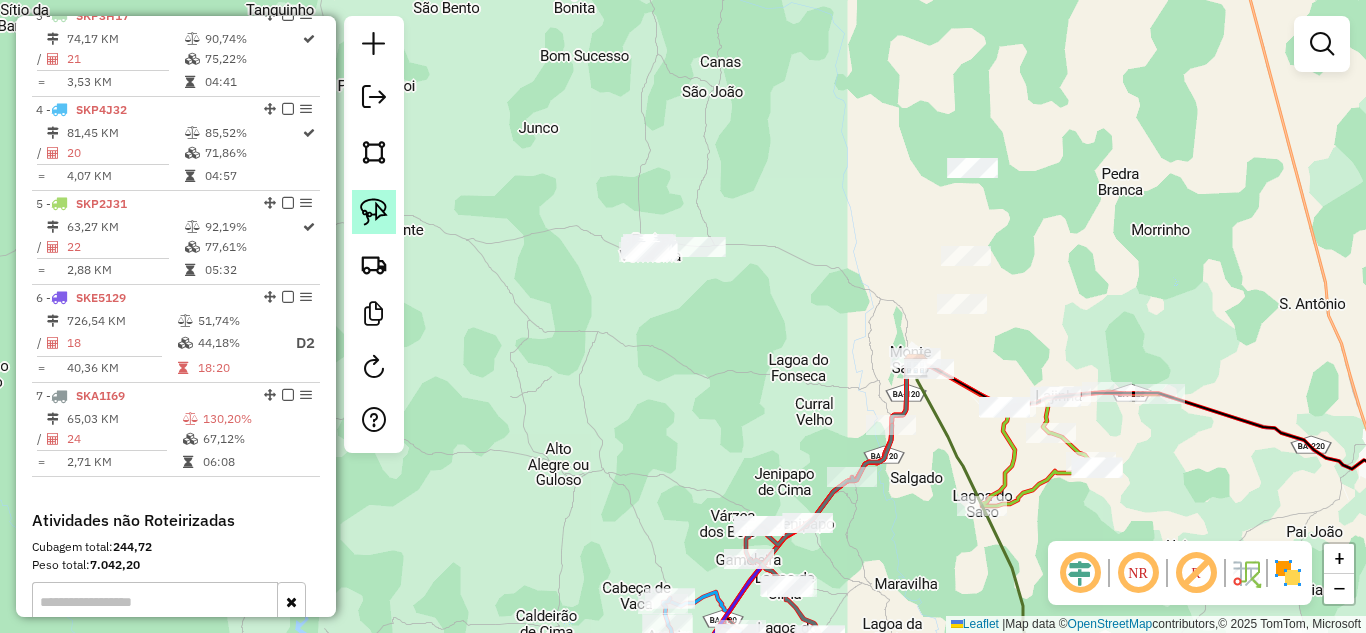 click 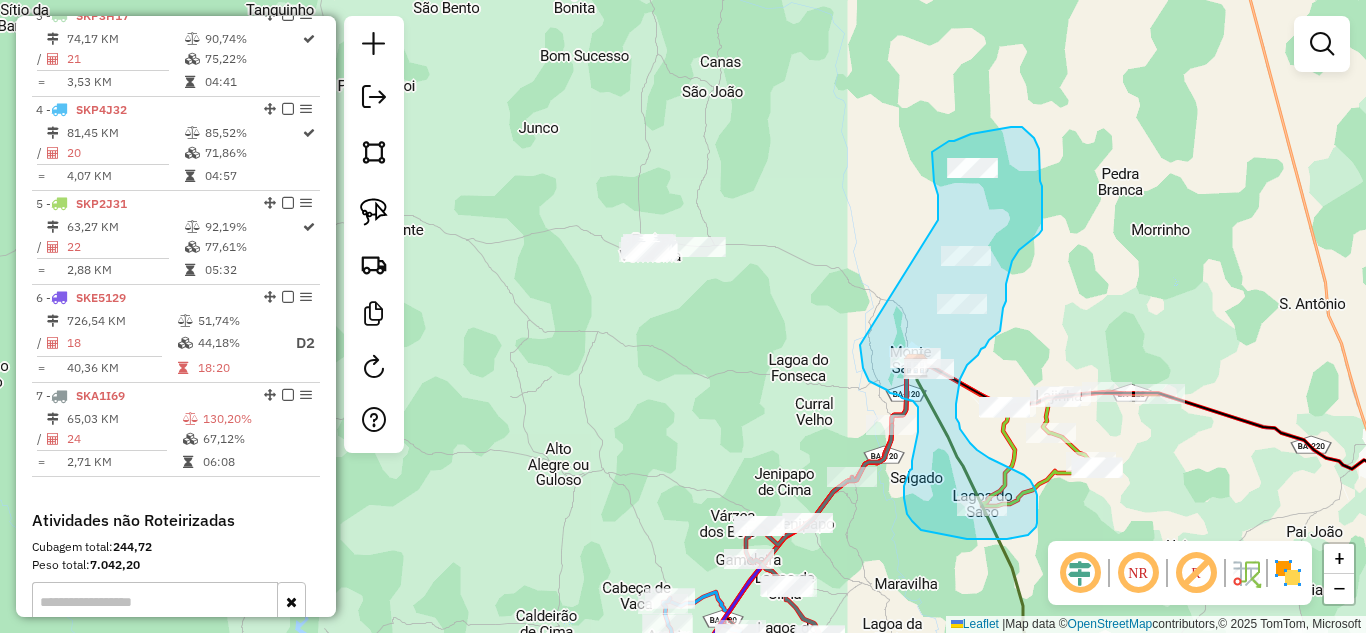 drag, startPoint x: 938, startPoint y: 220, endPoint x: 860, endPoint y: 345, distance: 147.33974 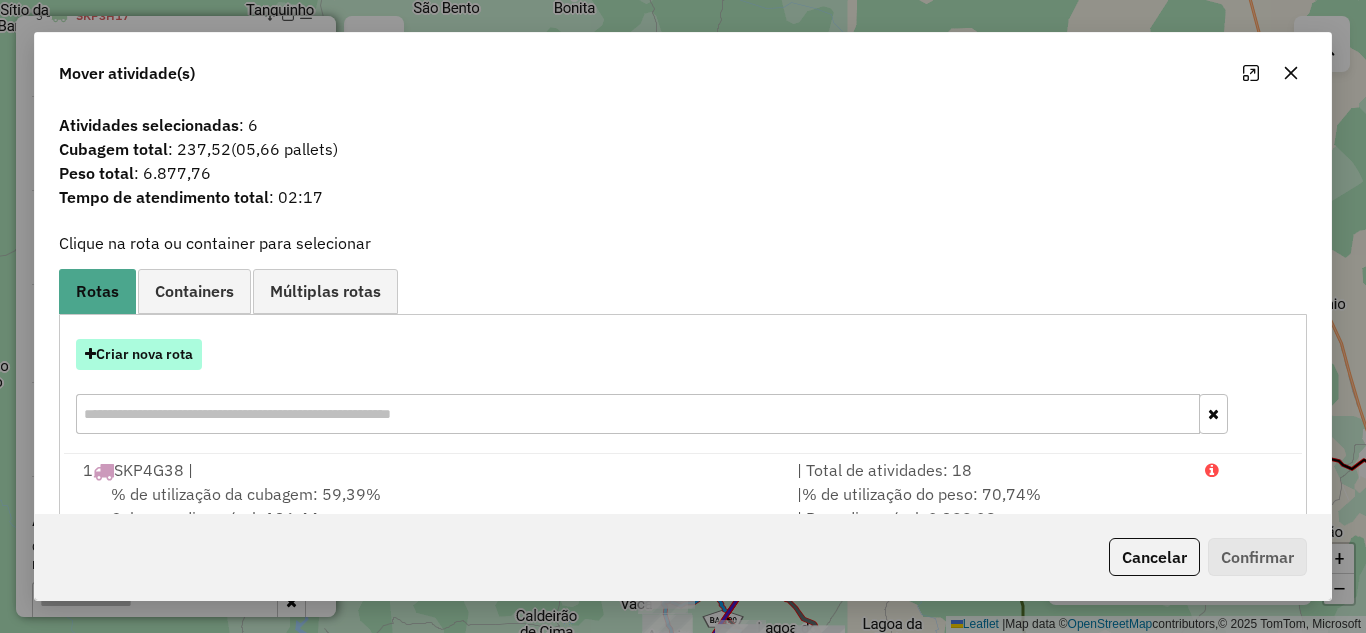 click on "Criar nova rota" at bounding box center (139, 354) 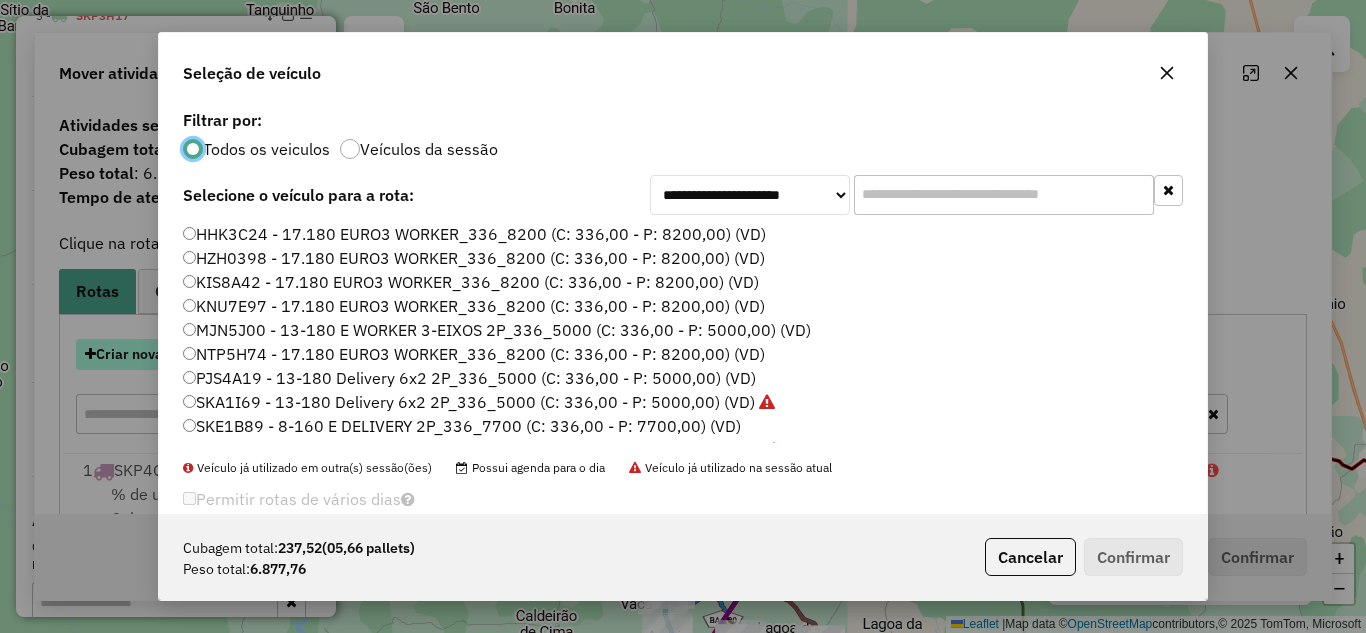 scroll, scrollTop: 11, scrollLeft: 6, axis: both 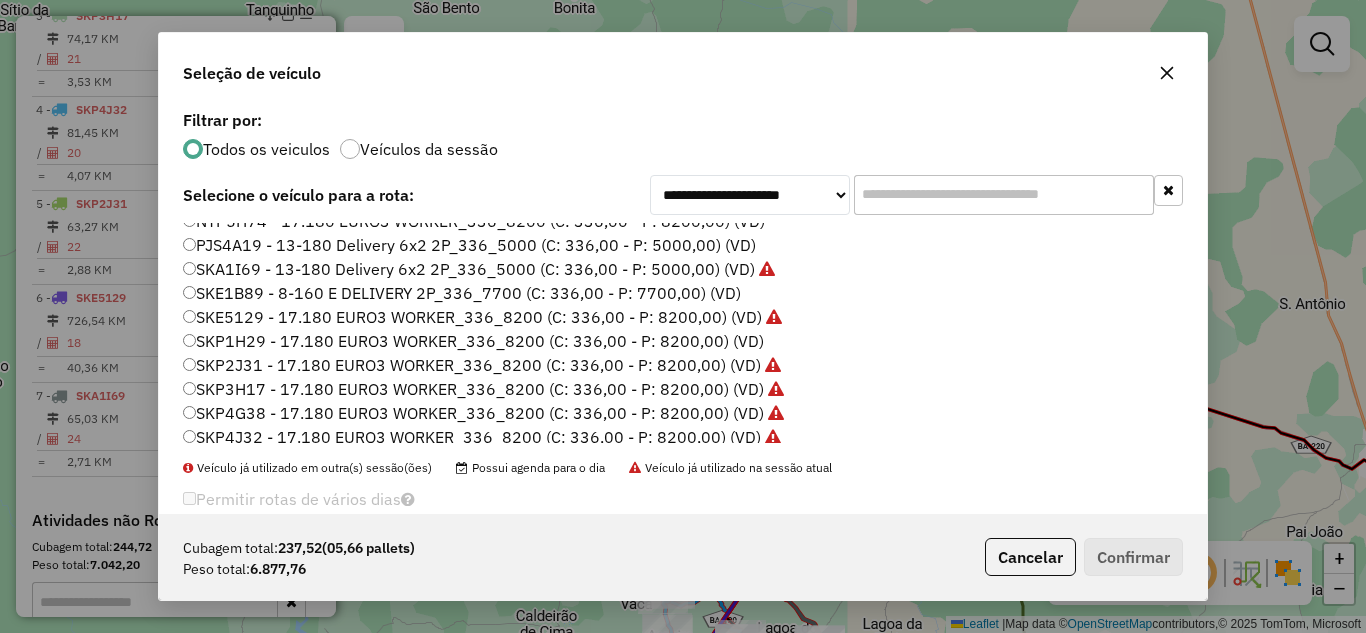click on "SKP1H29 - 17.180 EURO3 WORKER_336_8200 (C: 336,00 - P: 8200,00) (VD)" 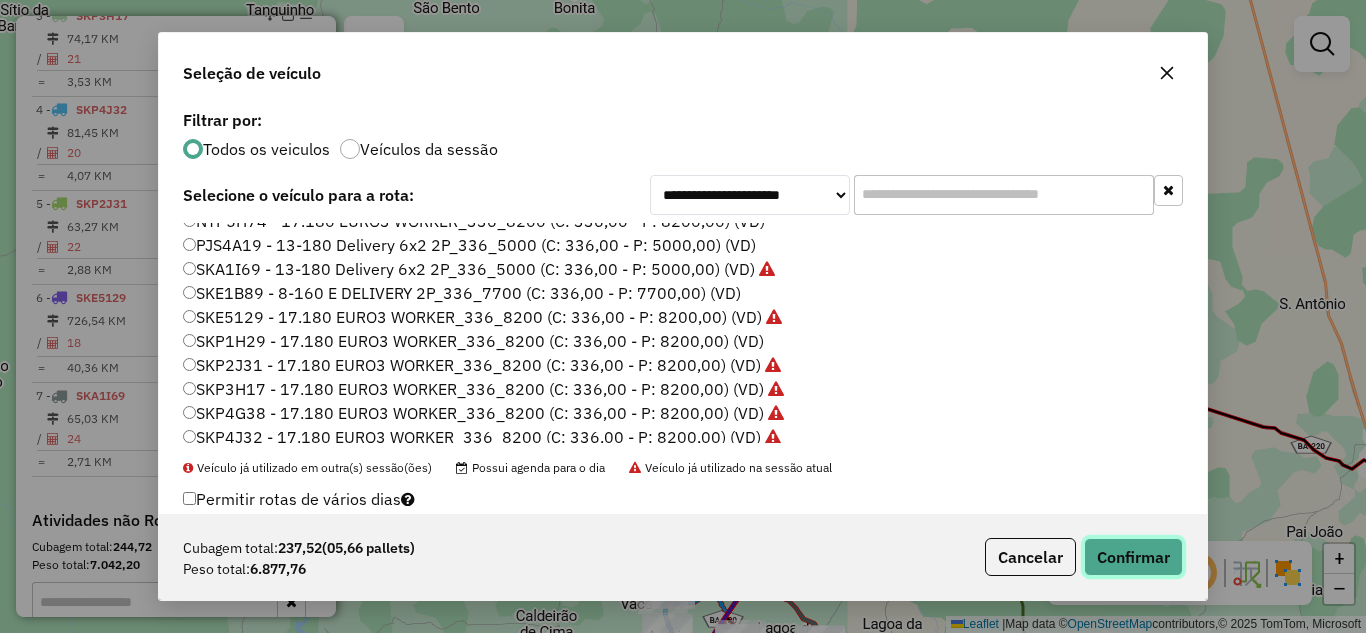 click on "Confirmar" 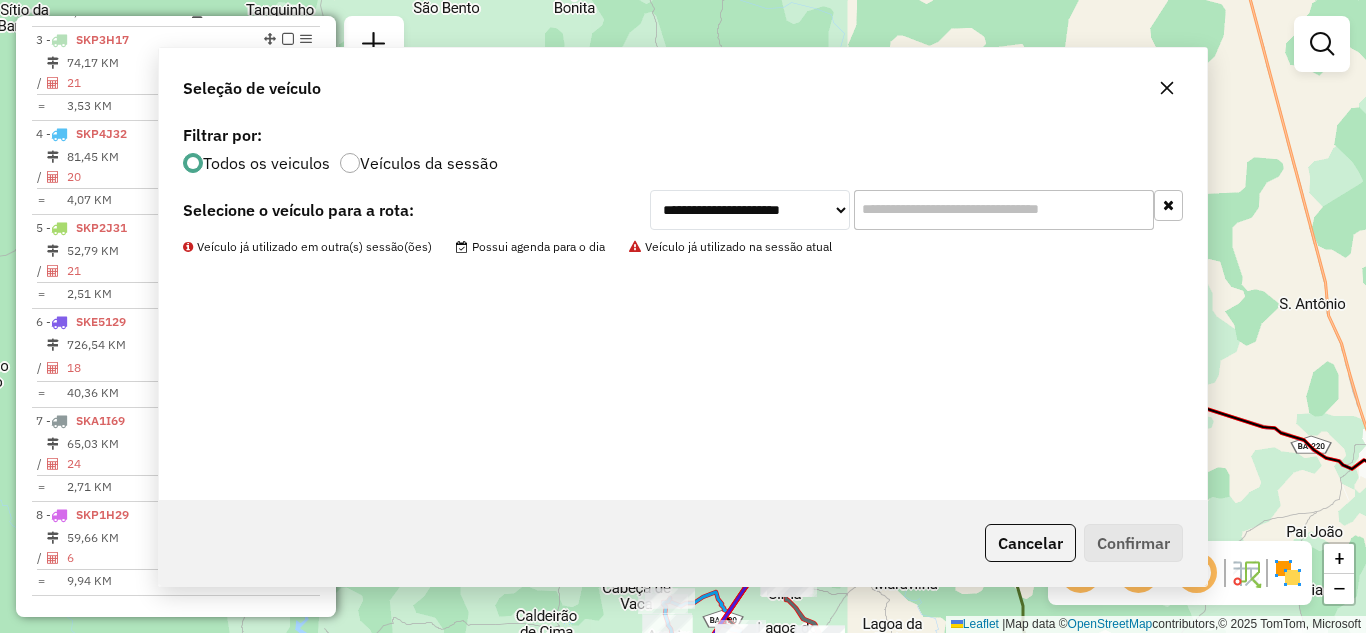 scroll, scrollTop: 957, scrollLeft: 0, axis: vertical 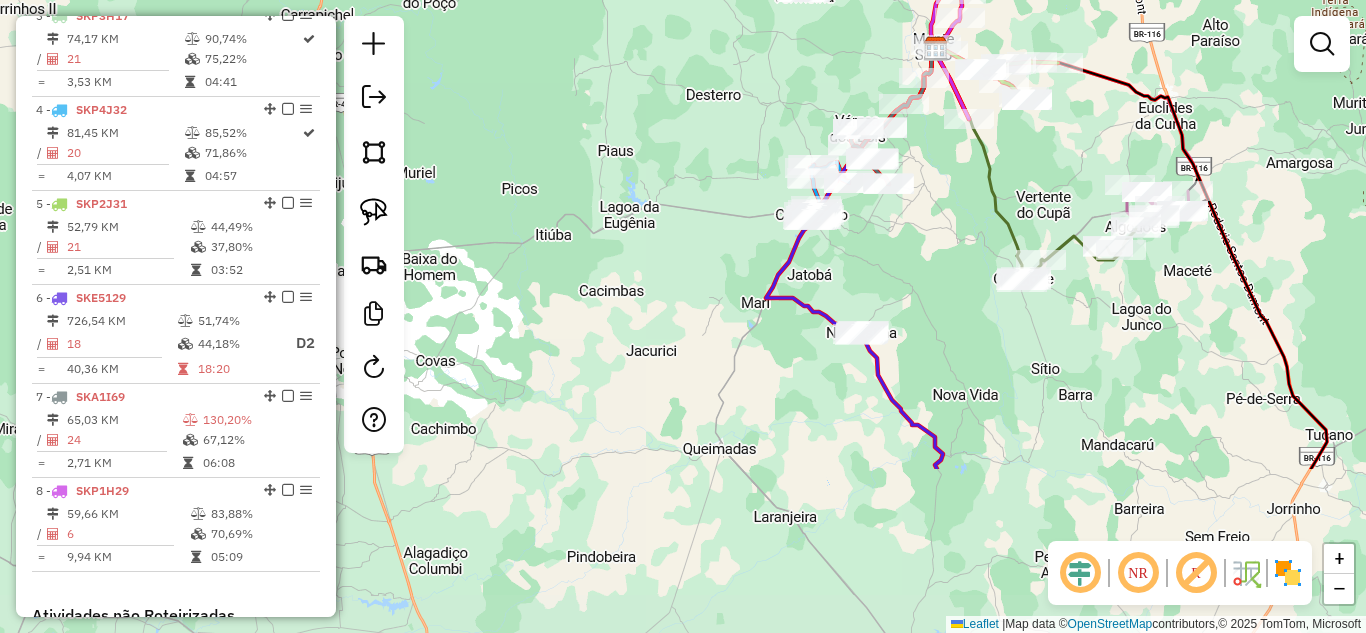 drag, startPoint x: 1166, startPoint y: 498, endPoint x: 1180, endPoint y: 270, distance: 228.42941 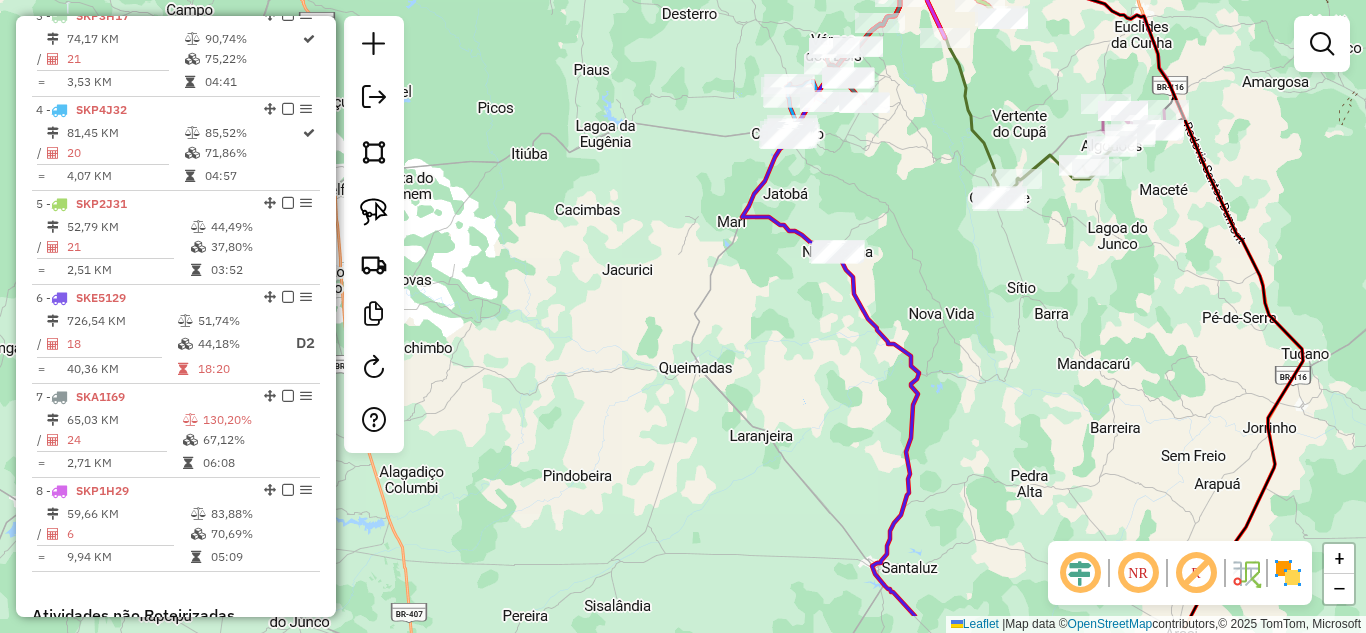 drag, startPoint x: 1184, startPoint y: 350, endPoint x: 1156, endPoint y: 258, distance: 96.16652 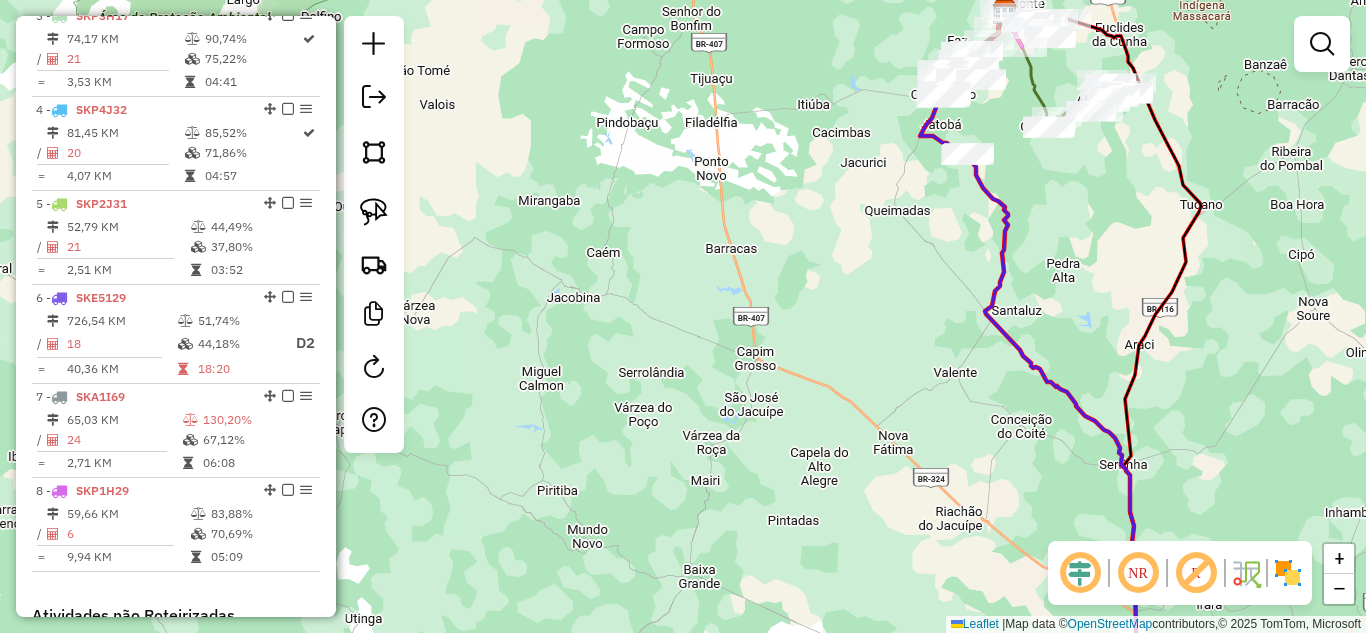 click 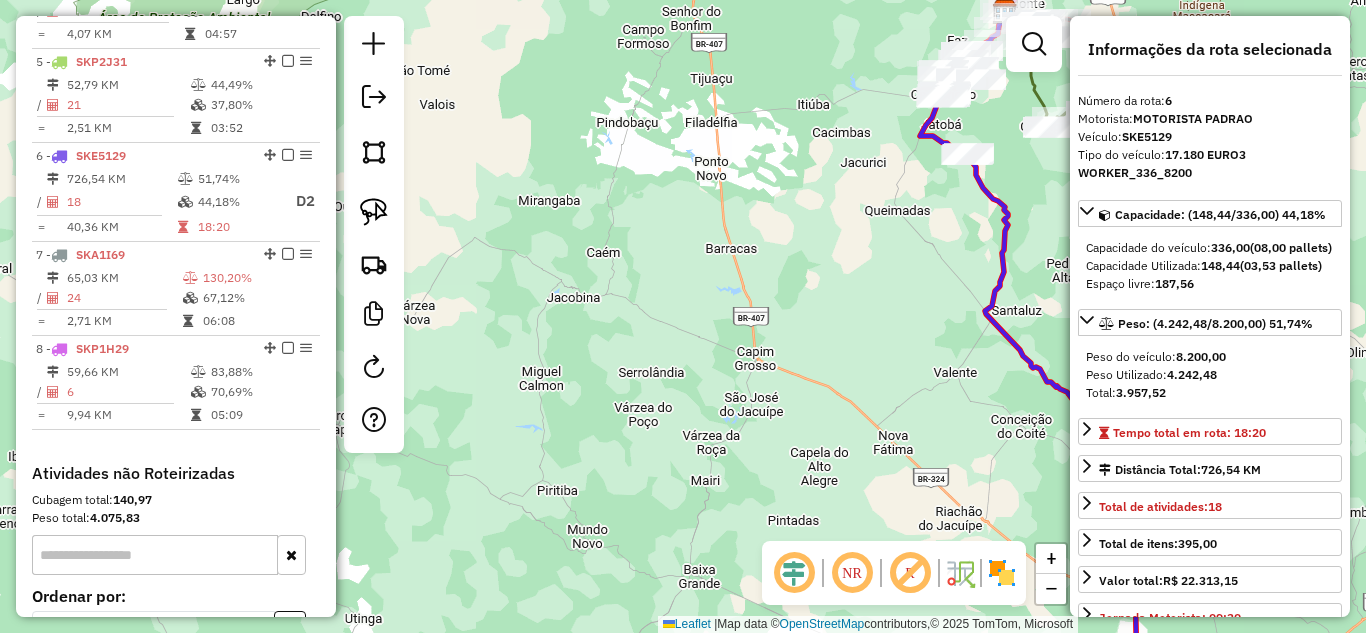 scroll, scrollTop: 1244, scrollLeft: 0, axis: vertical 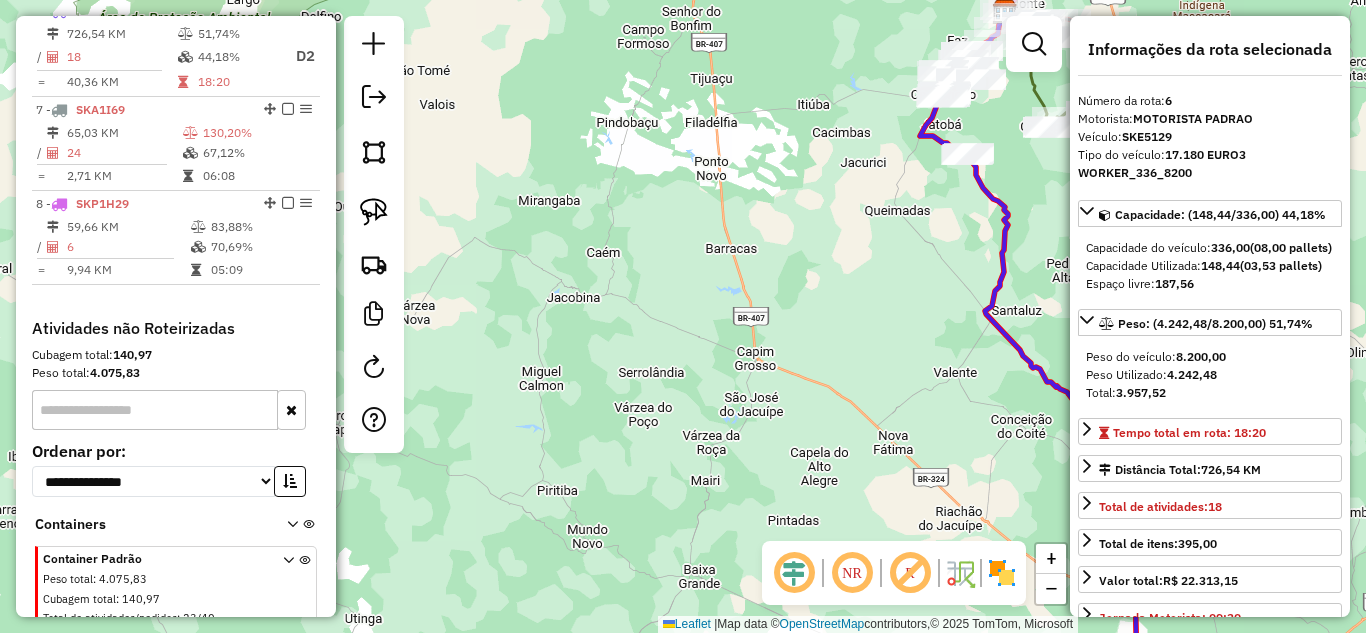 click on "Janela de atendimento Grade de atendimento Capacidade Transportadoras Veículos Cliente Pedidos  Rotas Selecione os dias de semana para filtrar as janelas de atendimento  Seg   Ter   Qua   Qui   Sex   Sáb   Dom  Informe o período da janela de atendimento: De: Até:  Filtrar exatamente a janela do cliente  Considerar janela de atendimento padrão  Selecione os dias de semana para filtrar as grades de atendimento  Seg   Ter   Qua   Qui   Sex   Sáb   Dom   Considerar clientes sem dia de atendimento cadastrado  Clientes fora do dia de atendimento selecionado Filtrar as atividades entre os valores definidos abaixo:  Peso mínimo:   Peso máximo:   Cubagem mínima:   Cubagem máxima:   De:   Até:  Filtrar as atividades entre o tempo de atendimento definido abaixo:  De:   Até:   Considerar capacidade total dos clientes não roteirizados Transportadora: Selecione um ou mais itens Tipo de veículo: Selecione um ou mais itens Veículo: Selecione um ou mais itens Motorista: Selecione um ou mais itens Nome: Rótulo:" 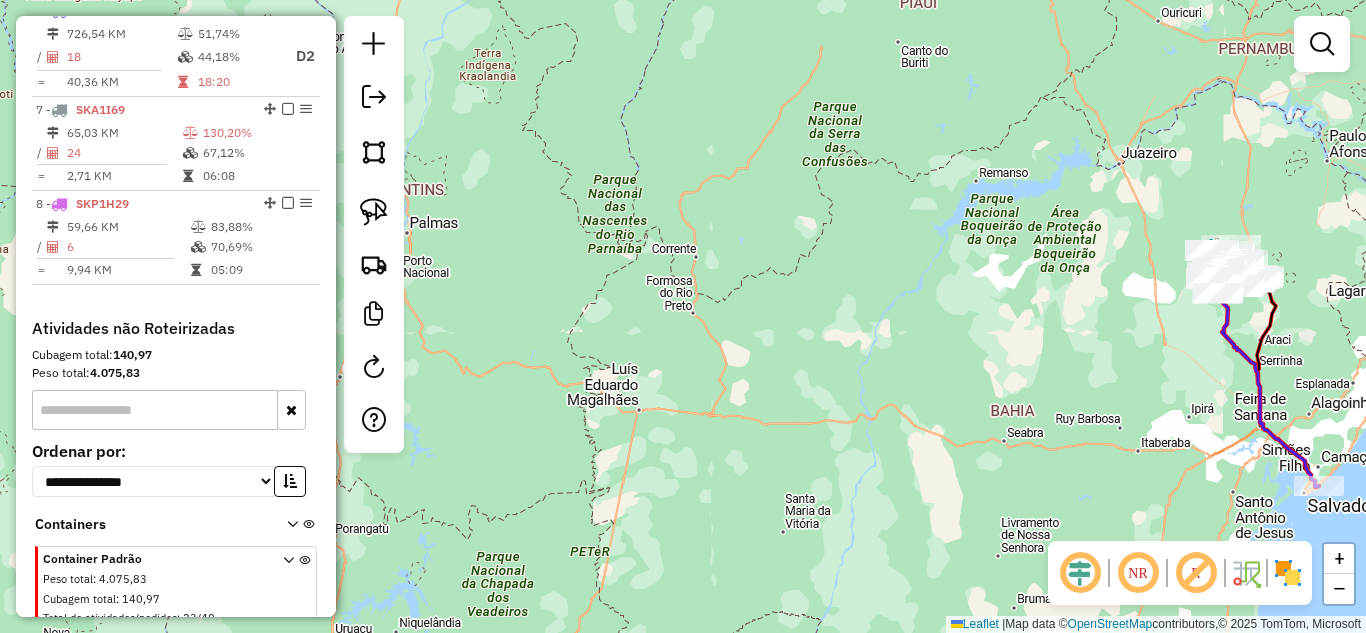 scroll, scrollTop: 711, scrollLeft: 0, axis: vertical 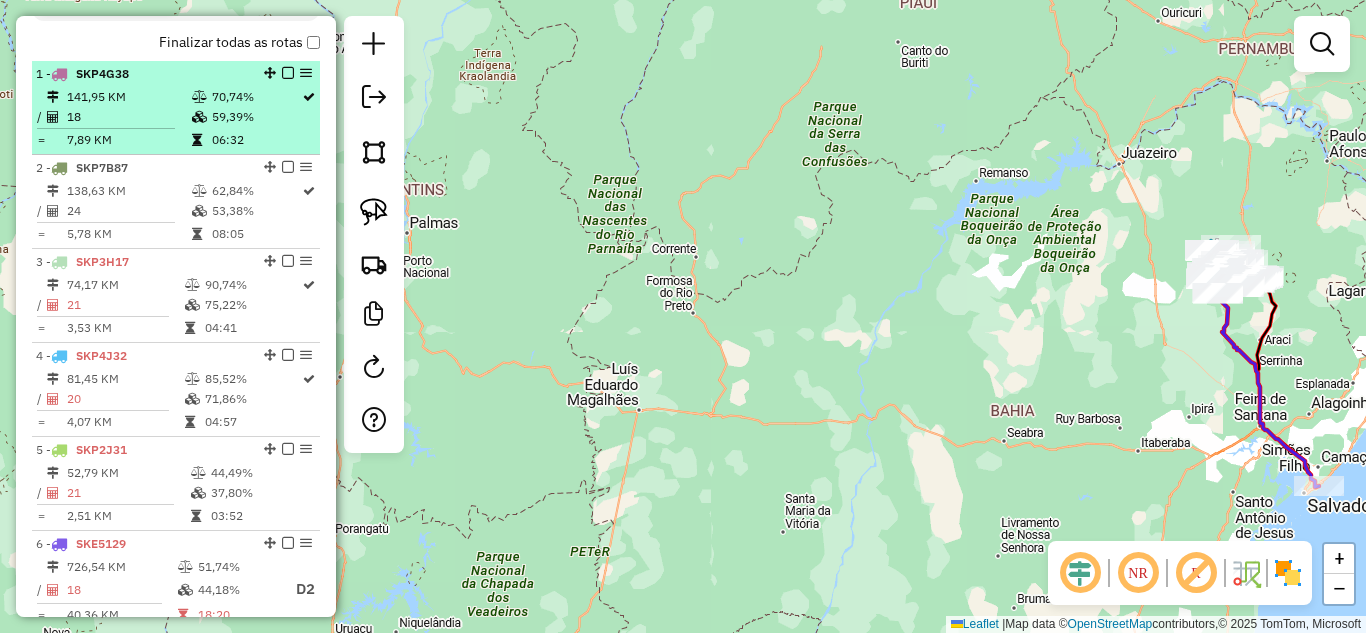 click on "141,95 KM" at bounding box center (128, 97) 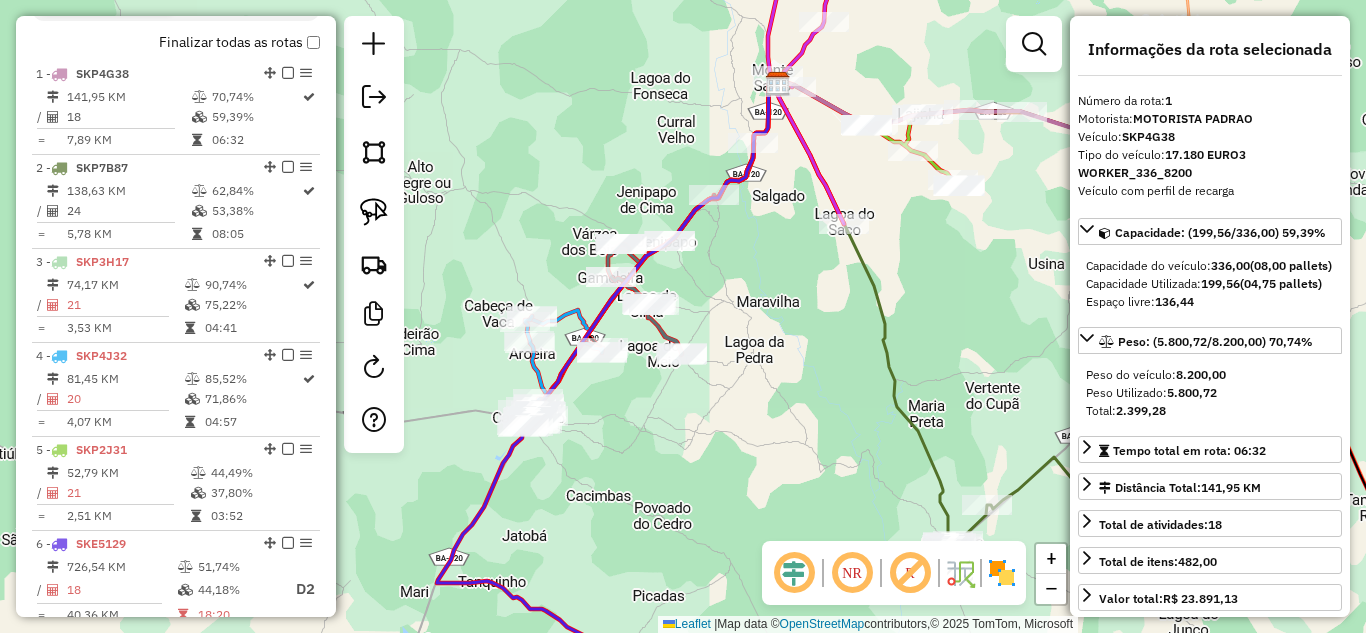 drag, startPoint x: 771, startPoint y: 380, endPoint x: 1063, endPoint y: 345, distance: 294.09012 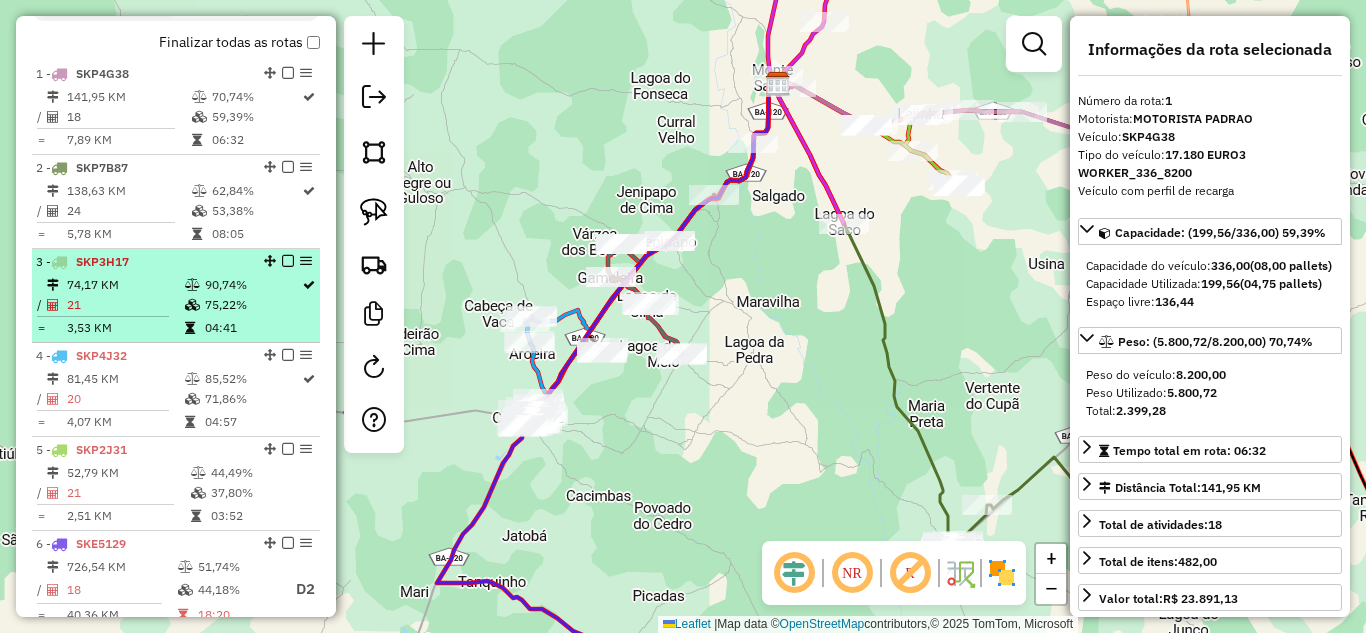 click on "74,17 KM" at bounding box center [125, 285] 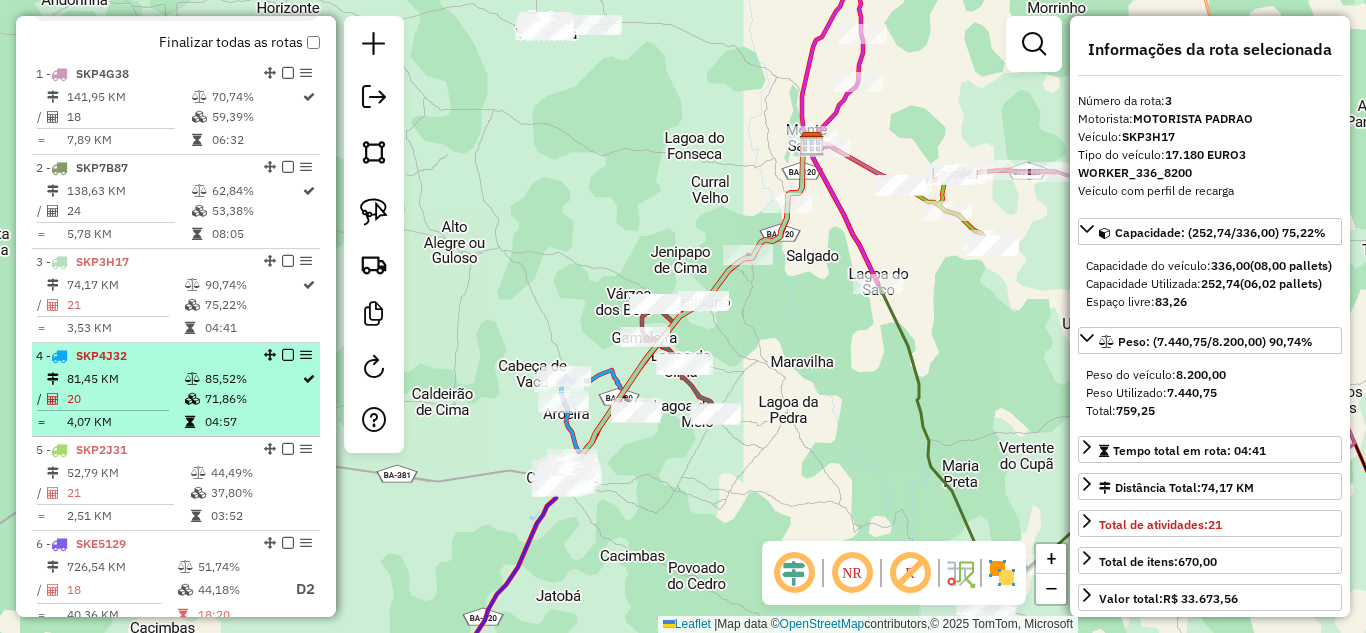 click on "81,45 KM" at bounding box center (125, 379) 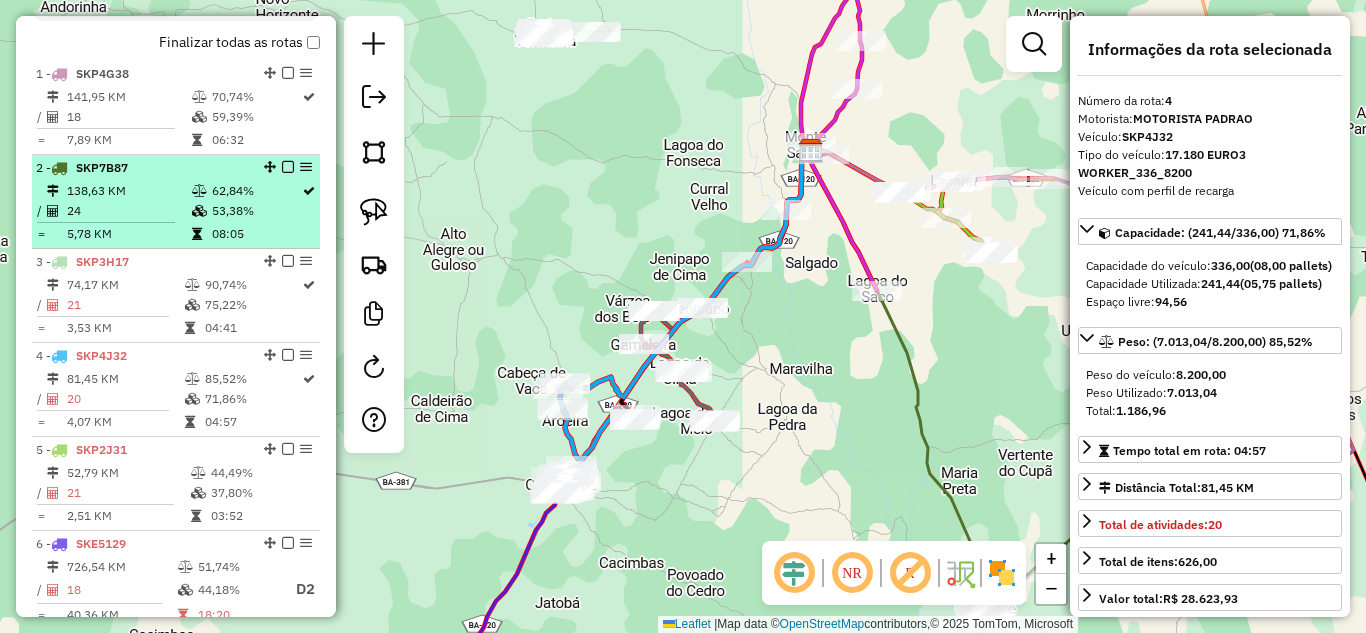 click on "2 -       SKP7B87   138,63 KM   62,84%  /  24   53,38%     =  5,78 KM   08:05" at bounding box center (176, 202) 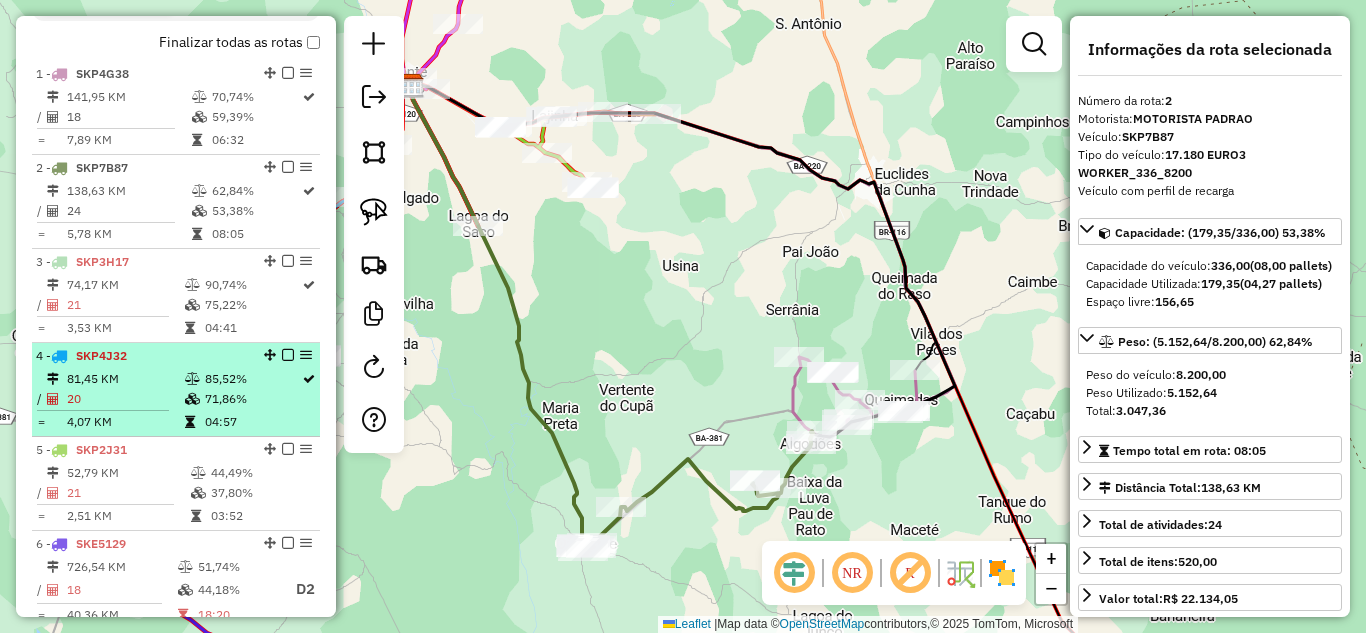 click on "81,45 KM" at bounding box center (125, 379) 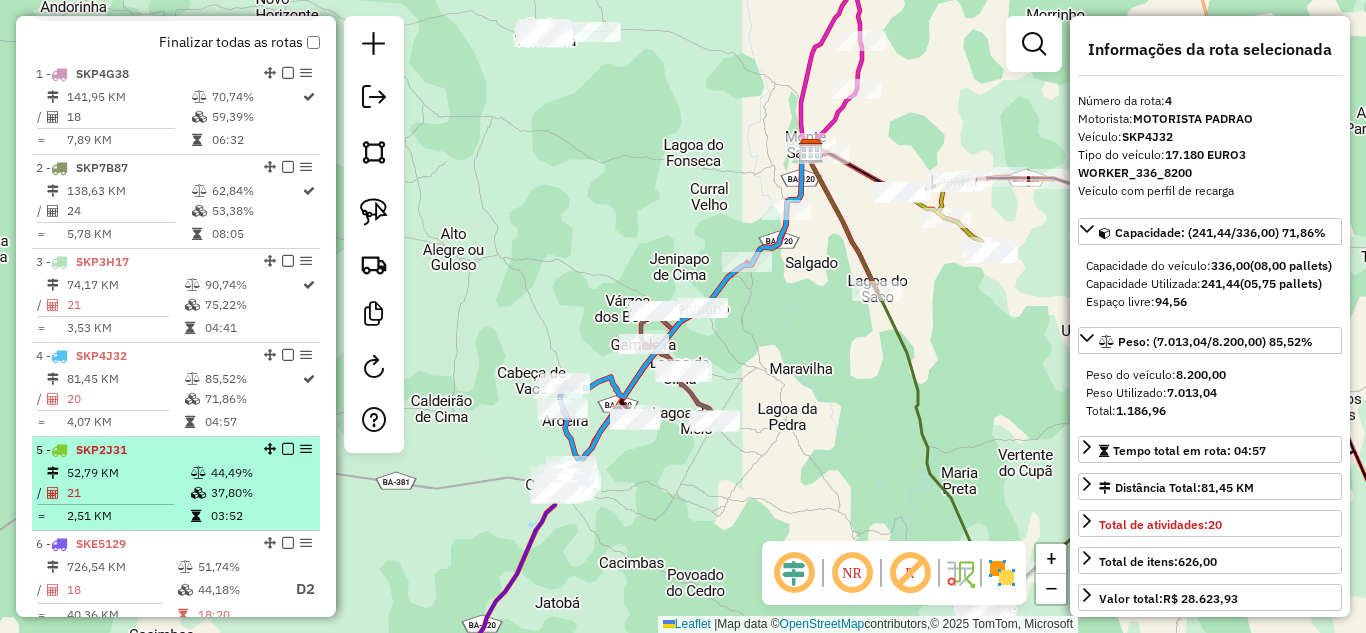 click on "52,79 KM" at bounding box center (128, 473) 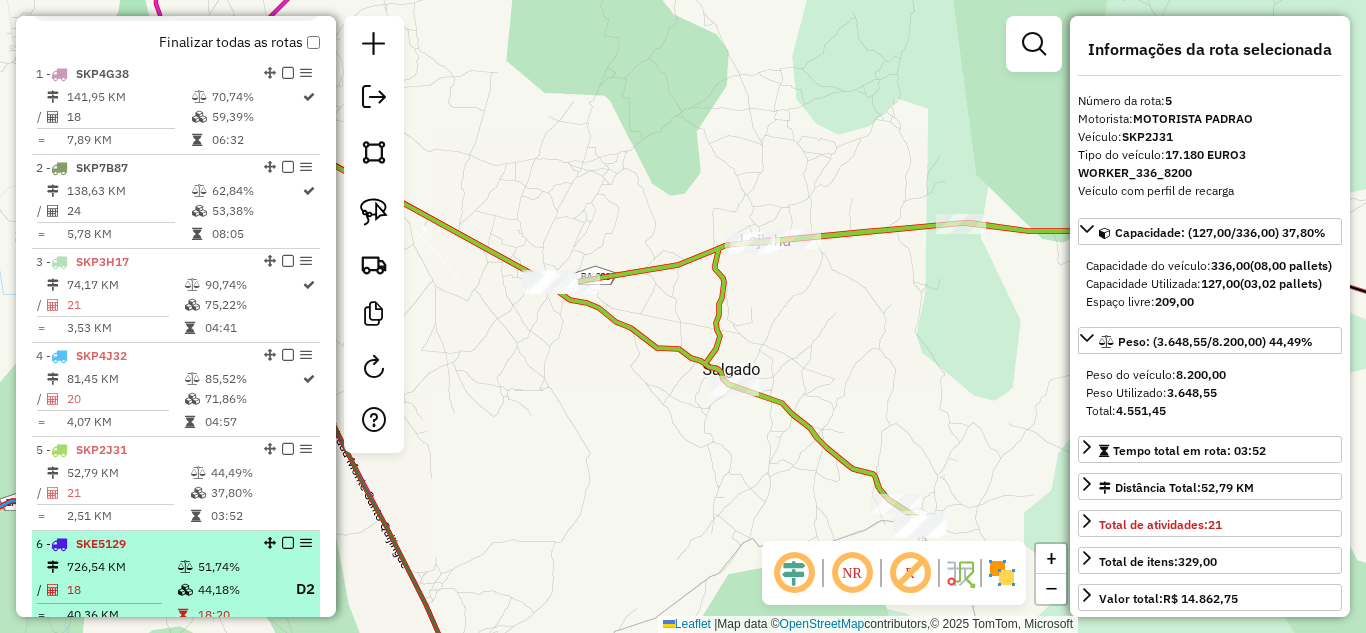 click on "6 -       SKE5129" at bounding box center (142, 544) 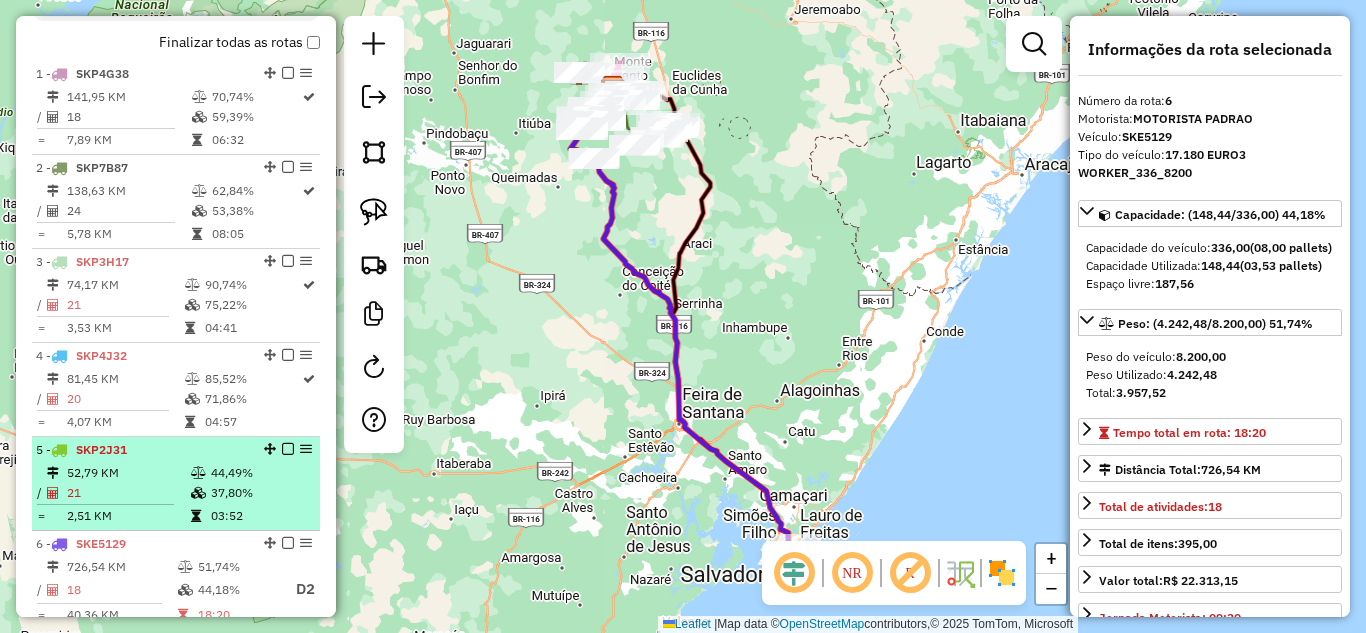 scroll, scrollTop: 844, scrollLeft: 0, axis: vertical 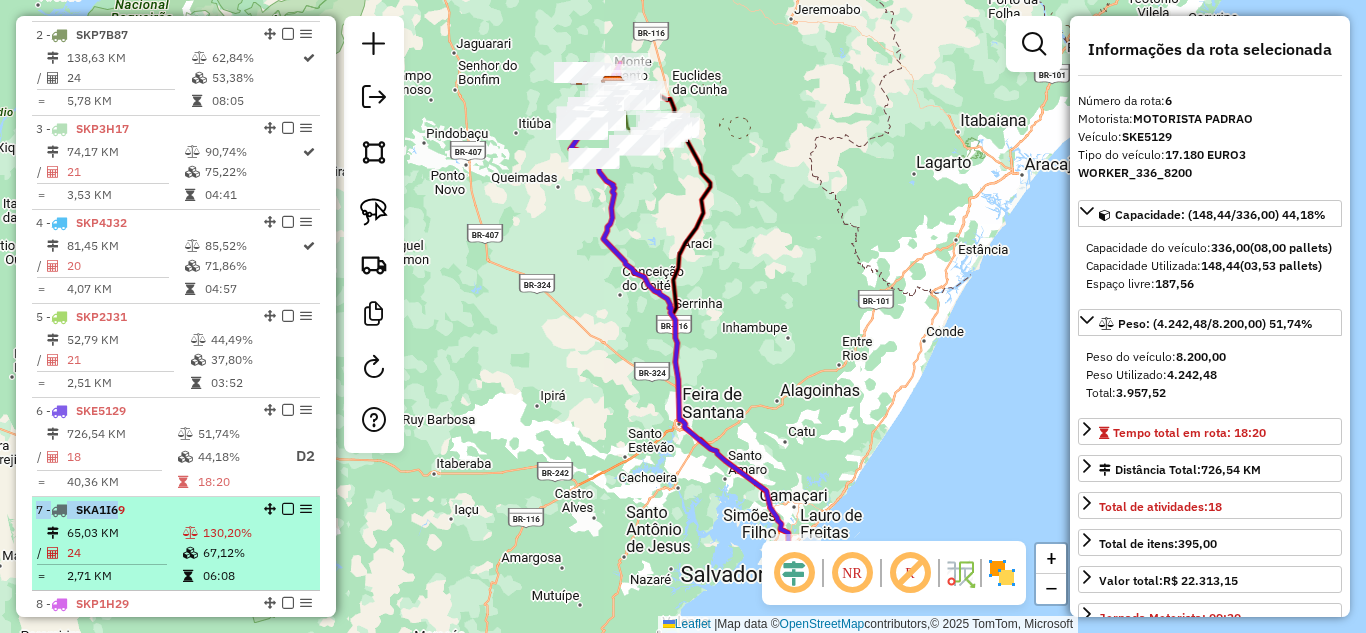 click on "7 -       SKA1I69   65,03 KM   130,20%  /  24   67,12%     =  2,71 KM   06:08" at bounding box center (176, 544) 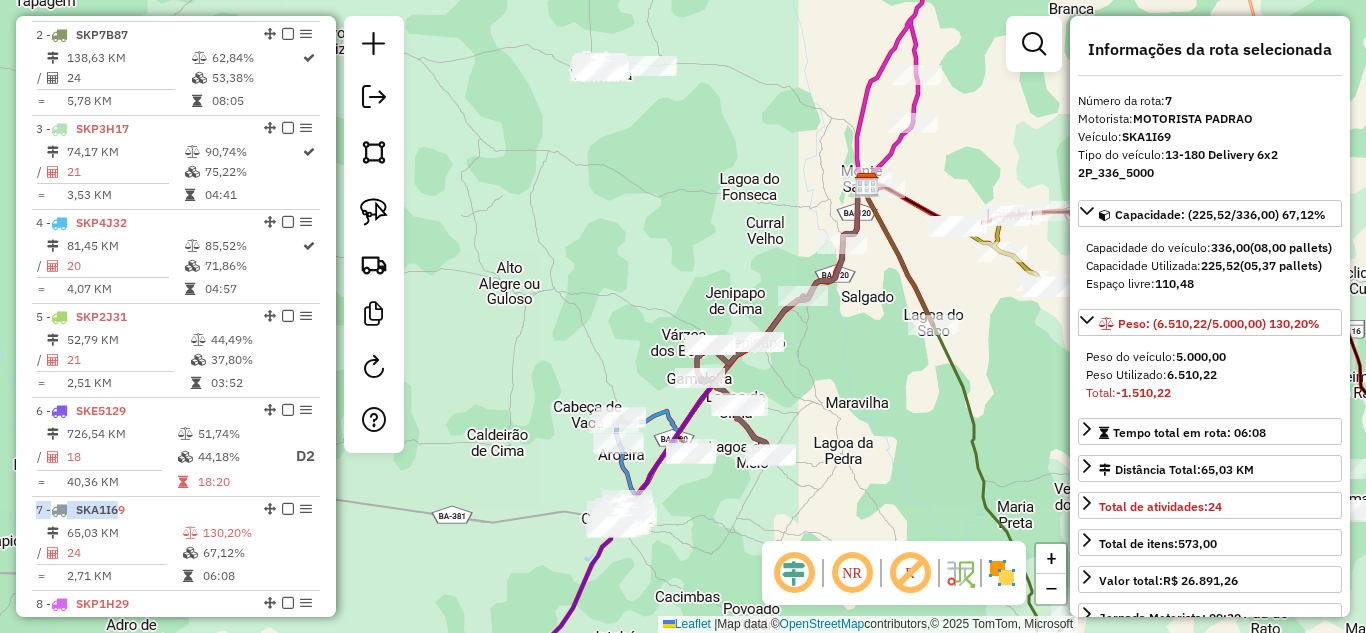 scroll, scrollTop: 978, scrollLeft: 0, axis: vertical 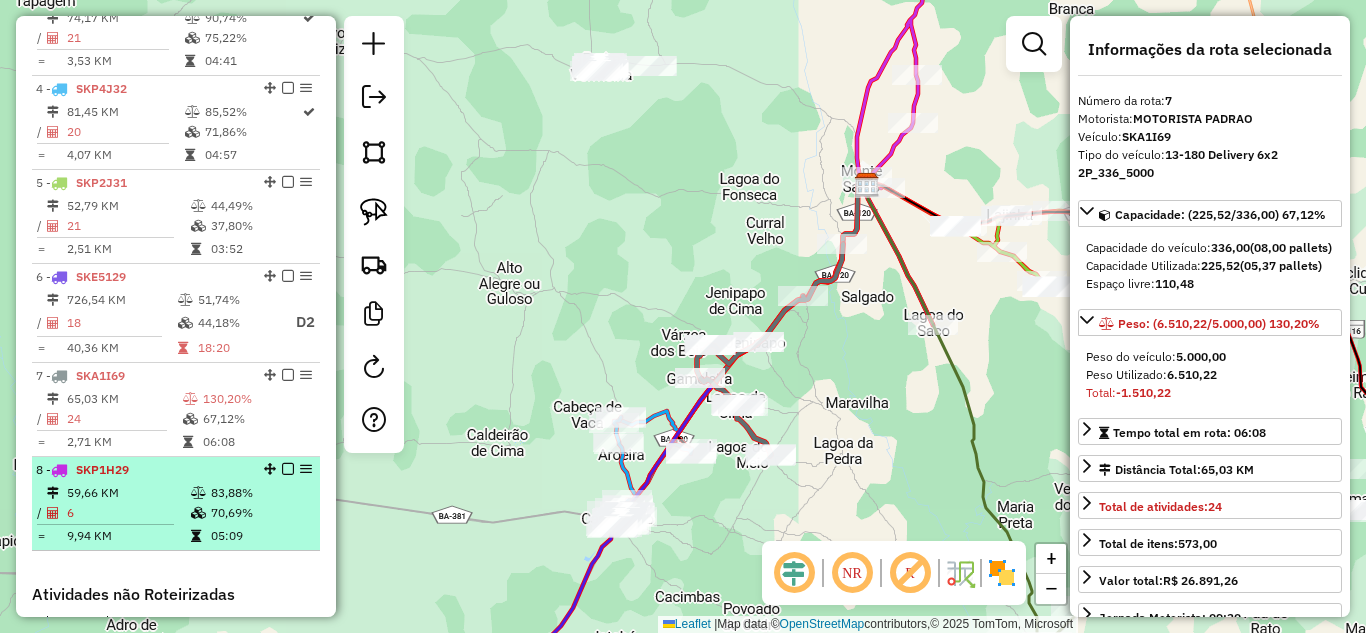 click on "6" at bounding box center [128, 513] 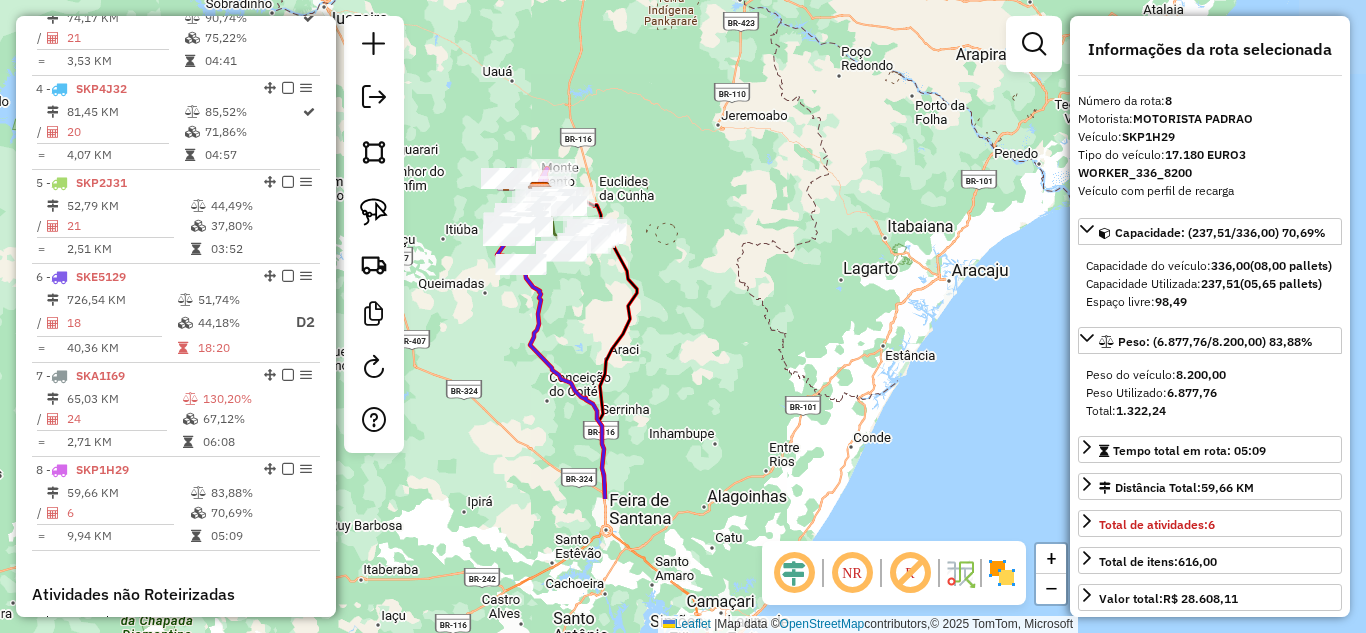 drag, startPoint x: 676, startPoint y: 549, endPoint x: 565, endPoint y: 350, distance: 227.864 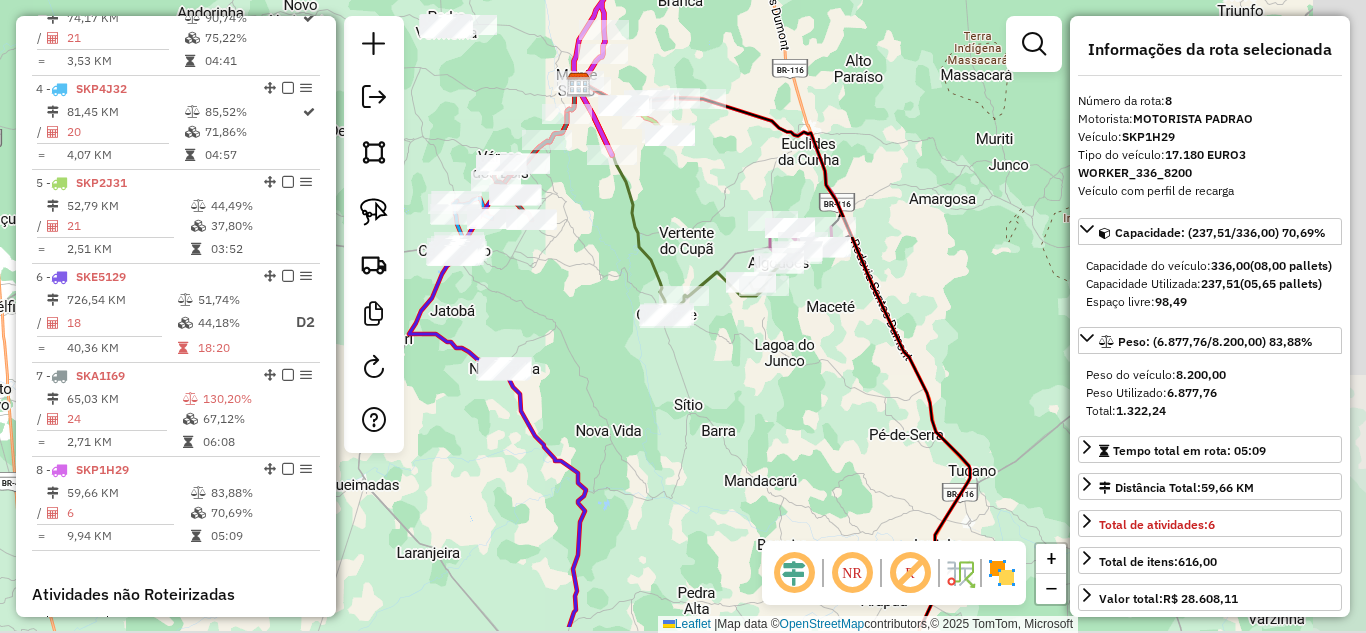 drag, startPoint x: 694, startPoint y: 295, endPoint x: 557, endPoint y: 113, distance: 227.80035 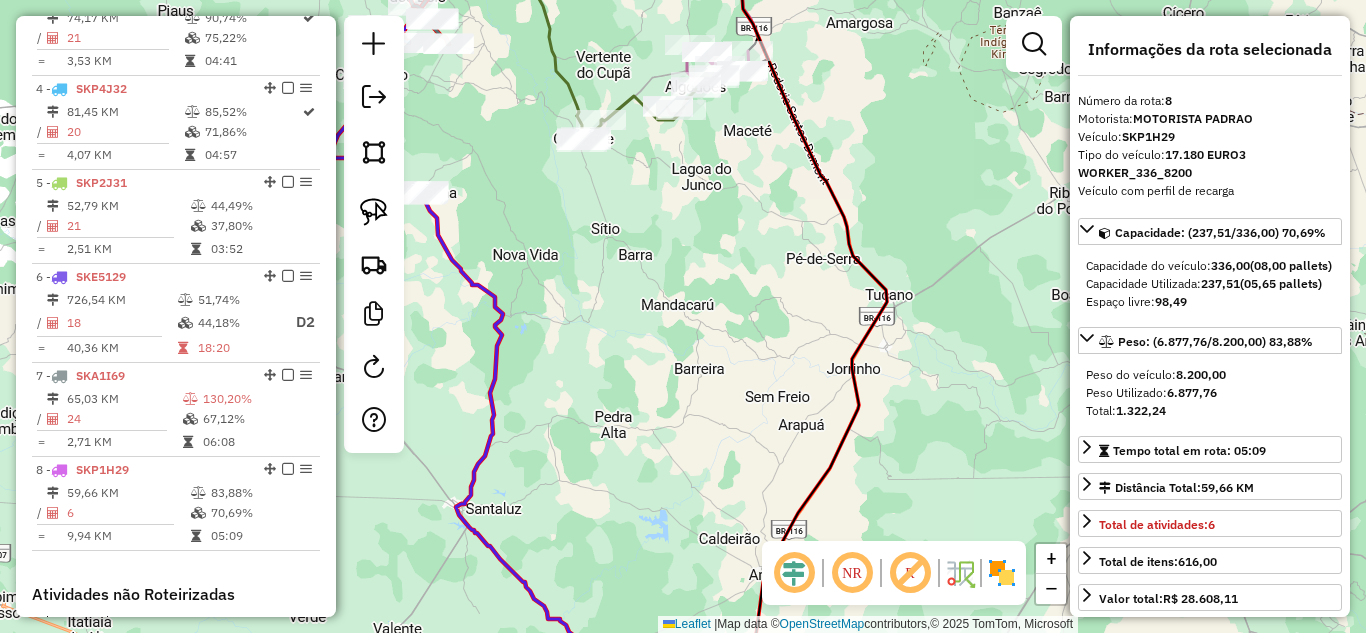 drag, startPoint x: 742, startPoint y: 329, endPoint x: 662, endPoint y: 208, distance: 145.05516 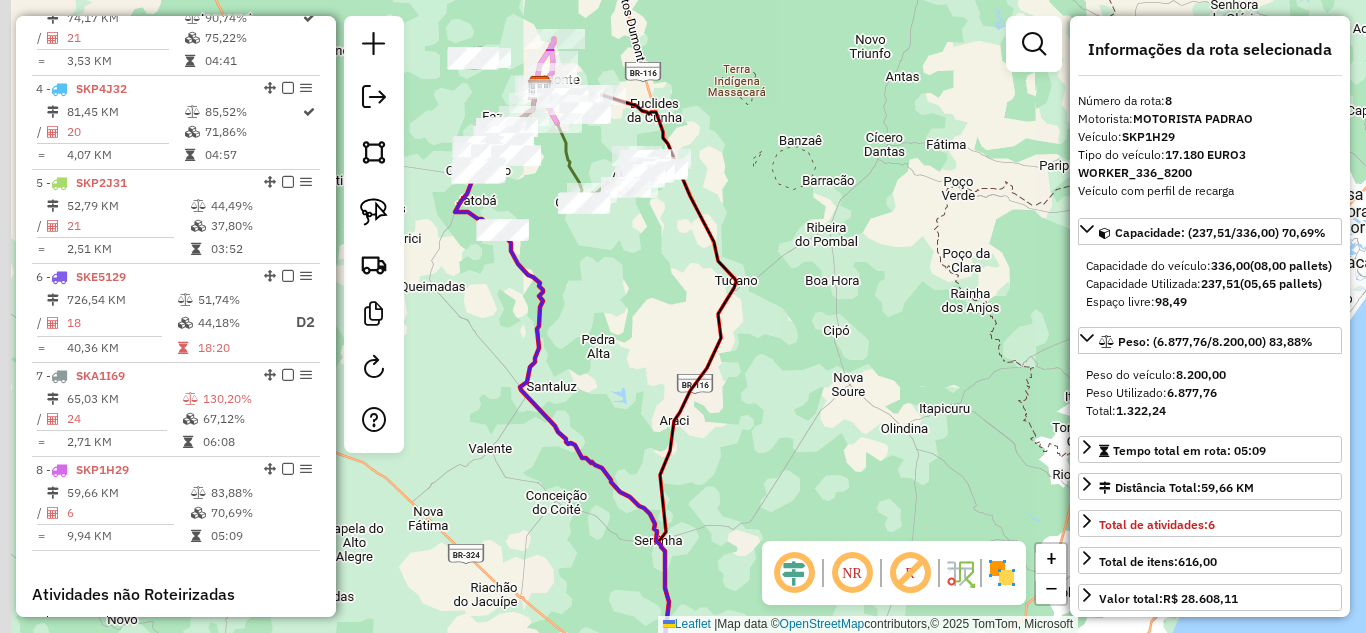 drag, startPoint x: 615, startPoint y: 261, endPoint x: 708, endPoint y: 429, distance: 192.02344 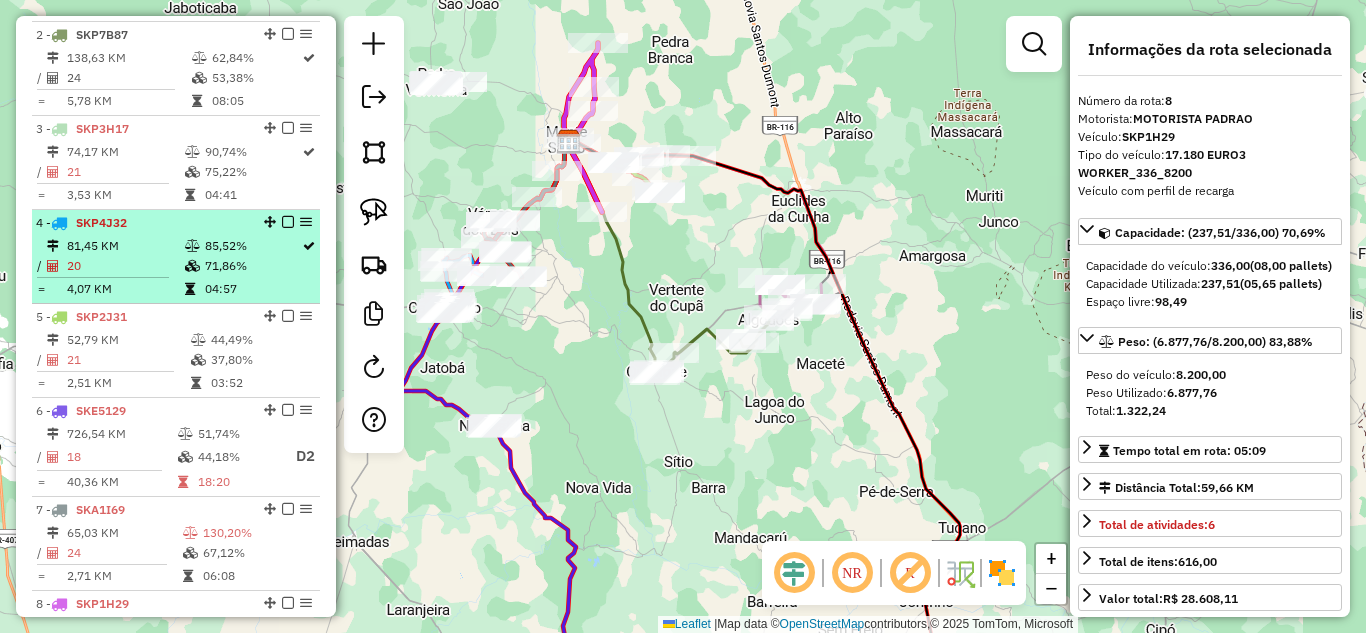 scroll, scrollTop: 711, scrollLeft: 0, axis: vertical 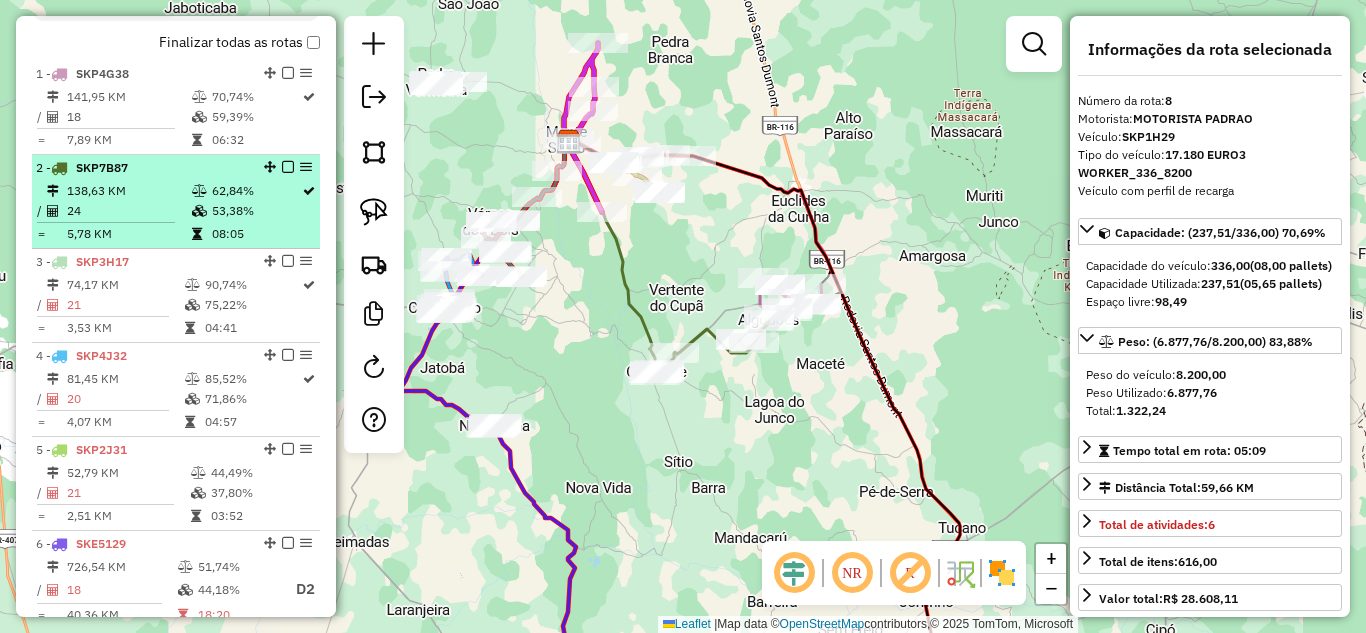 click on "138,63 KM" at bounding box center (128, 191) 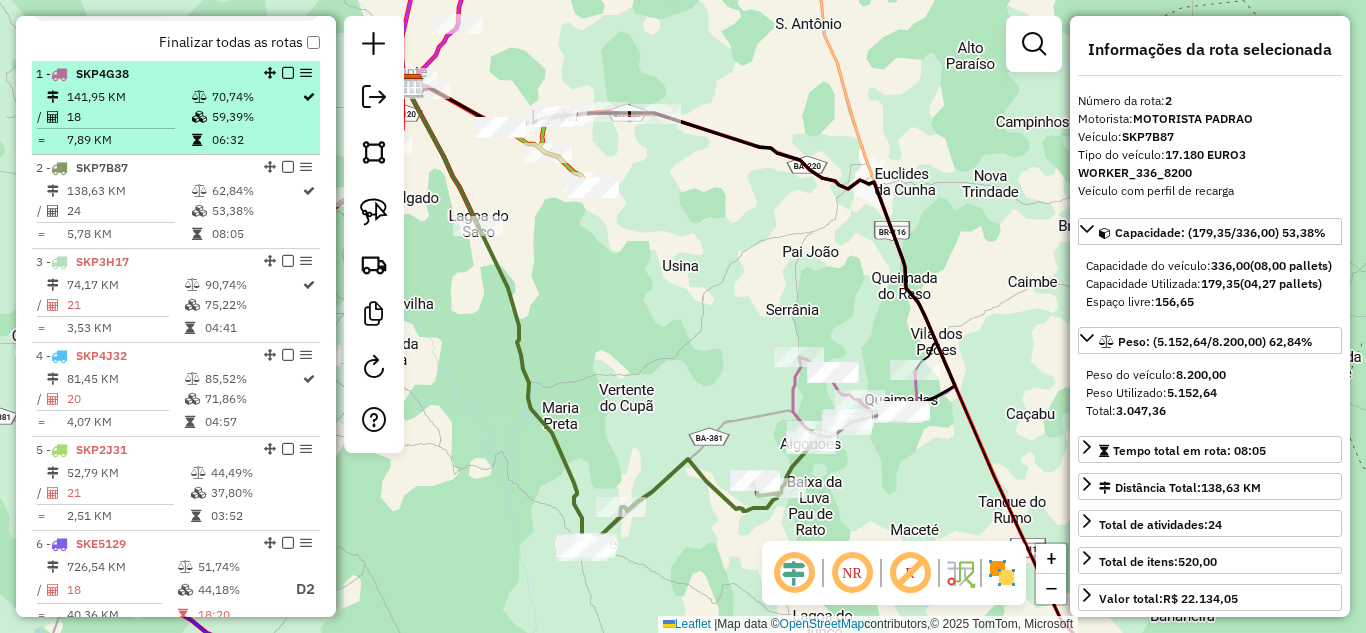 click on "141,95 KM" at bounding box center [128, 97] 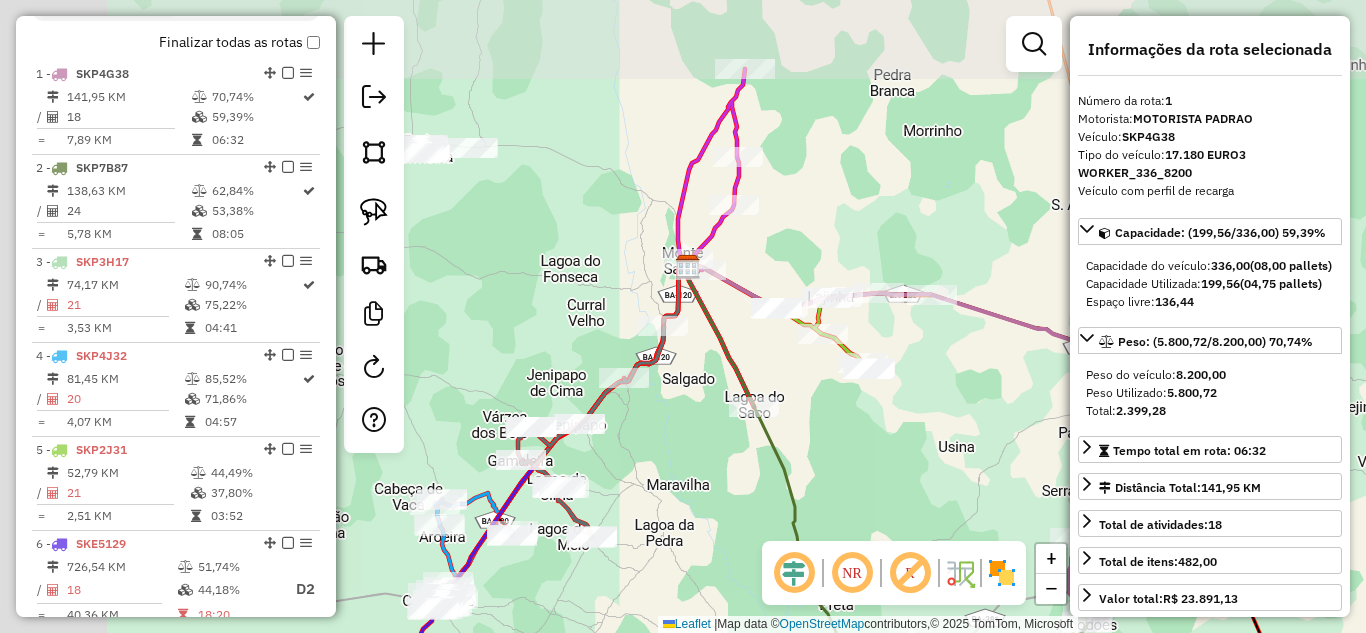 drag, startPoint x: 607, startPoint y: 332, endPoint x: 898, endPoint y: 473, distance: 323.36047 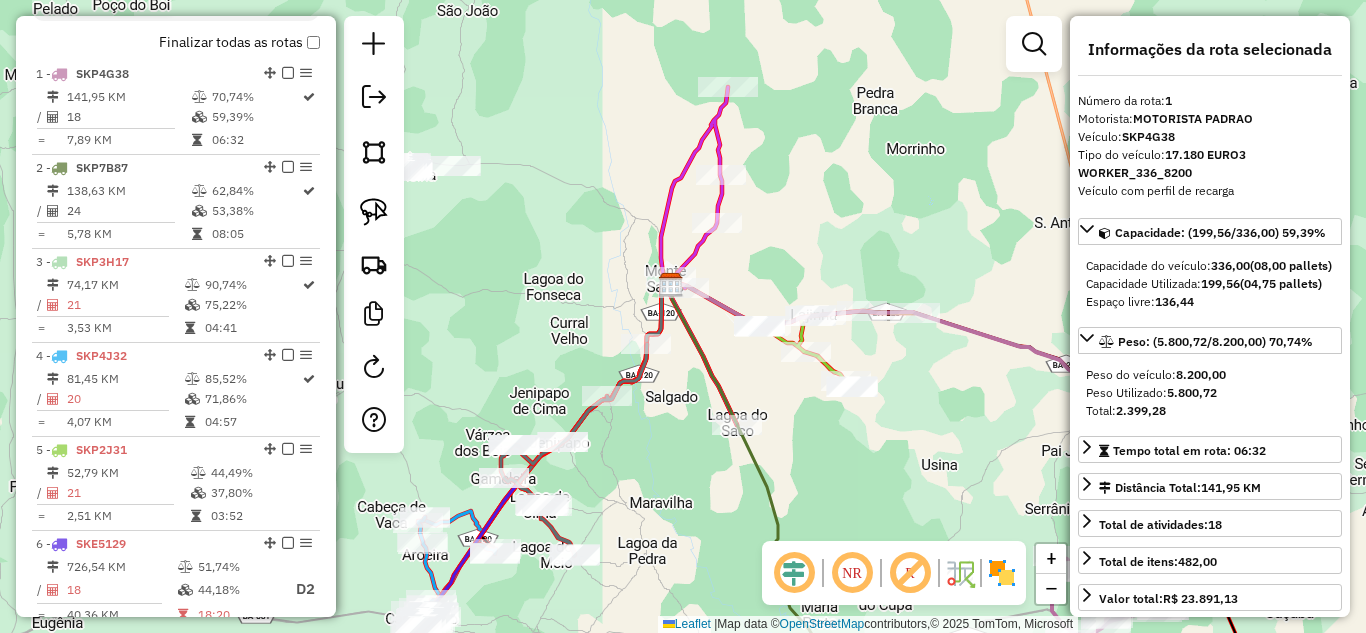 drag, startPoint x: 759, startPoint y: 376, endPoint x: 709, endPoint y: 381, distance: 50.24938 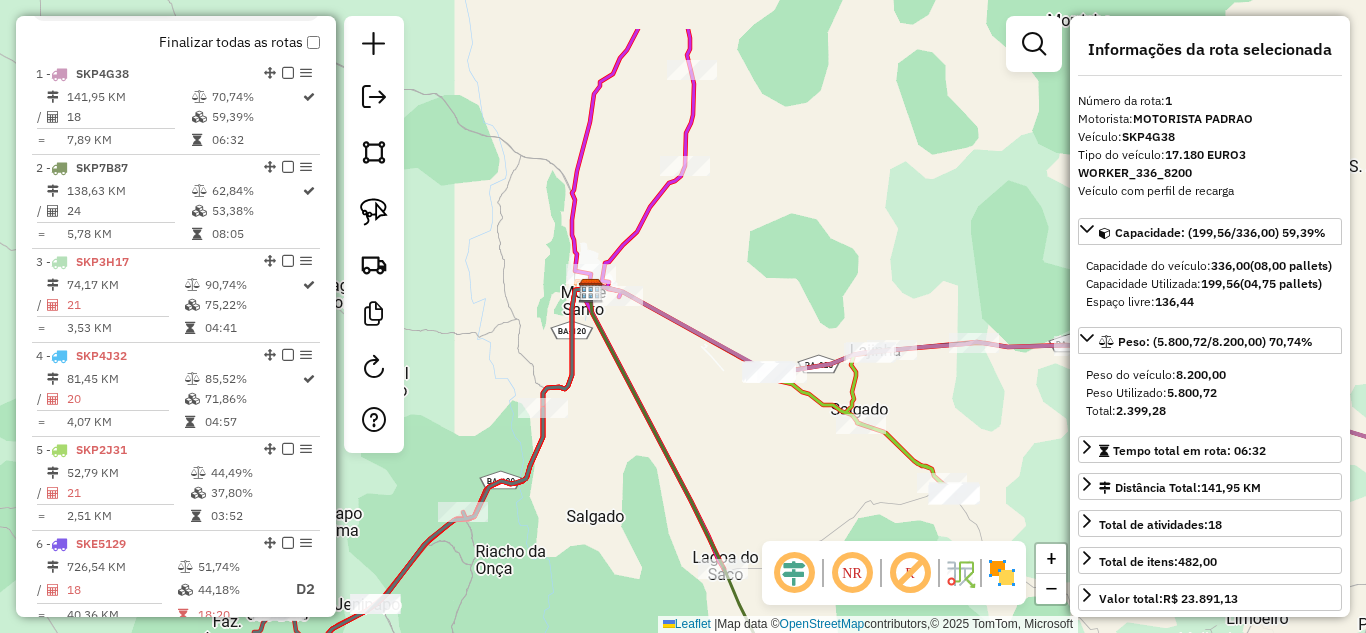 drag, startPoint x: 699, startPoint y: 364, endPoint x: 676, endPoint y: 450, distance: 89.02247 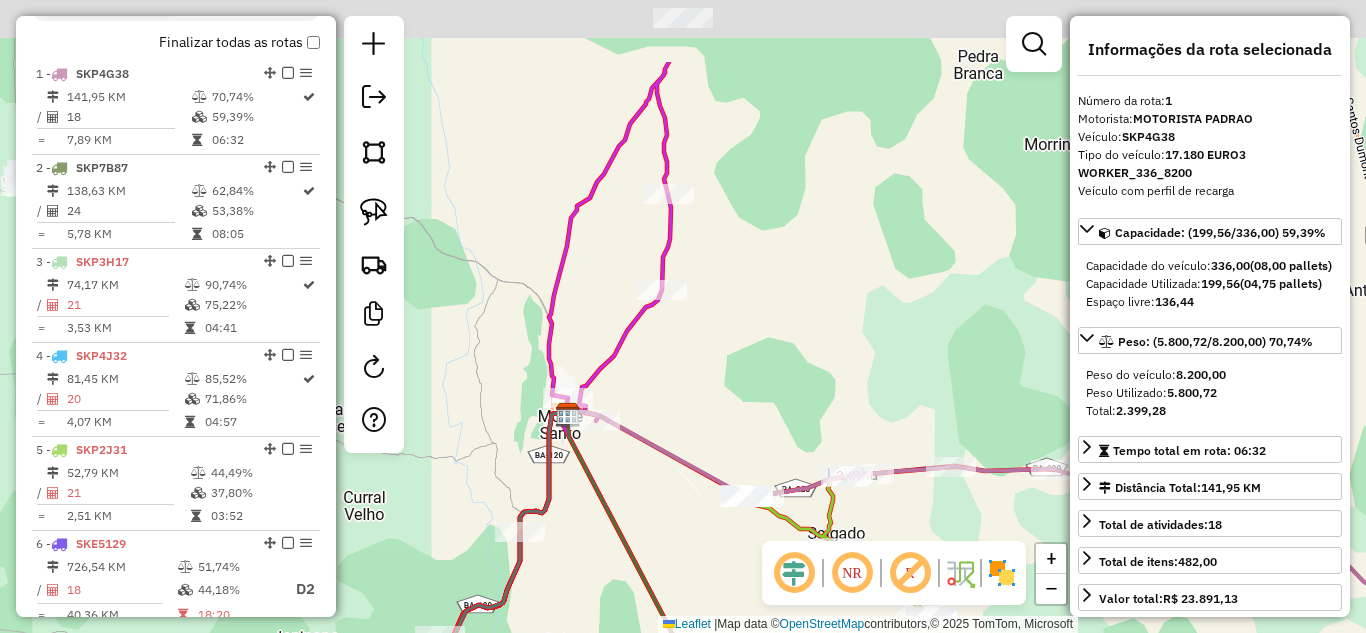drag, startPoint x: 814, startPoint y: 220, endPoint x: 787, endPoint y: 320, distance: 103.58089 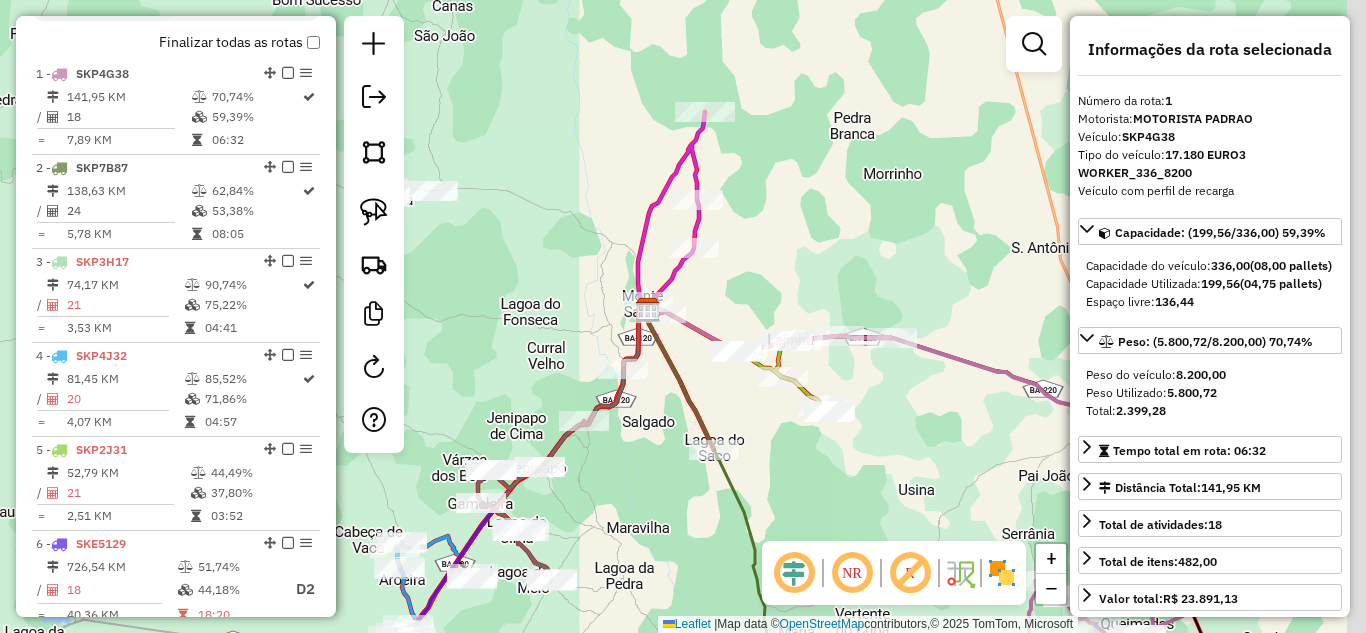 drag, startPoint x: 788, startPoint y: 317, endPoint x: 752, endPoint y: 231, distance: 93.230896 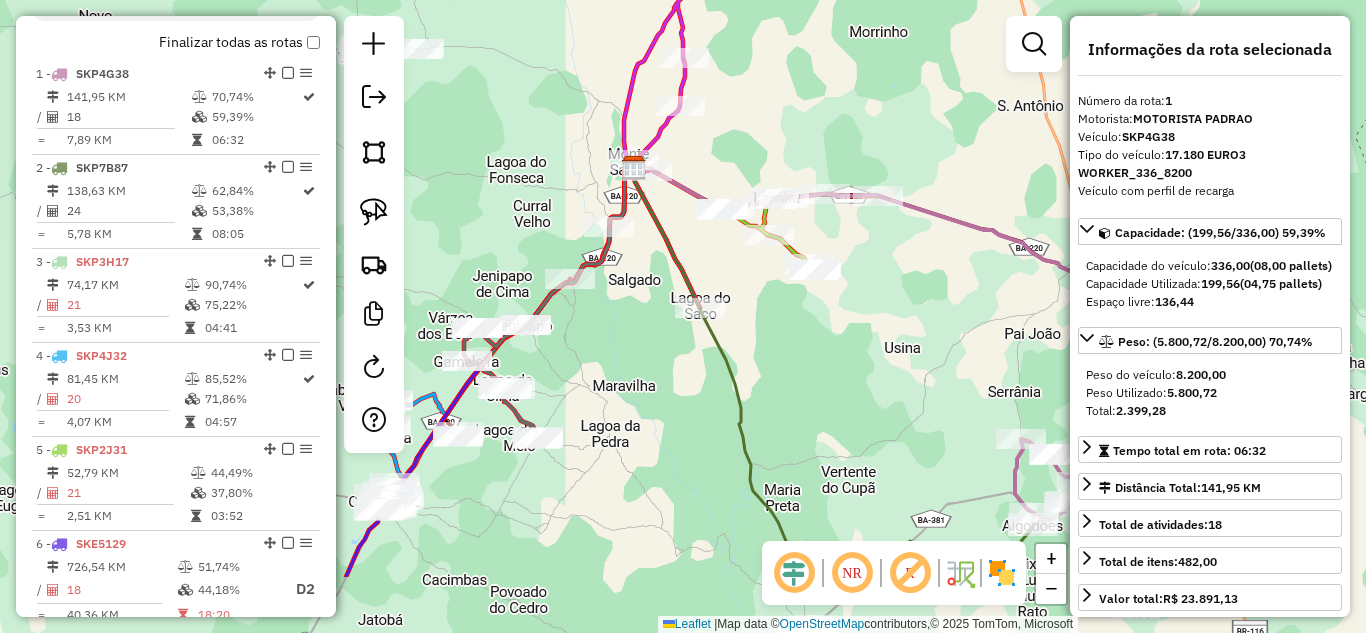 drag, startPoint x: 841, startPoint y: 219, endPoint x: 791, endPoint y: -80, distance: 303.15176 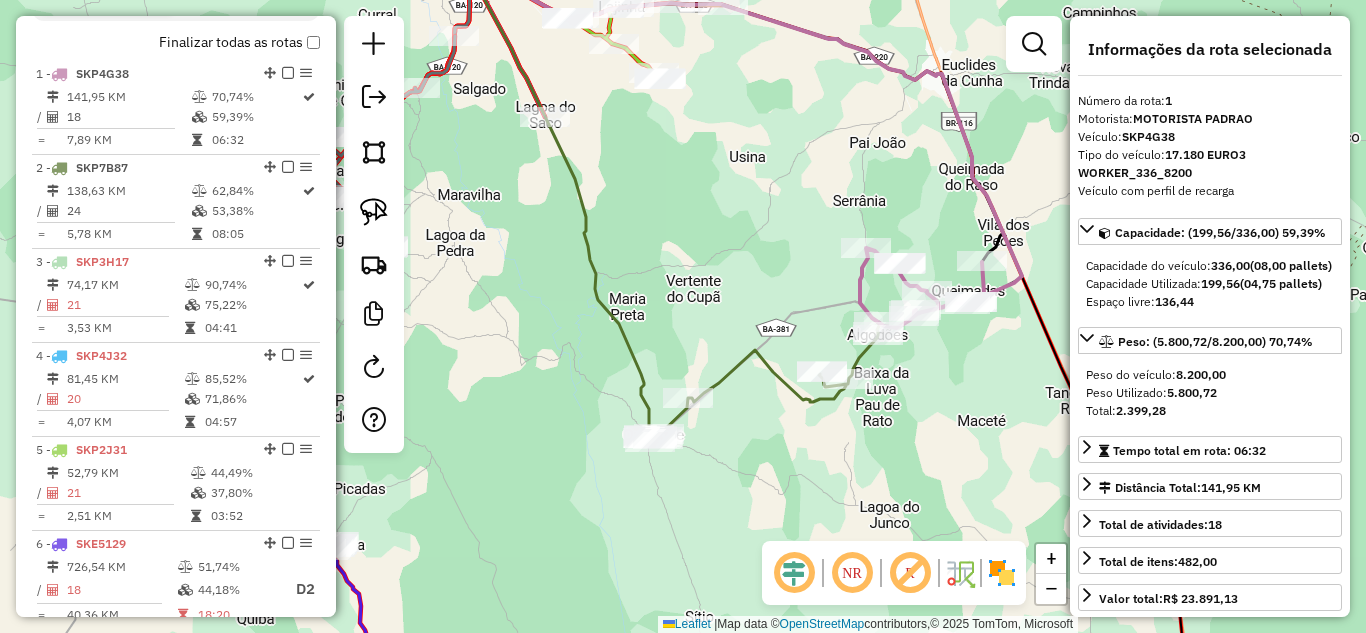 drag, startPoint x: 797, startPoint y: 77, endPoint x: 719, endPoint y: 76, distance: 78.00641 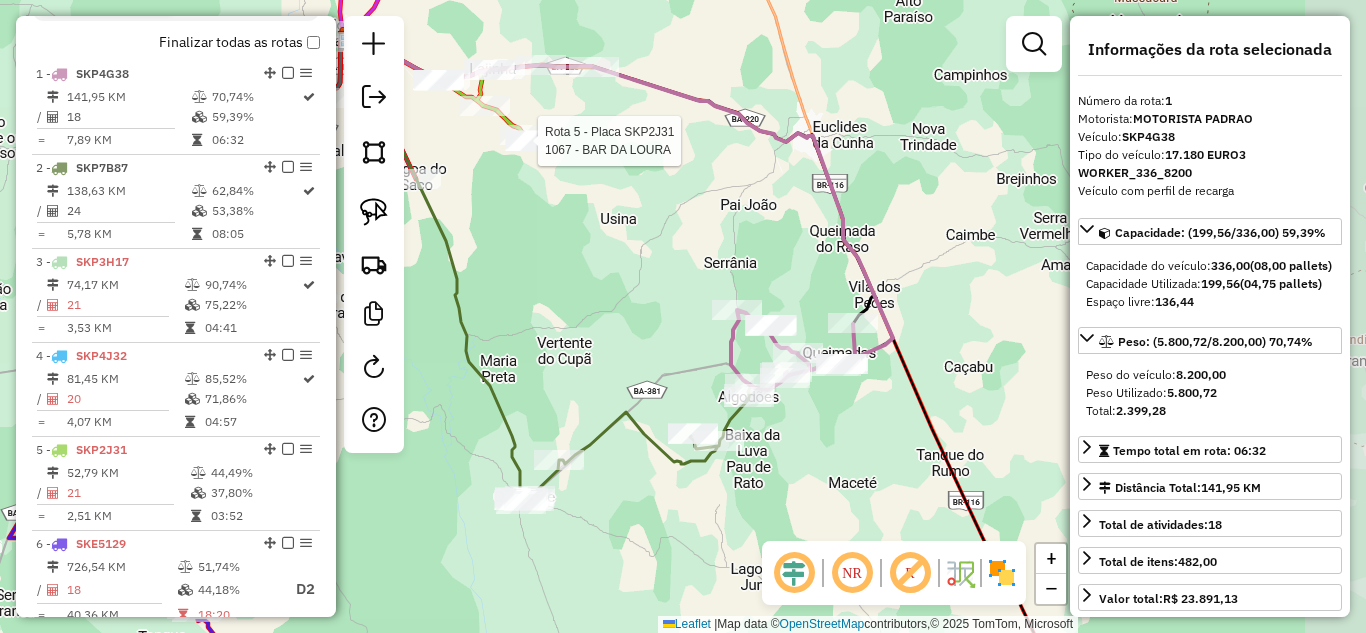 drag, startPoint x: 878, startPoint y: 159, endPoint x: 761, endPoint y: 217, distance: 130.58714 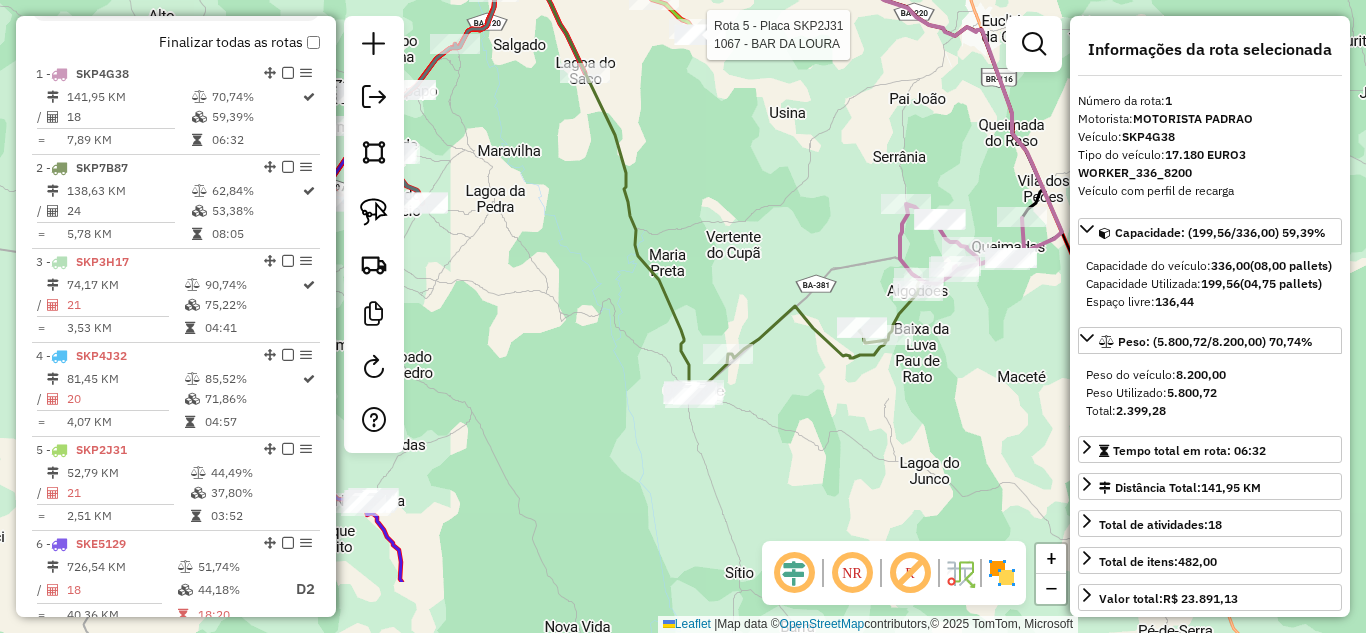 drag, startPoint x: 693, startPoint y: 227, endPoint x: 880, endPoint y: 106, distance: 222.73302 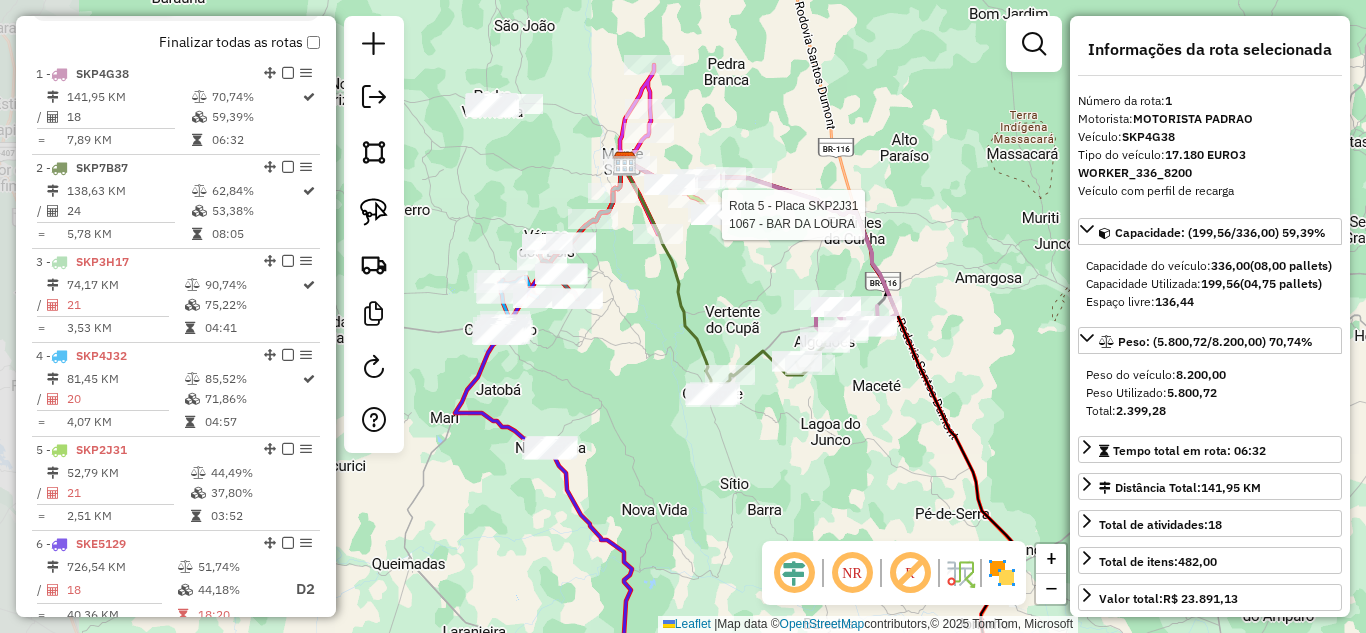 drag, startPoint x: 545, startPoint y: 258, endPoint x: 657, endPoint y: 319, distance: 127.53431 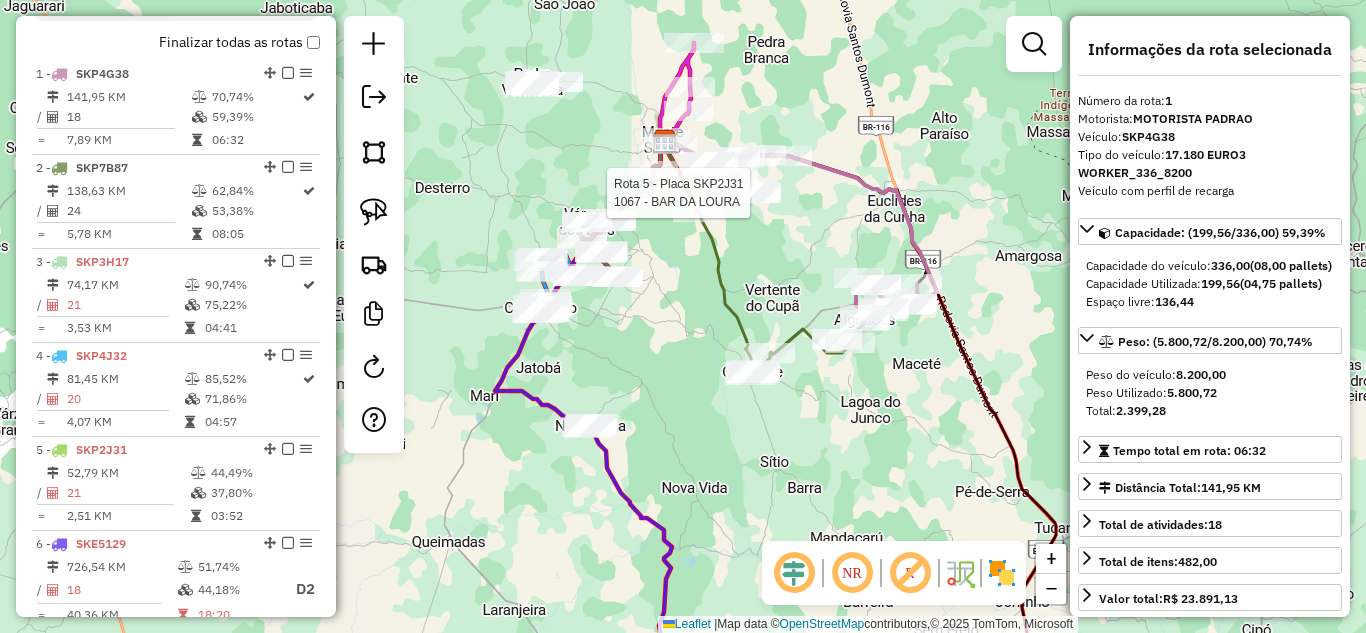 drag, startPoint x: 641, startPoint y: 305, endPoint x: 687, endPoint y: 278, distance: 53.338543 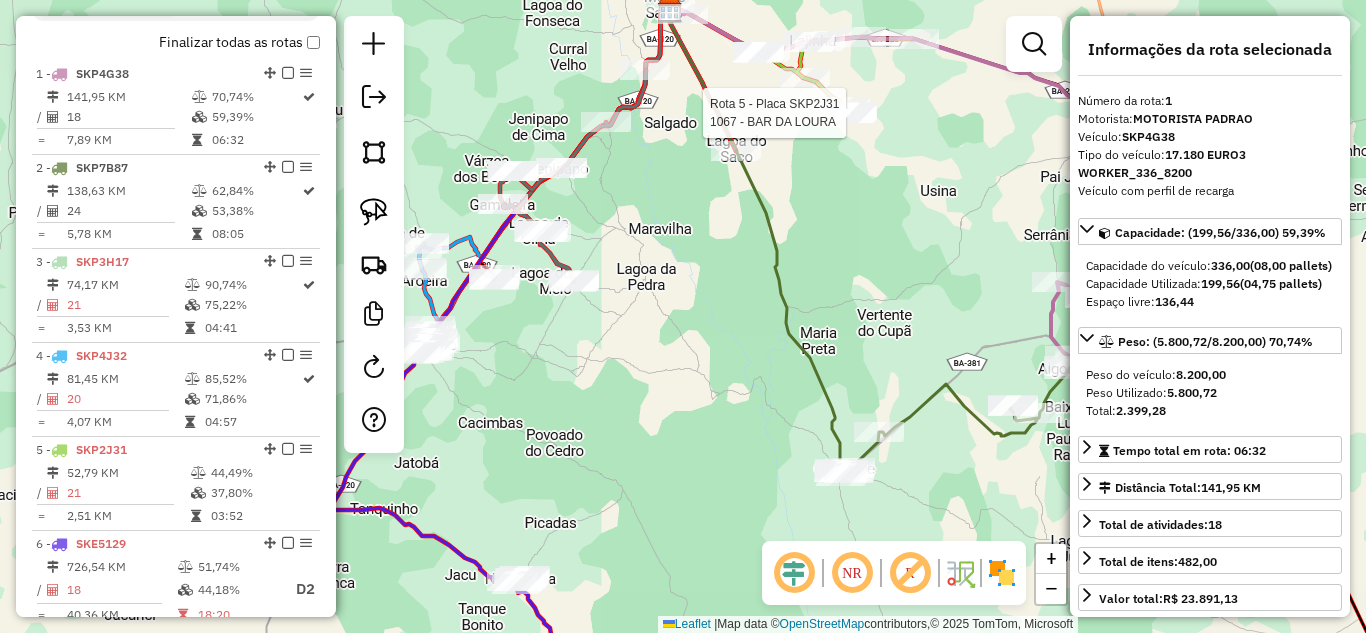 drag, startPoint x: 684, startPoint y: 249, endPoint x: 713, endPoint y: 352, distance: 107.00467 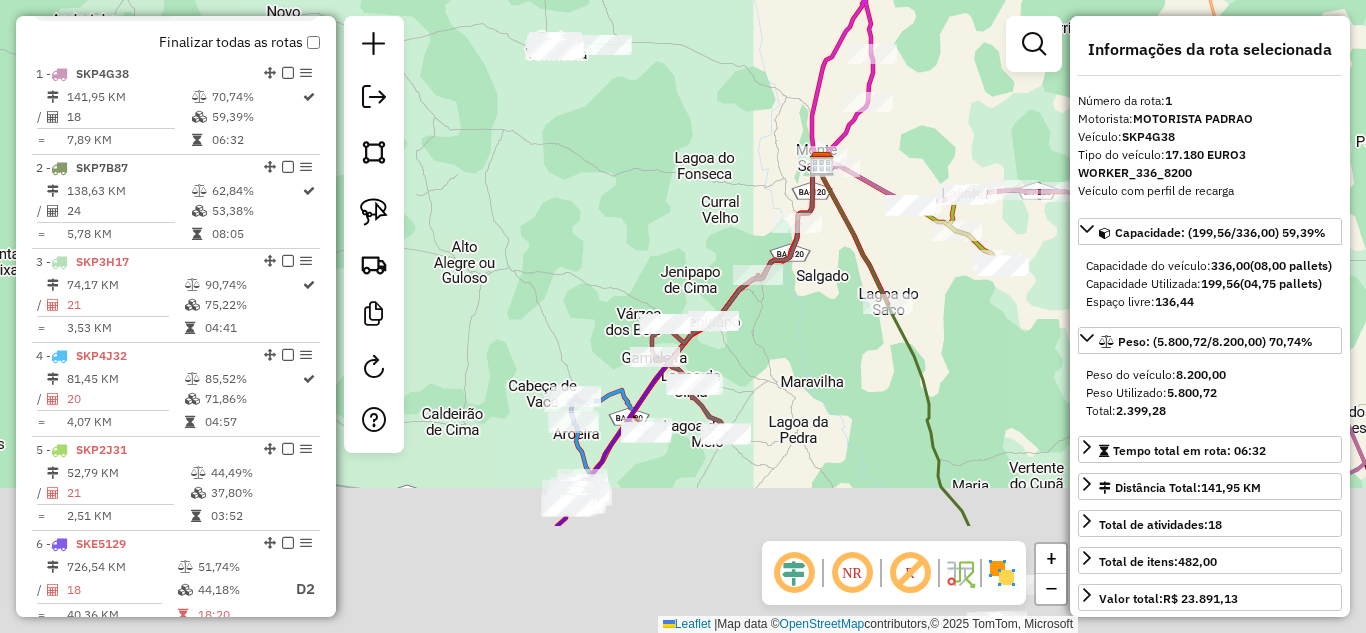 drag, startPoint x: 682, startPoint y: 287, endPoint x: 582, endPoint y: 110, distance: 203.29535 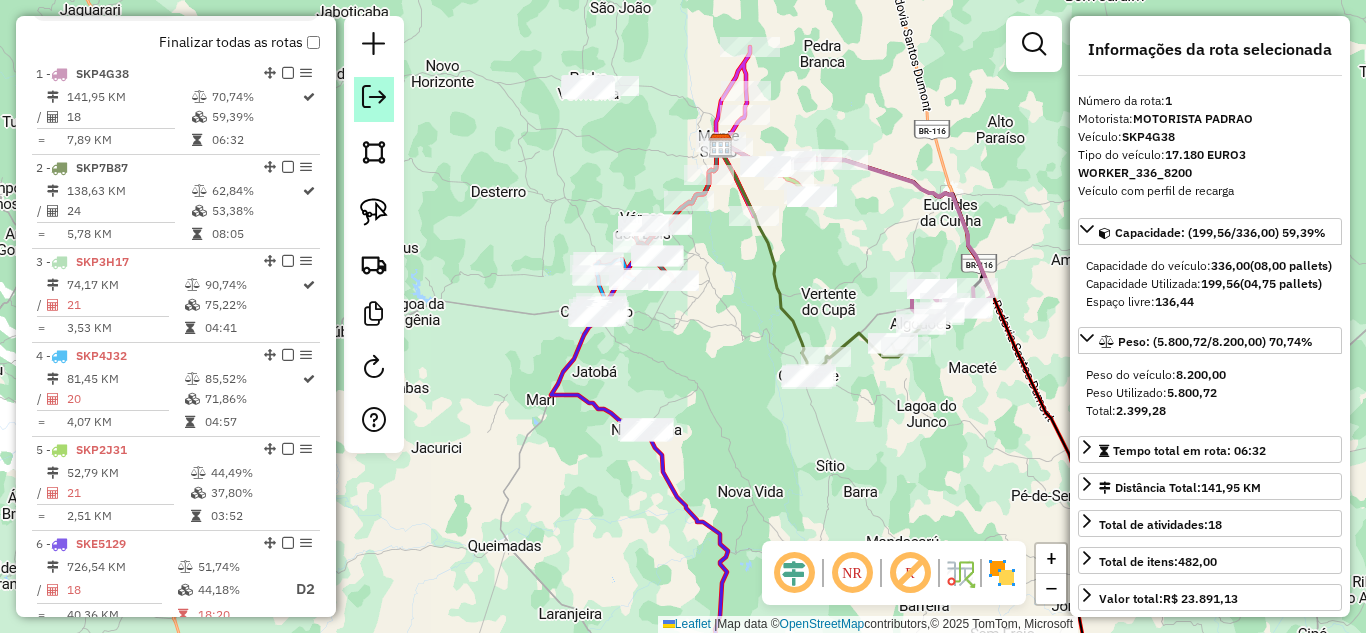 click 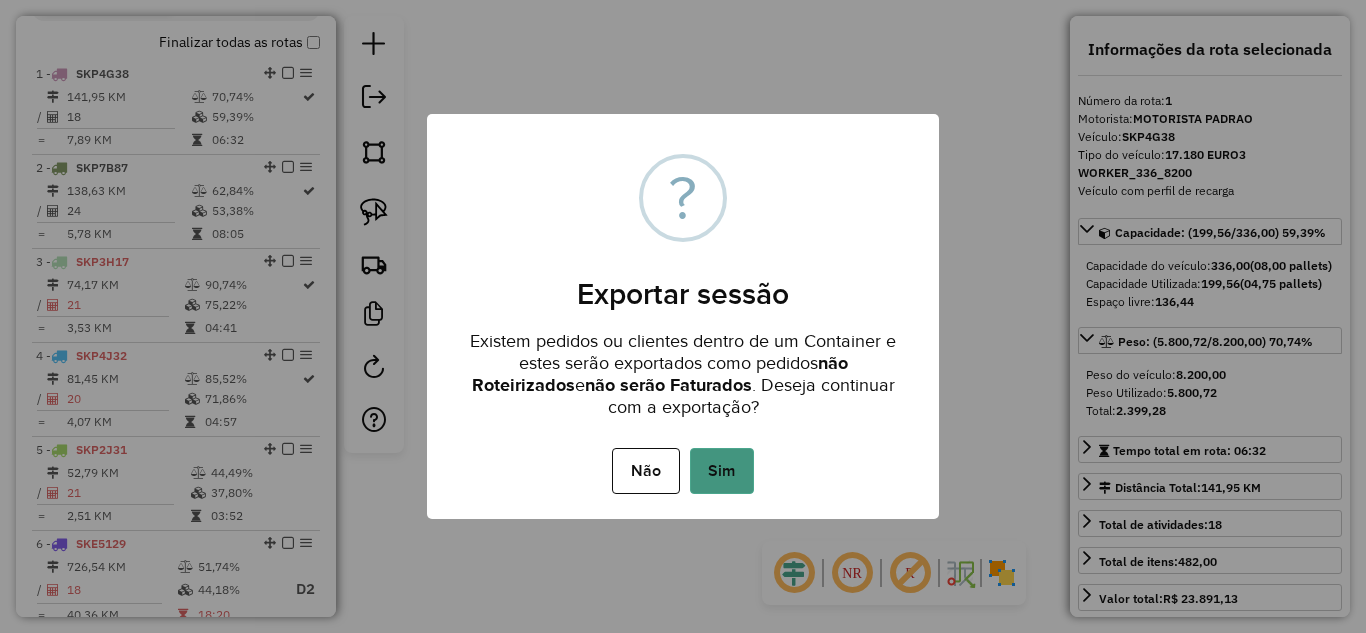 click on "Sim" at bounding box center (722, 471) 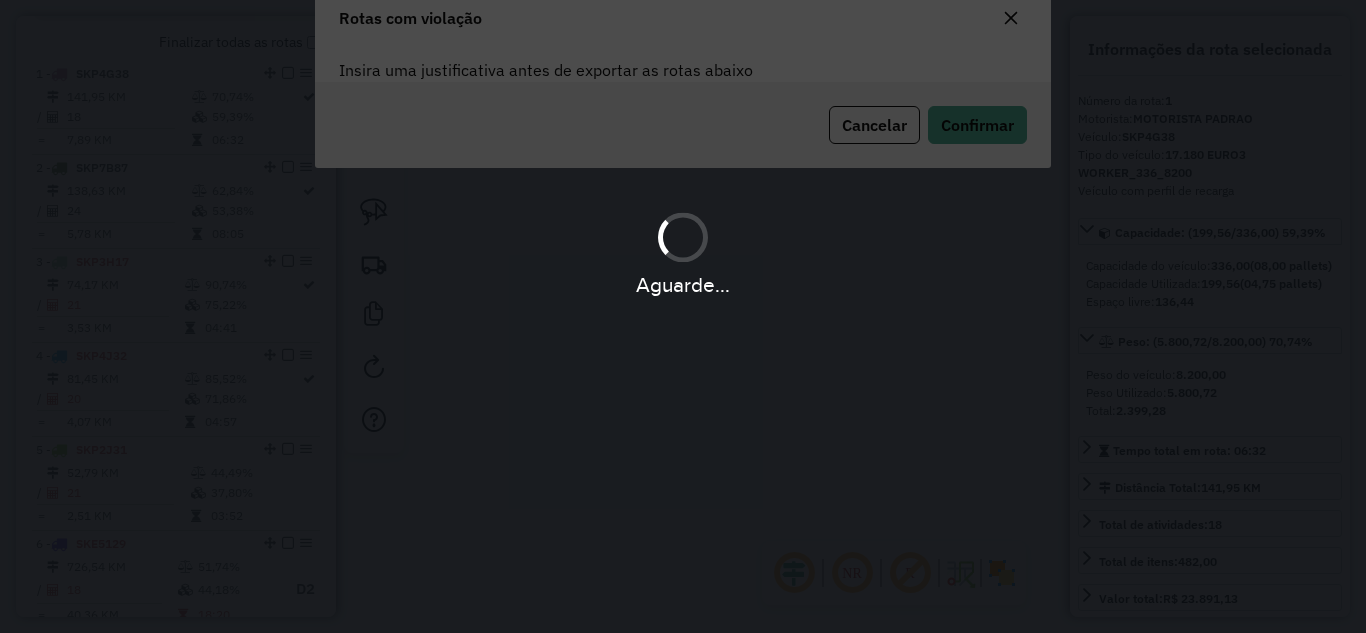 scroll, scrollTop: 44, scrollLeft: 0, axis: vertical 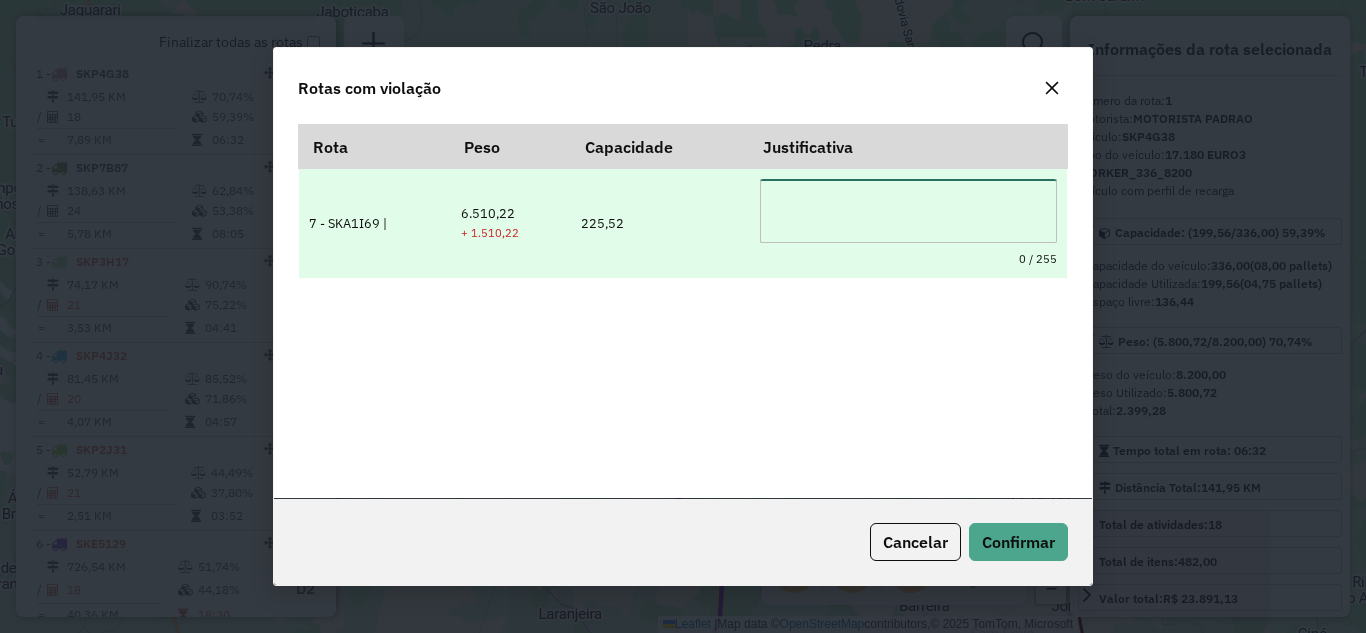 click at bounding box center [908, 211] 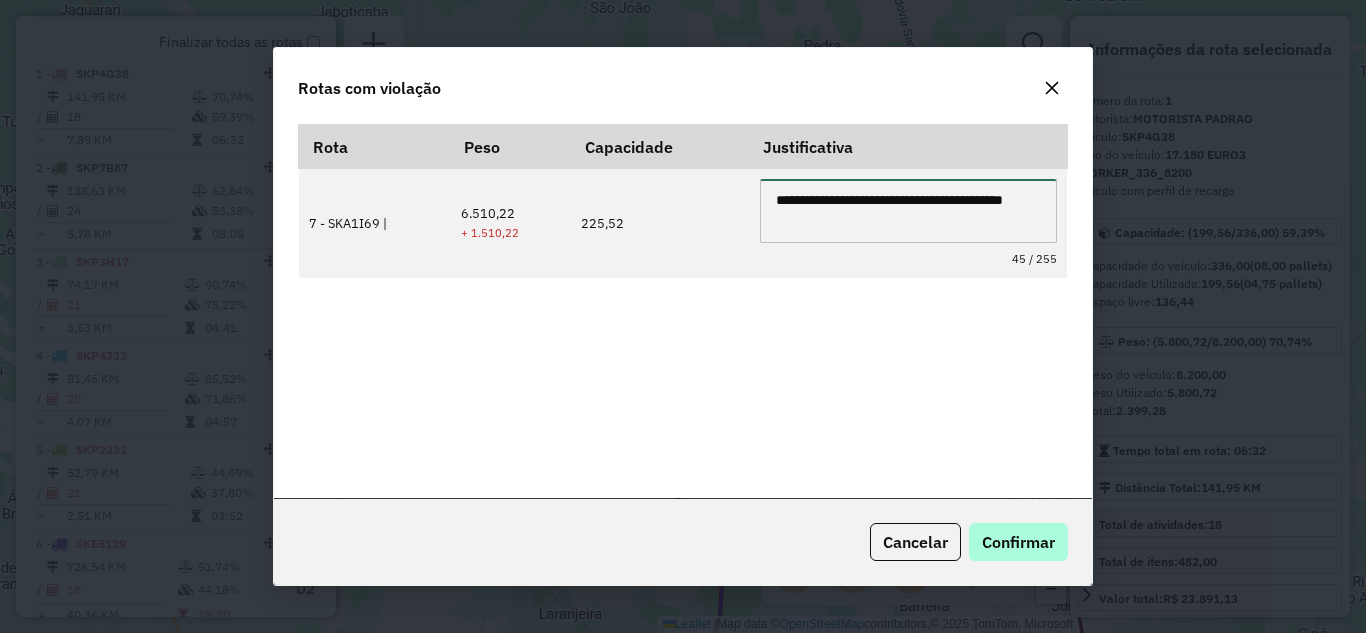 type on "**********" 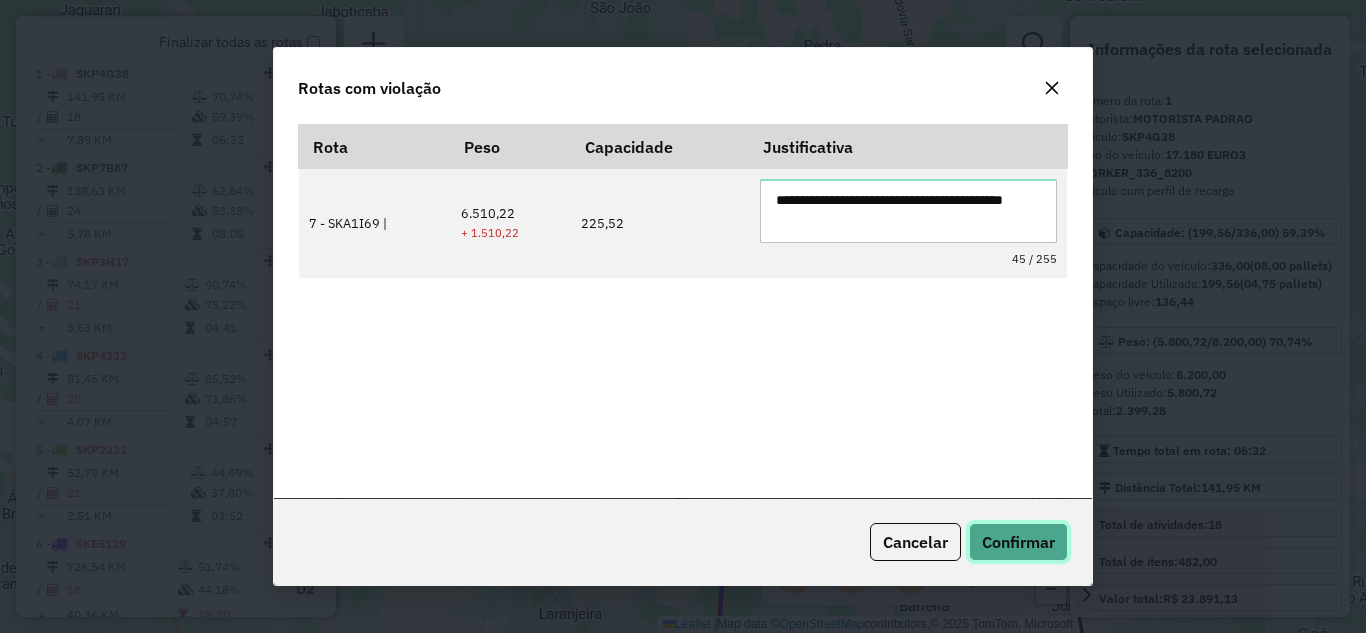 click on "Confirmar" 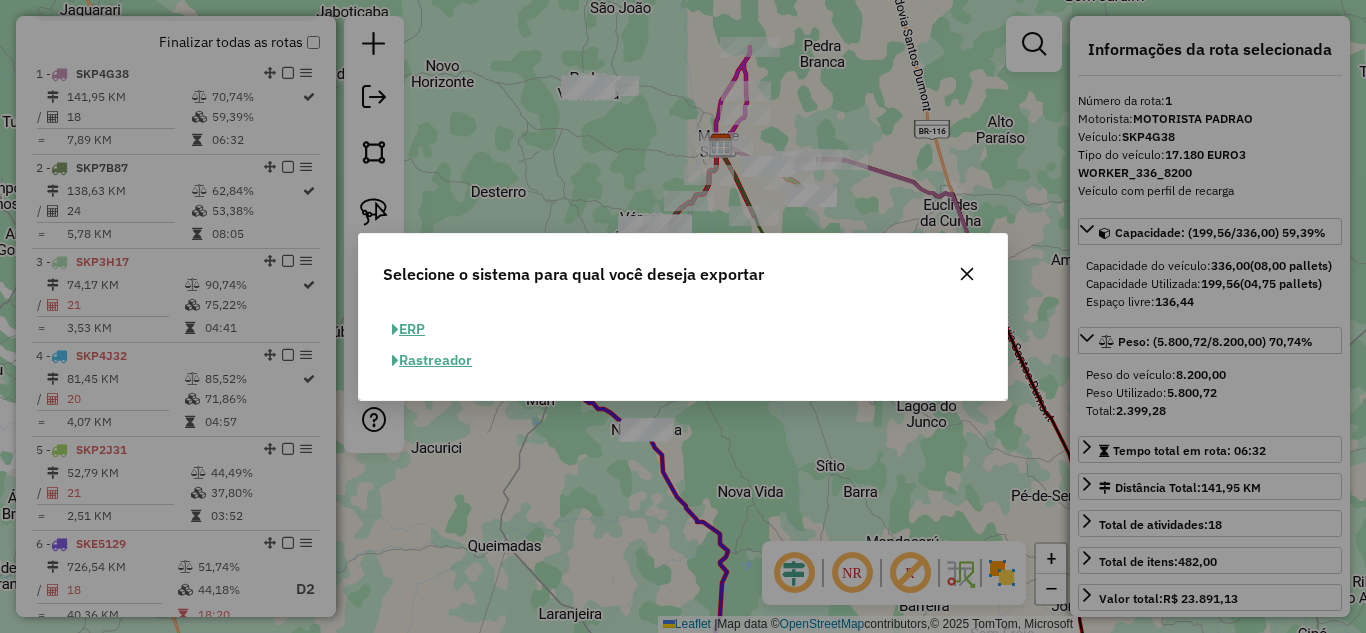 click on "ERP" 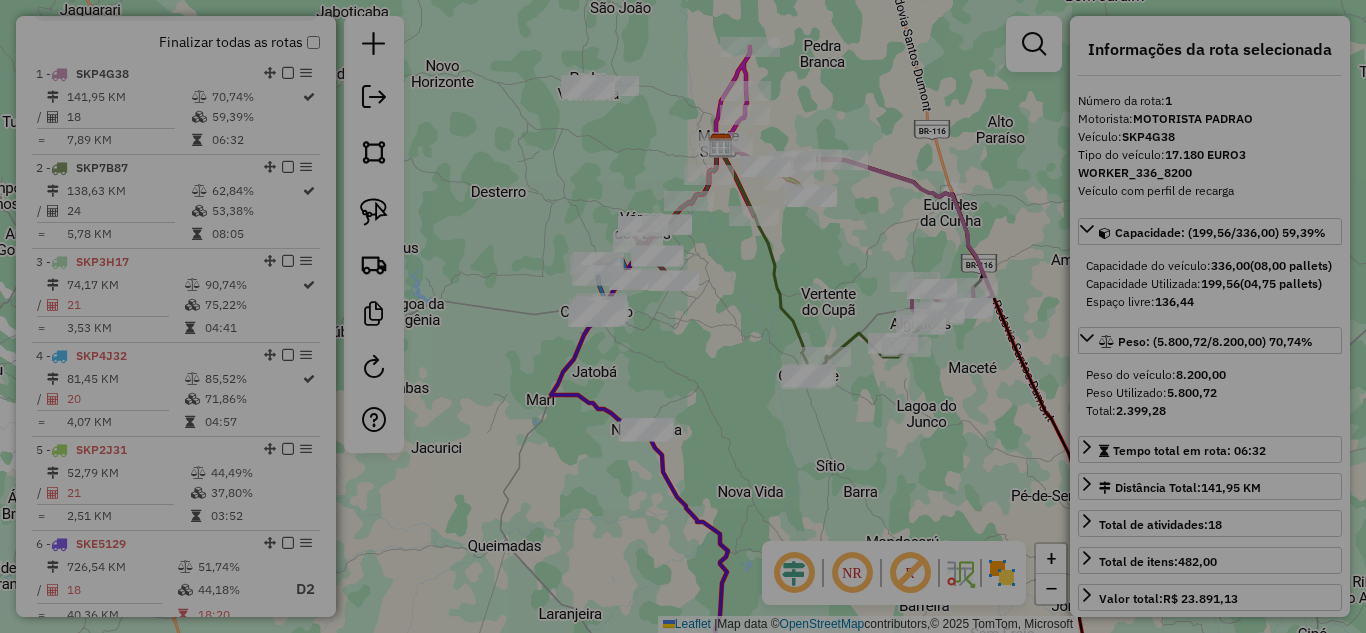 select on "**" 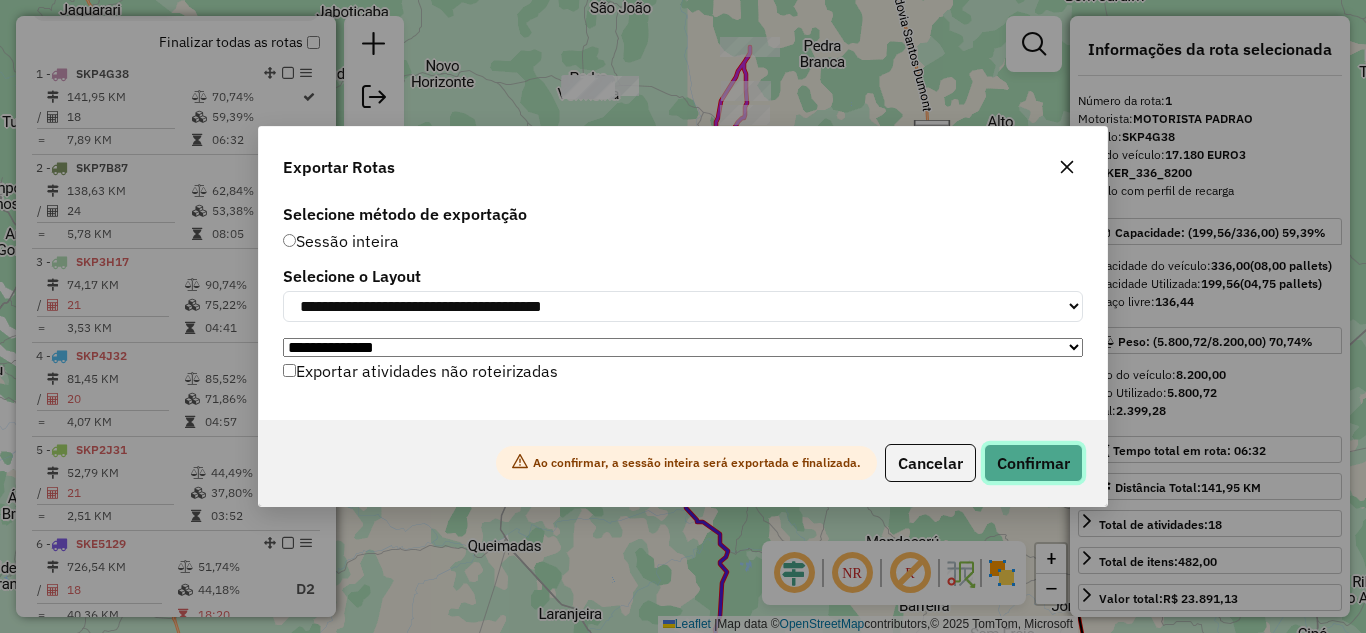 click on "Confirmar" 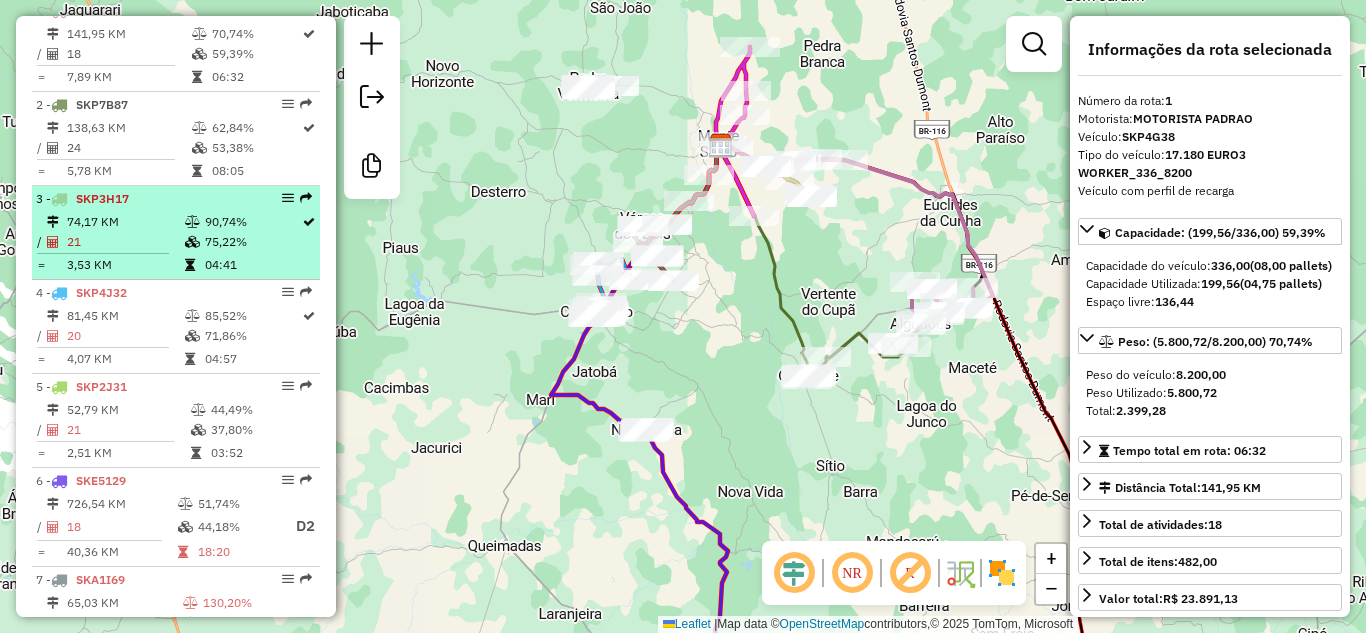 scroll, scrollTop: 521, scrollLeft: 0, axis: vertical 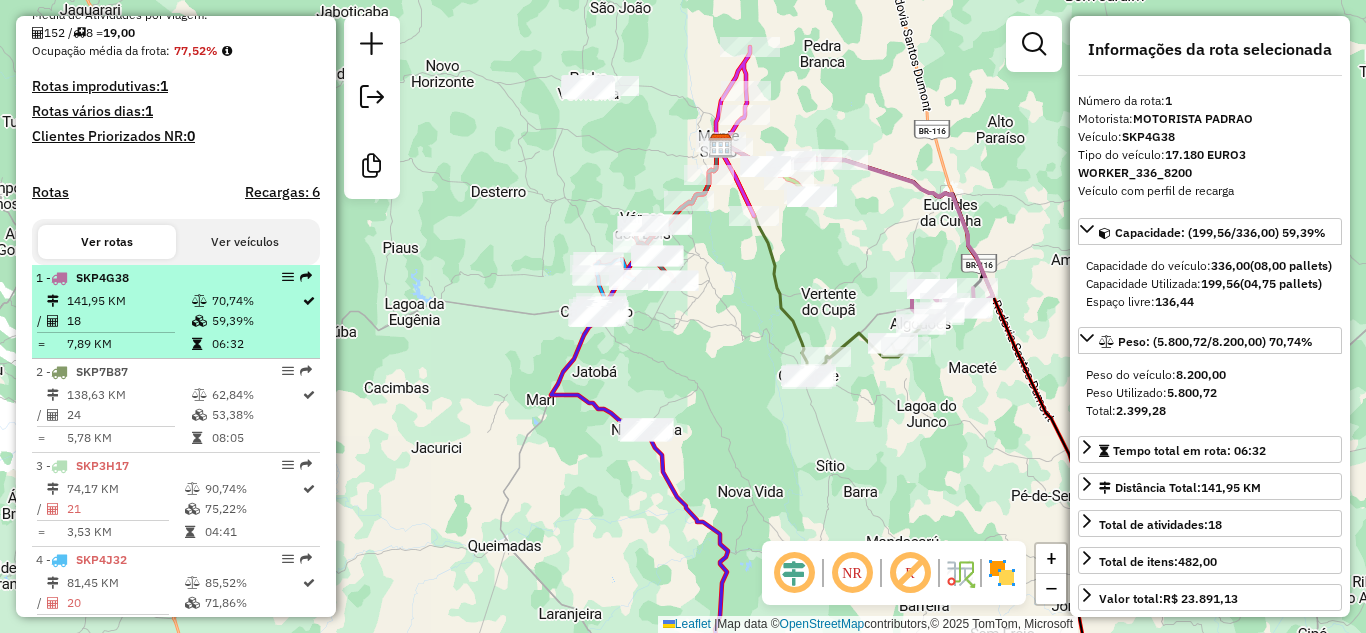 click on "18" at bounding box center (128, 321) 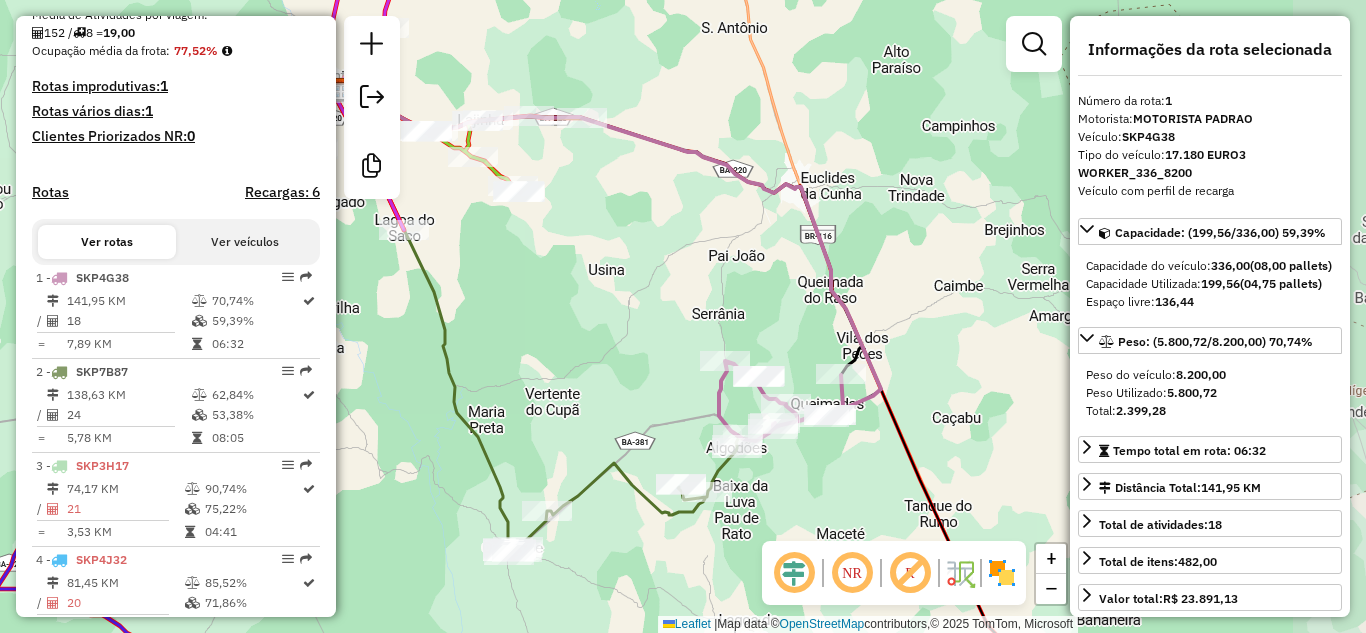 drag, startPoint x: 770, startPoint y: 353, endPoint x: 644, endPoint y: 271, distance: 150.33296 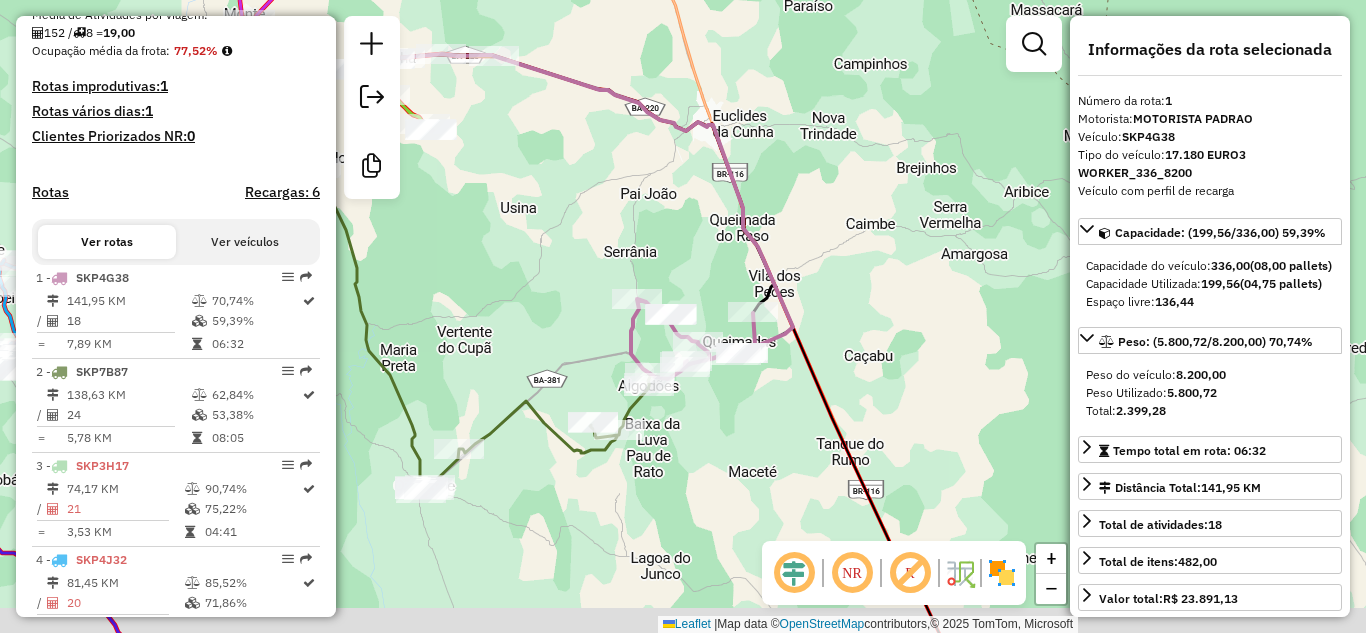drag, startPoint x: 707, startPoint y: 240, endPoint x: 578, endPoint y: 151, distance: 156.72269 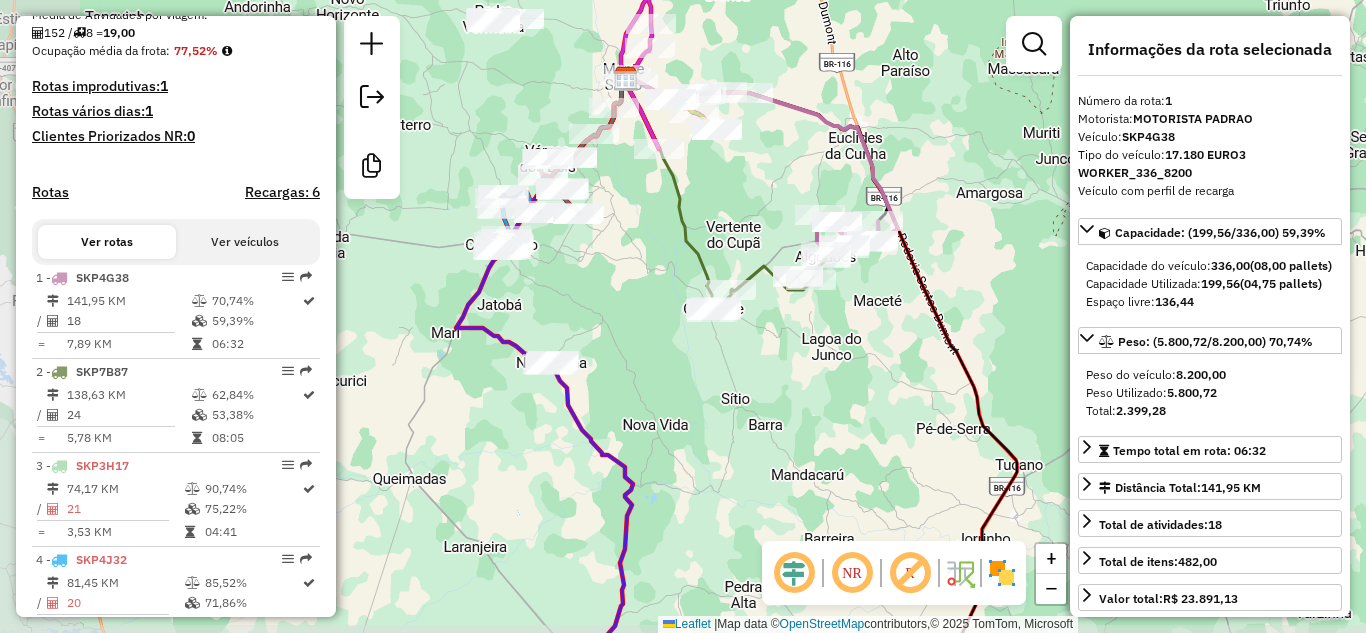 drag, startPoint x: 491, startPoint y: 231, endPoint x: 847, endPoint y: 258, distance: 357.0224 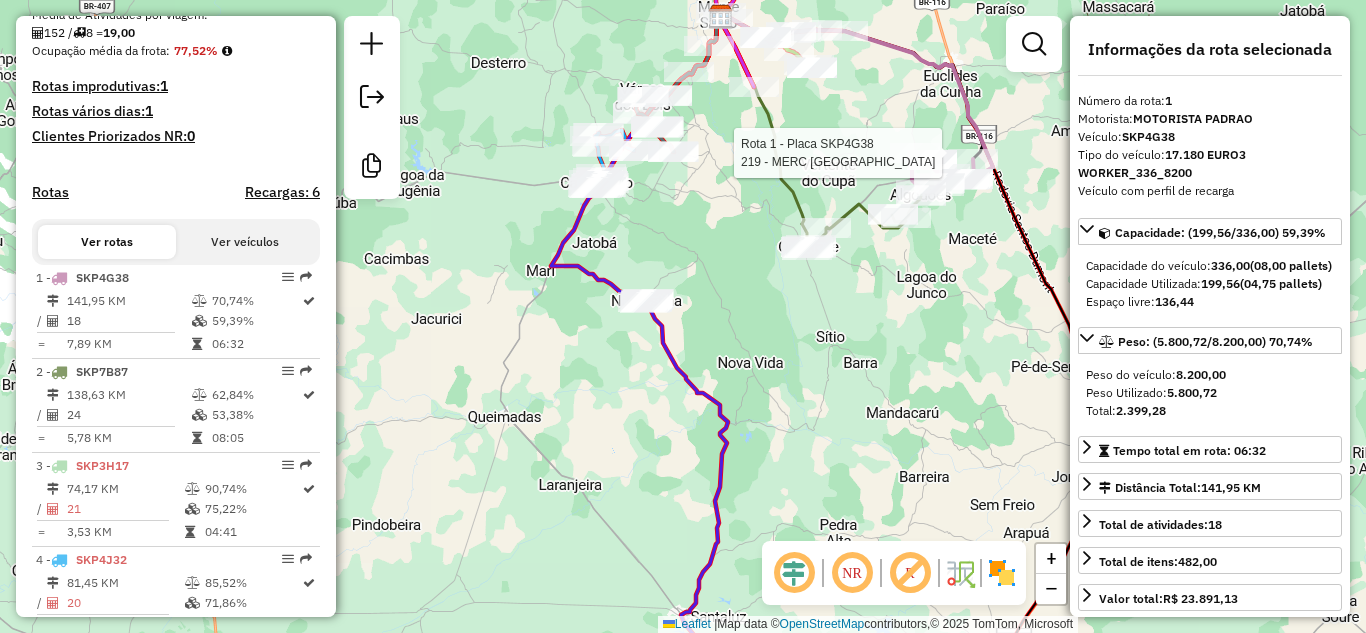 drag, startPoint x: 747, startPoint y: 319, endPoint x: 684, endPoint y: 260, distance: 86.313385 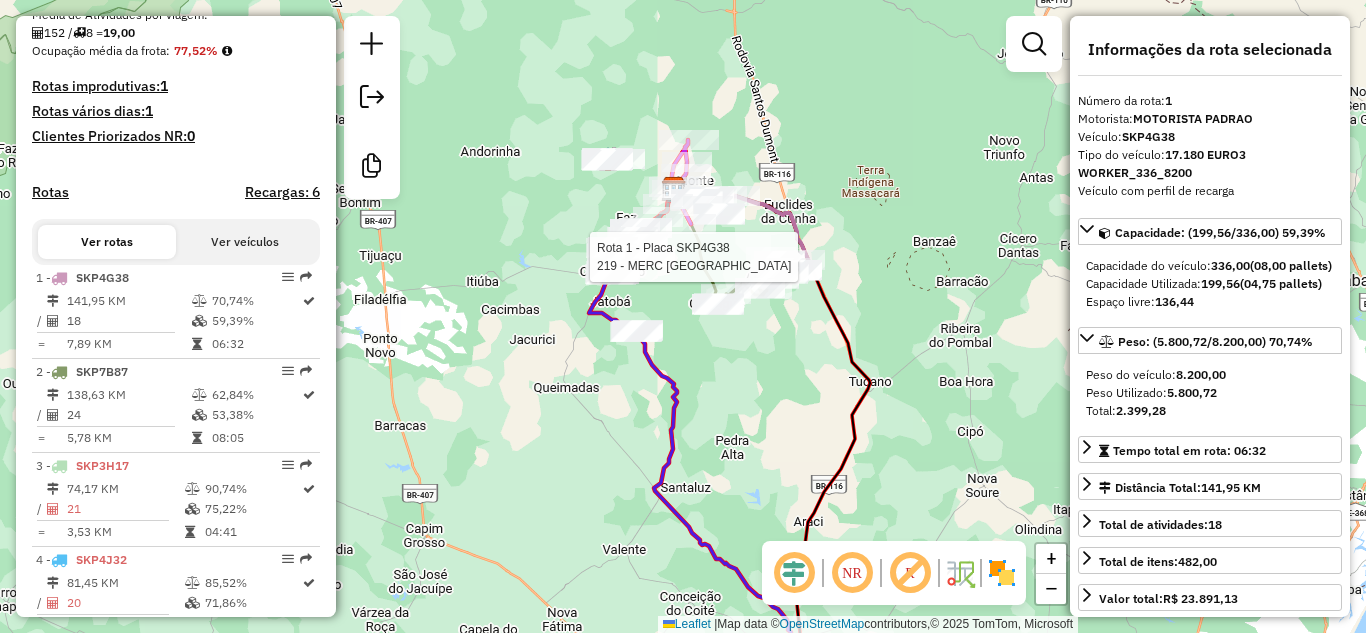 drag, startPoint x: 679, startPoint y: 230, endPoint x: 642, endPoint y: 311, distance: 89.050545 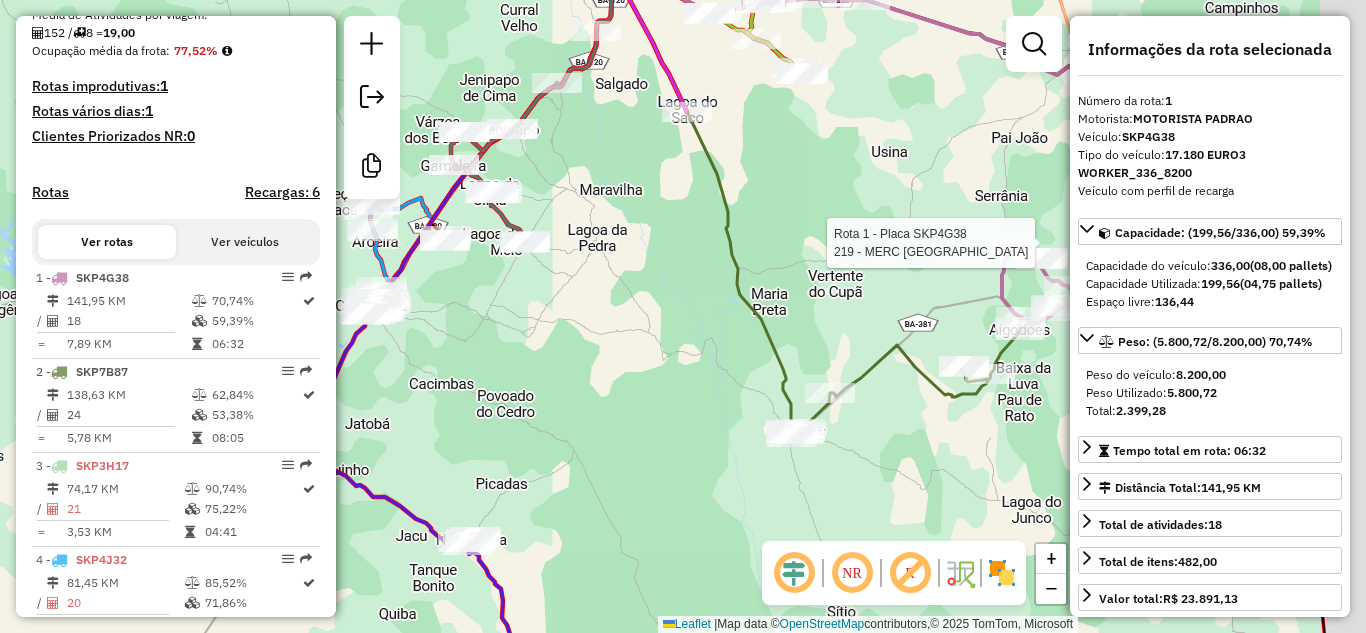 drag, startPoint x: 687, startPoint y: 280, endPoint x: 586, endPoint y: 288, distance: 101.31634 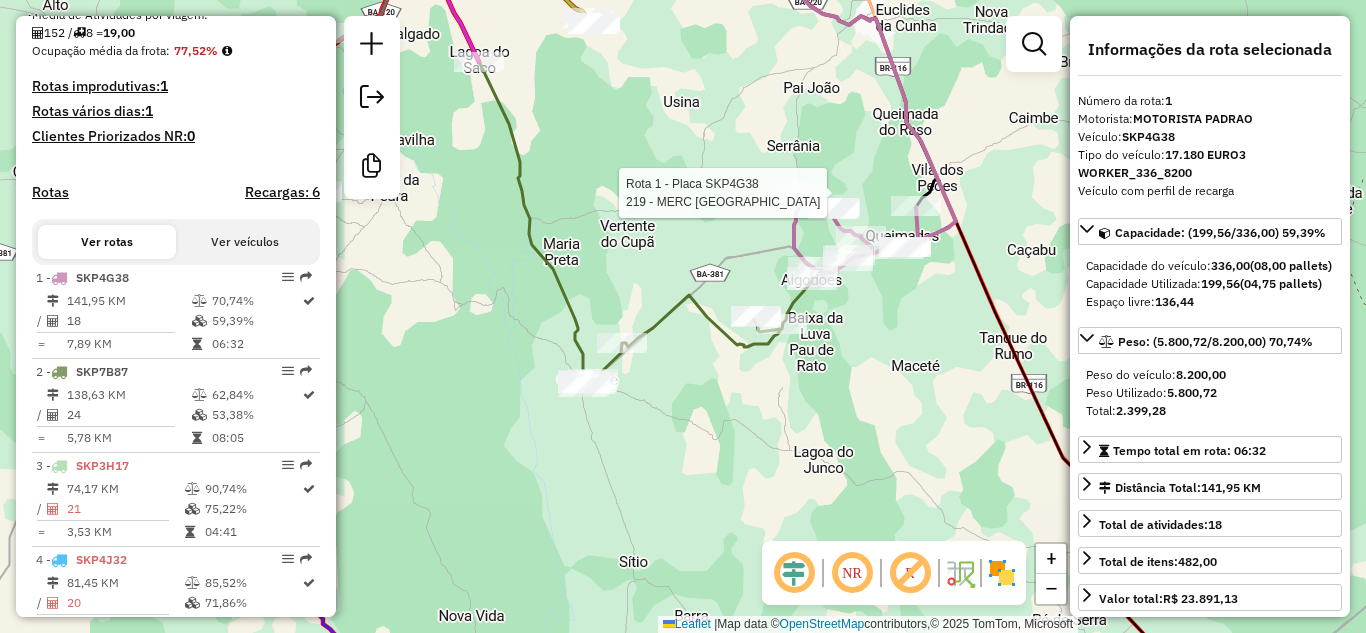 drag, startPoint x: 738, startPoint y: 256, endPoint x: 580, endPoint y: 273, distance: 158.91193 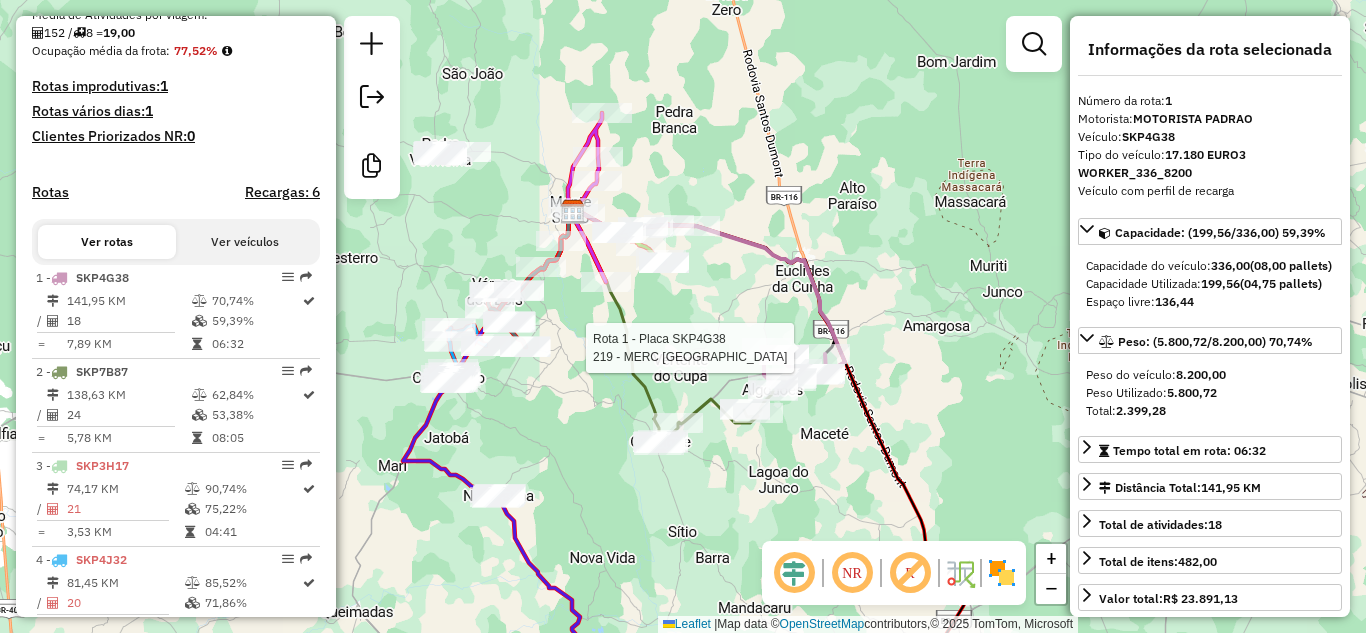drag, startPoint x: 662, startPoint y: 165, endPoint x: 416, endPoint y: 314, distance: 287.60562 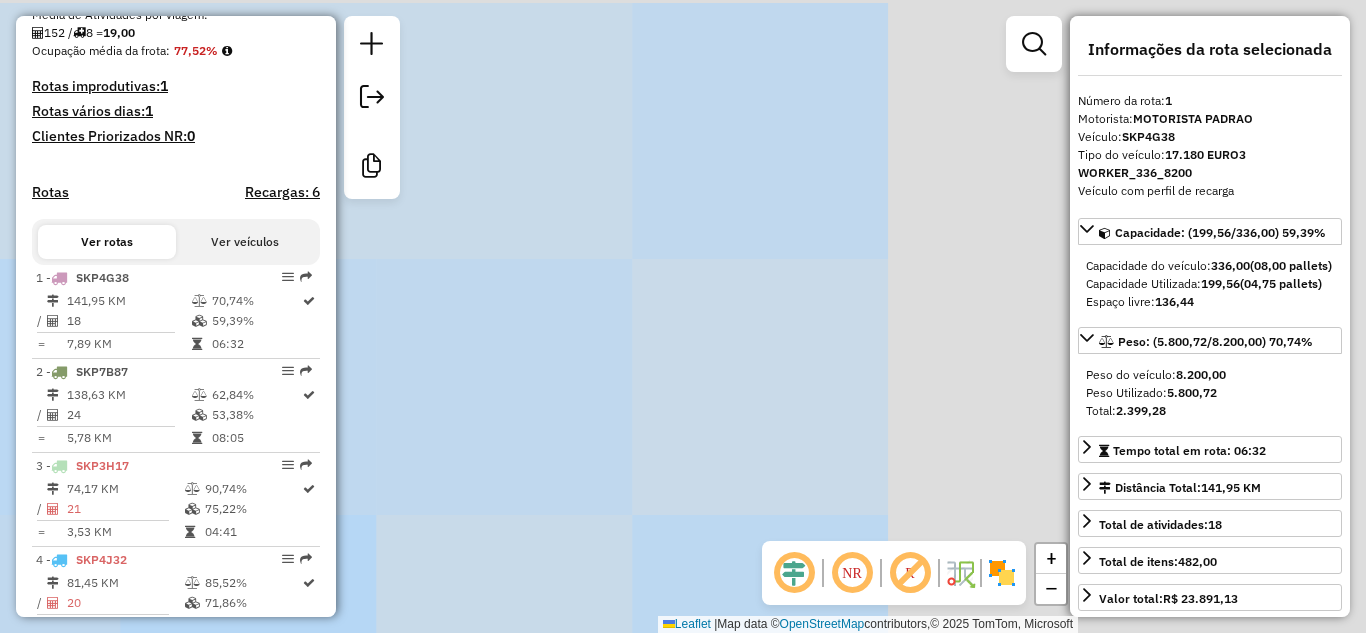 drag, startPoint x: 645, startPoint y: 340, endPoint x: 823, endPoint y: 505, distance: 242.71176 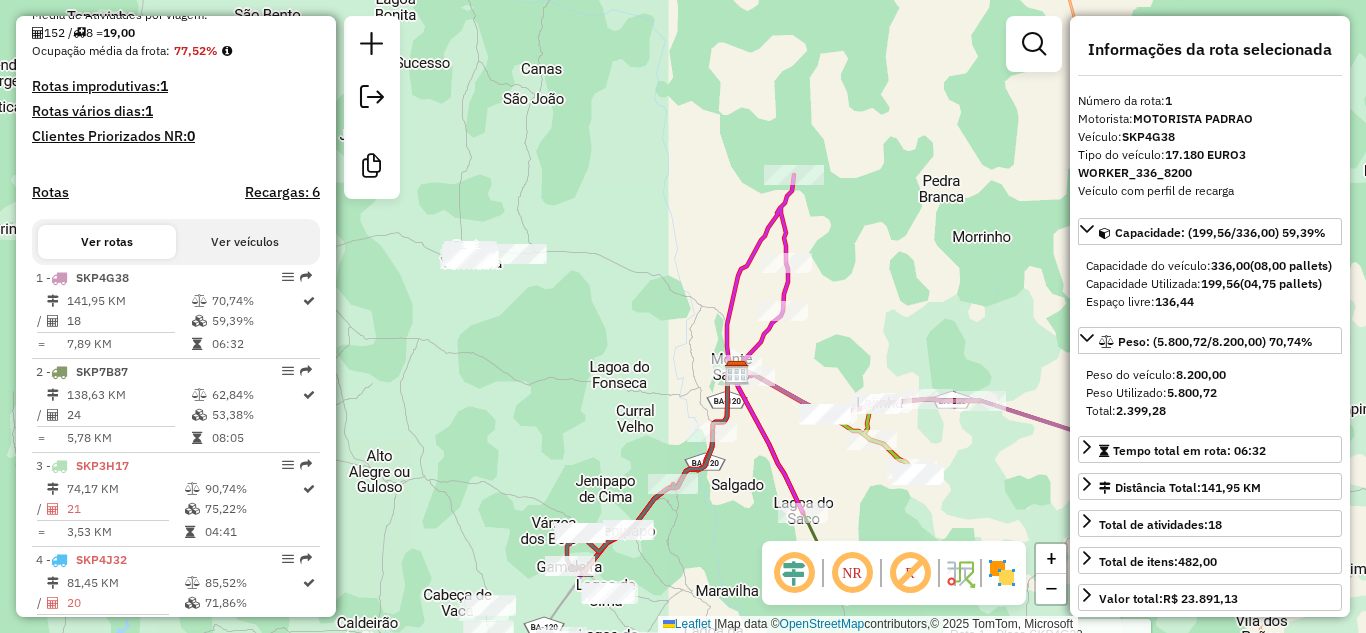 drag, startPoint x: 646, startPoint y: 433, endPoint x: 544, endPoint y: 275, distance: 188.06381 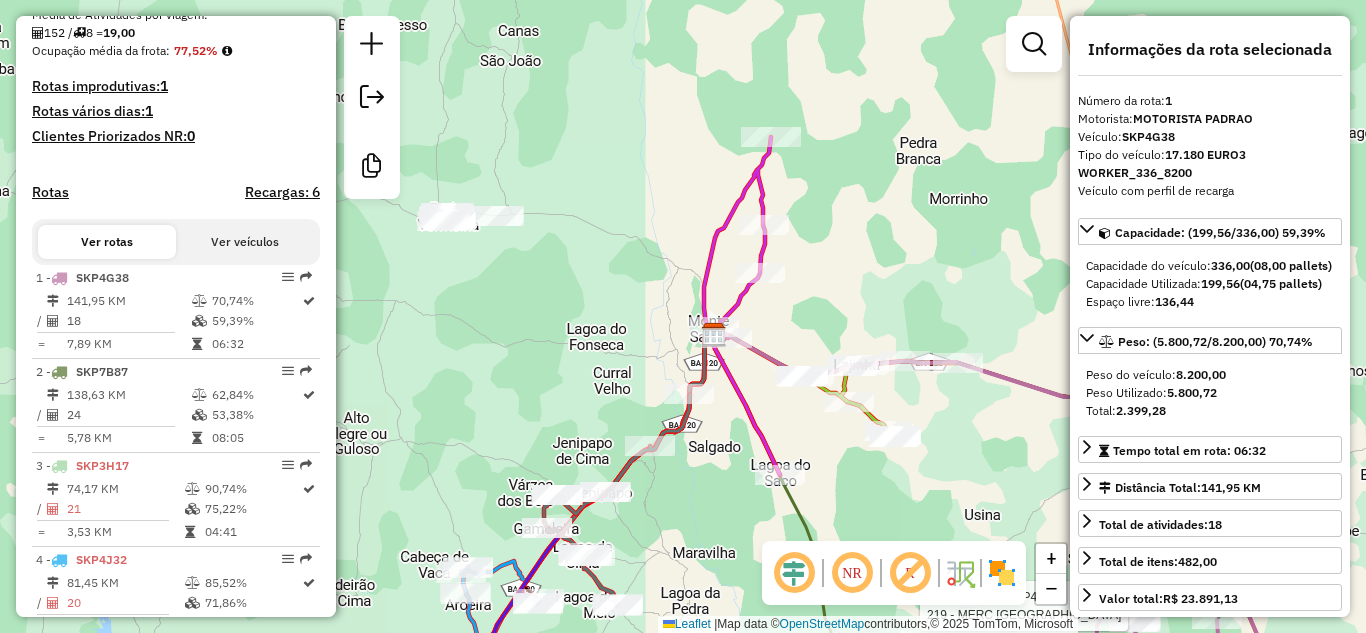 drag, startPoint x: 643, startPoint y: 290, endPoint x: 550, endPoint y: 183, distance: 141.76741 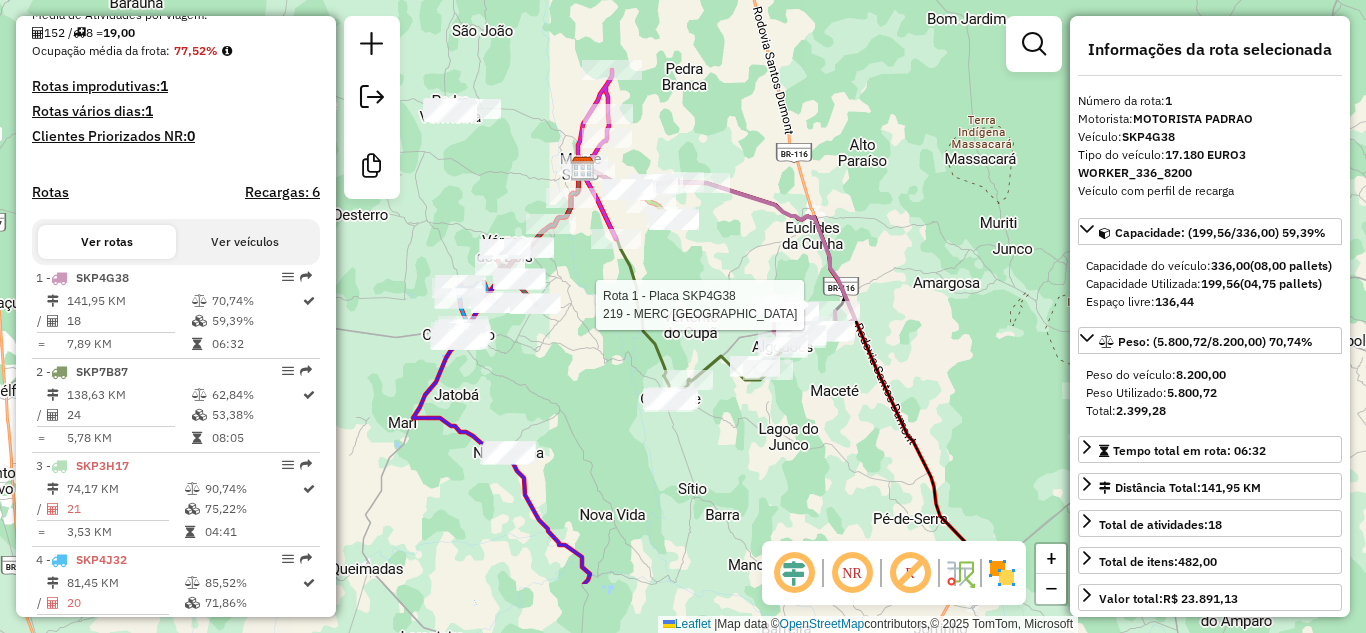 drag, startPoint x: 609, startPoint y: 456, endPoint x: 586, endPoint y: 326, distance: 132.01894 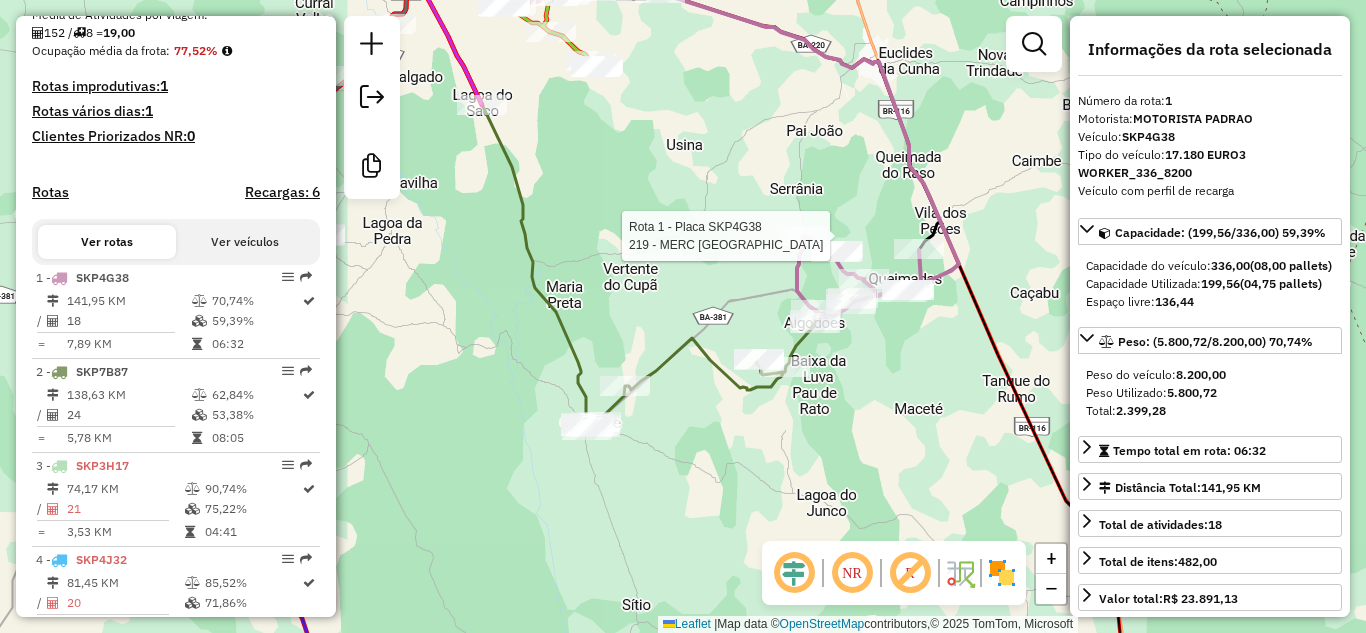 drag, startPoint x: 693, startPoint y: 320, endPoint x: 731, endPoint y: 324, distance: 38.209946 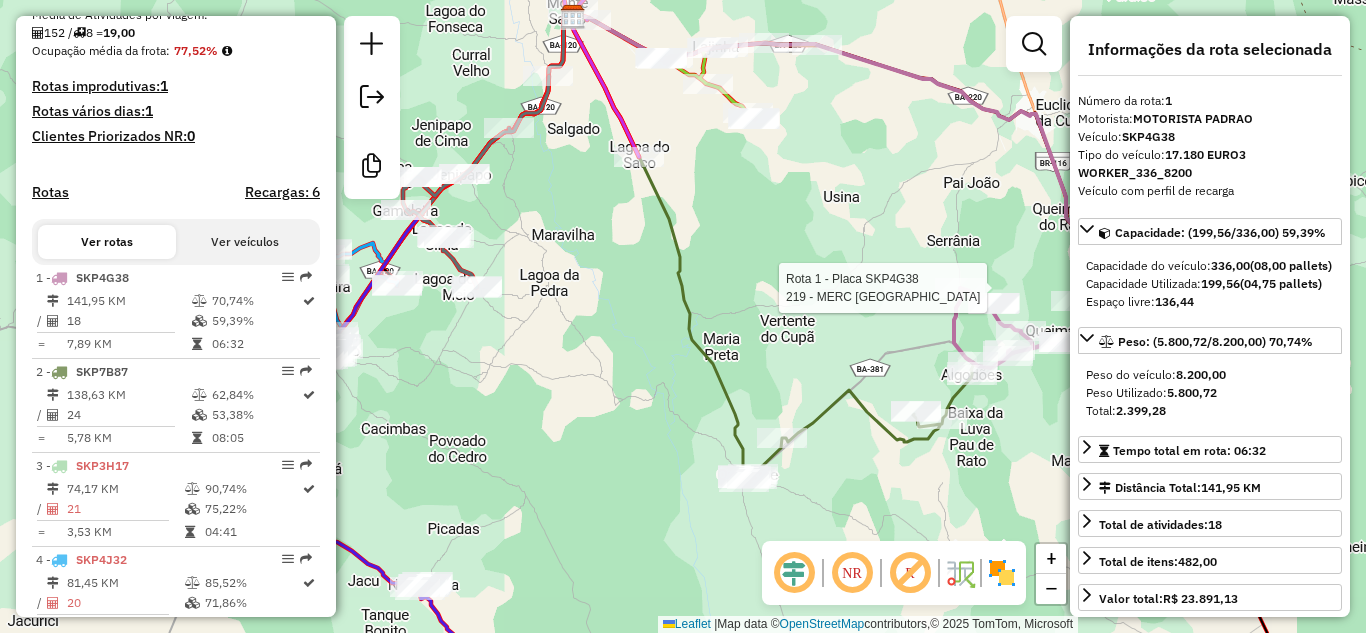 drag, startPoint x: 678, startPoint y: 314, endPoint x: 802, endPoint y: 365, distance: 134.07834 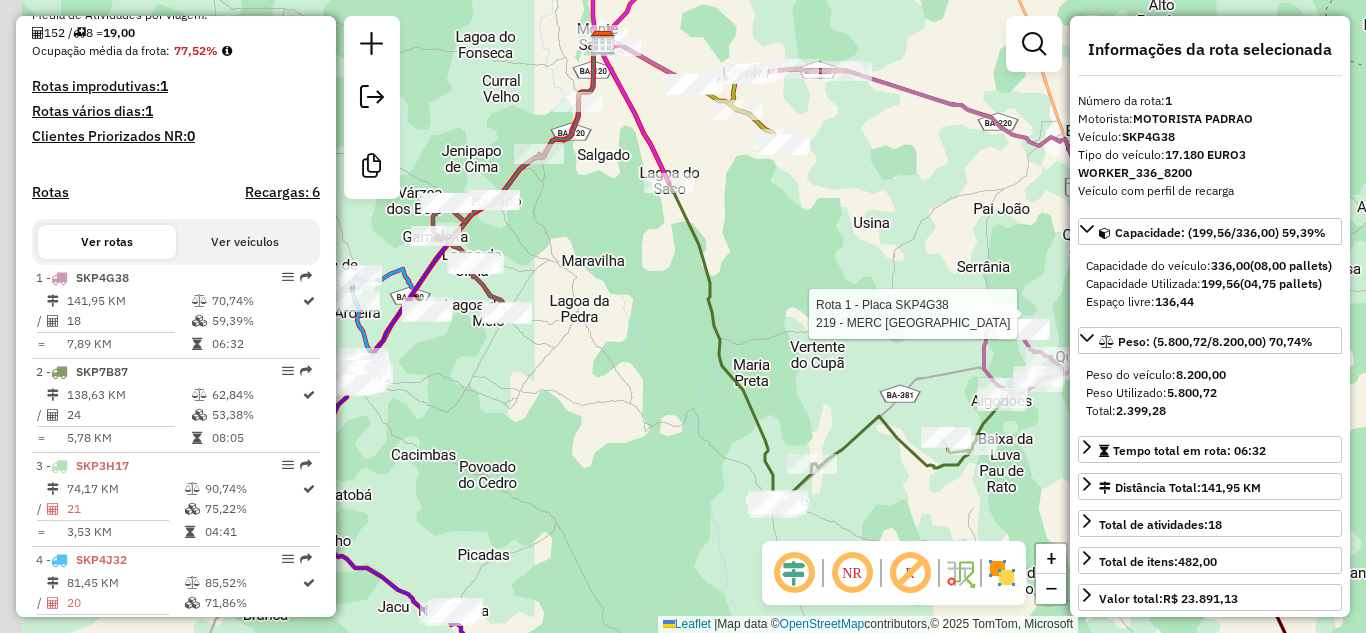 drag, startPoint x: 603, startPoint y: 271, endPoint x: 705, endPoint y: 416, distance: 177.28226 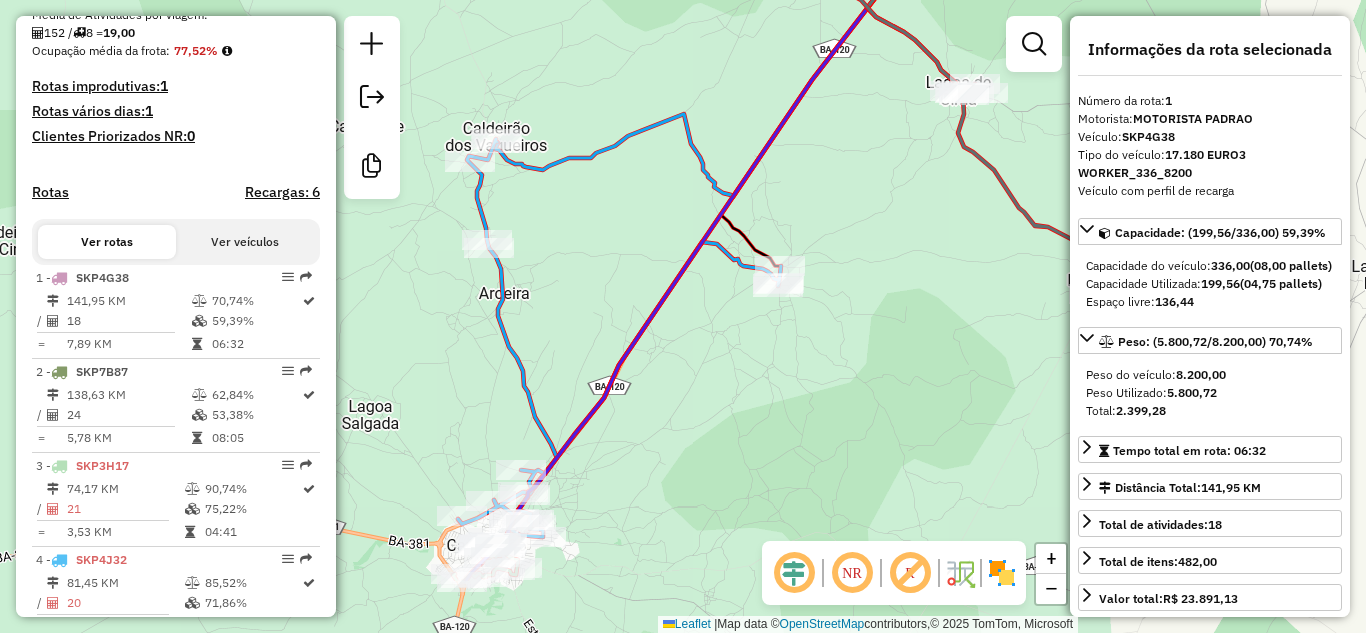 drag, startPoint x: 573, startPoint y: 456, endPoint x: 583, endPoint y: 340, distance: 116.43024 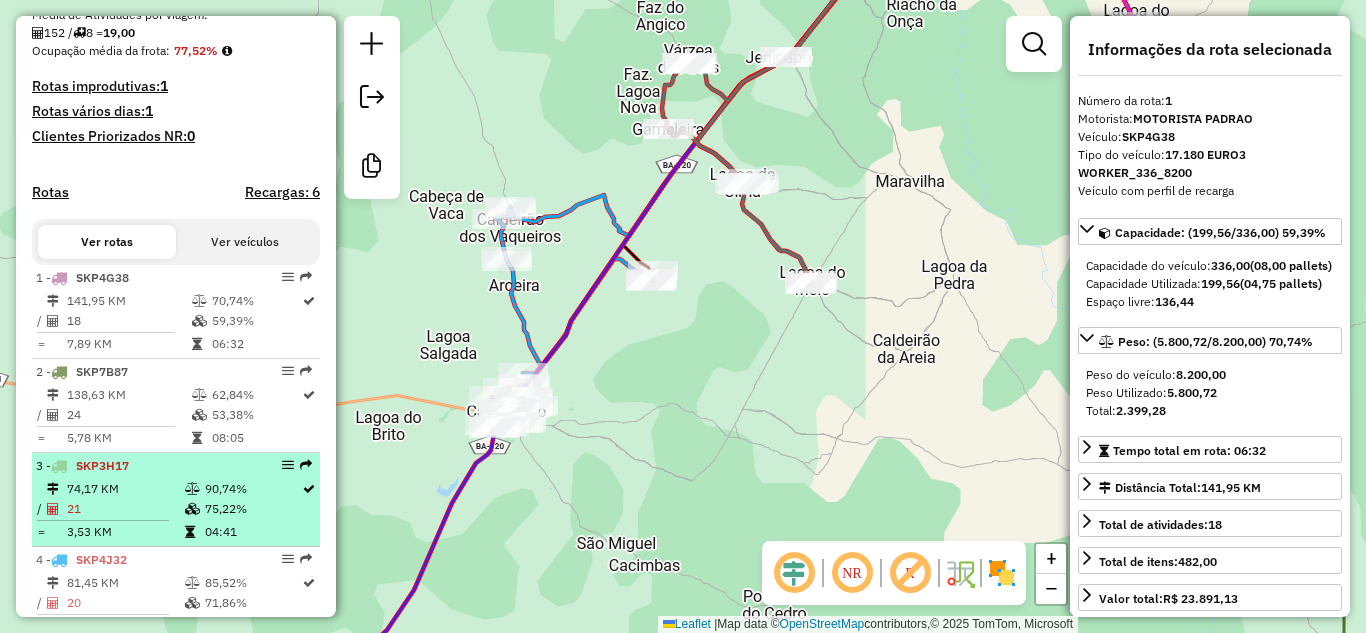 scroll, scrollTop: 655, scrollLeft: 0, axis: vertical 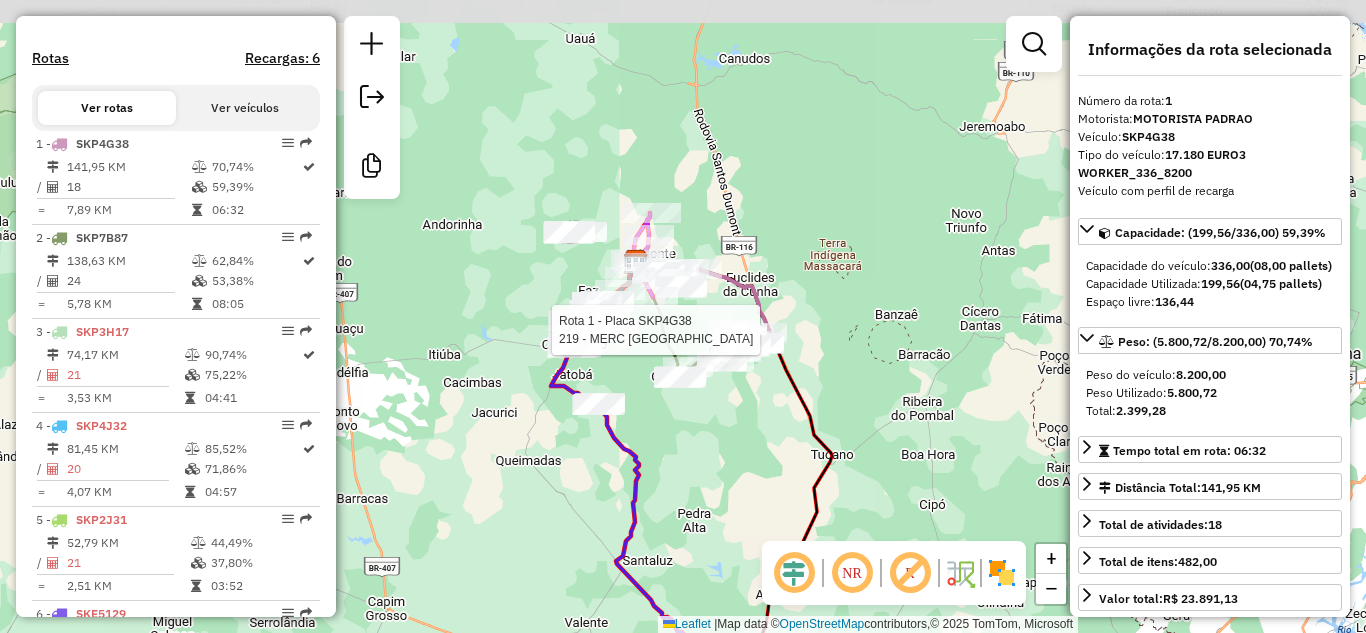 drag, startPoint x: 837, startPoint y: 359, endPoint x: 691, endPoint y: 419, distance: 157.84802 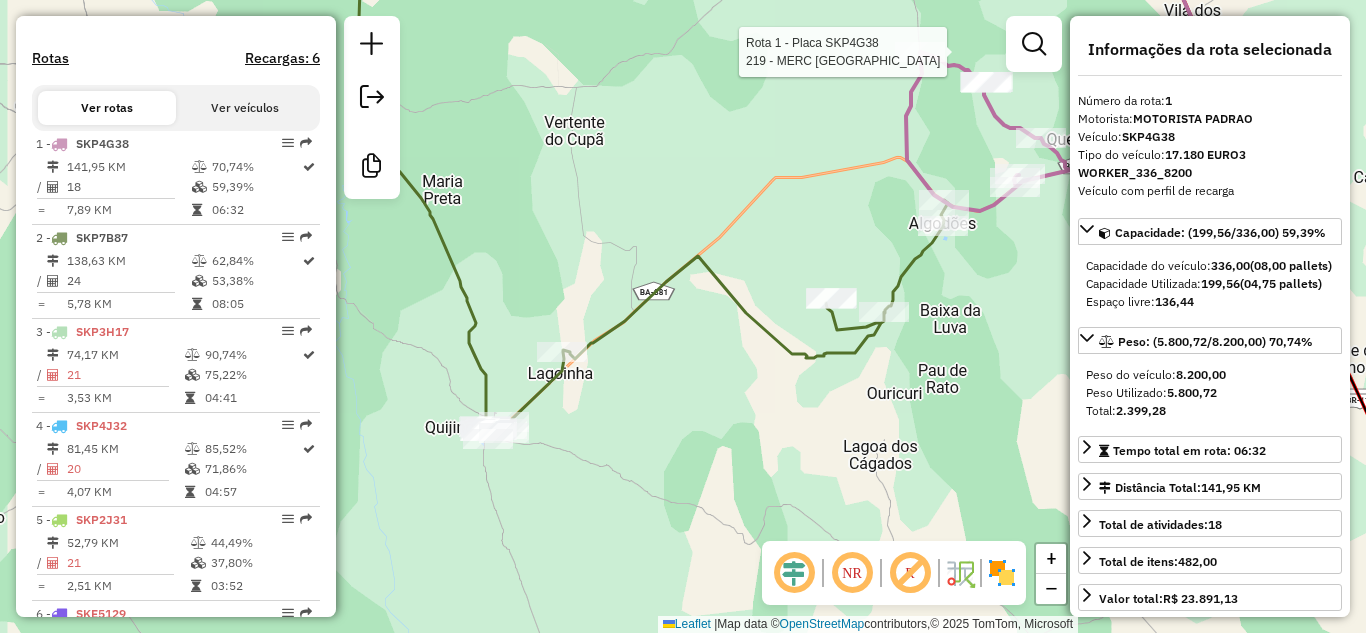 drag, startPoint x: 788, startPoint y: 357, endPoint x: 972, endPoint y: 325, distance: 186.76189 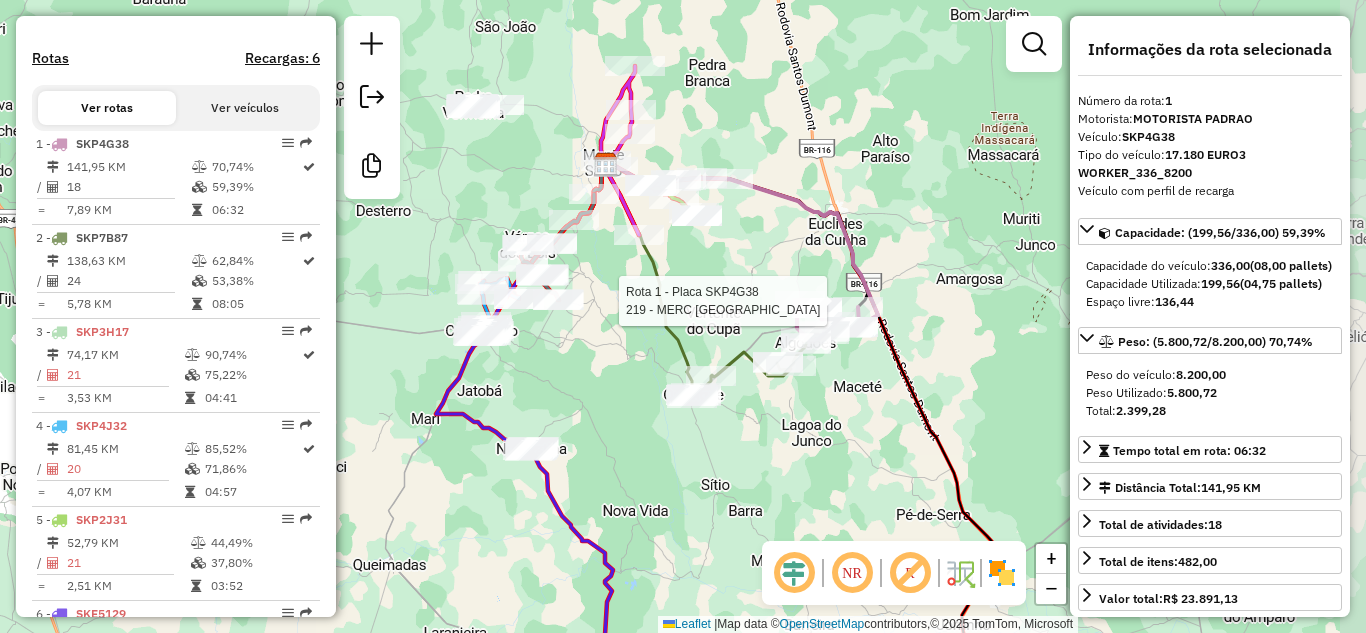 drag, startPoint x: 938, startPoint y: 359, endPoint x: 829, endPoint y: 423, distance: 126.40016 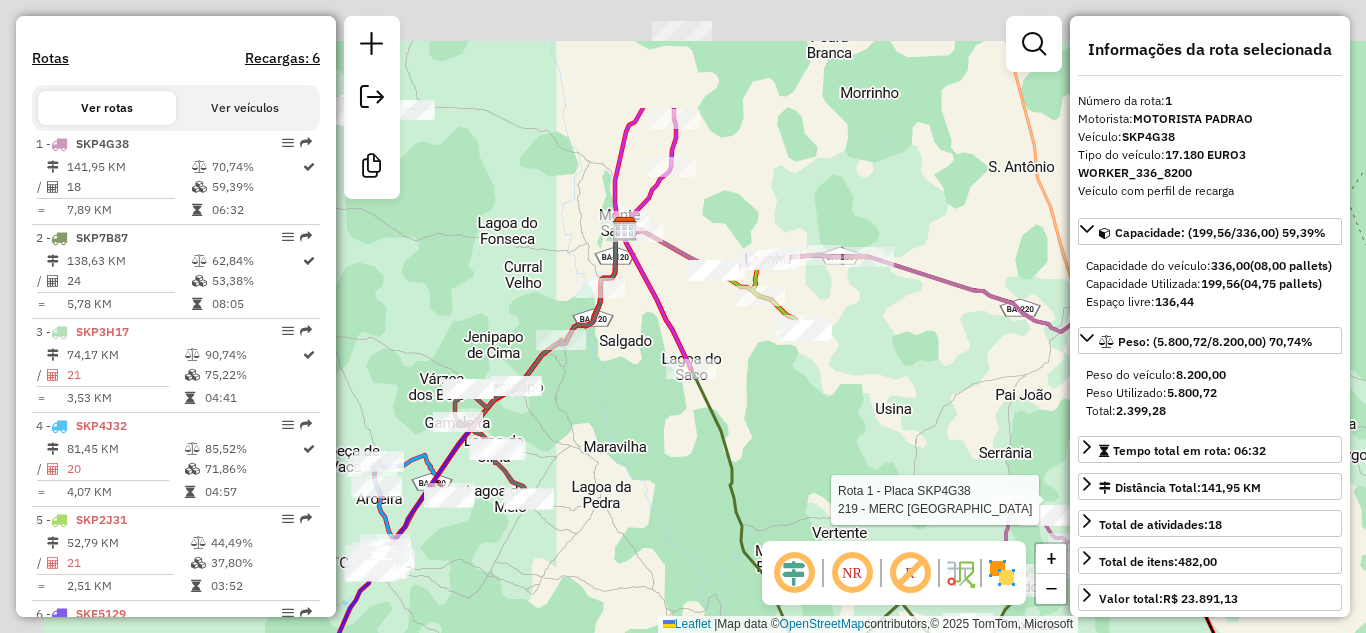 drag, startPoint x: 680, startPoint y: 258, endPoint x: 824, endPoint y: 466, distance: 252.98221 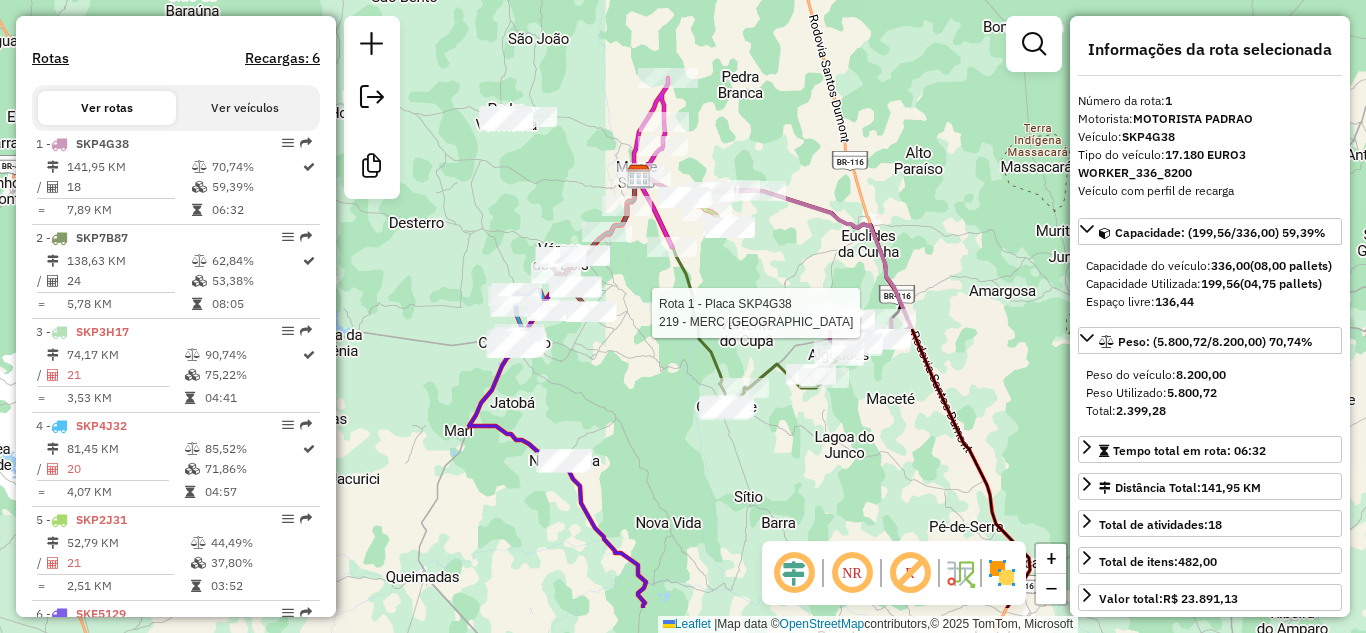 drag, startPoint x: 752, startPoint y: 382, endPoint x: 624, endPoint y: 231, distance: 197.95201 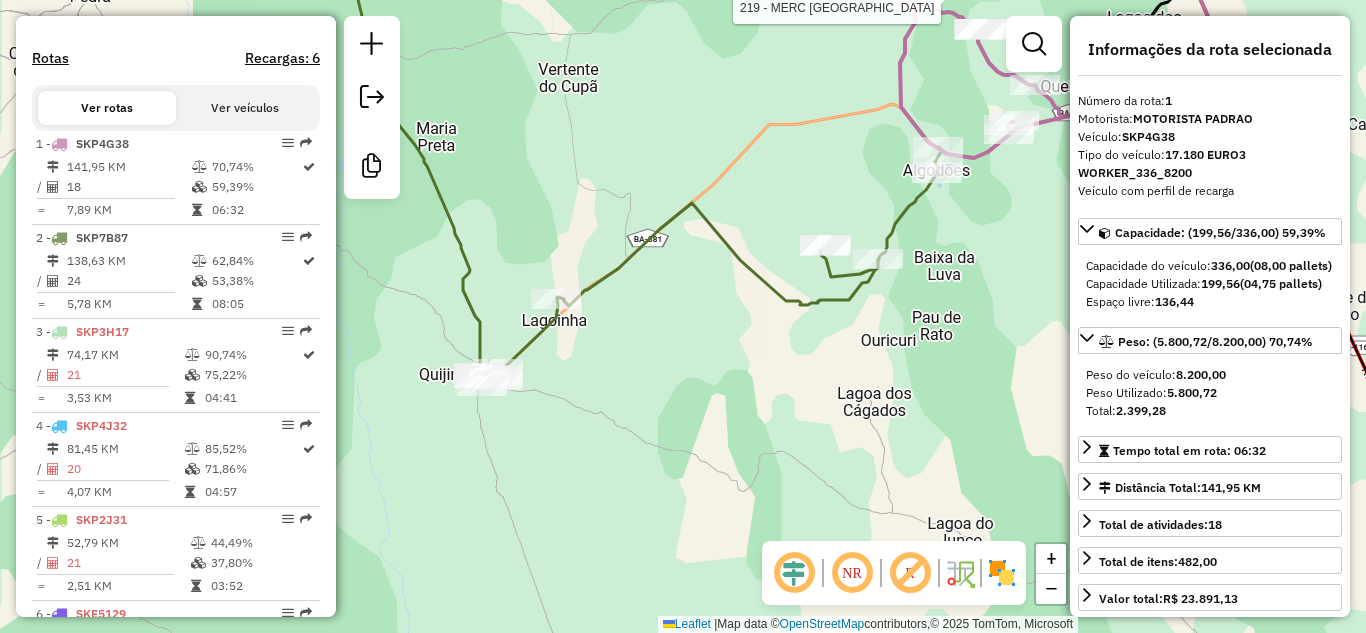 drag, startPoint x: 839, startPoint y: 329, endPoint x: 906, endPoint y: 314, distance: 68.65858 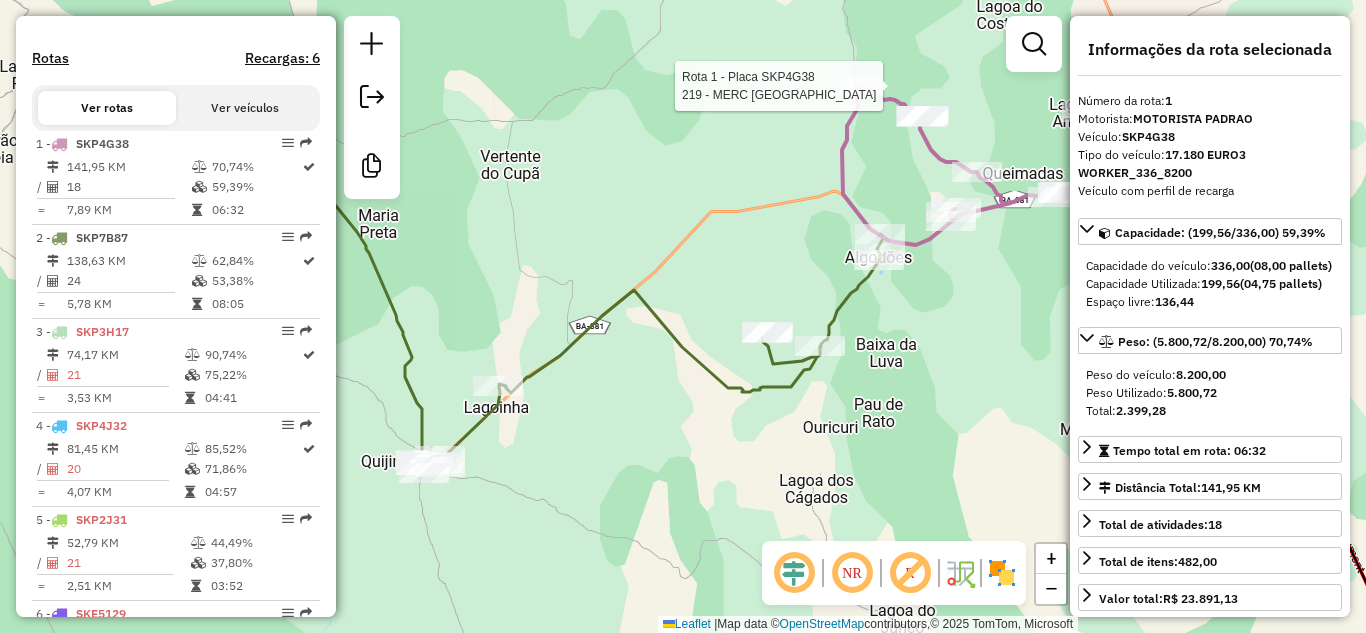 drag, startPoint x: 680, startPoint y: 377, endPoint x: 621, endPoint y: 462, distance: 103.4698 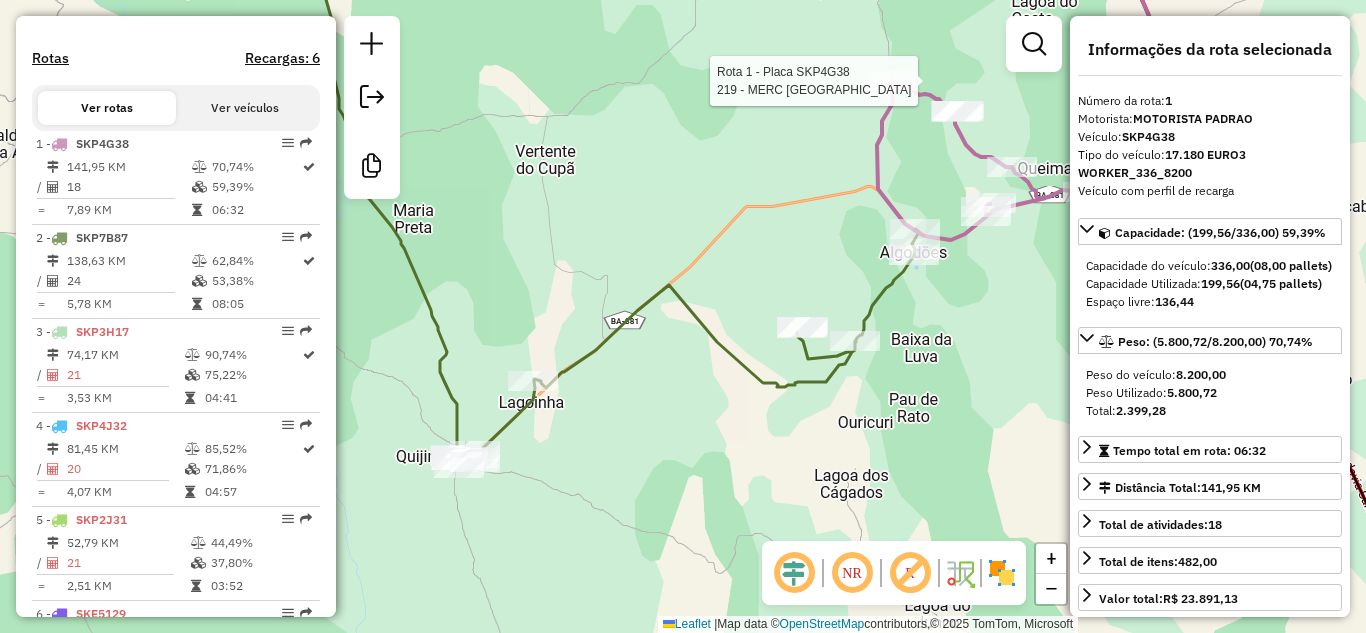 drag, startPoint x: 621, startPoint y: 452, endPoint x: 657, endPoint y: 449, distance: 36.124783 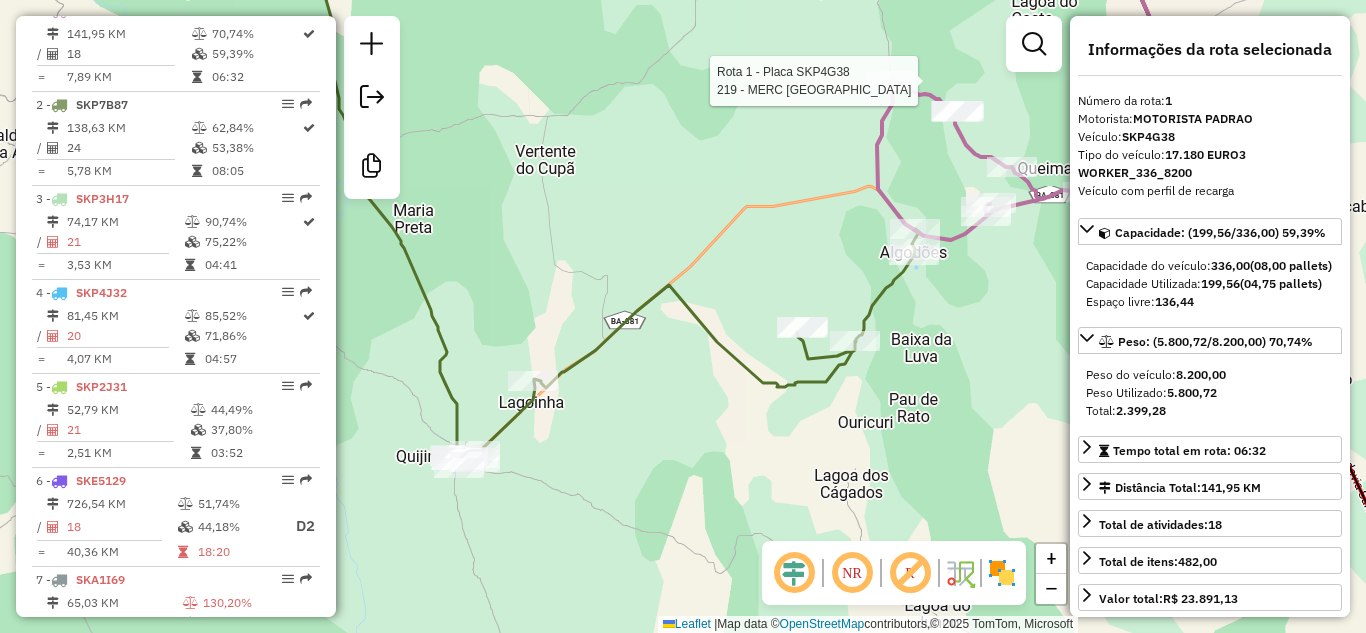 scroll, scrollTop: 521, scrollLeft: 0, axis: vertical 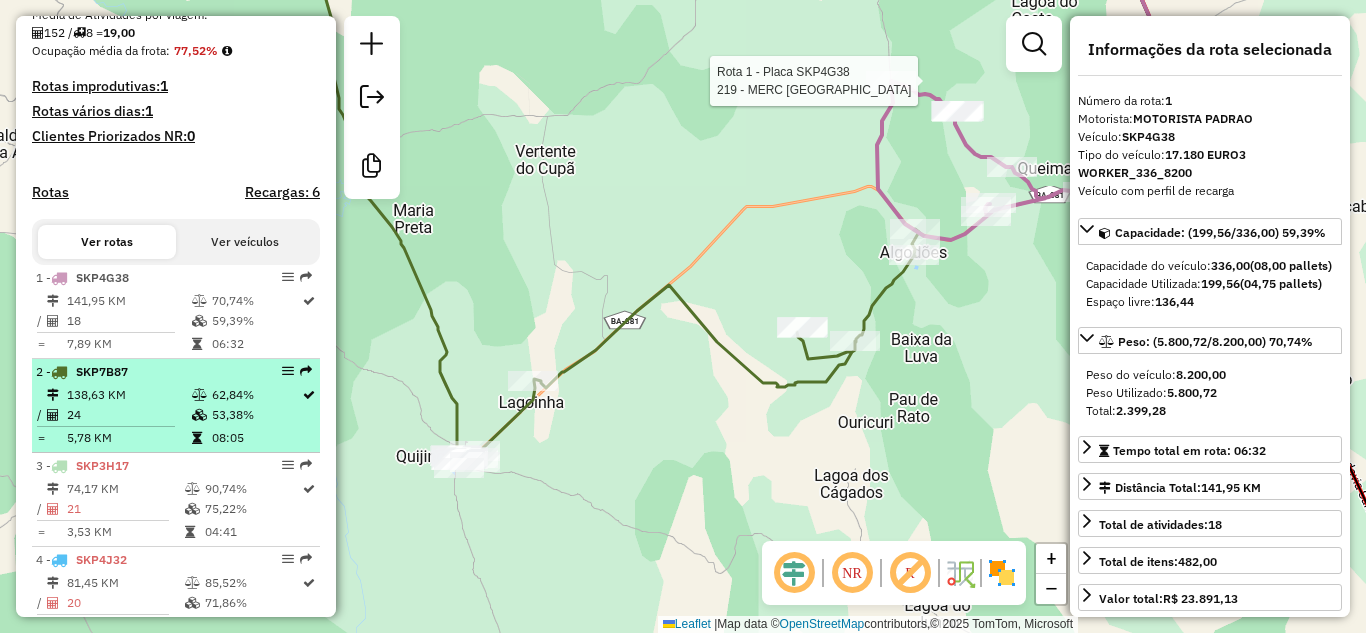 click on "138,63 KM" at bounding box center [128, 395] 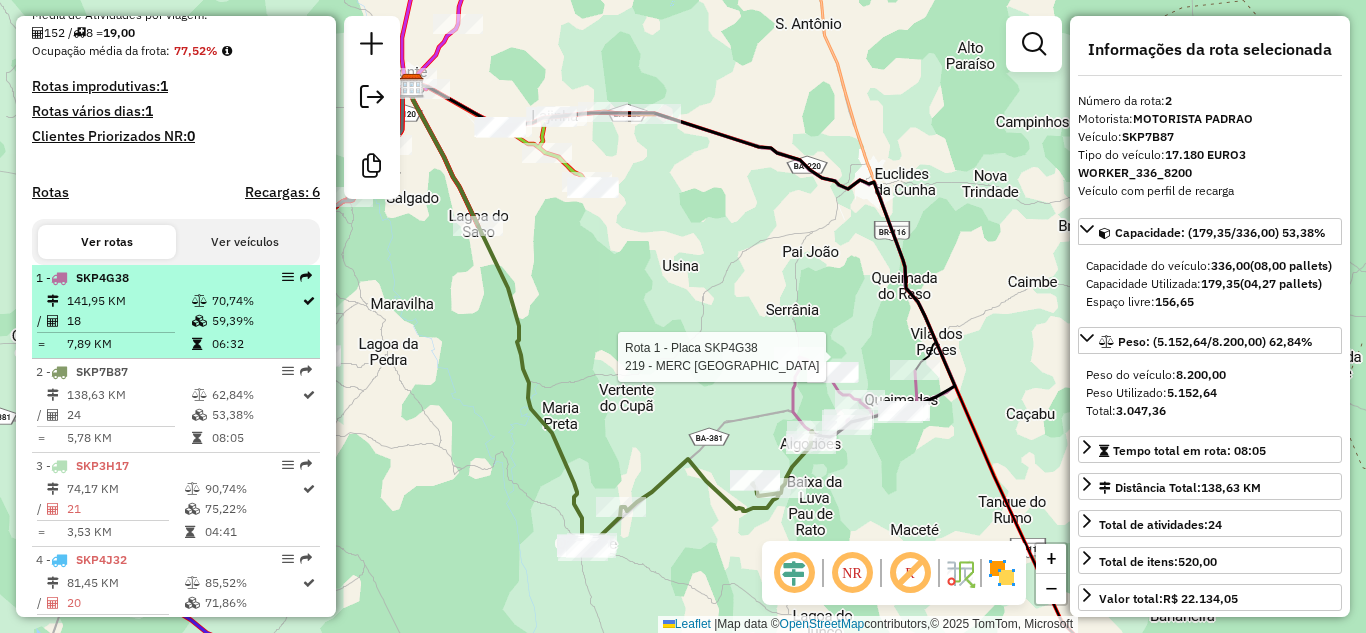 click on "1 -       SKP4G38" at bounding box center [142, 278] 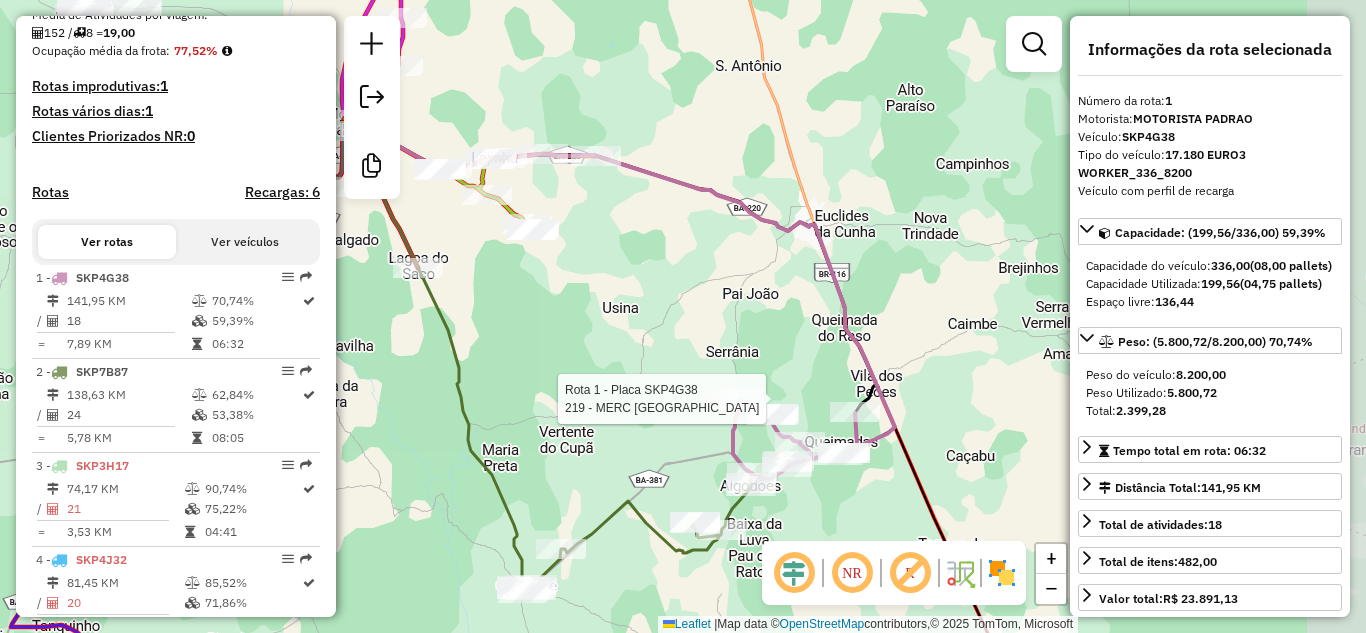 drag, startPoint x: 580, startPoint y: 303, endPoint x: 488, endPoint y: 261, distance: 101.133575 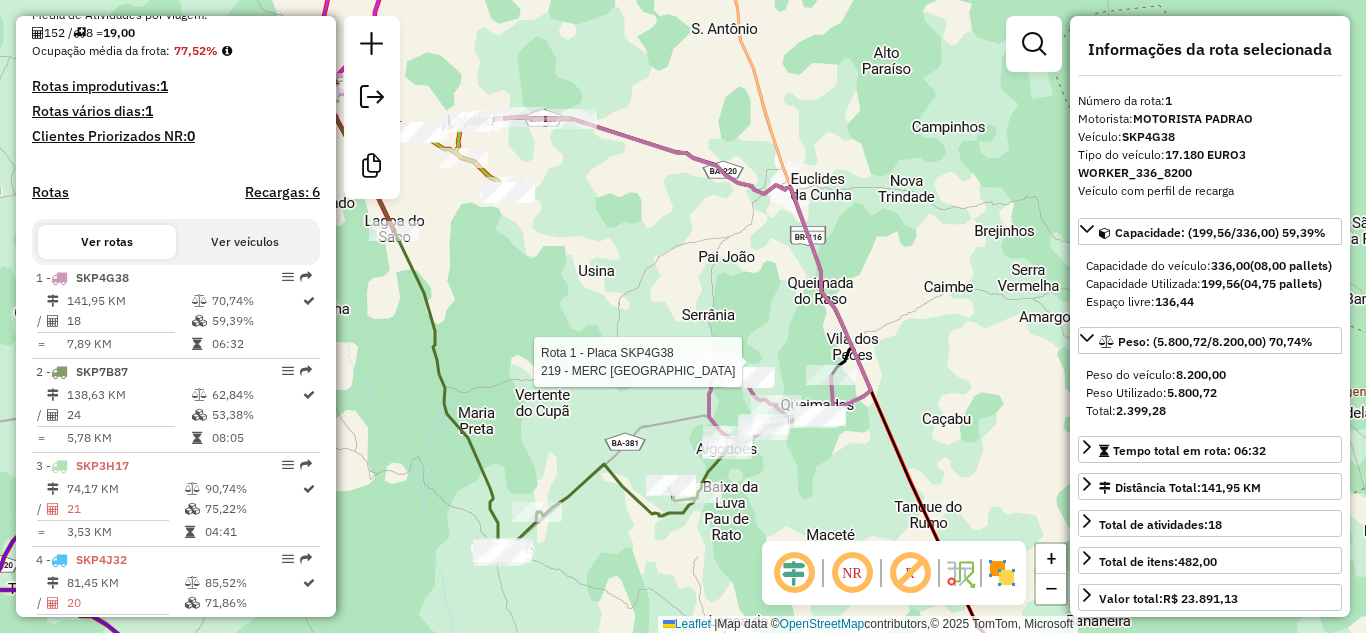 drag, startPoint x: 482, startPoint y: 339, endPoint x: 562, endPoint y: 244, distance: 124.197426 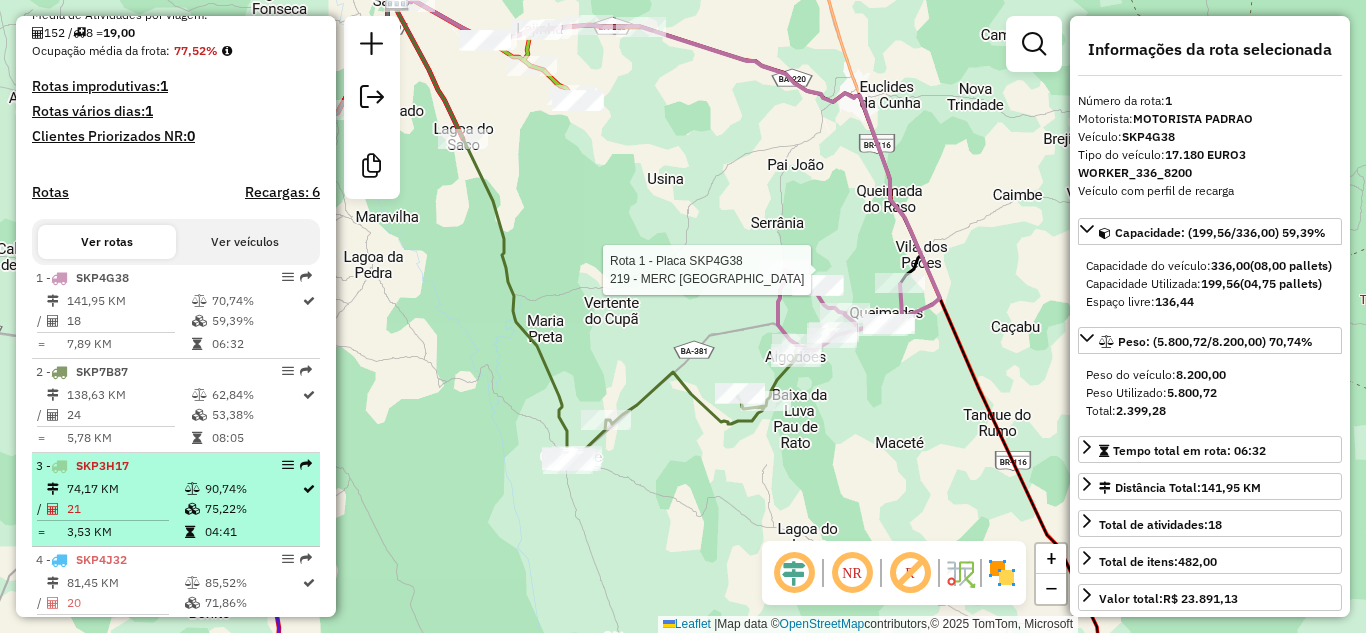 click on "74,17 KM" at bounding box center [125, 489] 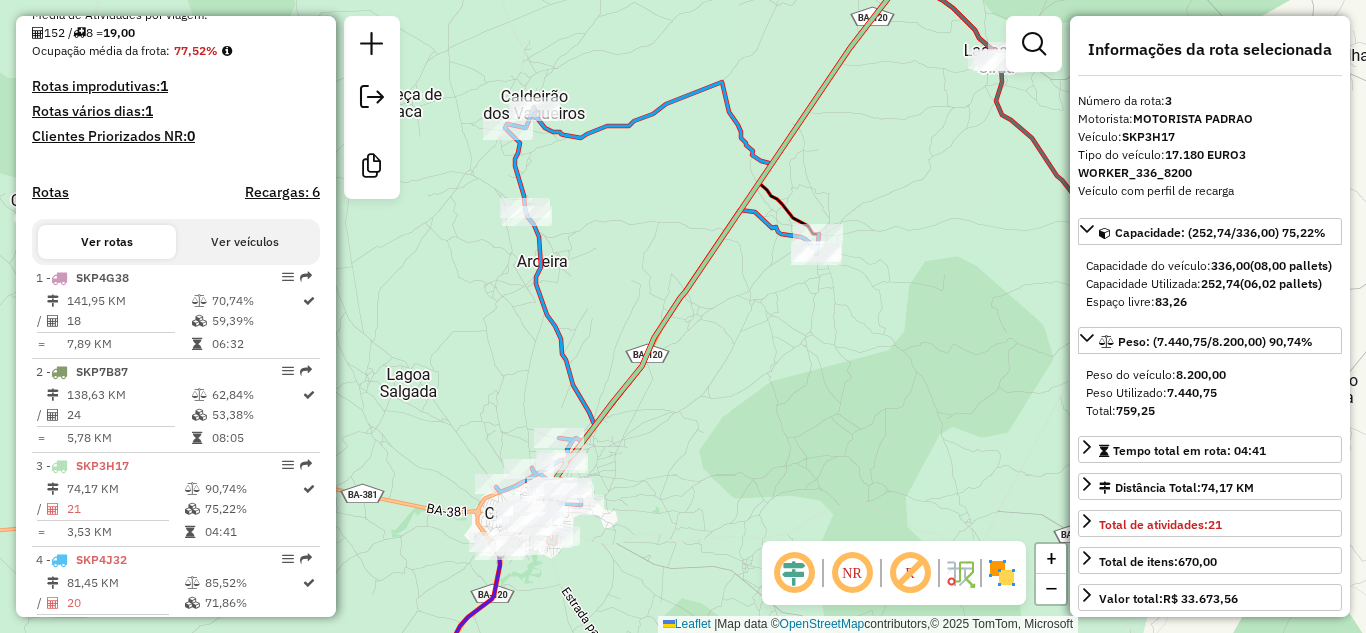 drag, startPoint x: 664, startPoint y: 403, endPoint x: 663, endPoint y: 436, distance: 33.01515 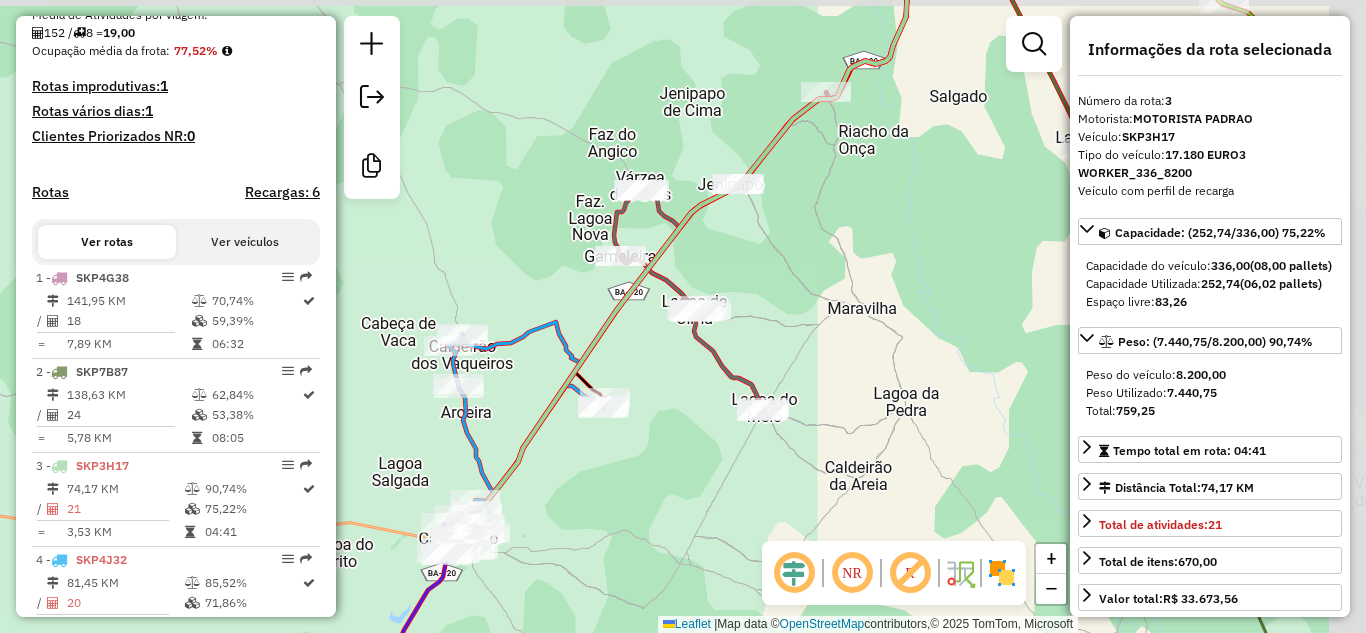 drag, startPoint x: 756, startPoint y: 409, endPoint x: 599, endPoint y: 488, distance: 175.75551 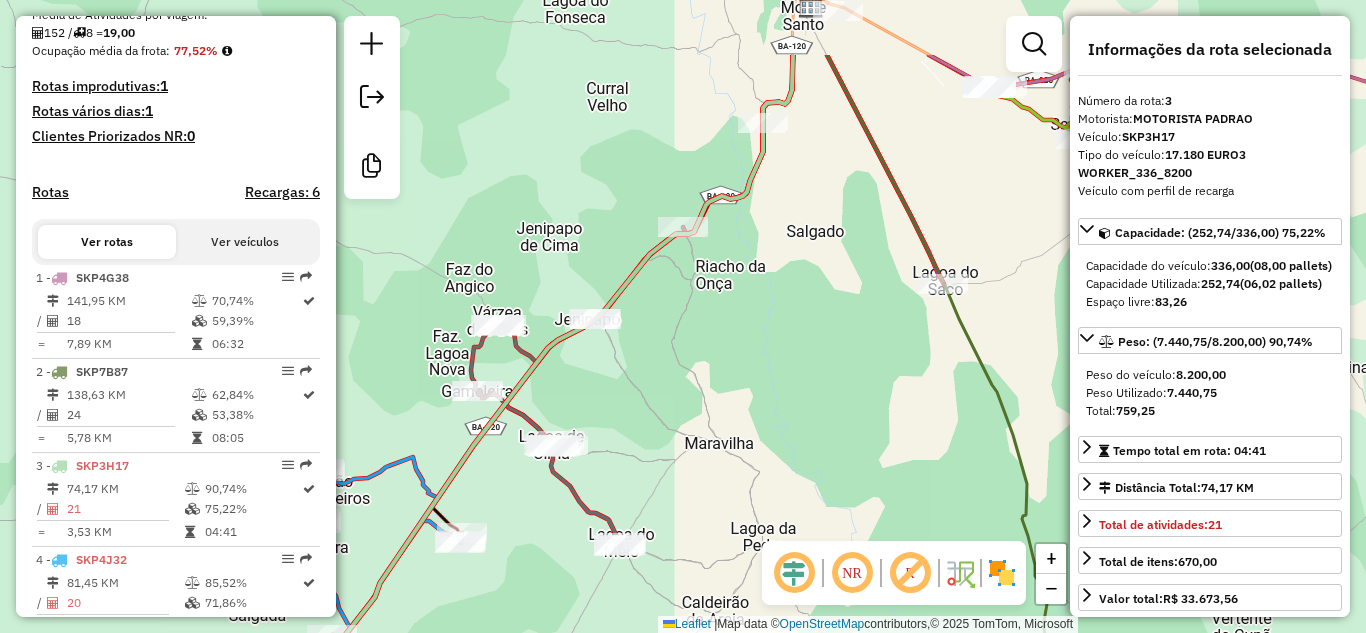 drag, startPoint x: 785, startPoint y: 310, endPoint x: 677, endPoint y: 424, distance: 157.03503 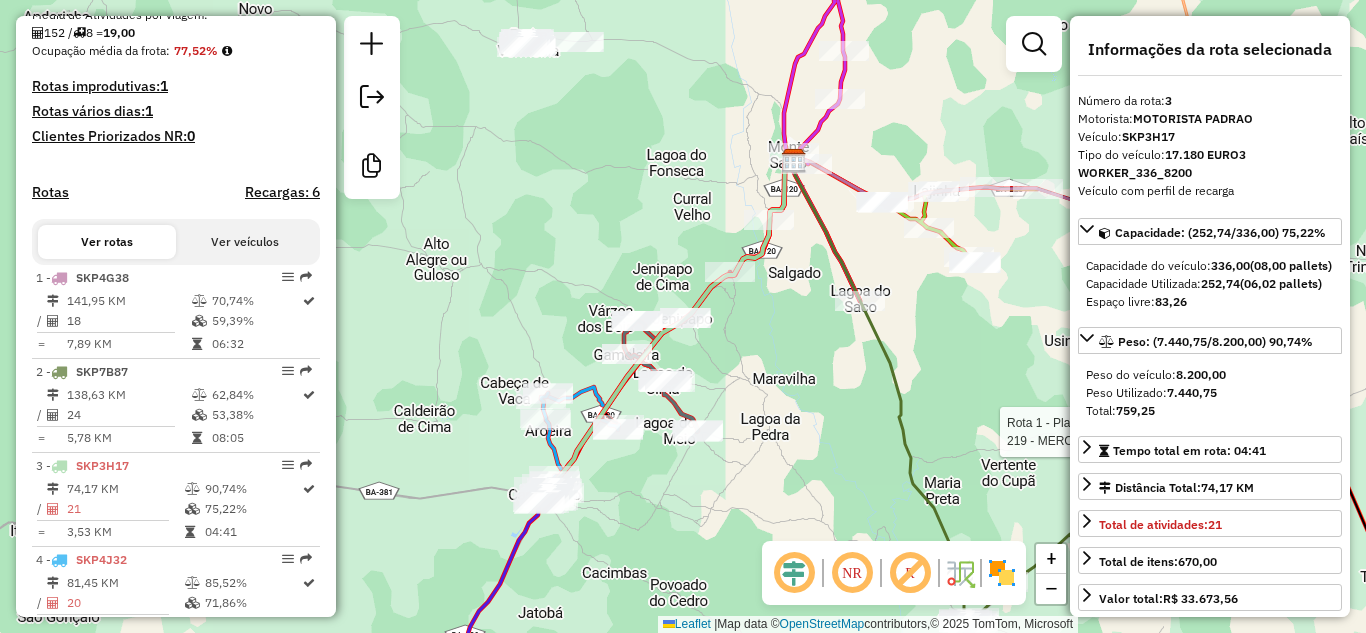 drag, startPoint x: 779, startPoint y: 369, endPoint x: 586, endPoint y: 249, distance: 227.26416 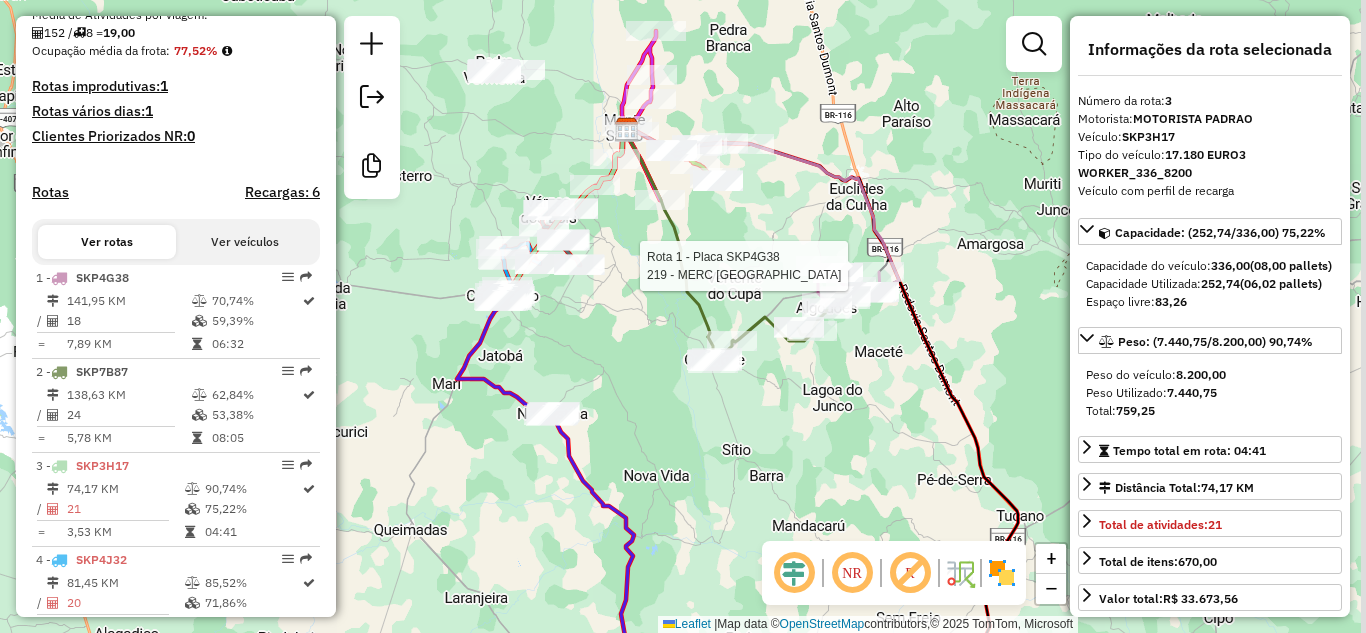 drag, startPoint x: 663, startPoint y: 340, endPoint x: 632, endPoint y: 307, distance: 45.276924 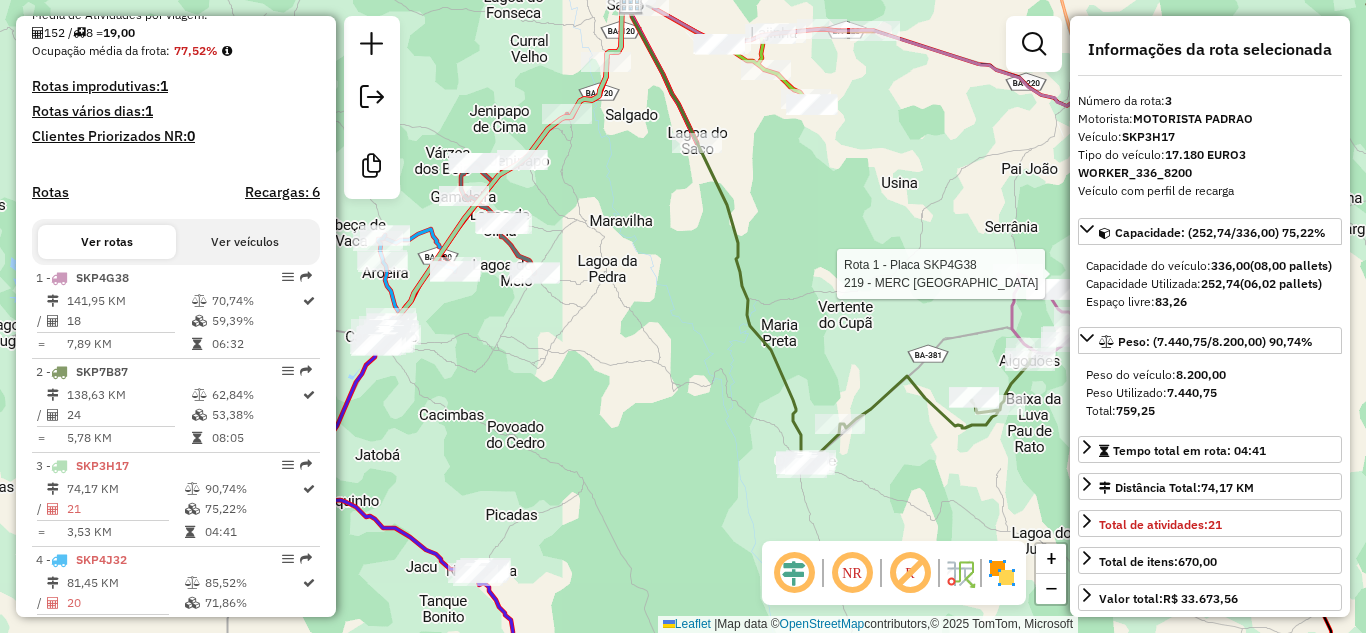 drag, startPoint x: 637, startPoint y: 264, endPoint x: 719, endPoint y: 451, distance: 204.18864 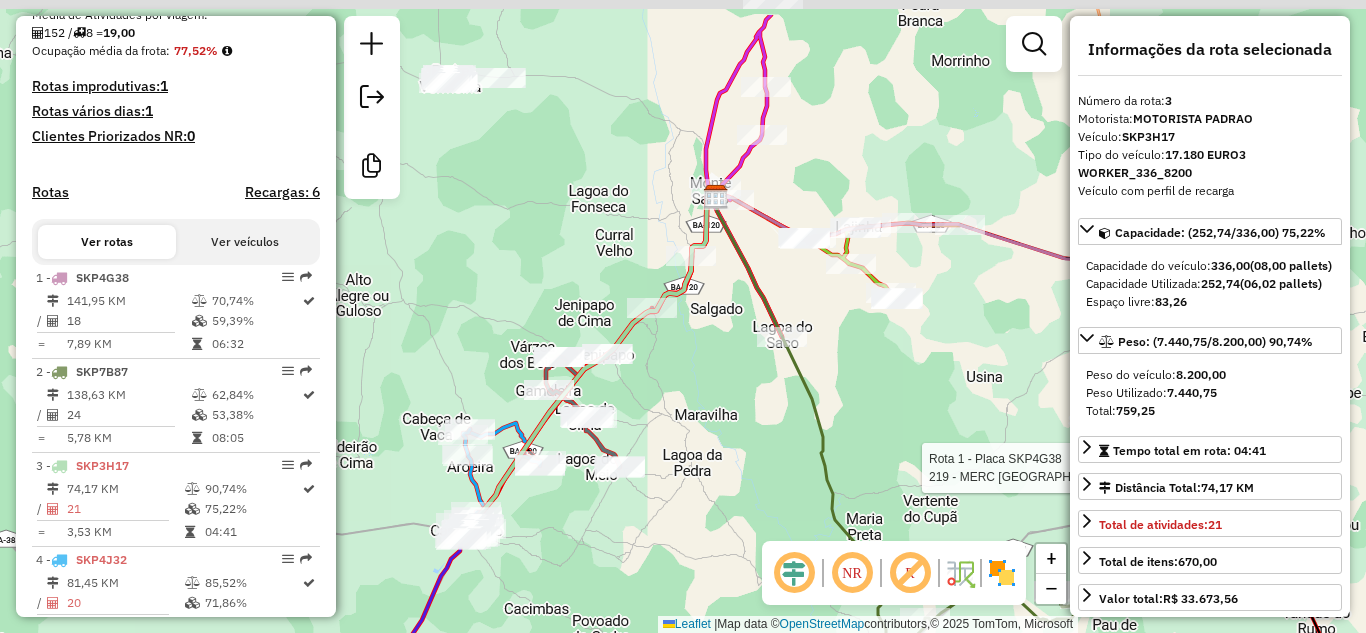 drag, startPoint x: 678, startPoint y: 285, endPoint x: 701, endPoint y: 415, distance: 132.01894 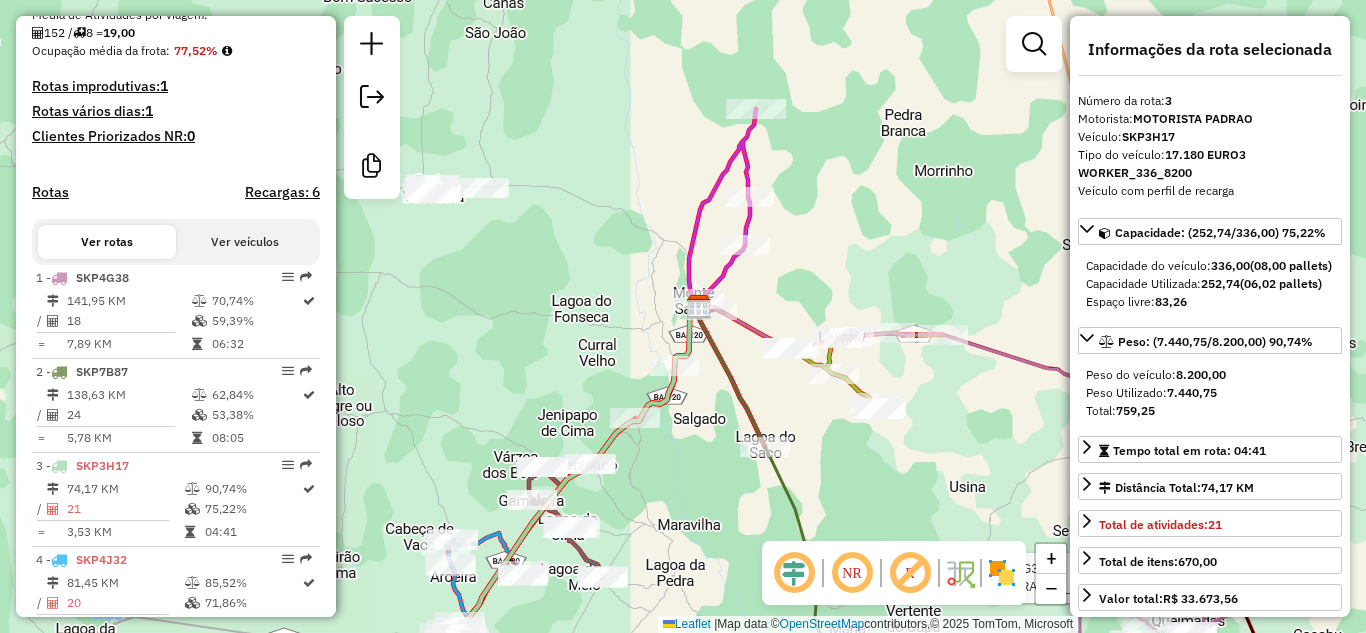 drag, startPoint x: 689, startPoint y: 443, endPoint x: 667, endPoint y: 469, distance: 34.058773 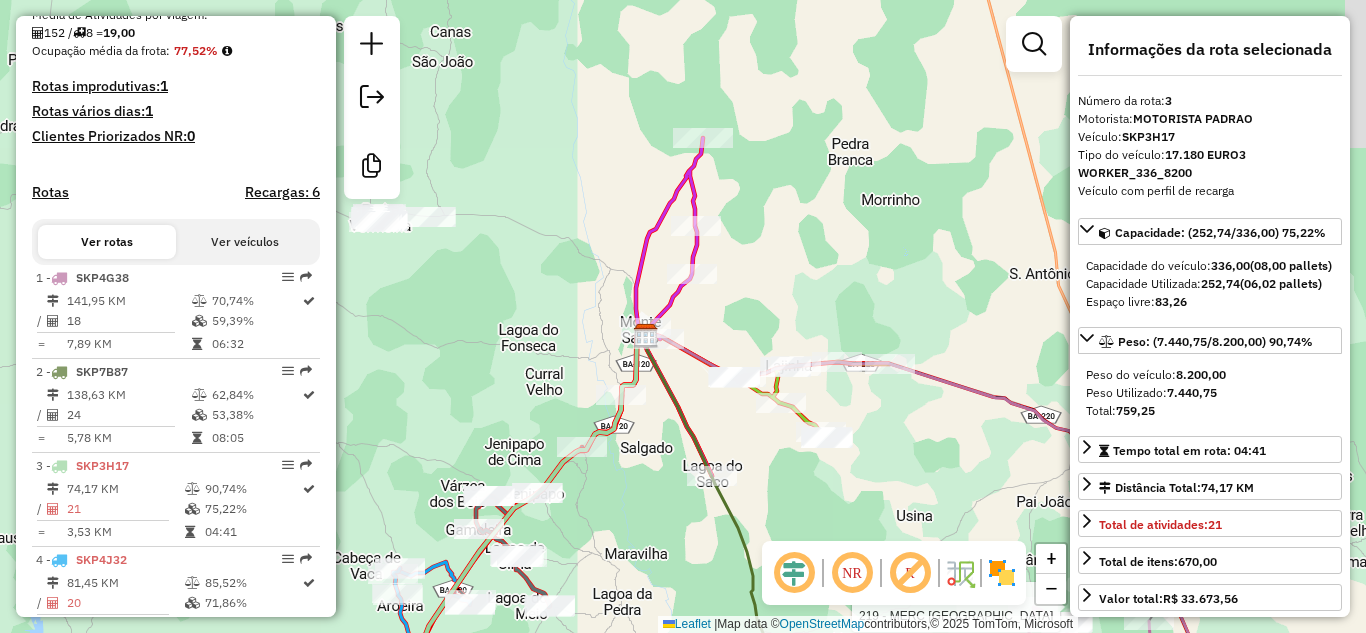 drag, startPoint x: 807, startPoint y: 226, endPoint x: 660, endPoint y: 229, distance: 147.03061 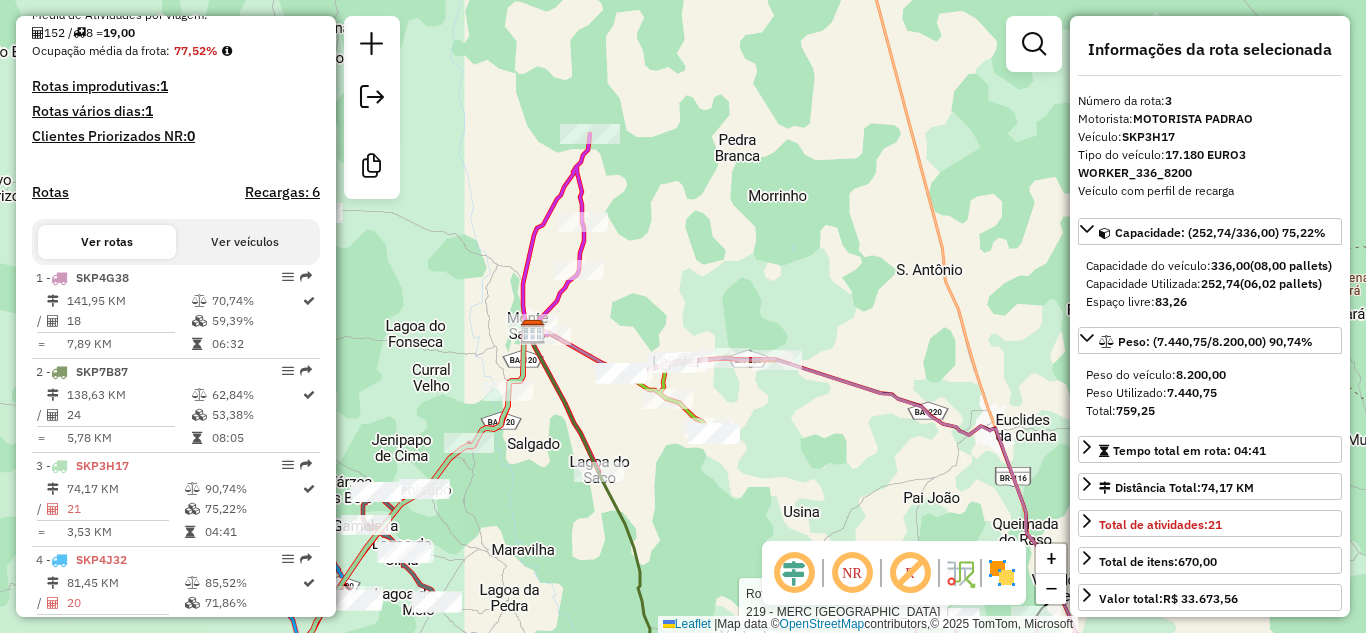drag, startPoint x: 794, startPoint y: 249, endPoint x: 727, endPoint y: 187, distance: 91.28527 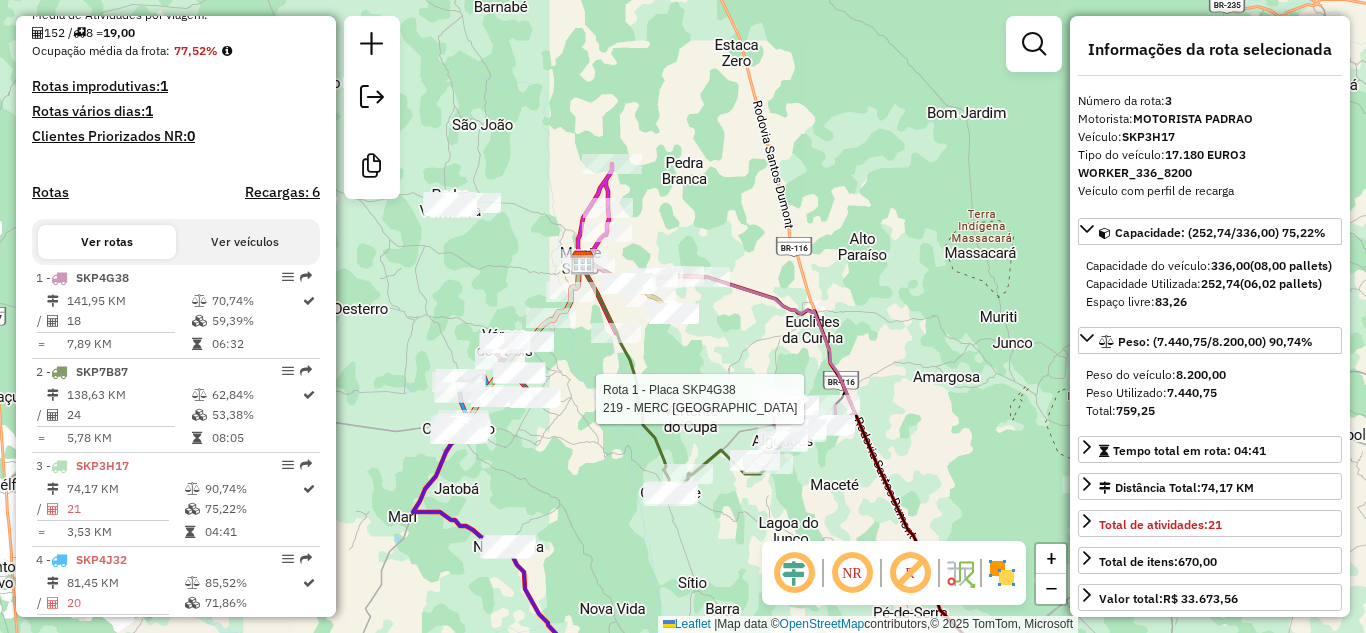 drag, startPoint x: 678, startPoint y: 473, endPoint x: 736, endPoint y: 357, distance: 129.69194 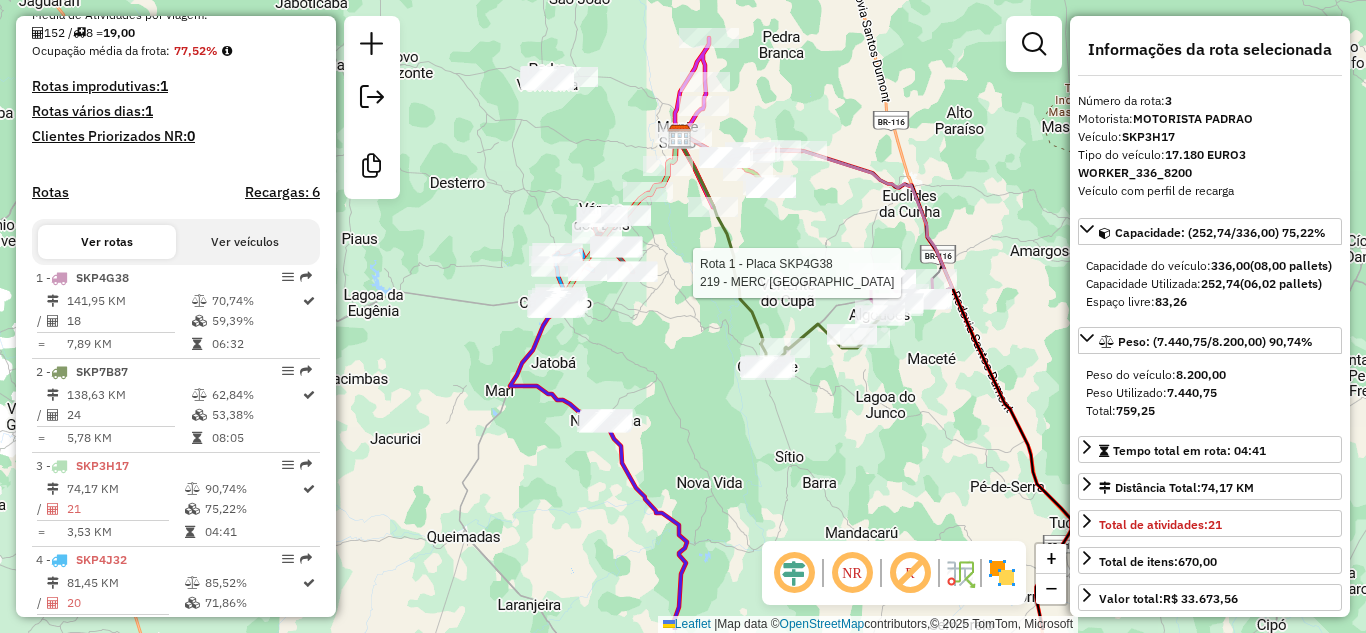 drag, startPoint x: 731, startPoint y: 492, endPoint x: 779, endPoint y: 392, distance: 110.92339 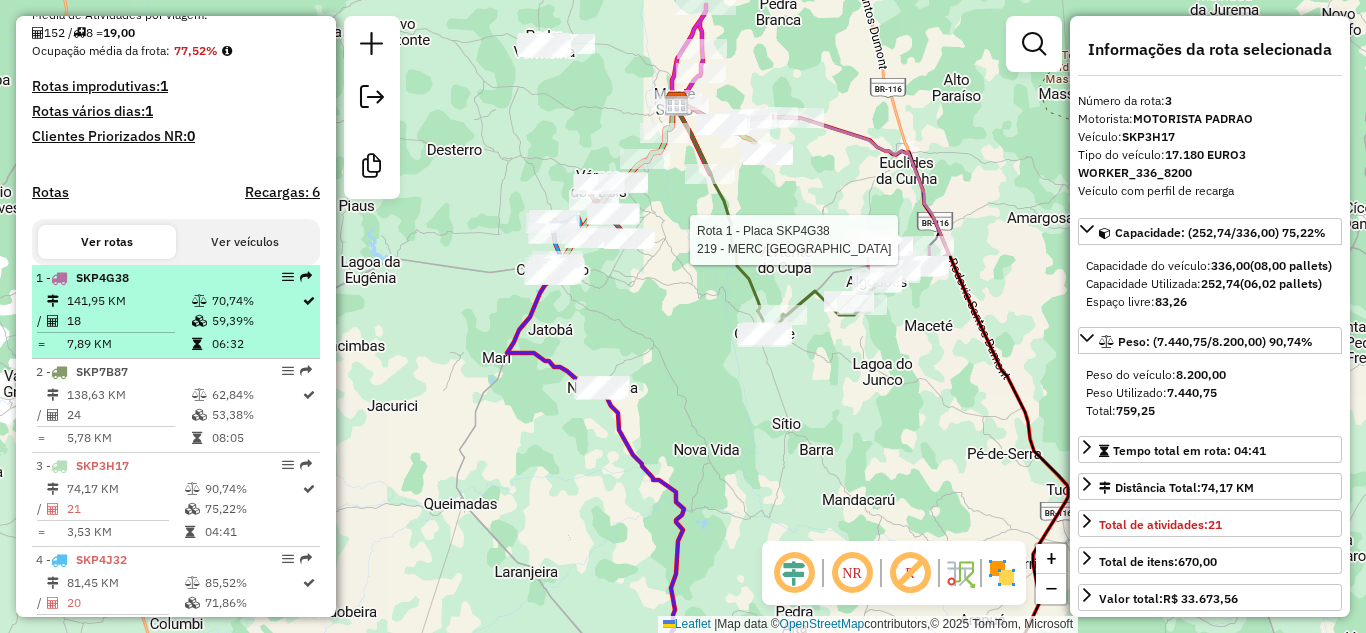 click on "141,95 KM" at bounding box center [128, 301] 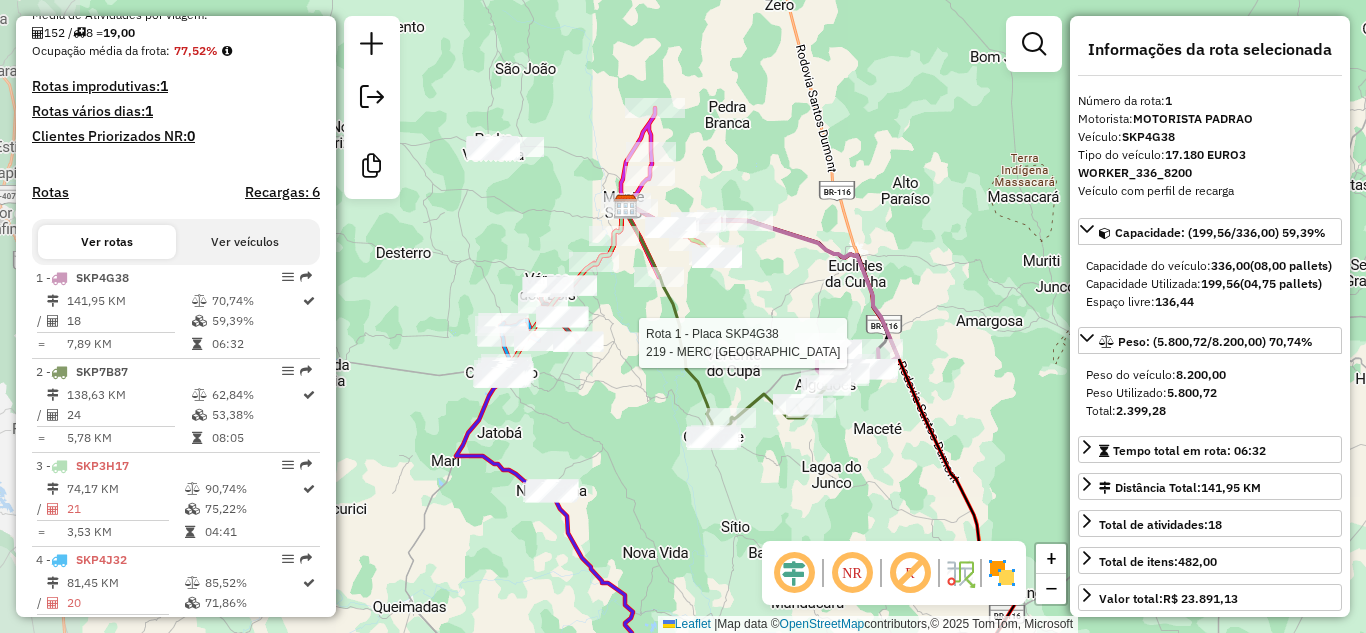 drag, startPoint x: 665, startPoint y: 311, endPoint x: 752, endPoint y: 290, distance: 89.498604 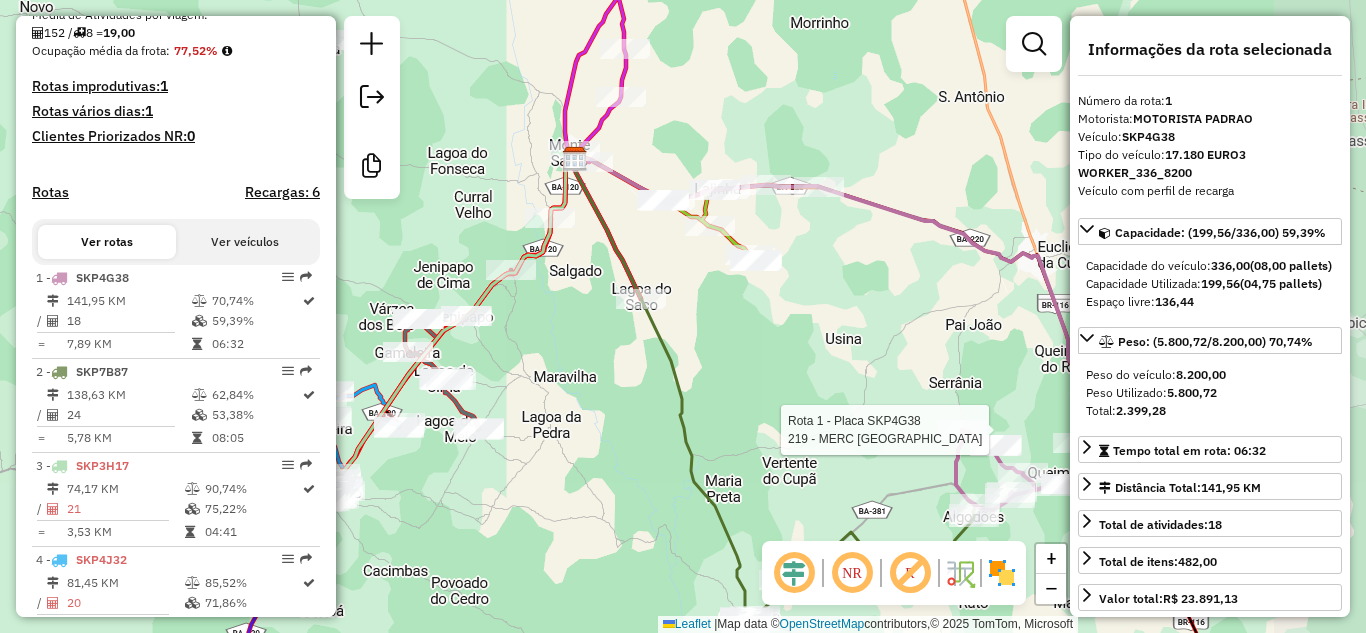 drag, startPoint x: 638, startPoint y: 385, endPoint x: 495, endPoint y: 374, distance: 143.42245 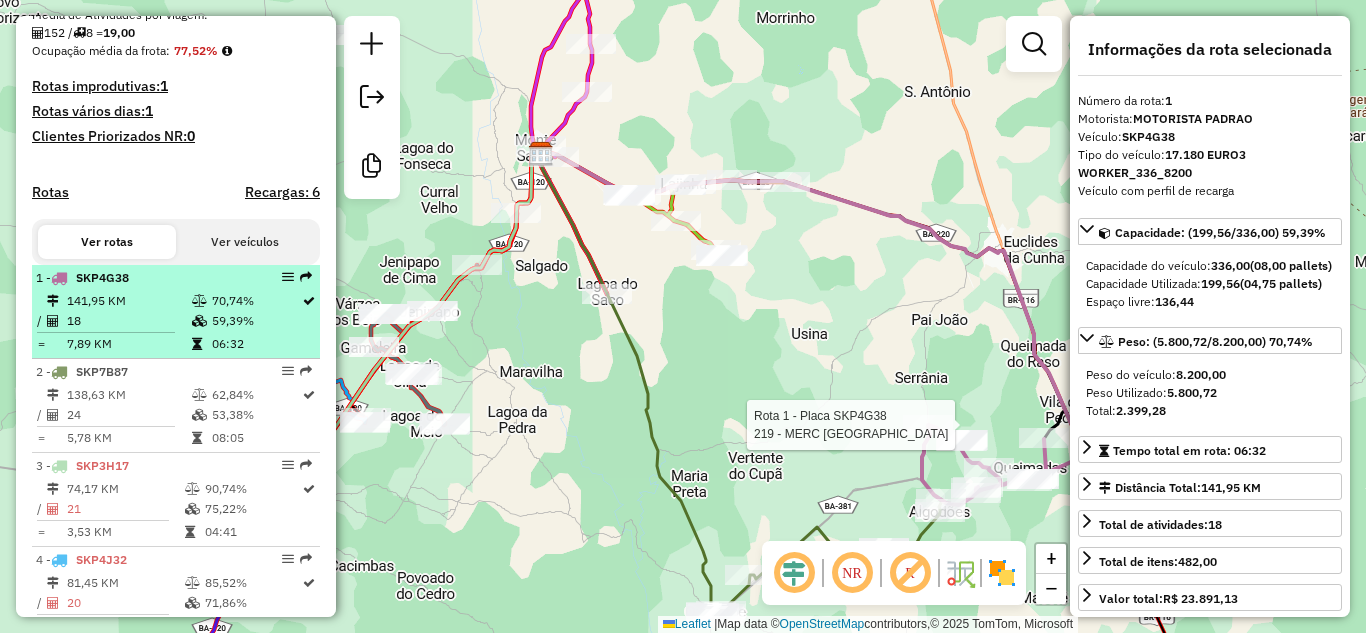 click on "141,95 KM" at bounding box center (128, 301) 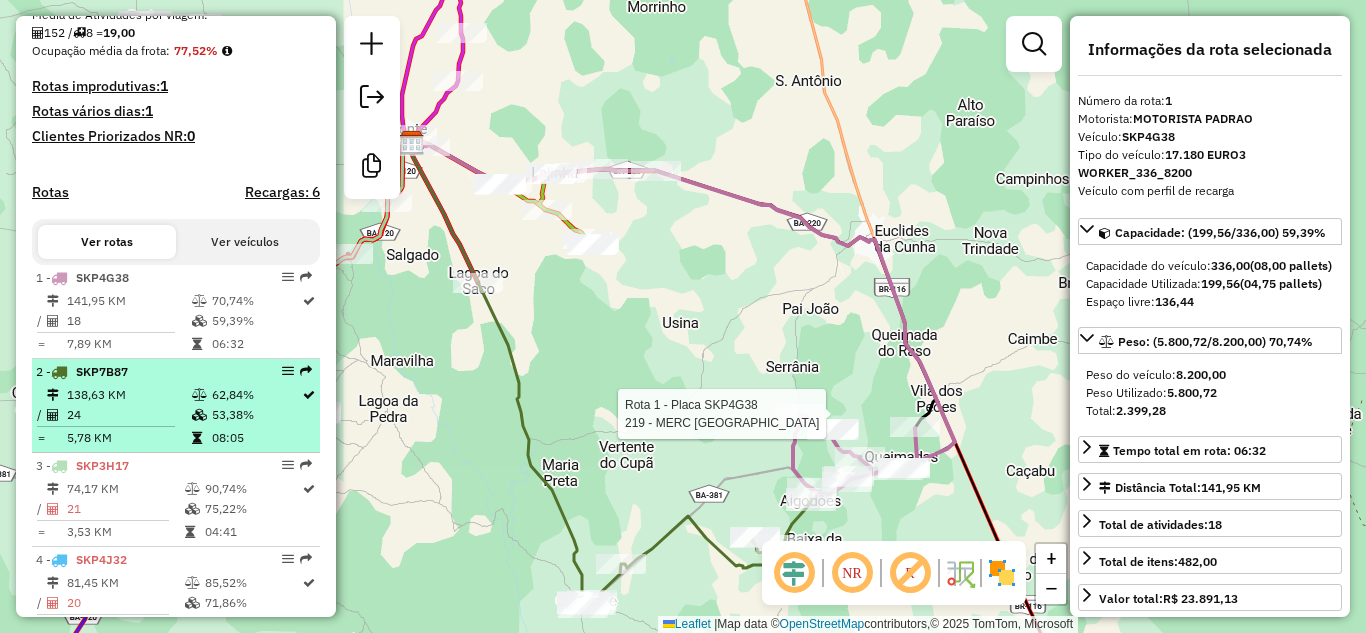 click on "24" at bounding box center (128, 415) 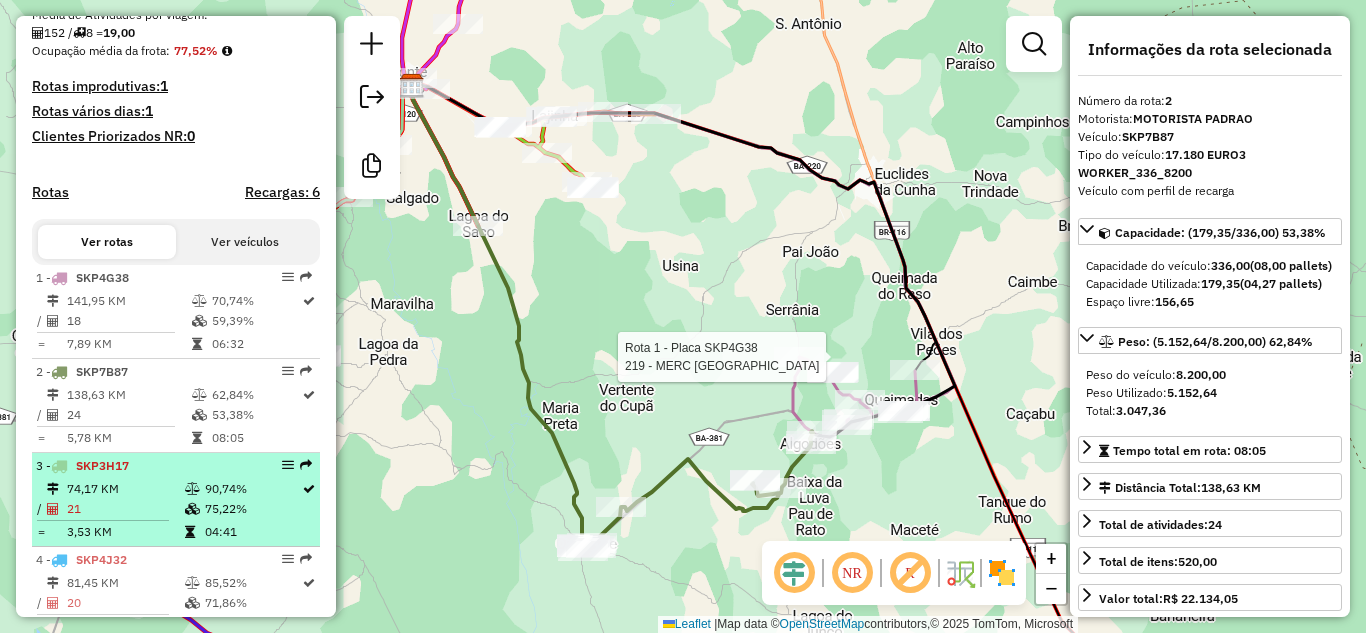 scroll, scrollTop: 655, scrollLeft: 0, axis: vertical 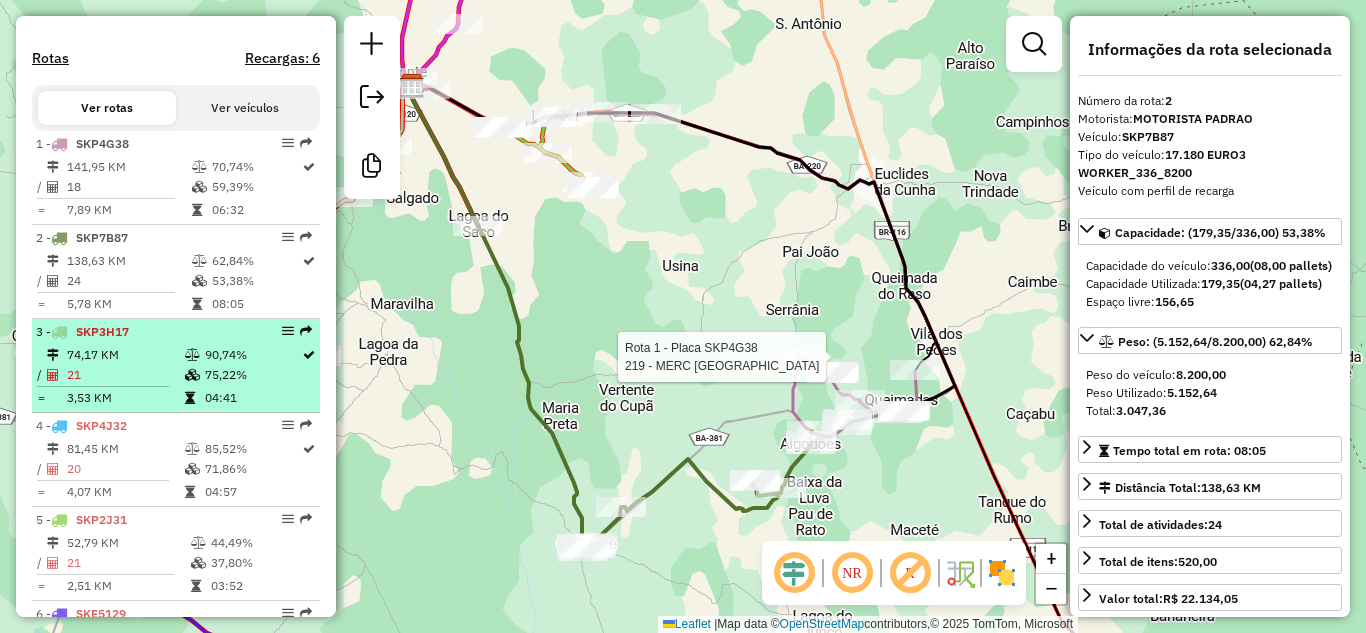 click on "21" at bounding box center [125, 375] 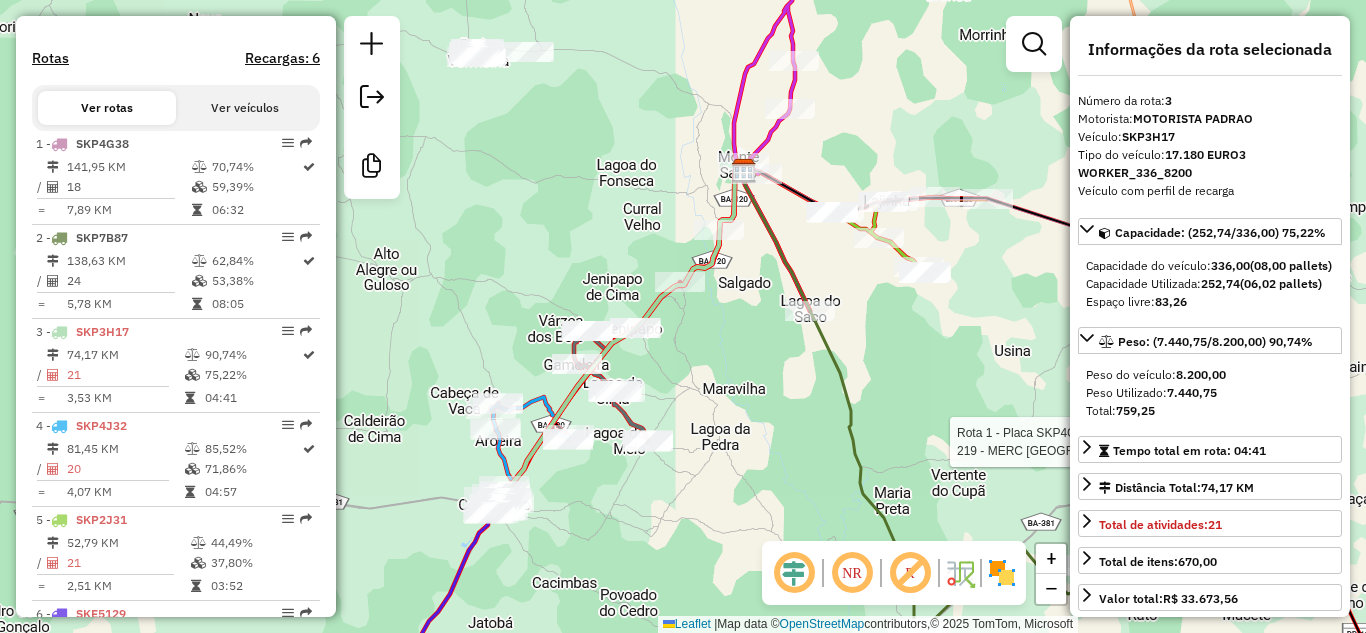 drag, startPoint x: 791, startPoint y: 333, endPoint x: 568, endPoint y: 145, distance: 291.67276 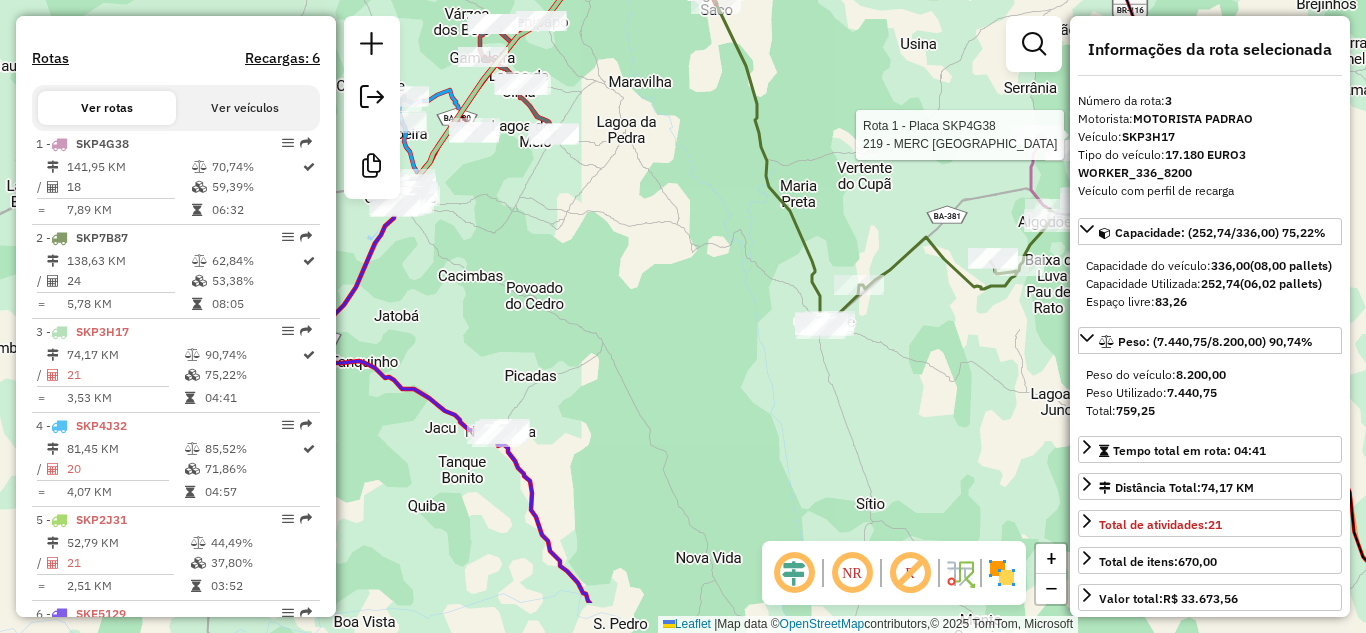 drag, startPoint x: 532, startPoint y: 373, endPoint x: 593, endPoint y: 279, distance: 112.05802 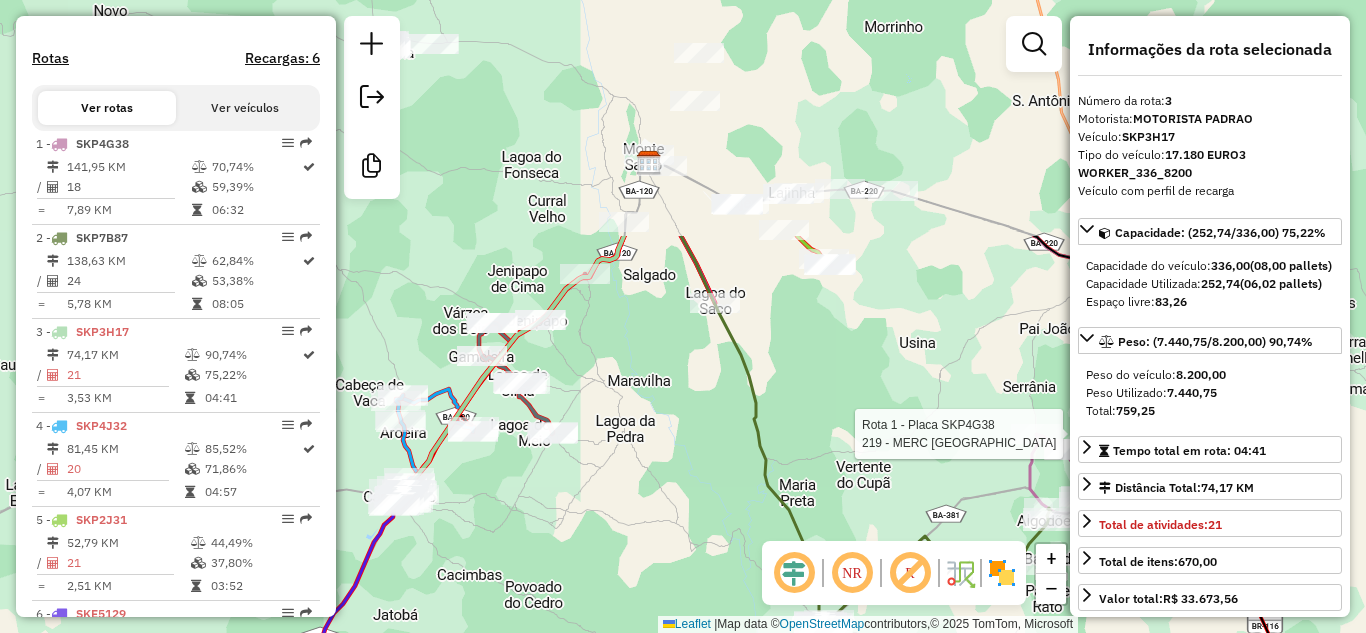 drag, startPoint x: 572, startPoint y: 172, endPoint x: 571, endPoint y: 471, distance: 299.00168 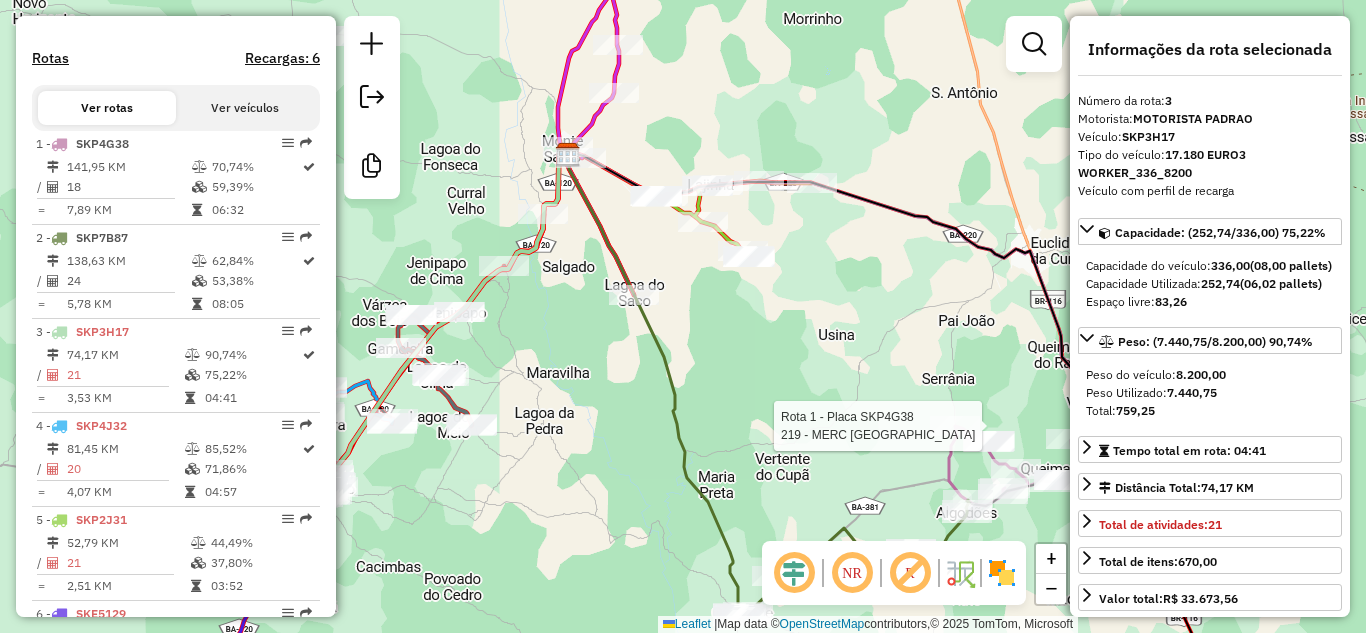 drag, startPoint x: 887, startPoint y: 364, endPoint x: 806, endPoint y: 356, distance: 81.394104 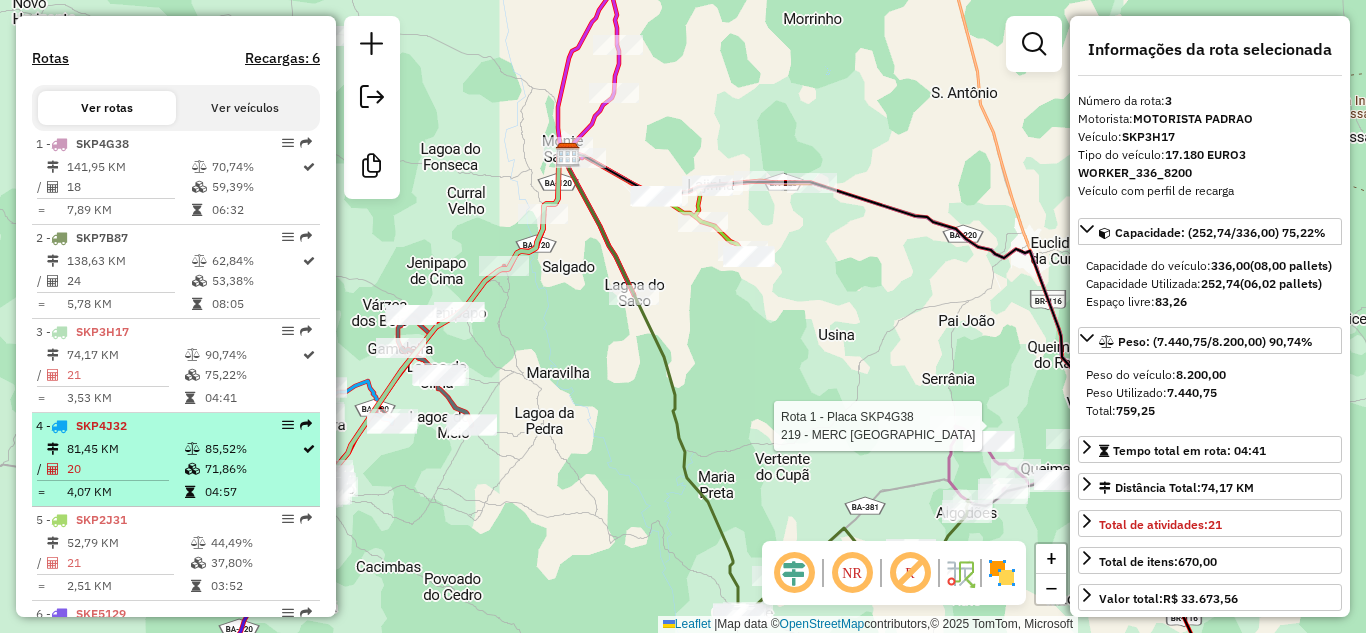 click on "81,45 KM" at bounding box center (125, 449) 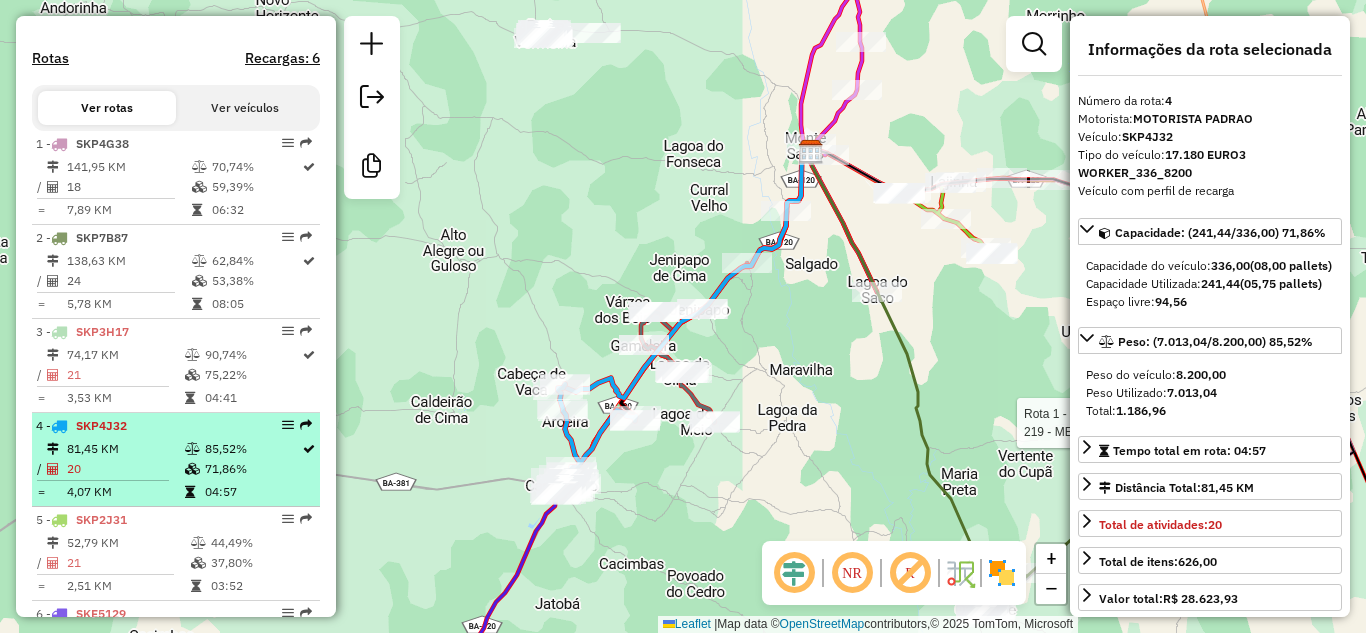scroll, scrollTop: 788, scrollLeft: 0, axis: vertical 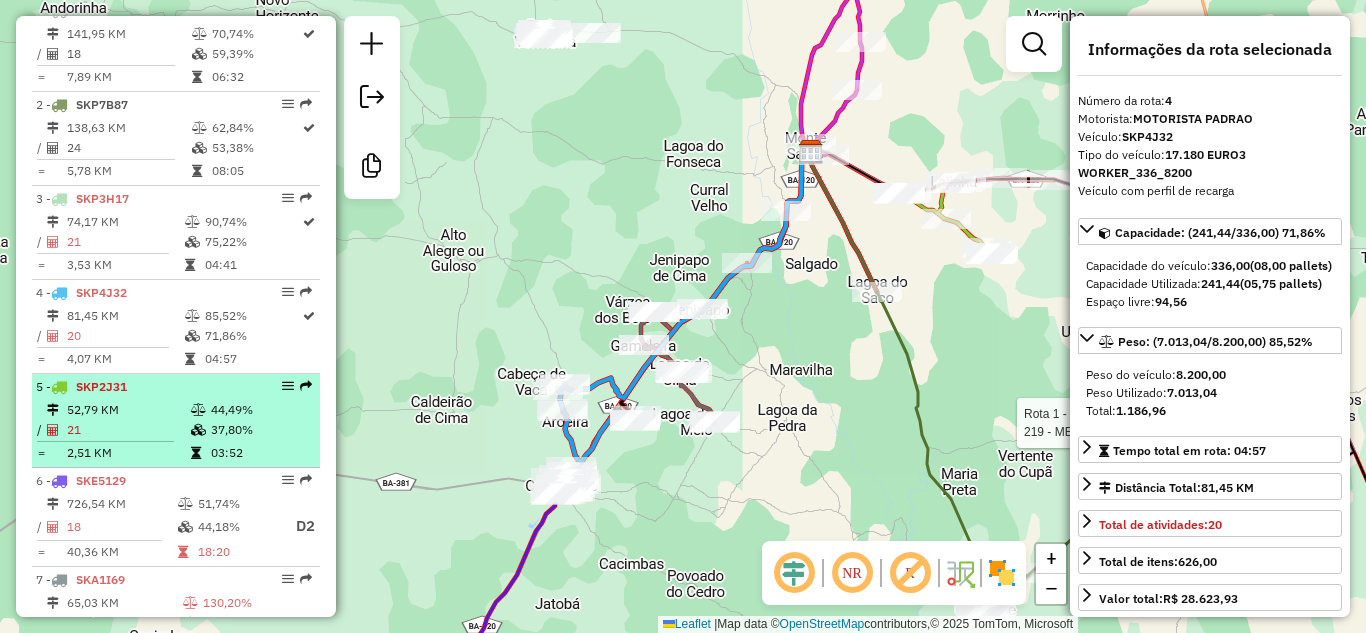 click on "5 -       SKP2J31" at bounding box center [142, 387] 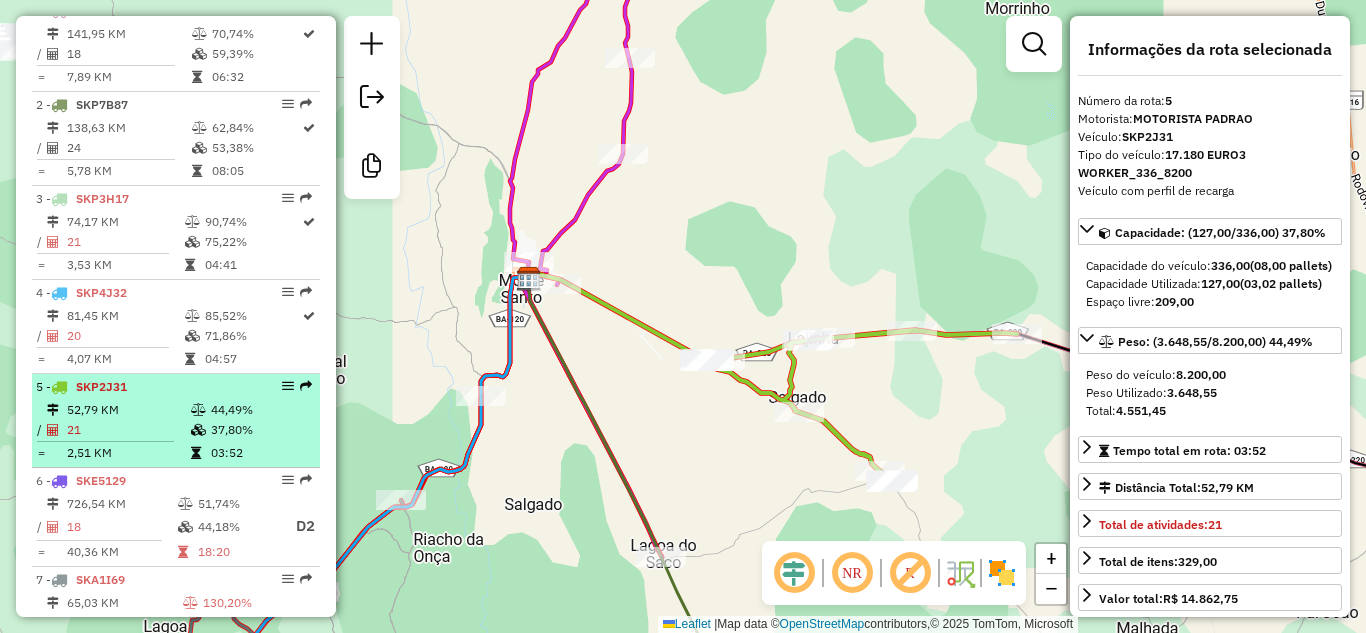 scroll, scrollTop: 921, scrollLeft: 0, axis: vertical 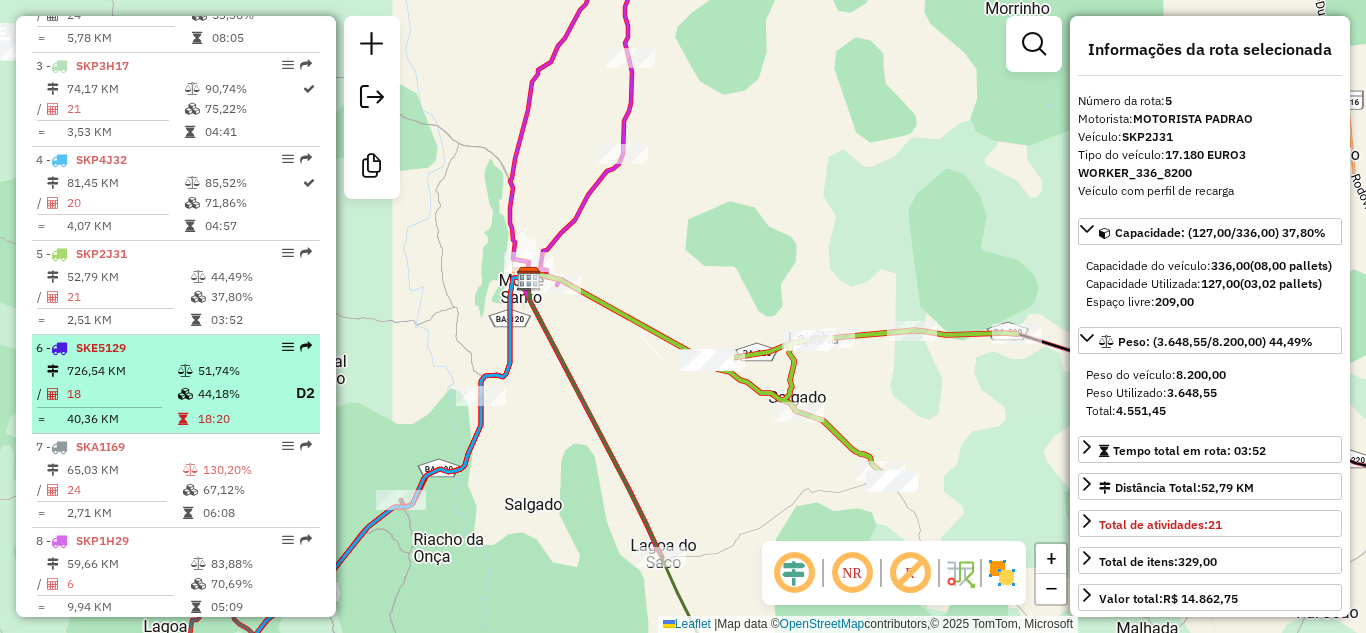 click on "726,54 KM" at bounding box center (121, 371) 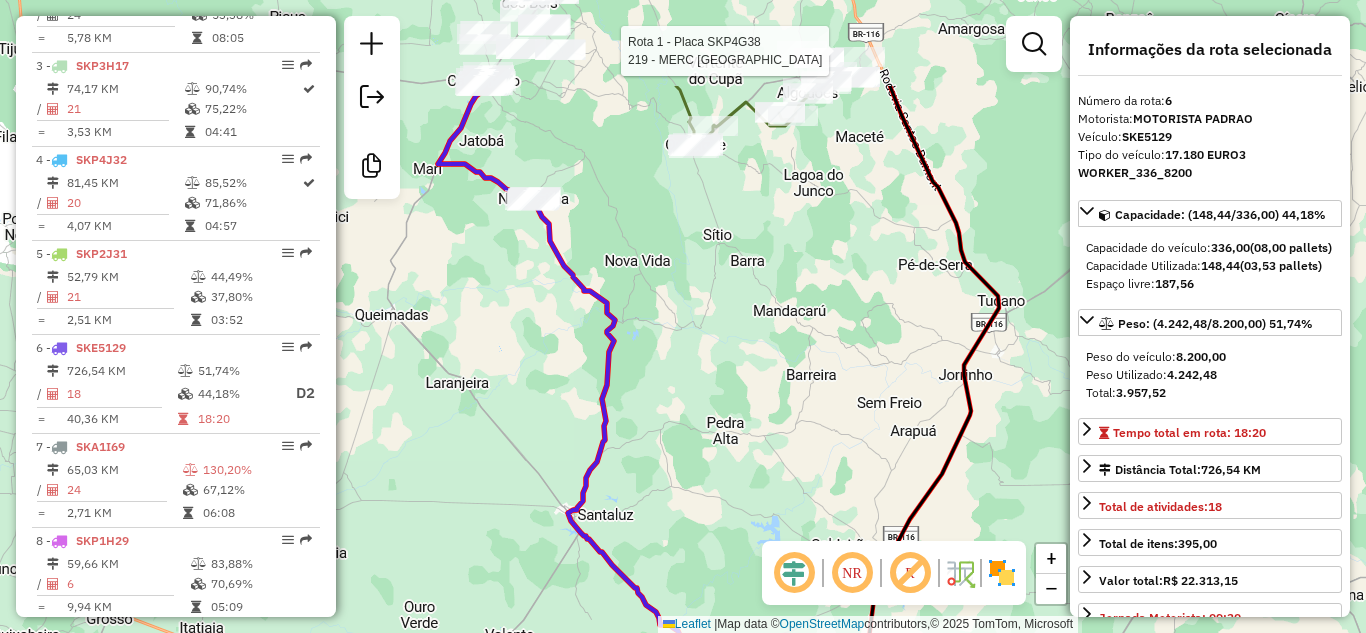 drag, startPoint x: 492, startPoint y: 102, endPoint x: 543, endPoint y: 279, distance: 184.20097 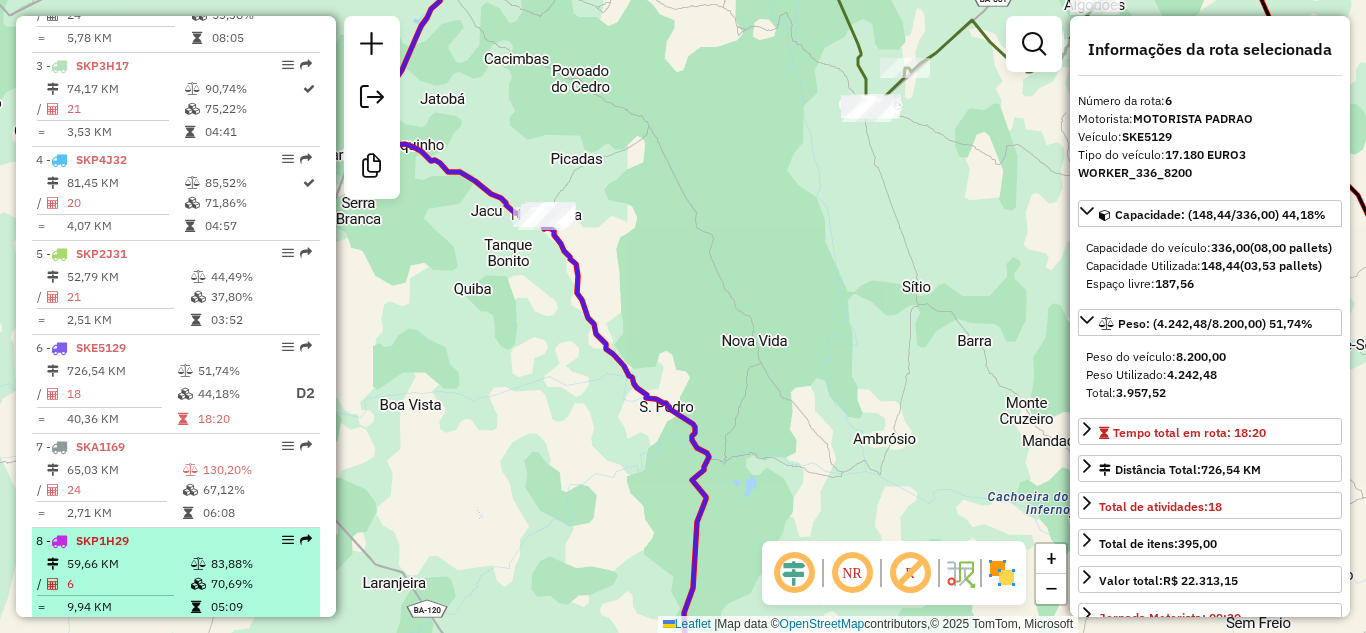 scroll, scrollTop: 1055, scrollLeft: 0, axis: vertical 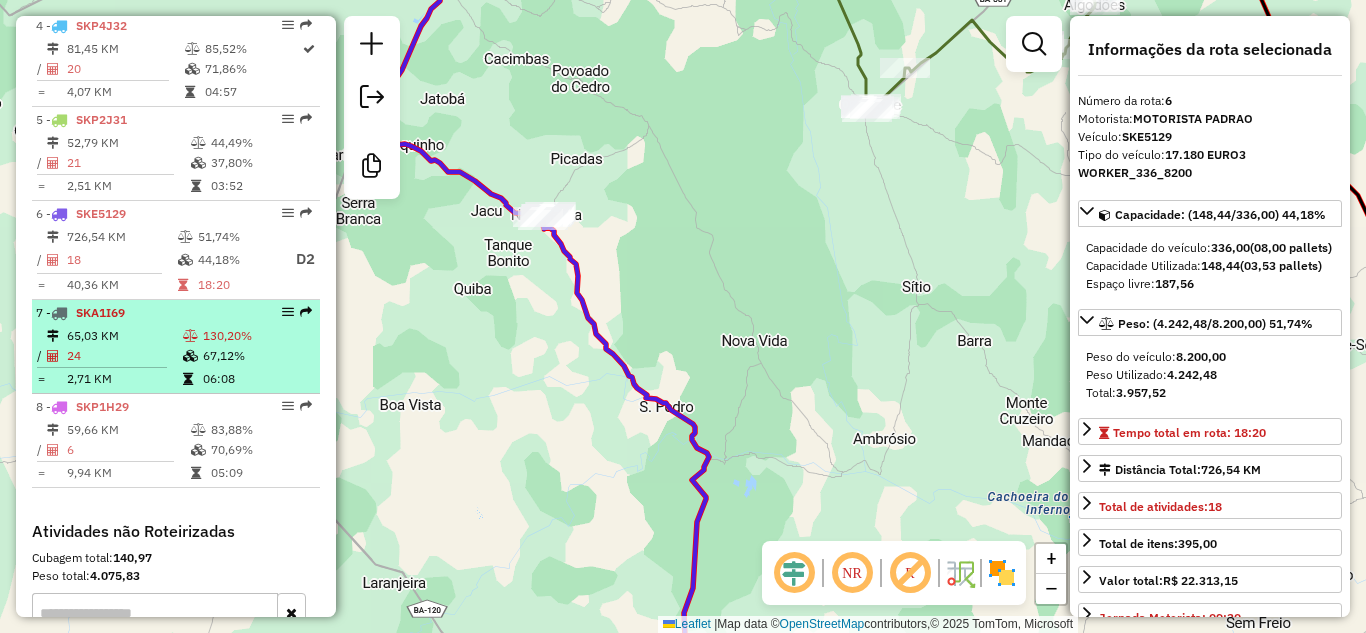 click on "7 -       SKA1I69   65,03 KM   130,20%  /  24   67,12%     =  2,71 KM   06:08" at bounding box center [176, 347] 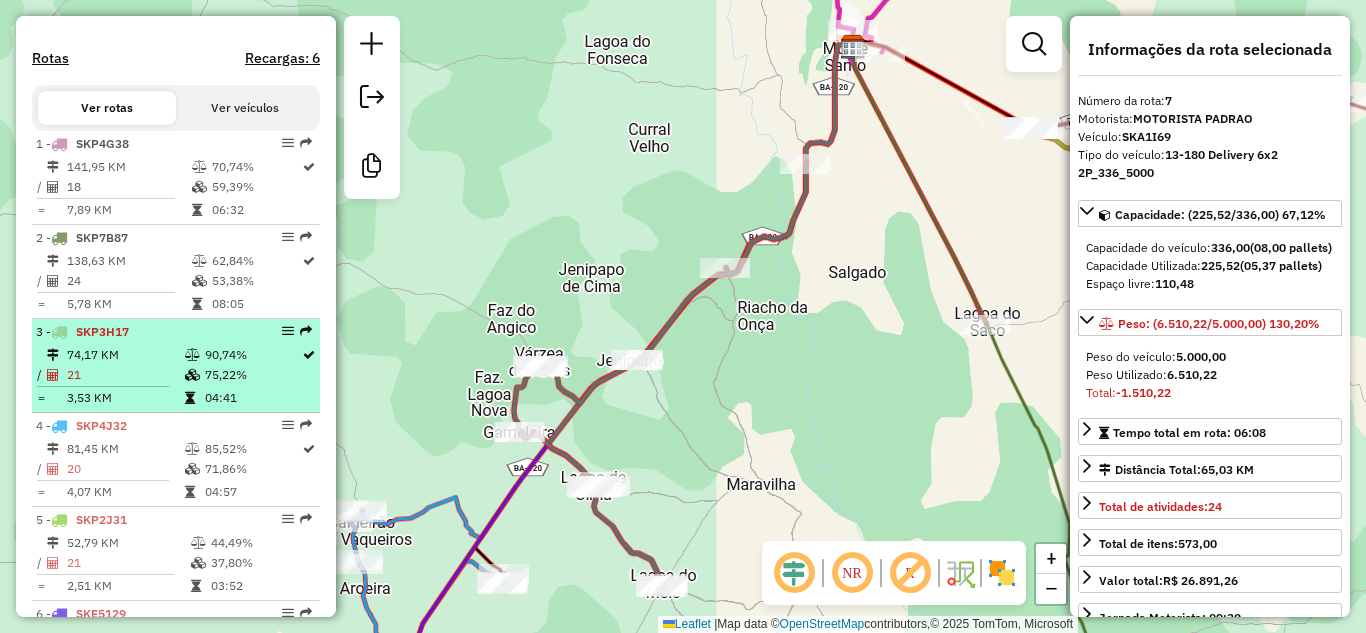 scroll, scrollTop: 788, scrollLeft: 0, axis: vertical 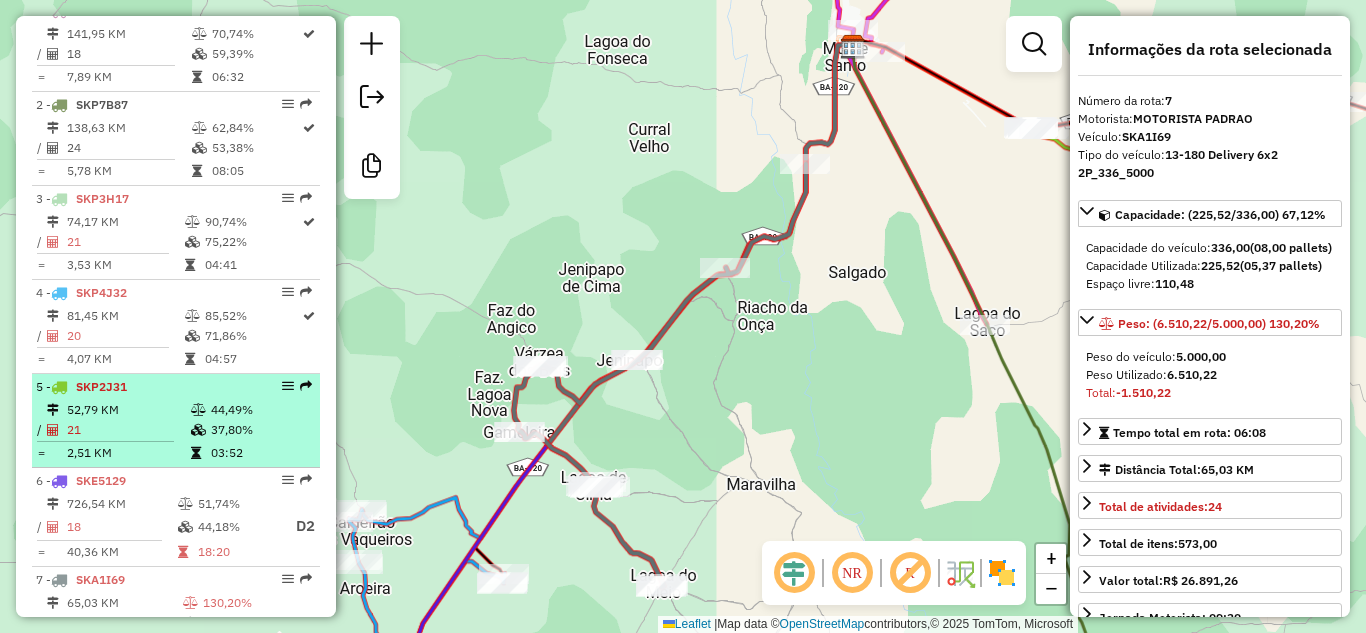 click on "21" at bounding box center (128, 430) 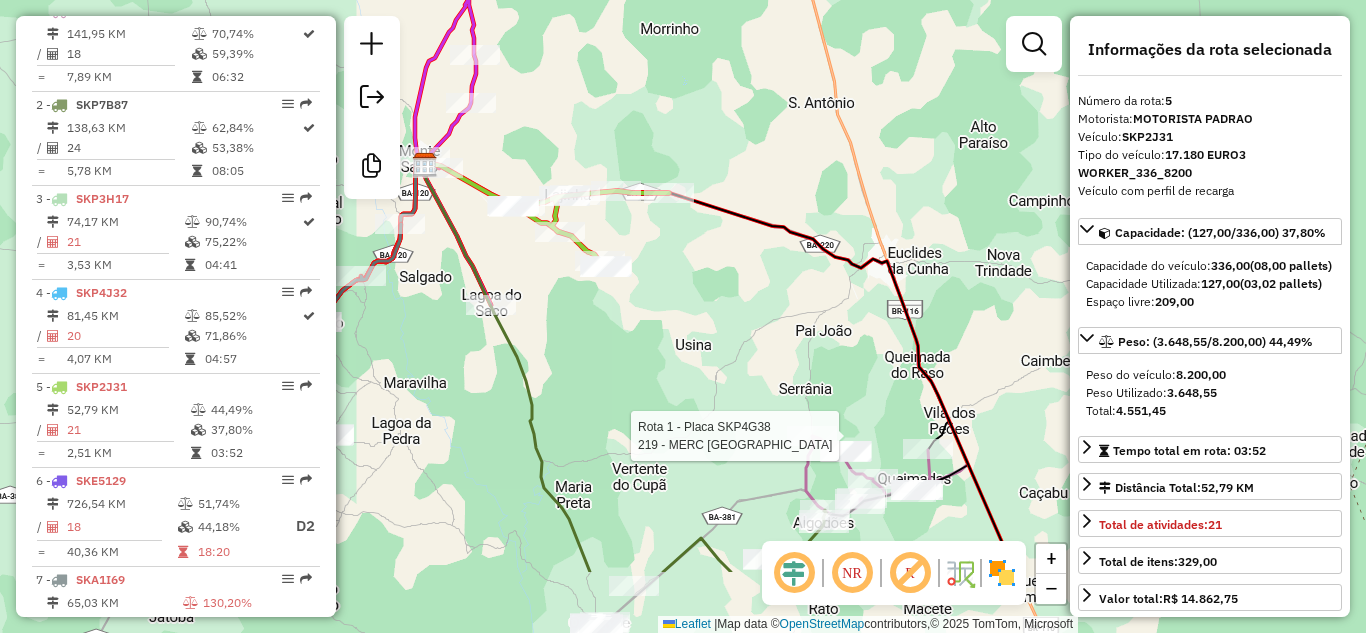 drag, startPoint x: 851, startPoint y: 456, endPoint x: 659, endPoint y: 283, distance: 258.44342 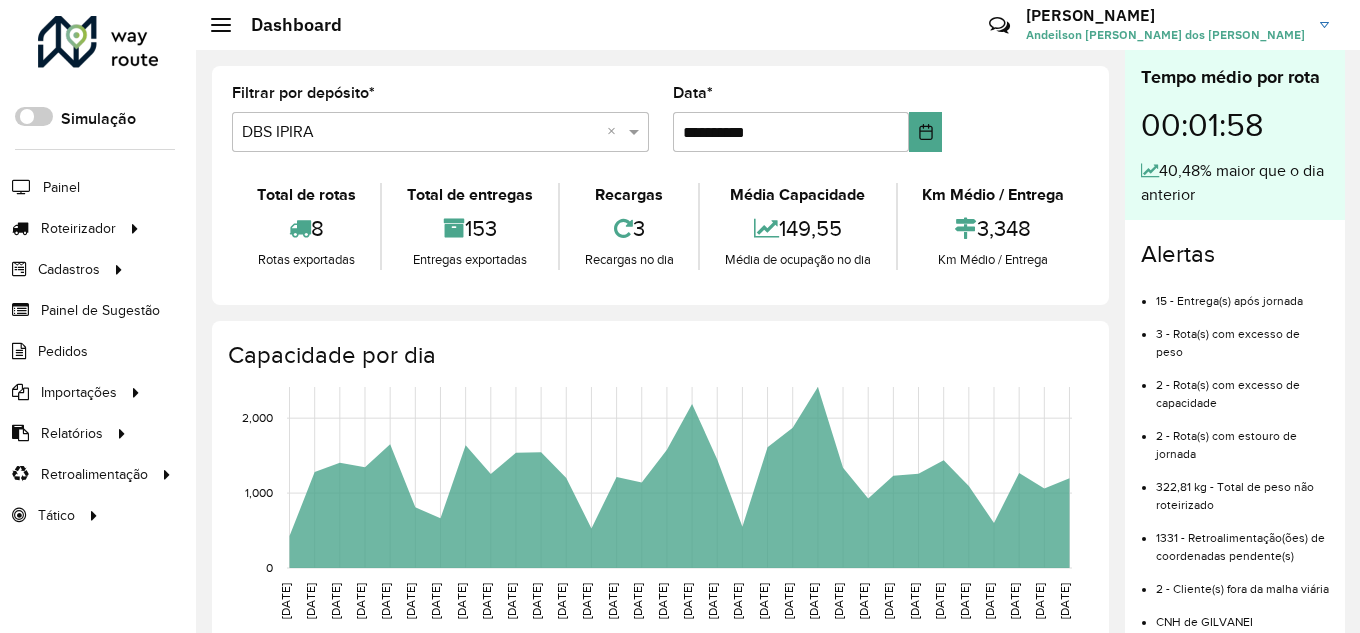scroll, scrollTop: 0, scrollLeft: 0, axis: both 